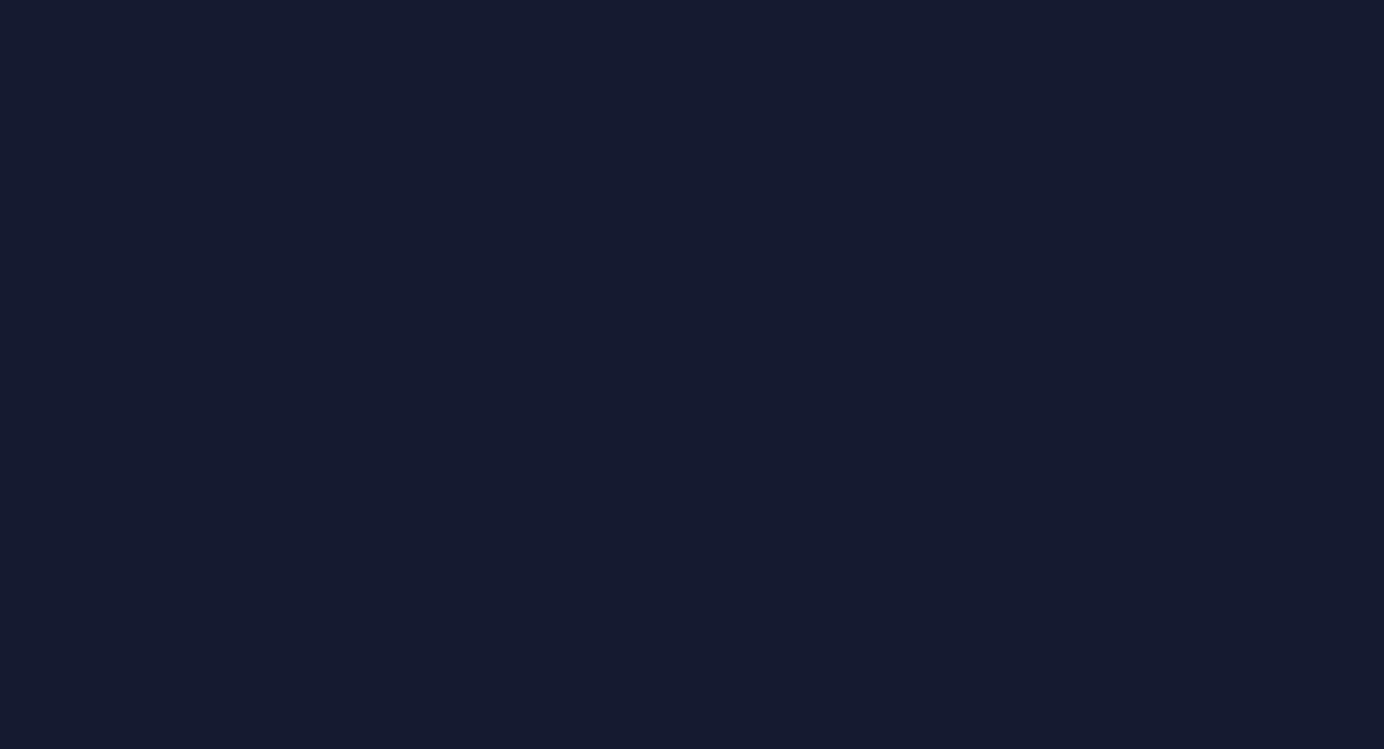 scroll, scrollTop: 0, scrollLeft: 0, axis: both 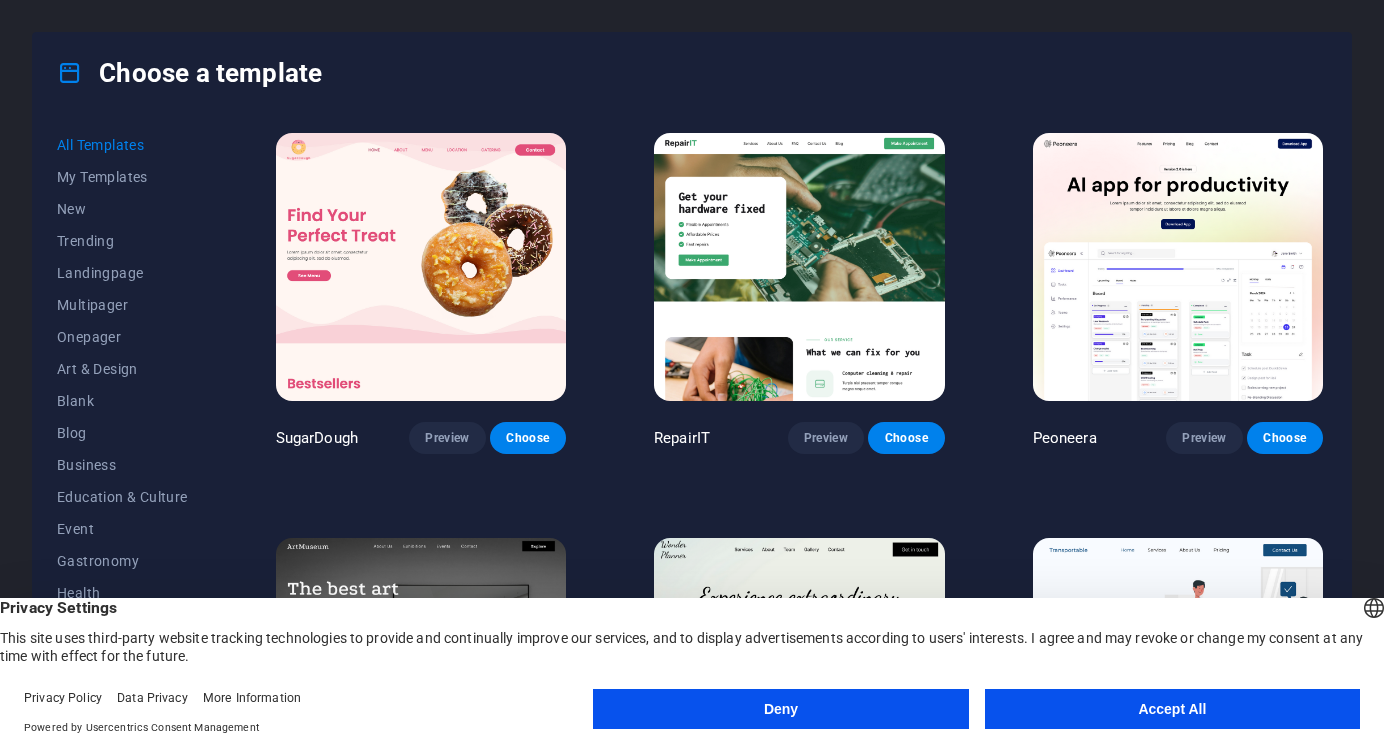 click on "Deny" at bounding box center [780, 709] 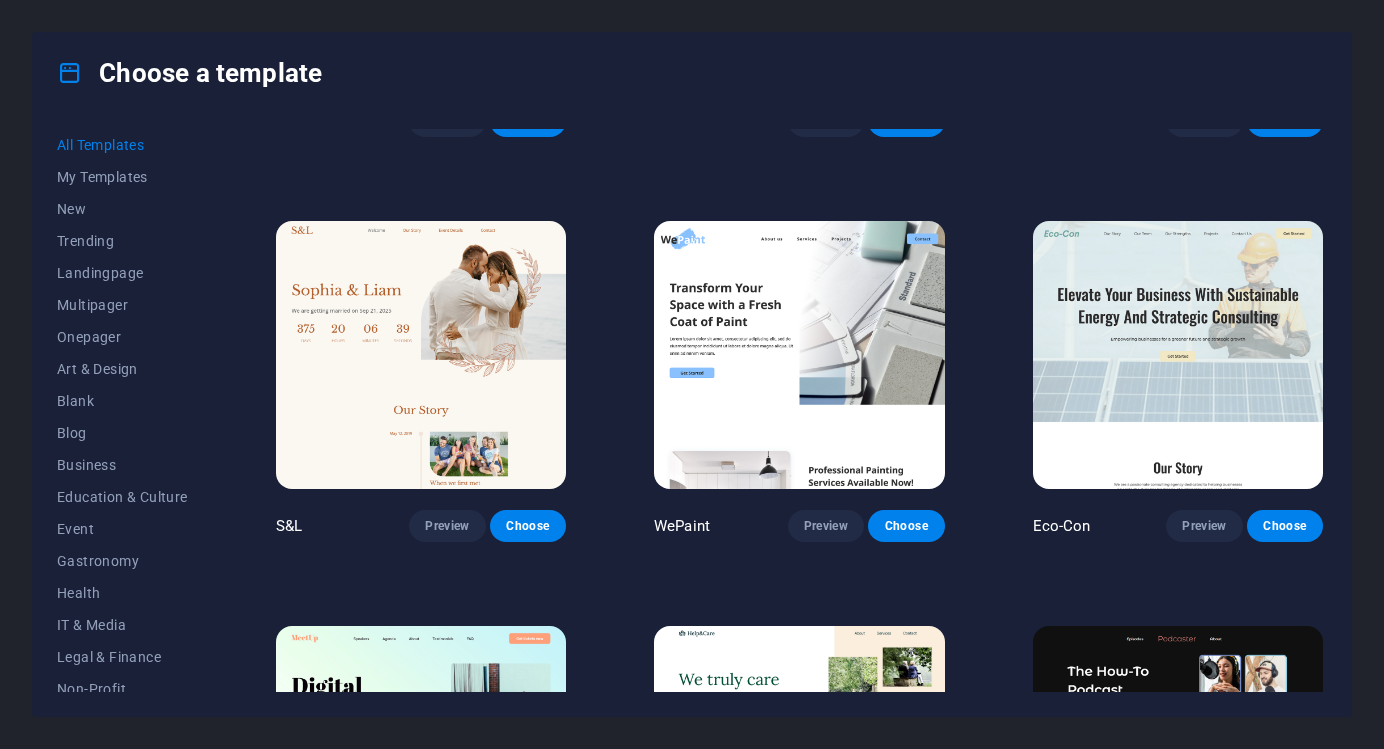 scroll, scrollTop: 729, scrollLeft: 0, axis: vertical 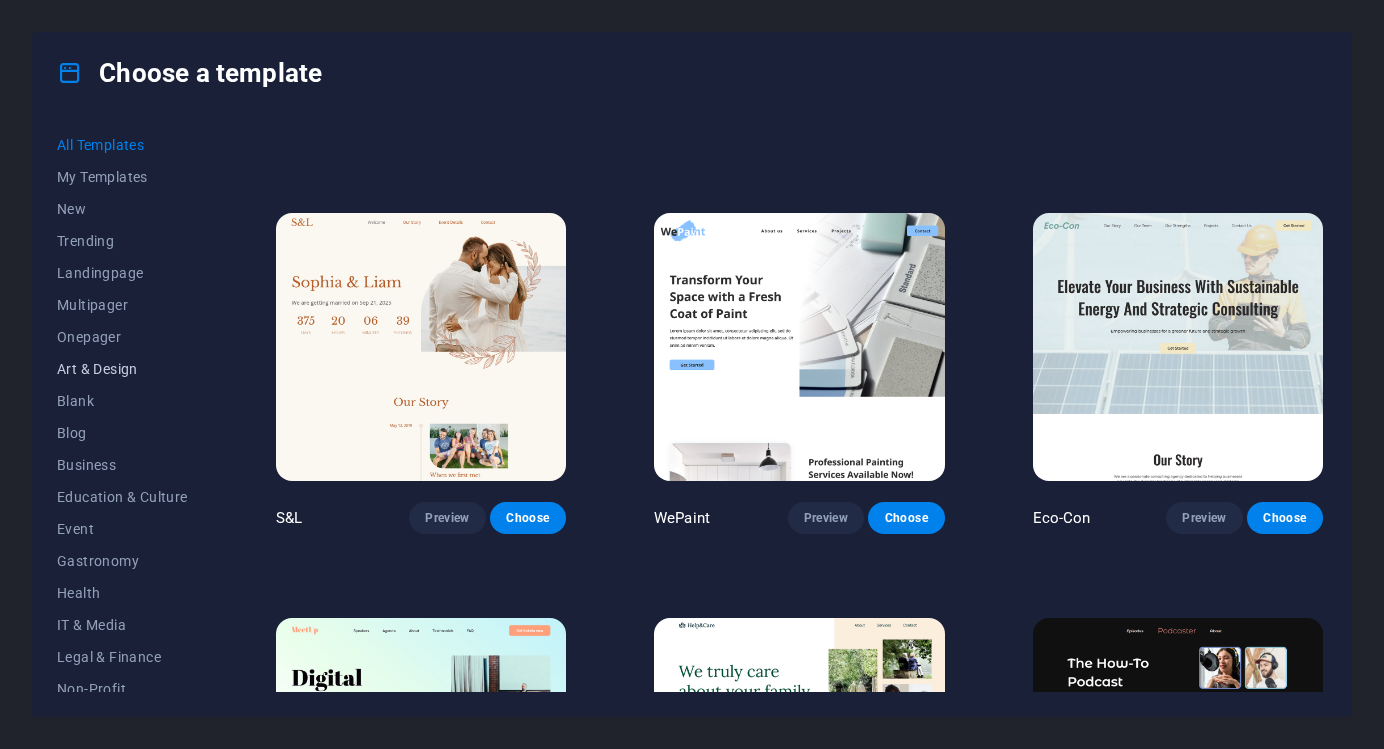 click on "Art & Design" at bounding box center (122, 369) 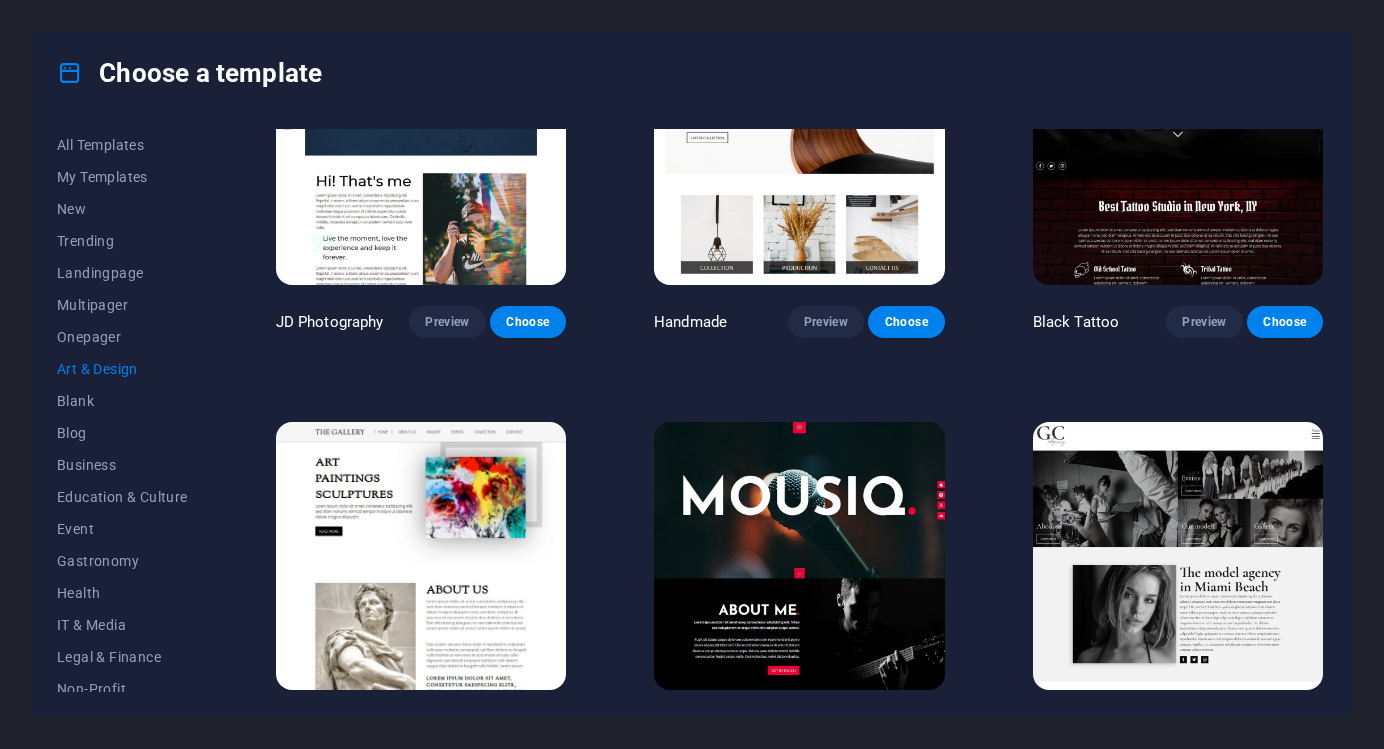 scroll, scrollTop: 240, scrollLeft: 0, axis: vertical 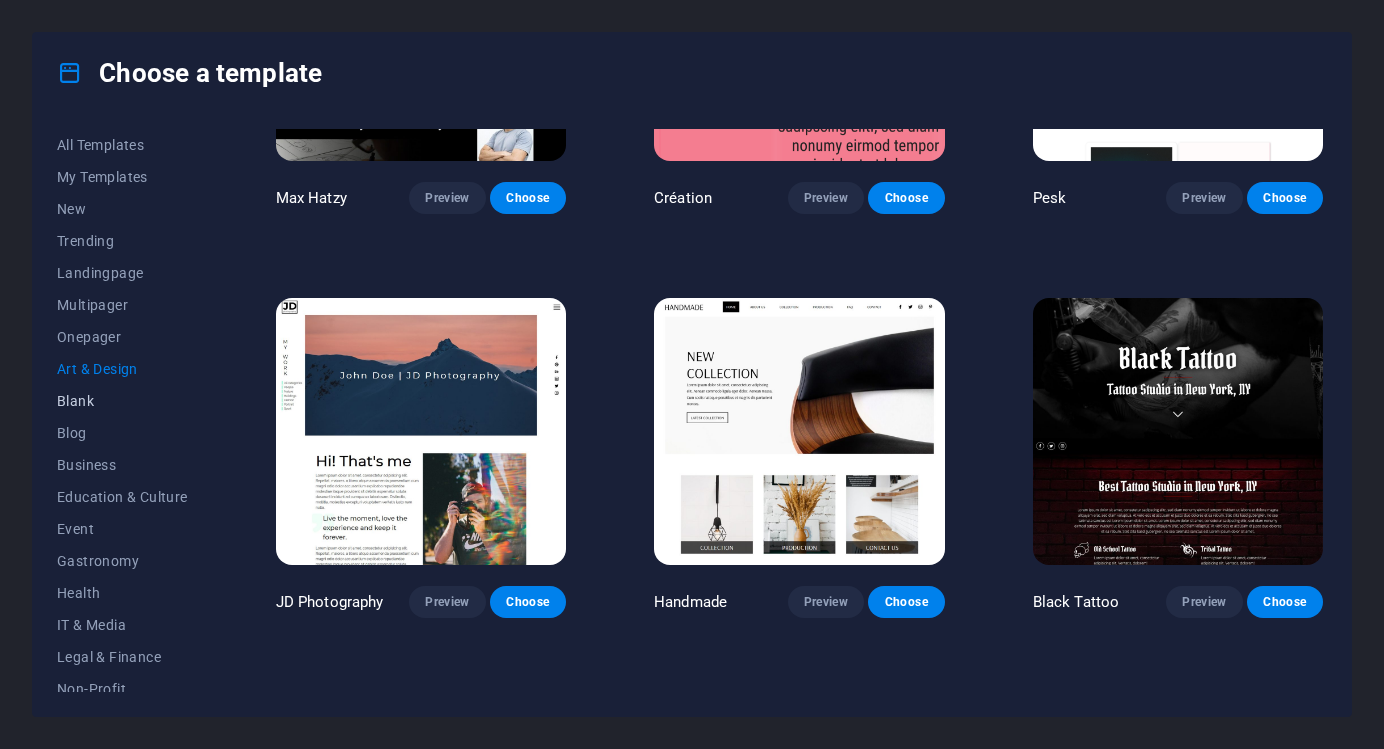 click on "Blank" at bounding box center [122, 401] 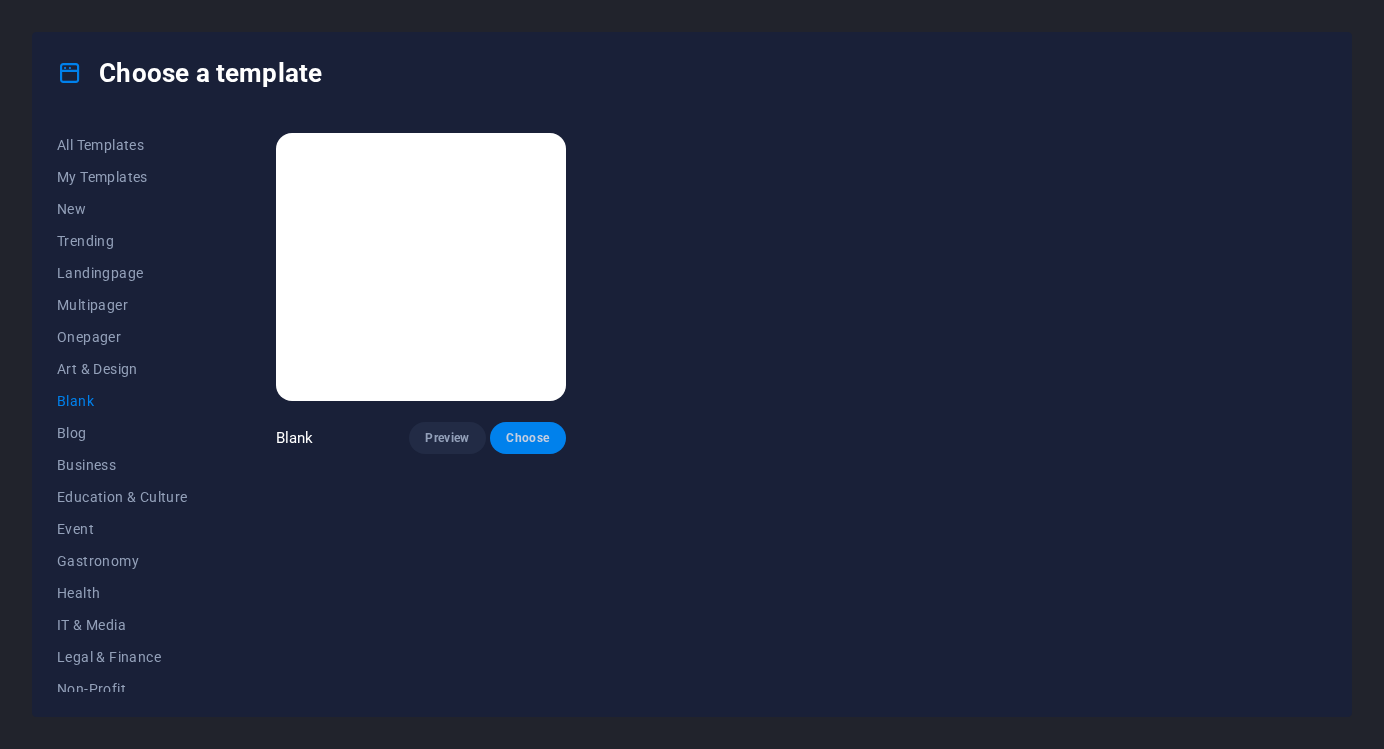 click on "Choose" at bounding box center (528, 438) 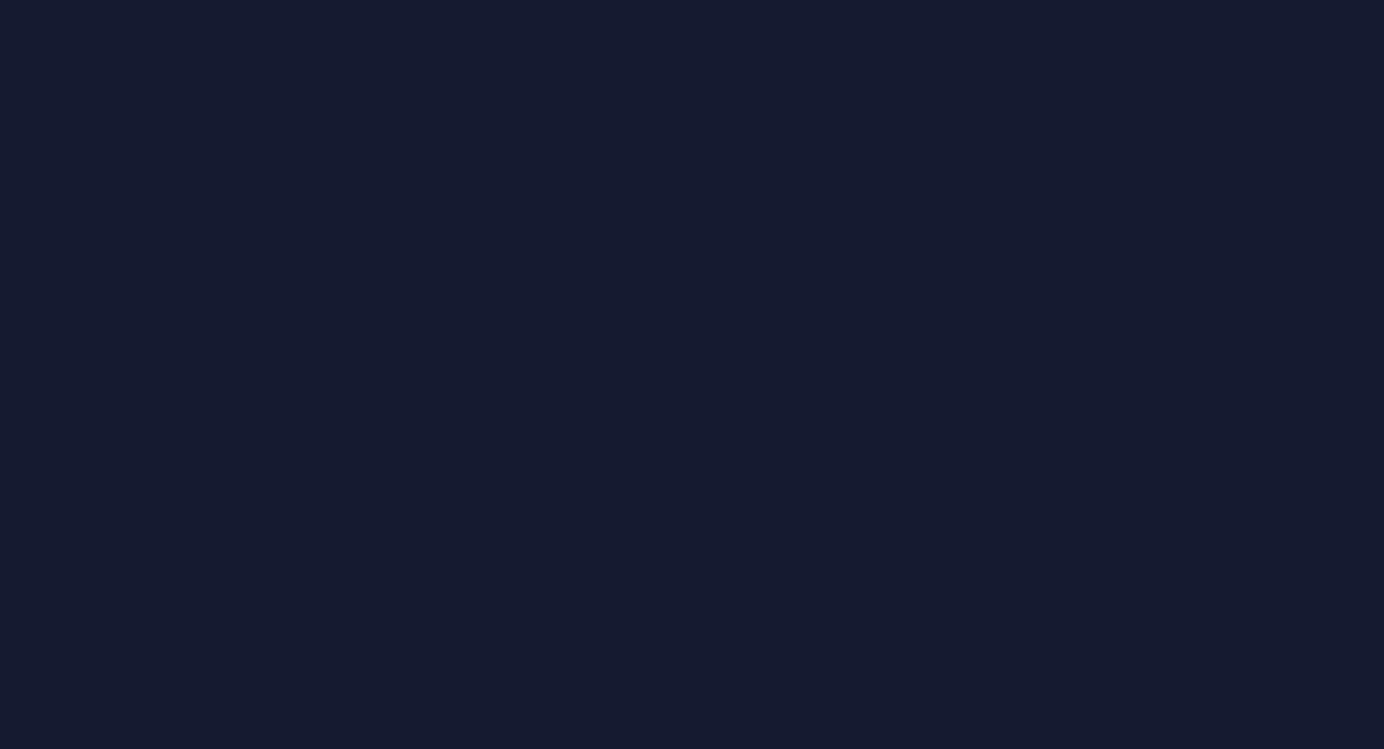 scroll, scrollTop: 0, scrollLeft: 0, axis: both 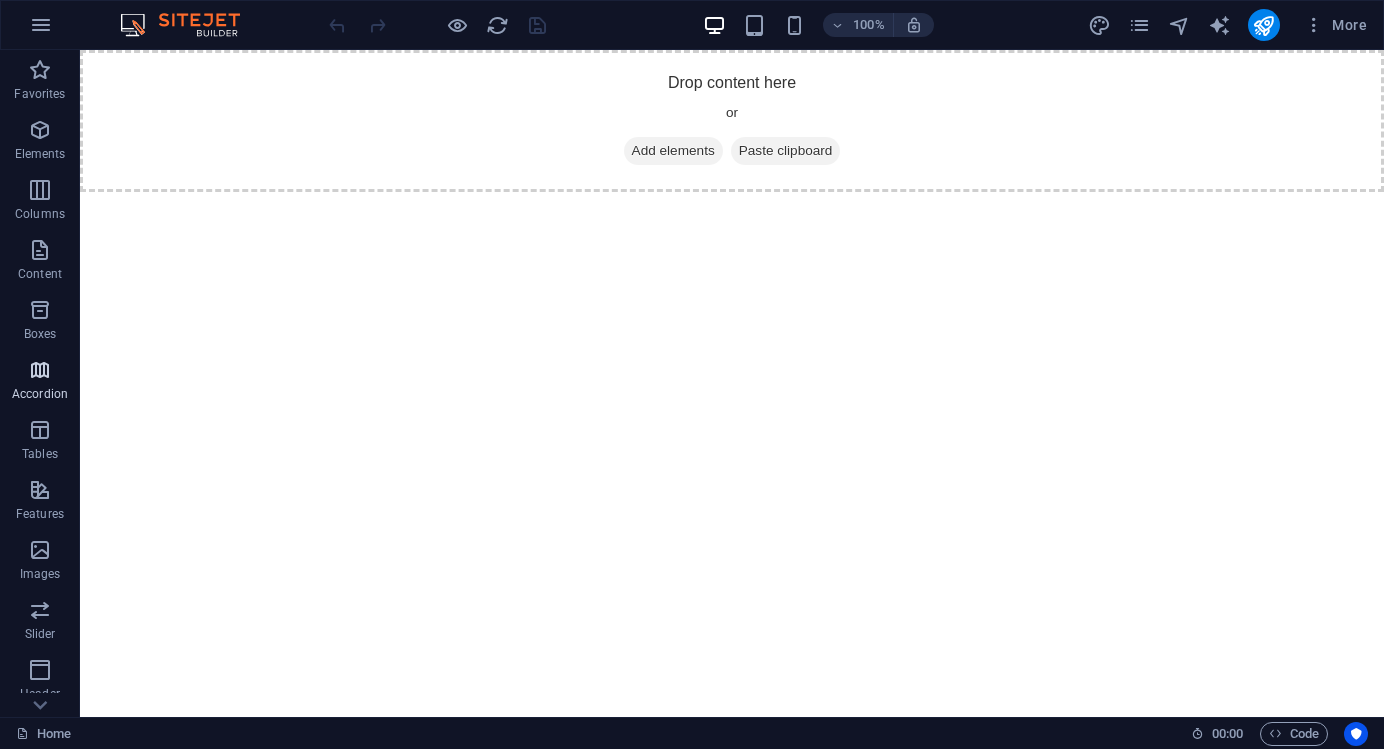 click at bounding box center (40, 370) 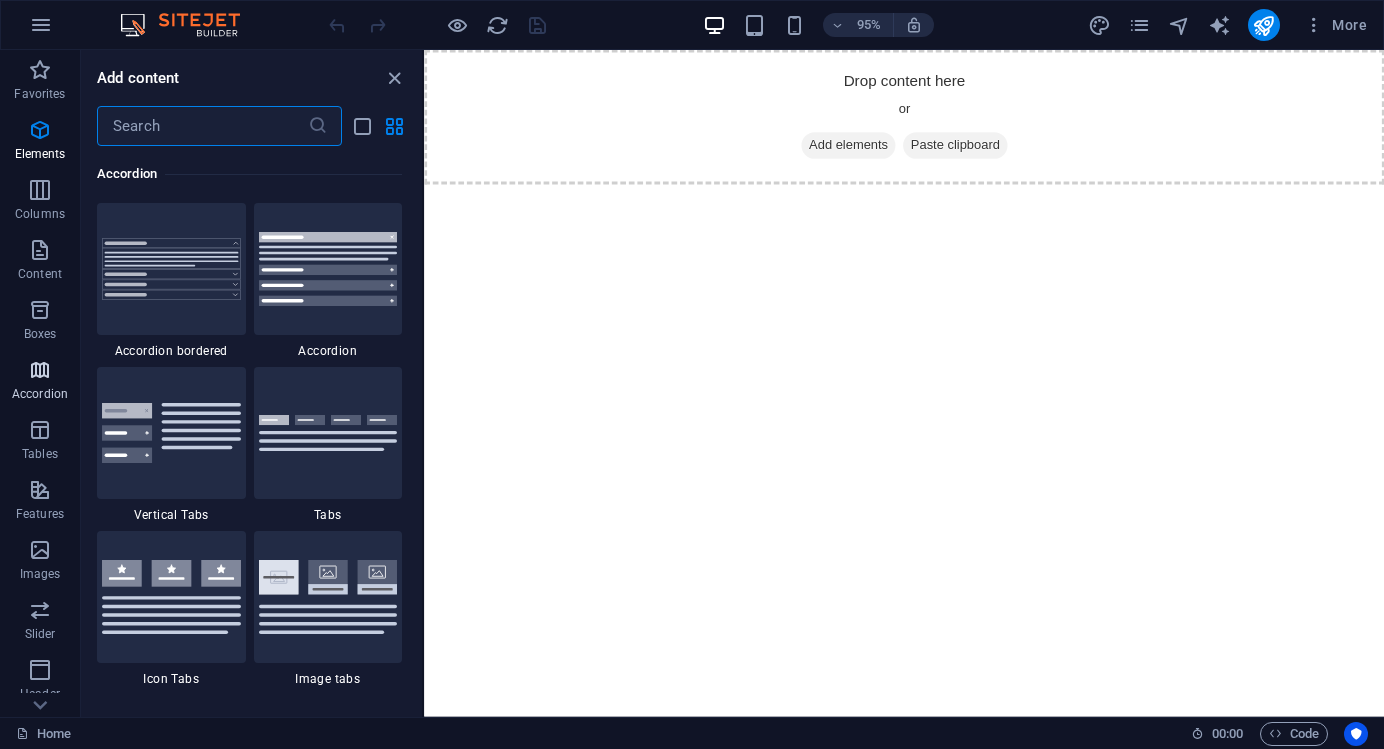 scroll, scrollTop: 6385, scrollLeft: 0, axis: vertical 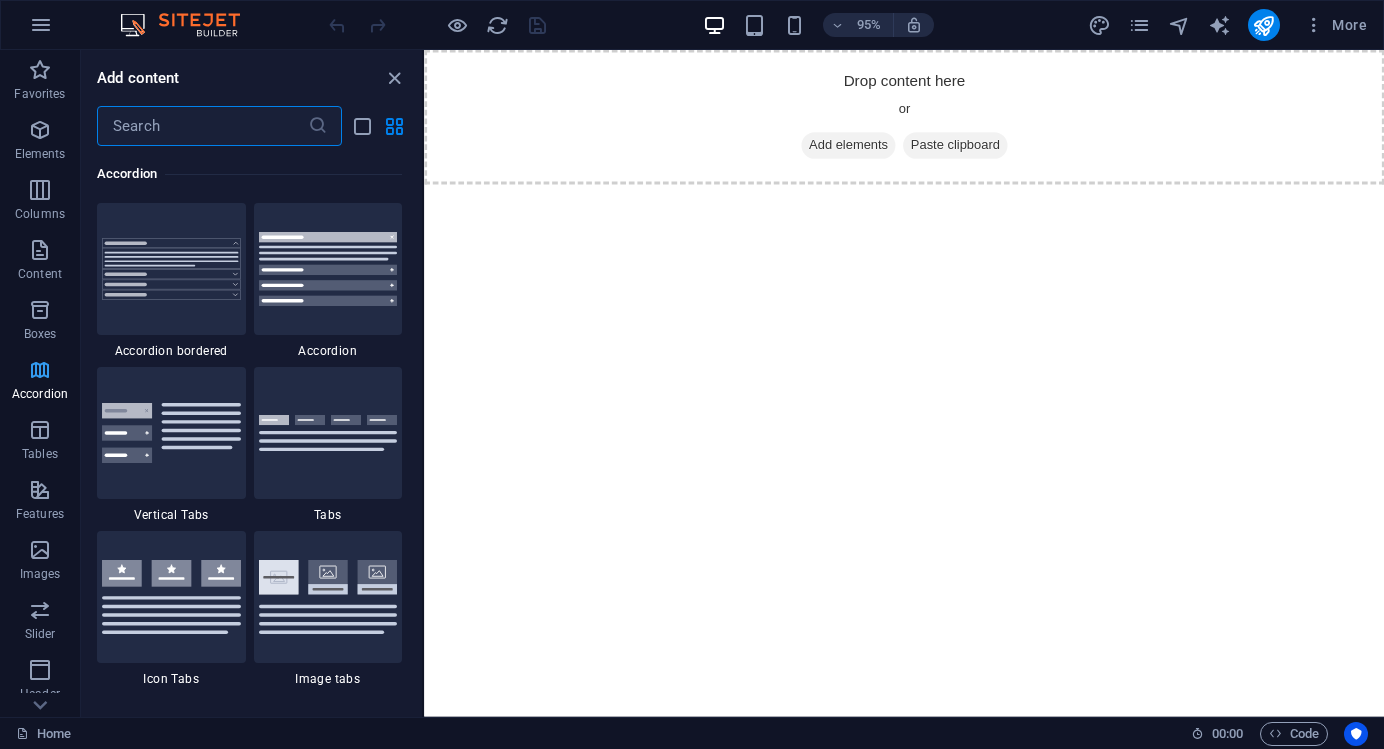 click at bounding box center [40, 370] 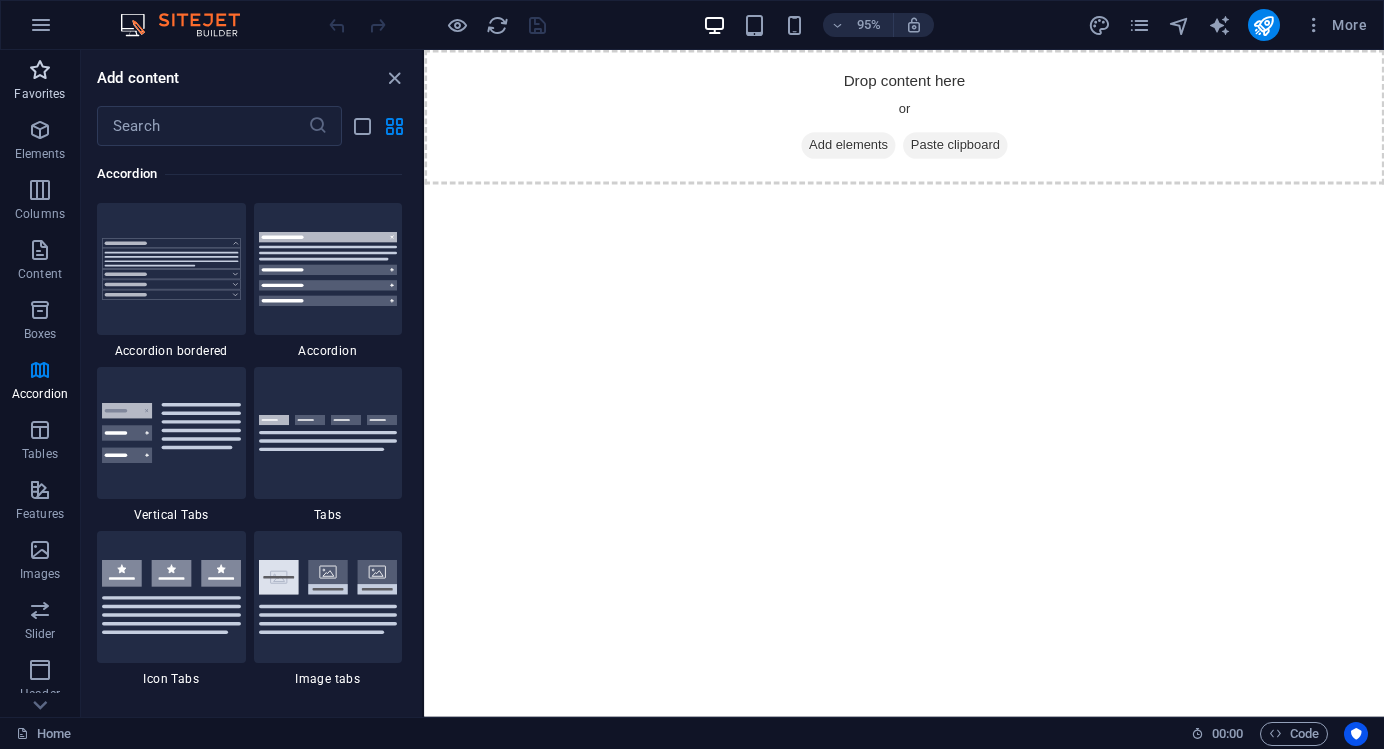 click at bounding box center [40, 70] 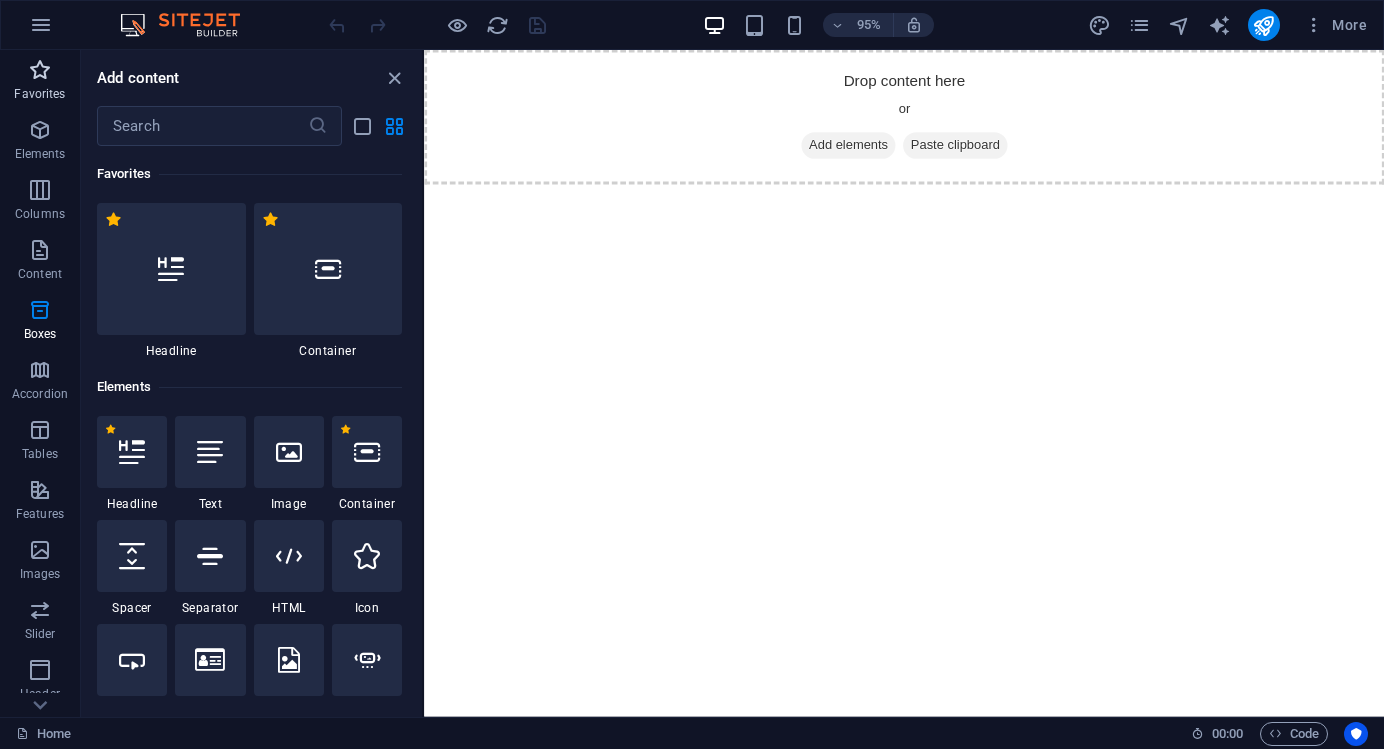 scroll, scrollTop: 0, scrollLeft: 0, axis: both 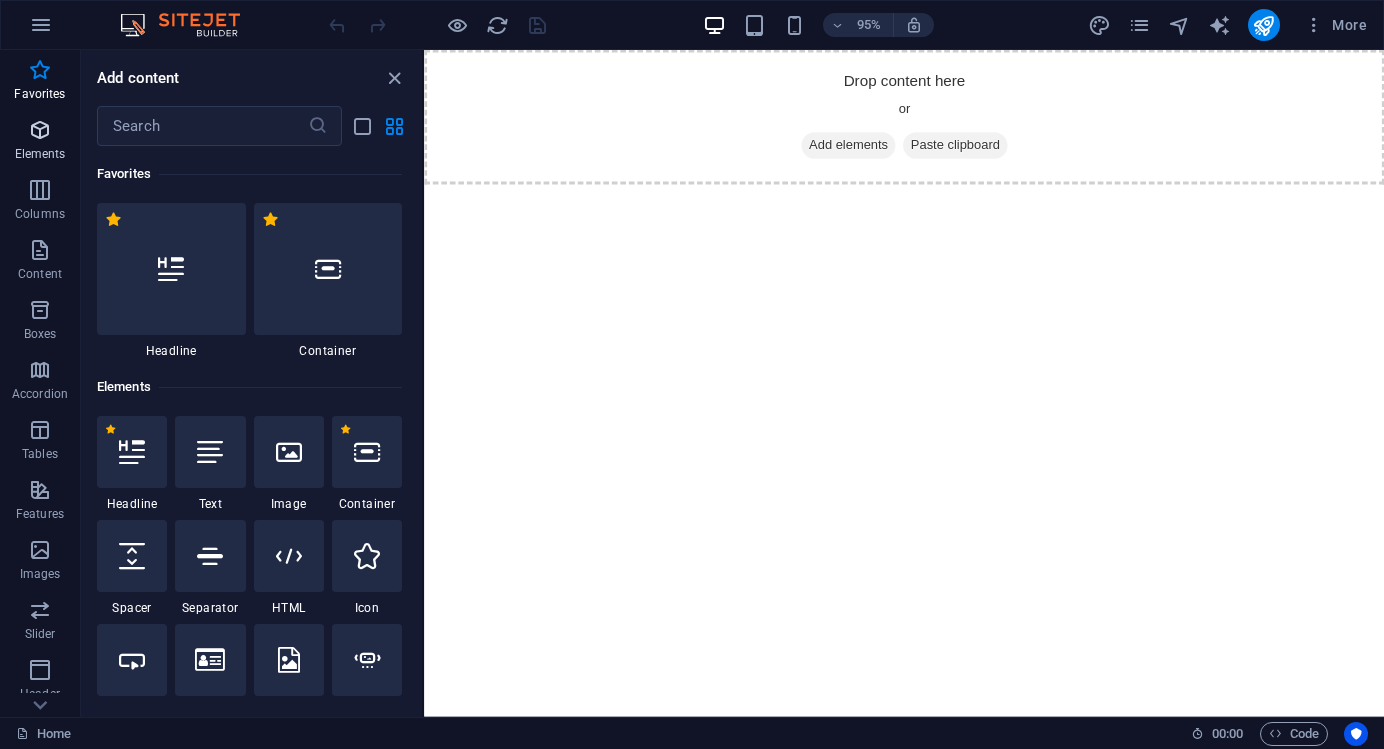 click at bounding box center [40, 130] 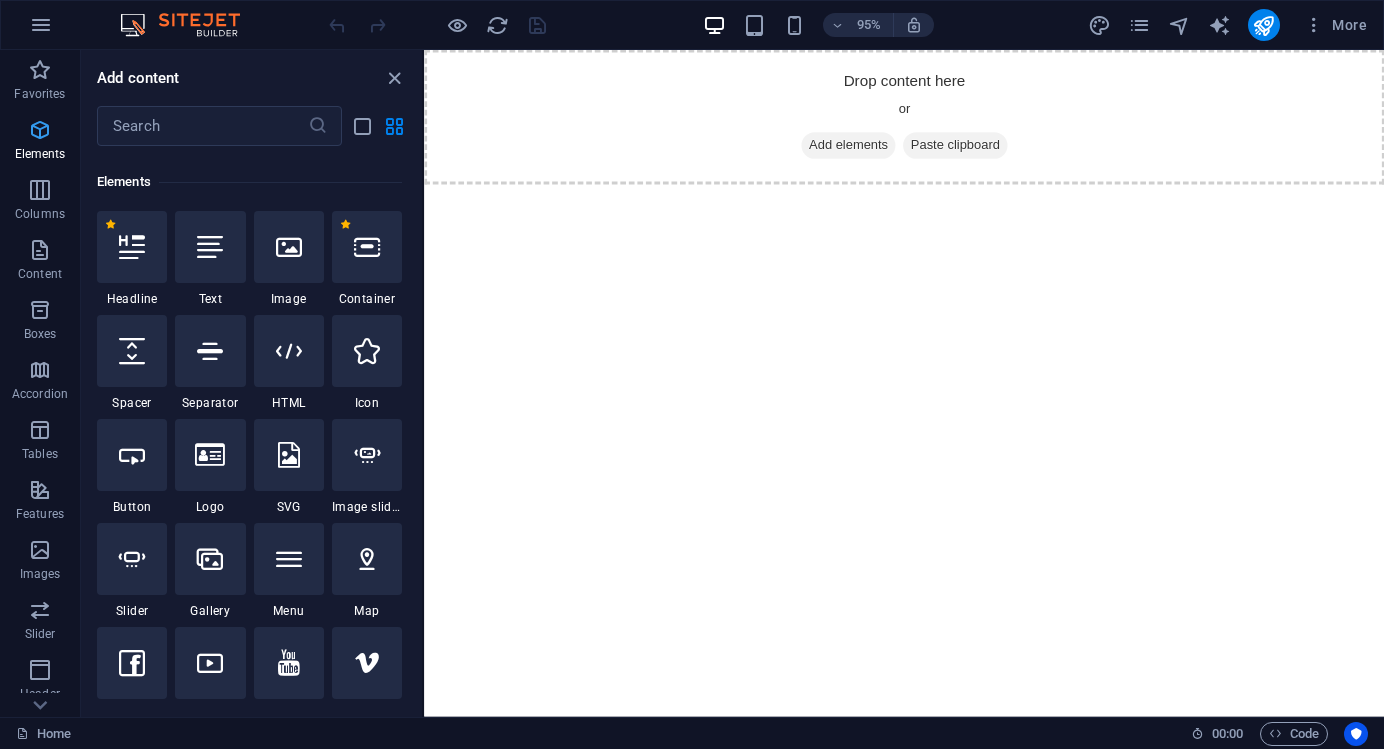 scroll, scrollTop: 213, scrollLeft: 0, axis: vertical 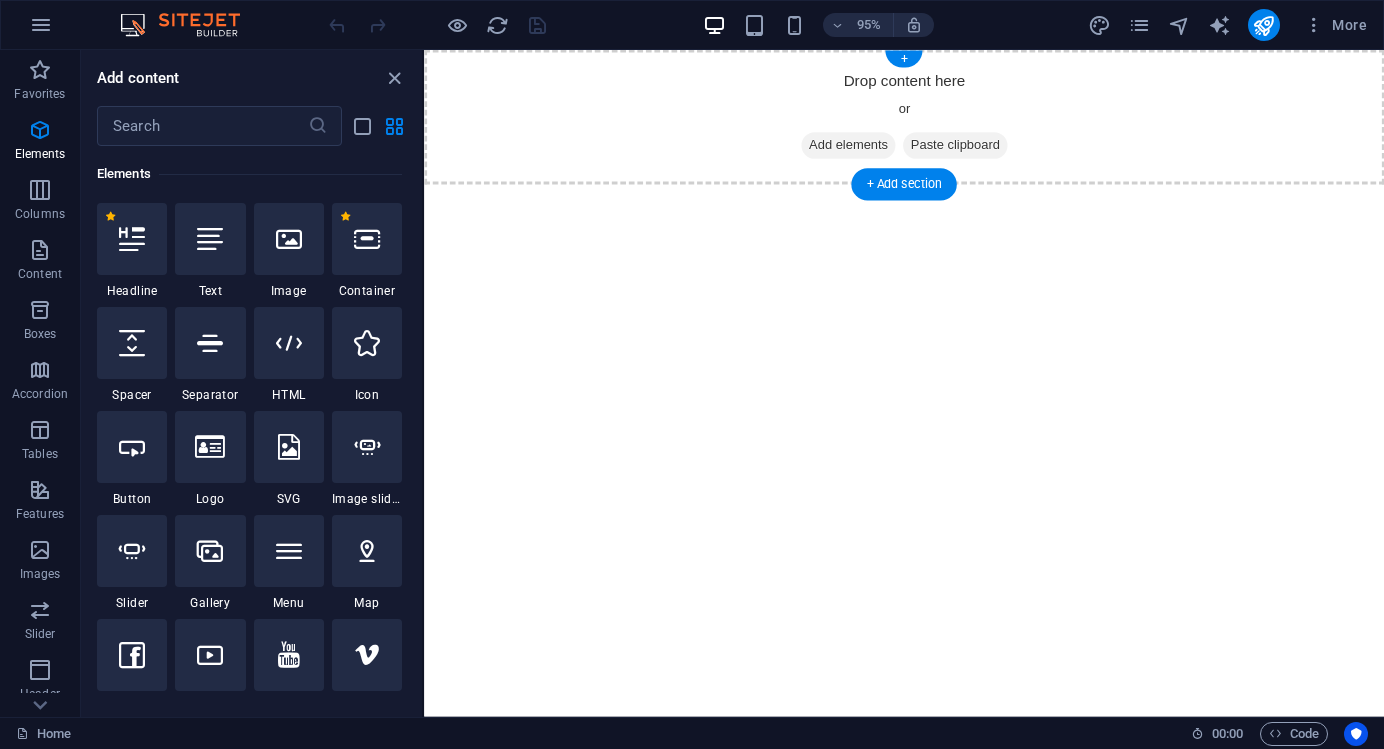 click on "Add content" at bounding box center [251, 78] 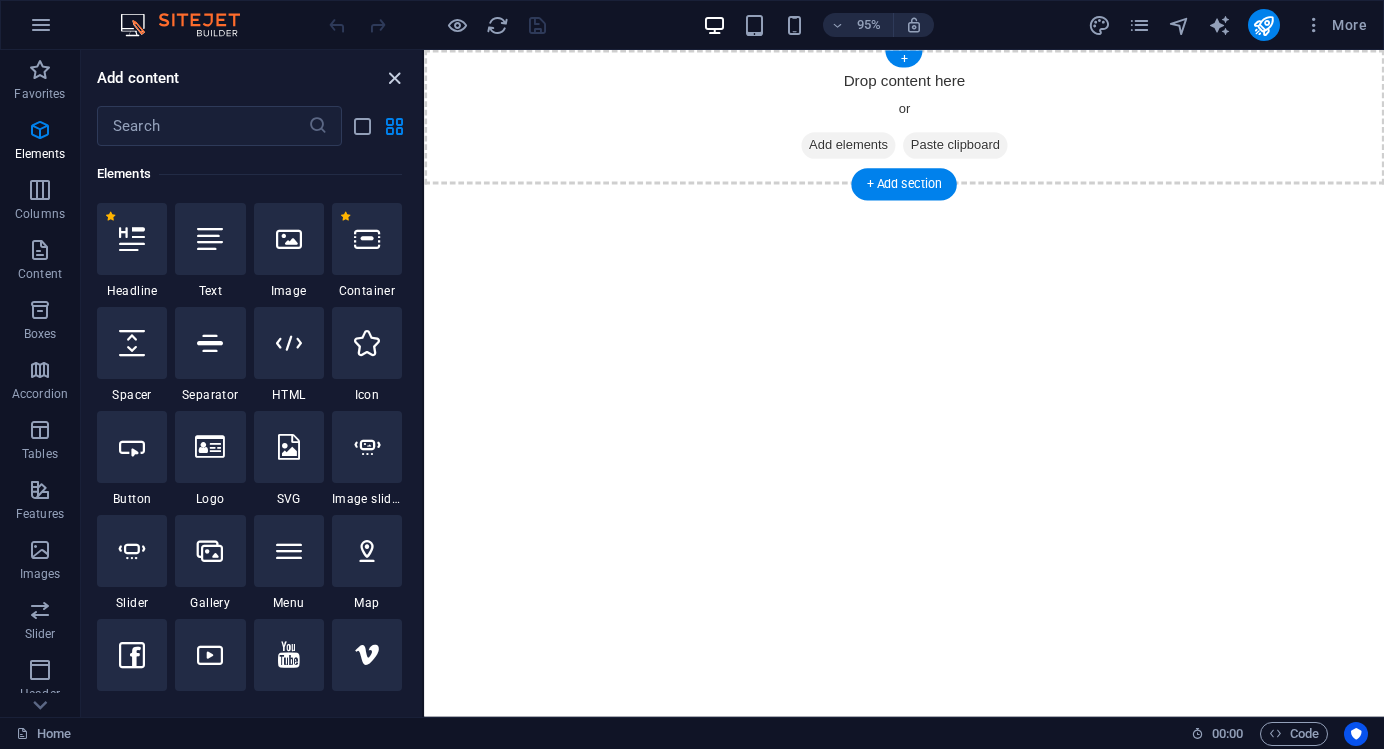 click at bounding box center (394, 78) 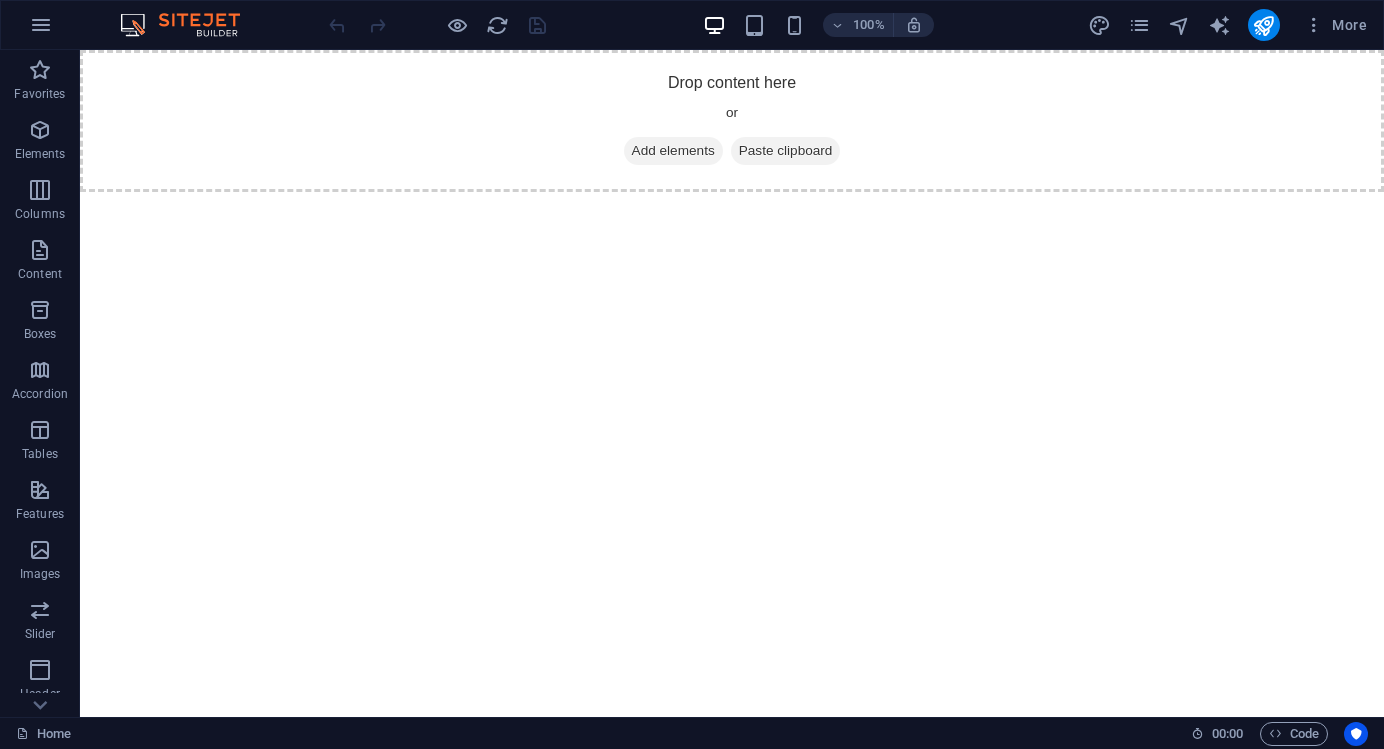 click on "Add elements" at bounding box center (673, 151) 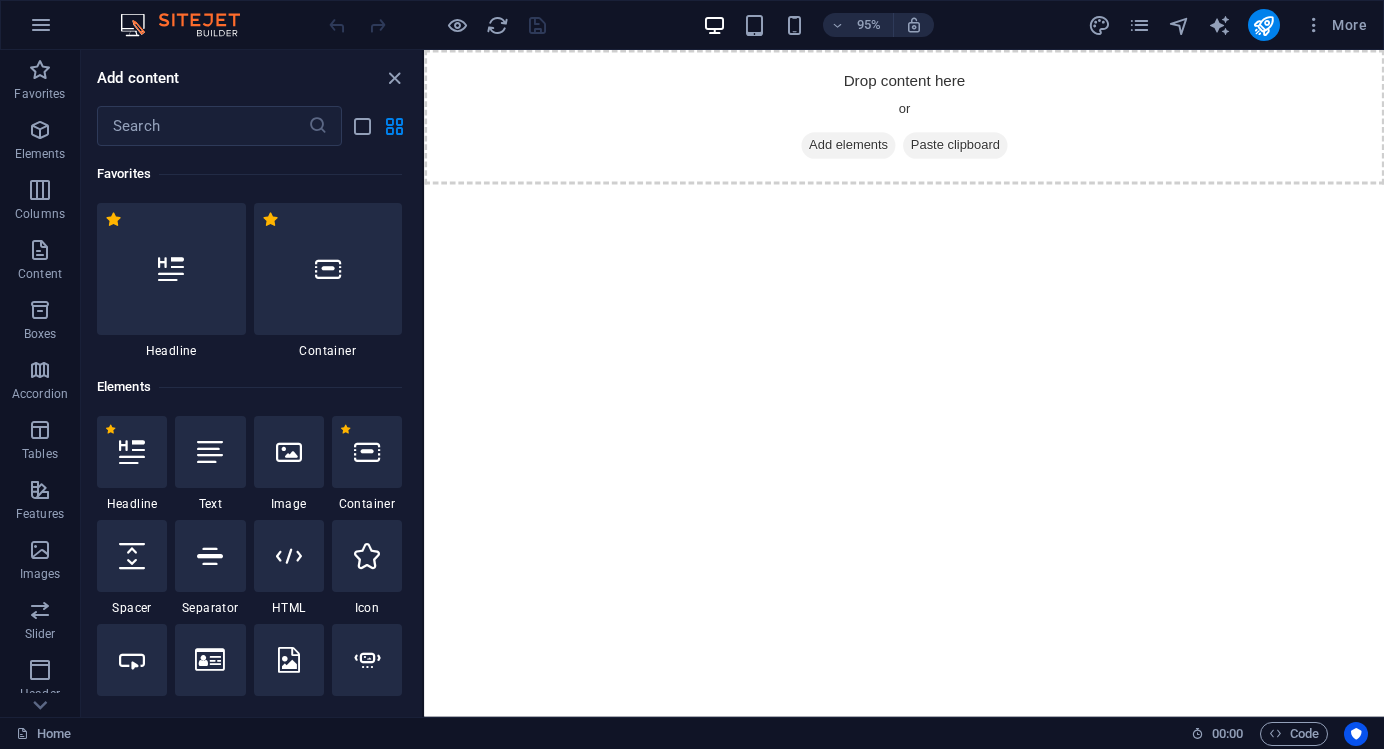 click on "Skip to main content
Drop content here or  Add elements  Paste clipboard" at bounding box center [929, 121] 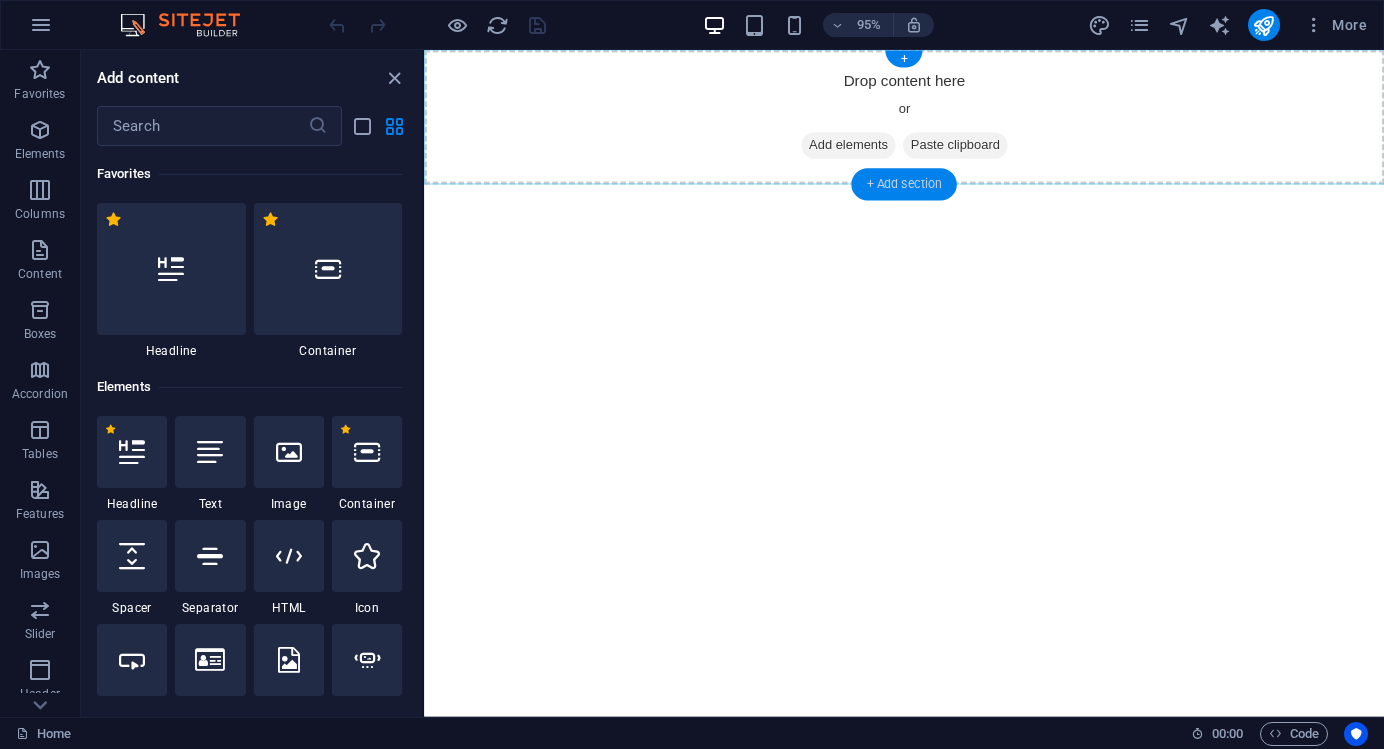click on "+ Add section" at bounding box center [903, 185] 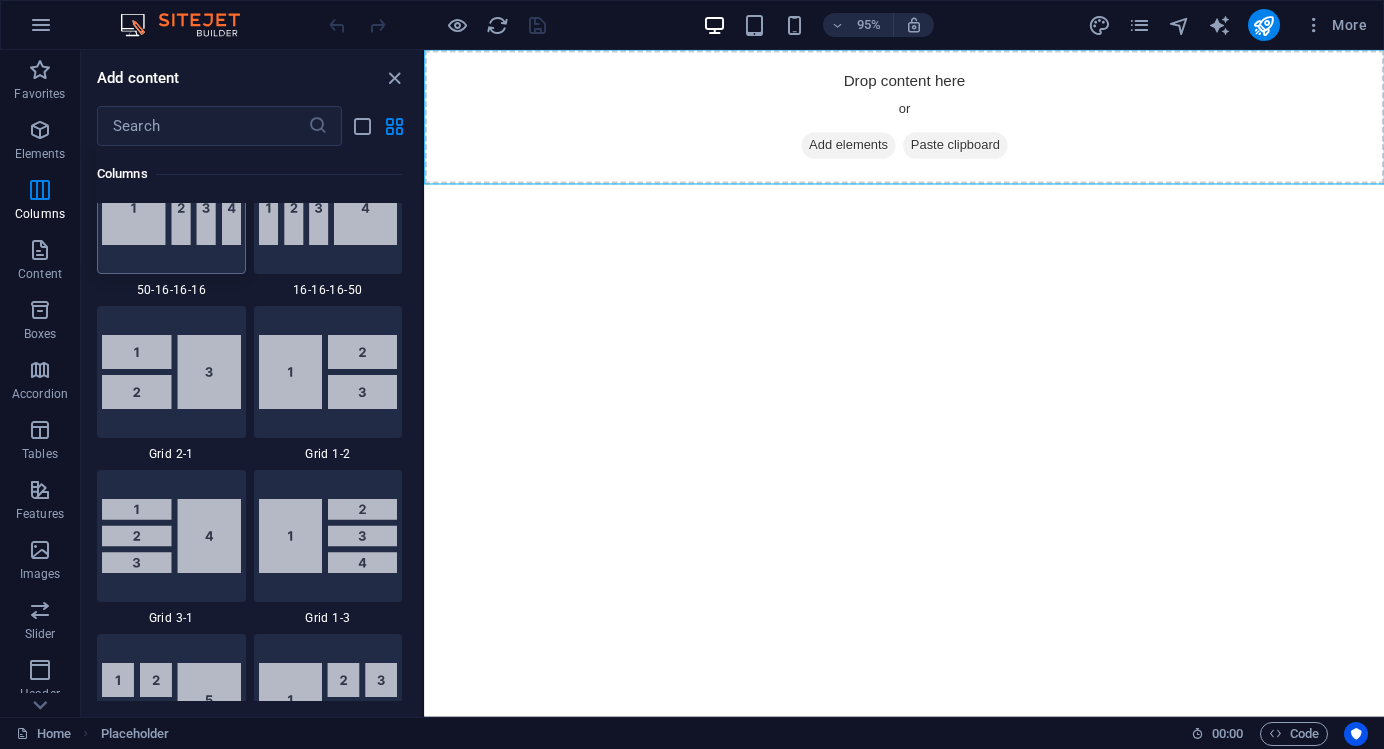 scroll, scrollTop: 2246, scrollLeft: 0, axis: vertical 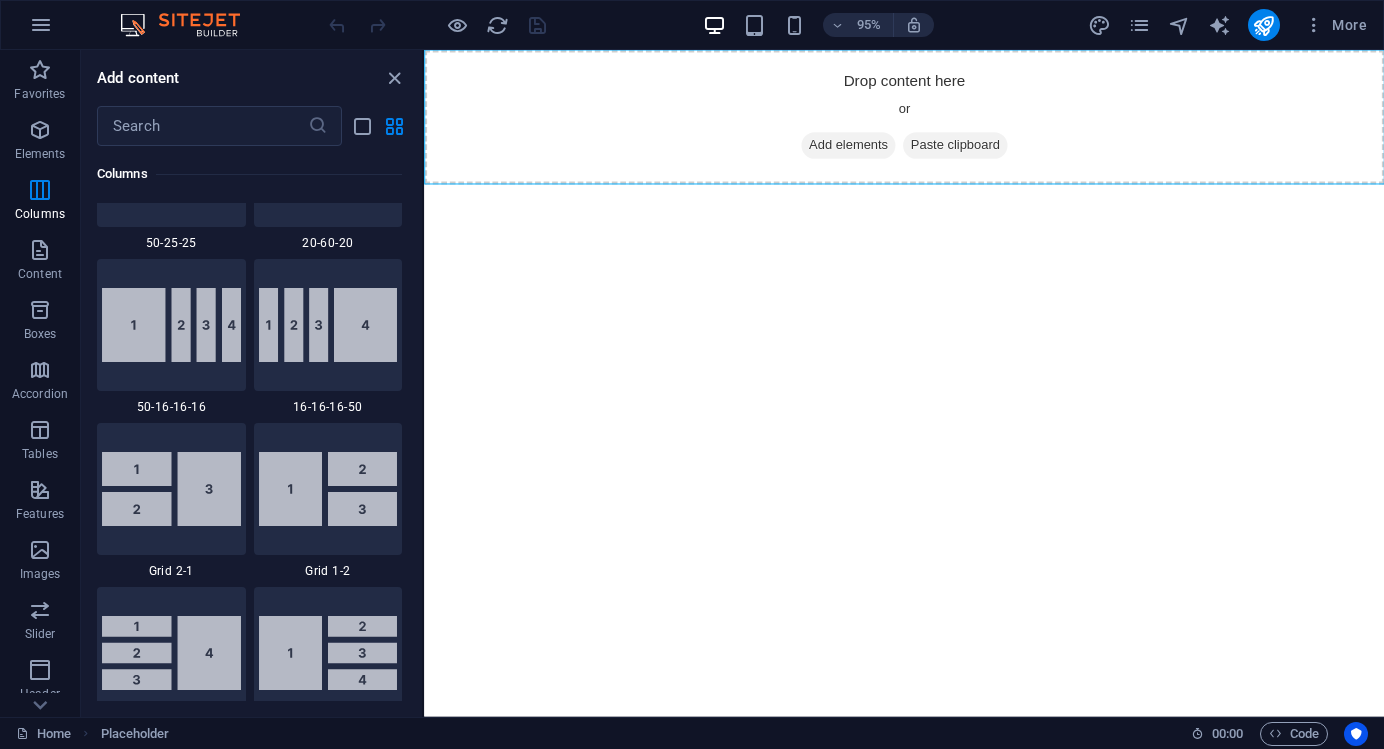 click on "Skip to main content
Drop content here or  Add elements  Paste clipboard" at bounding box center (929, 121) 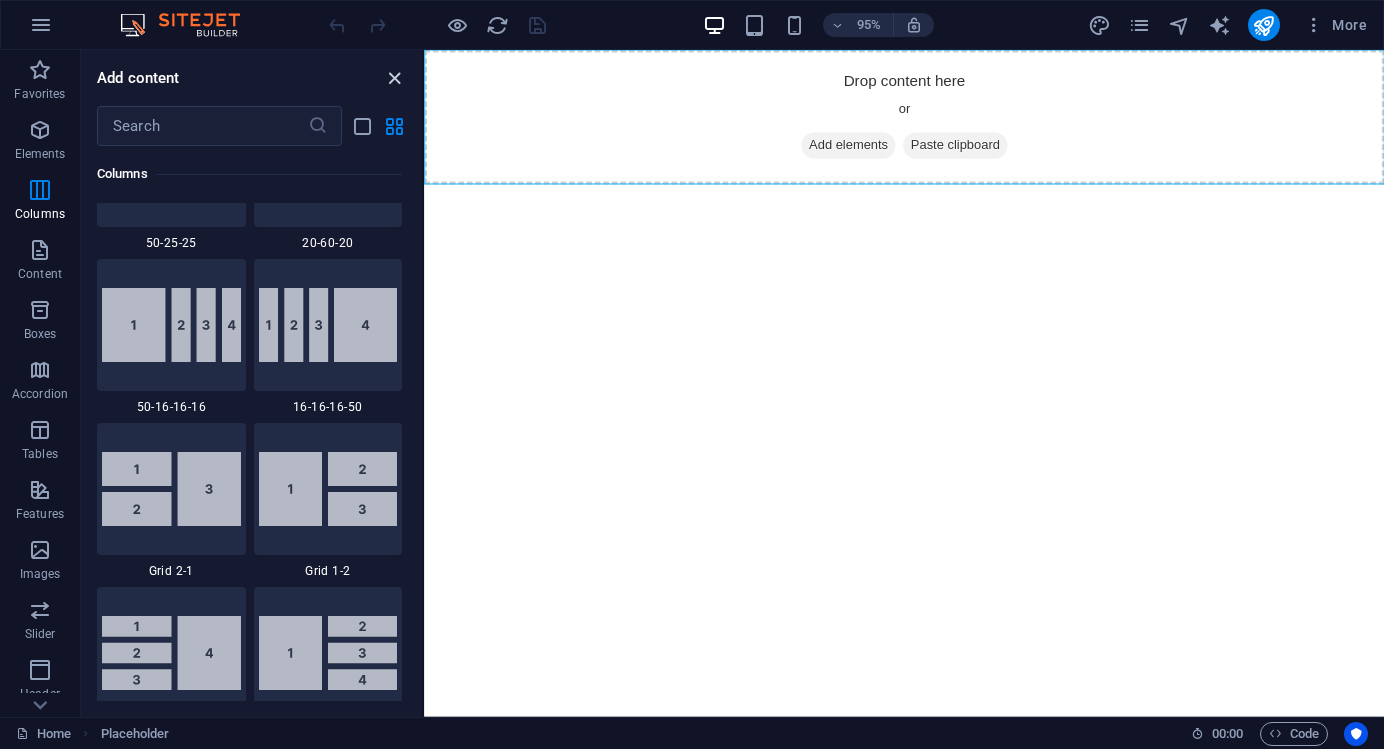 click at bounding box center [394, 78] 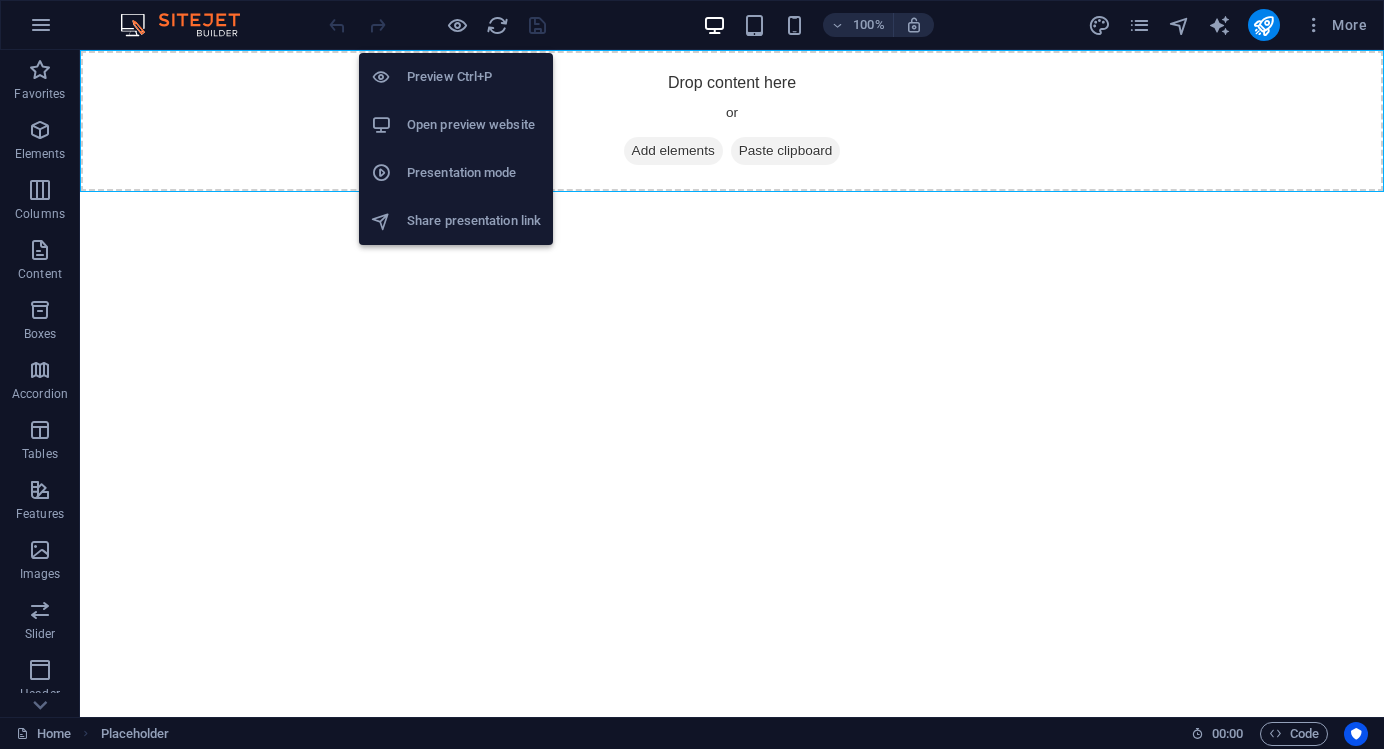 click on "Preview Ctrl+P" at bounding box center (474, 77) 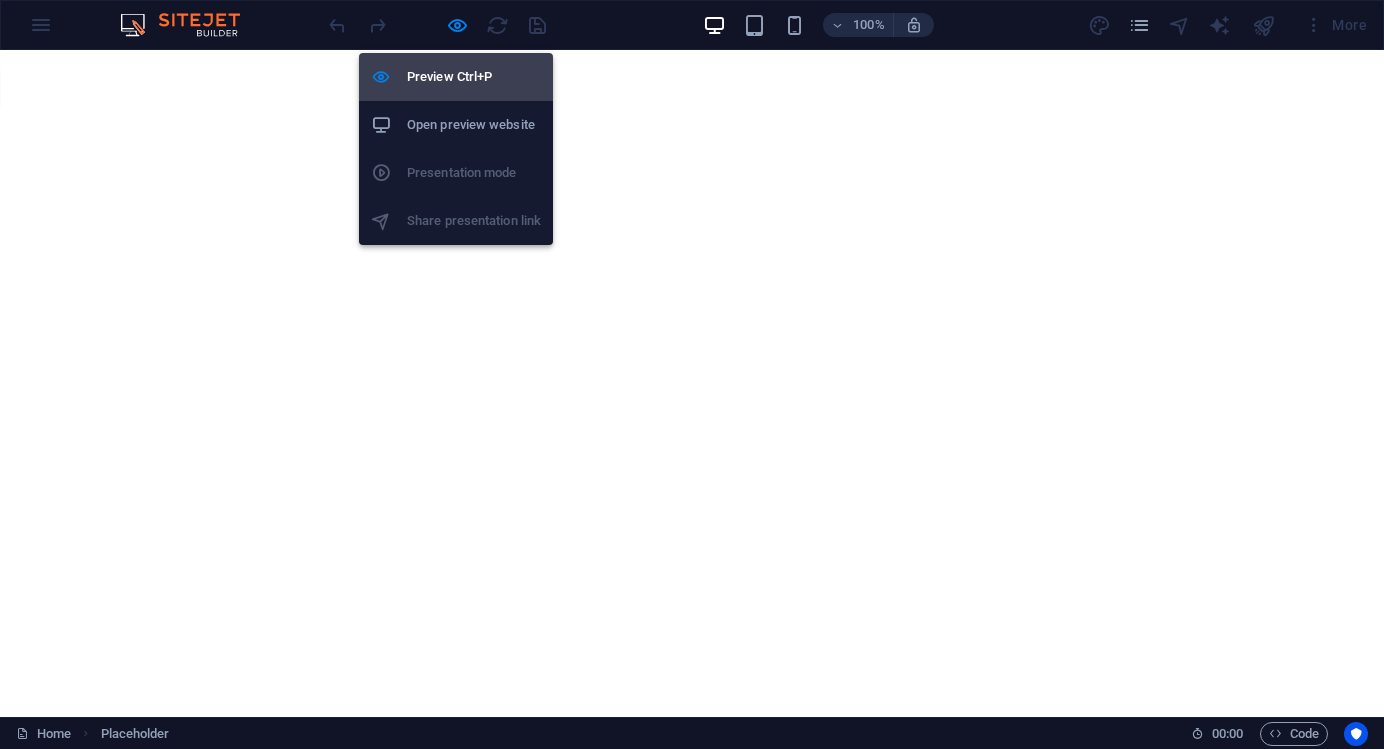 click on "Preview Ctrl+P" at bounding box center (474, 77) 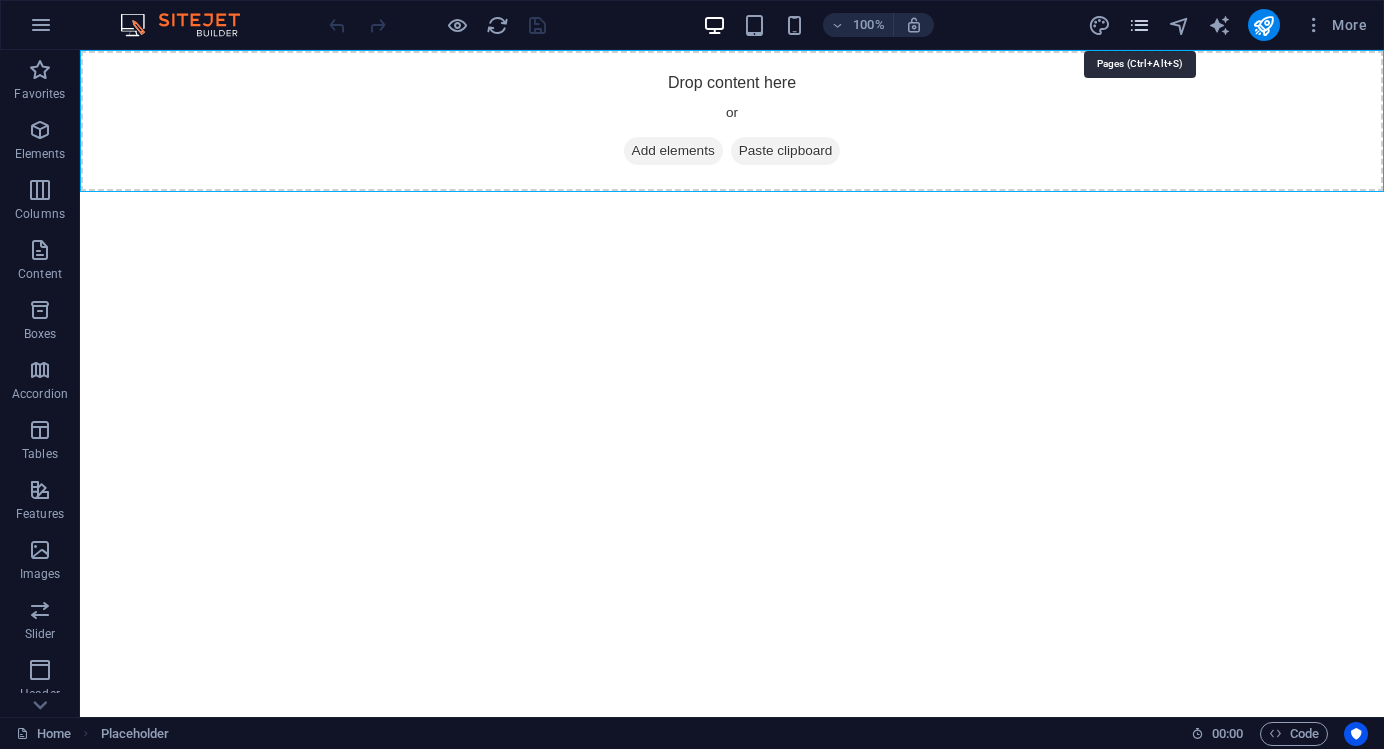 click at bounding box center [1139, 25] 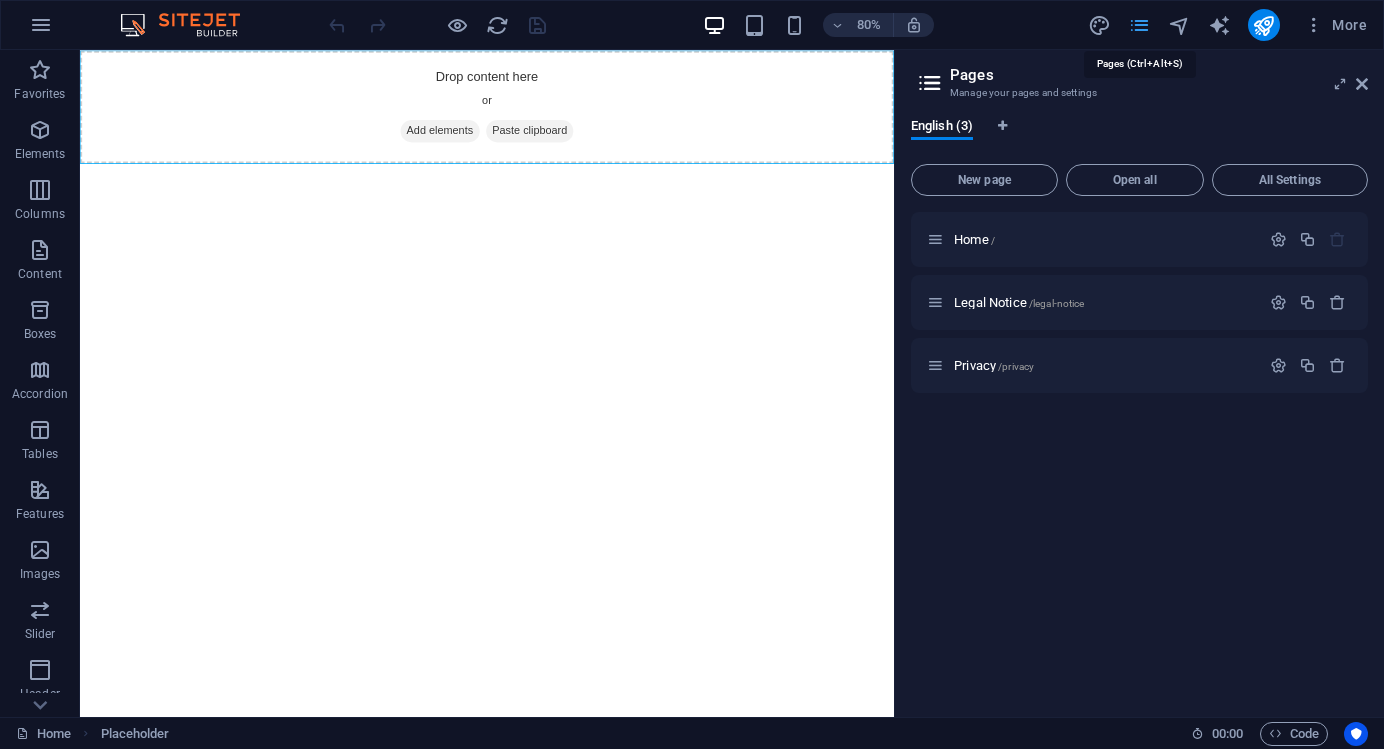 click at bounding box center (1139, 25) 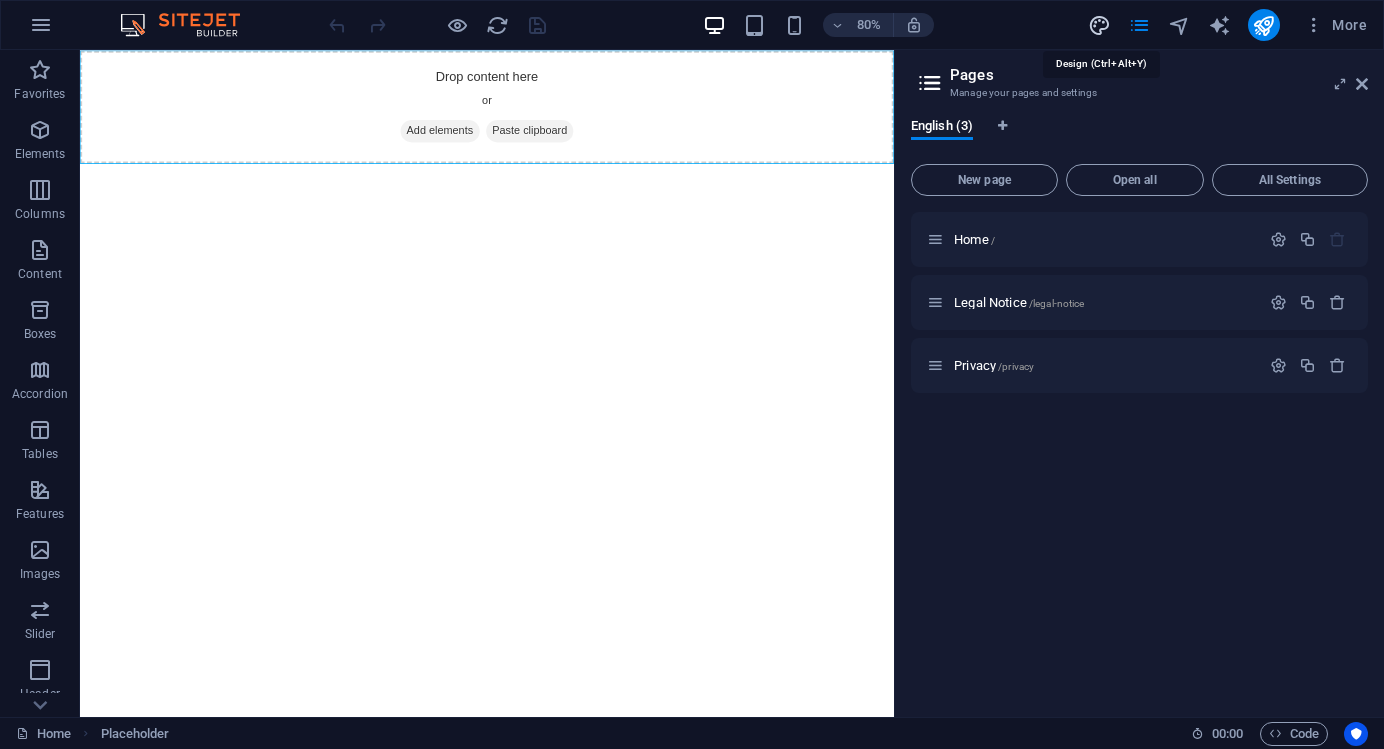 click at bounding box center (1099, 25) 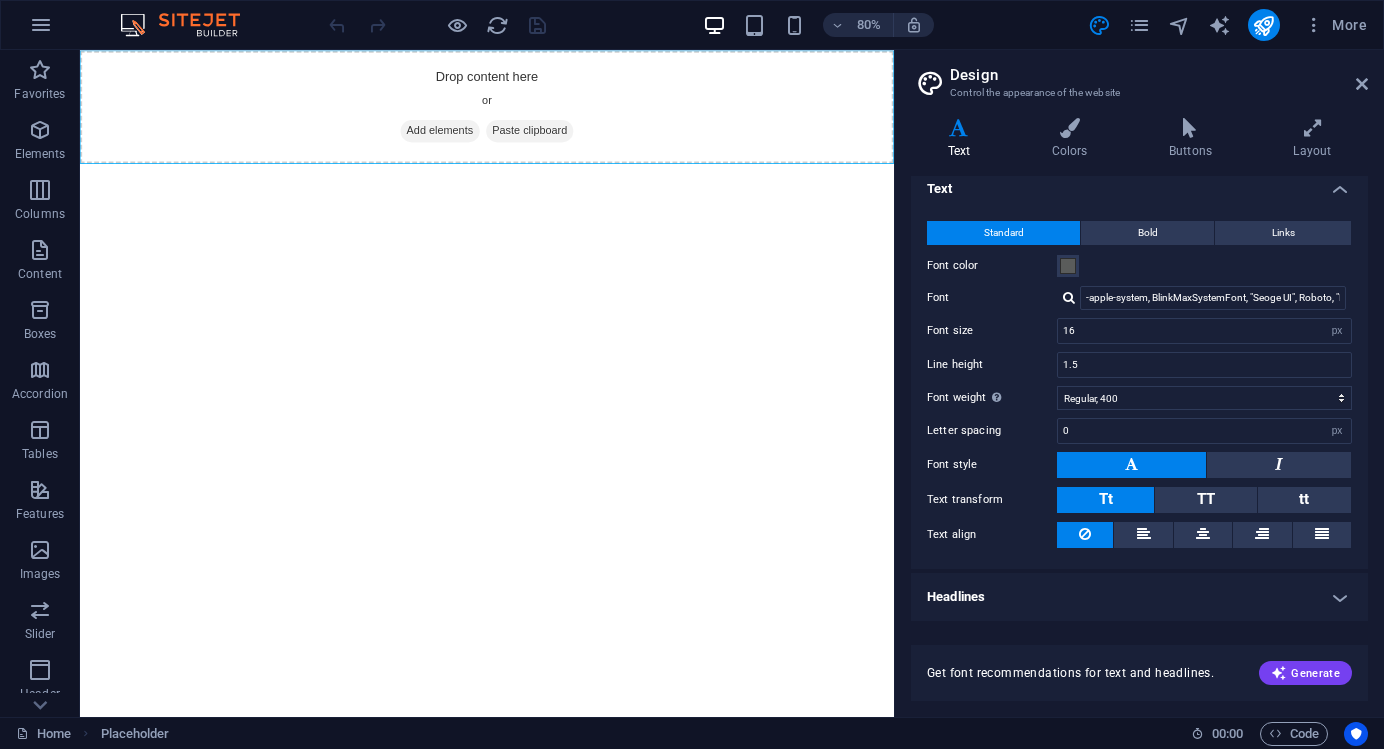 scroll, scrollTop: 0, scrollLeft: 0, axis: both 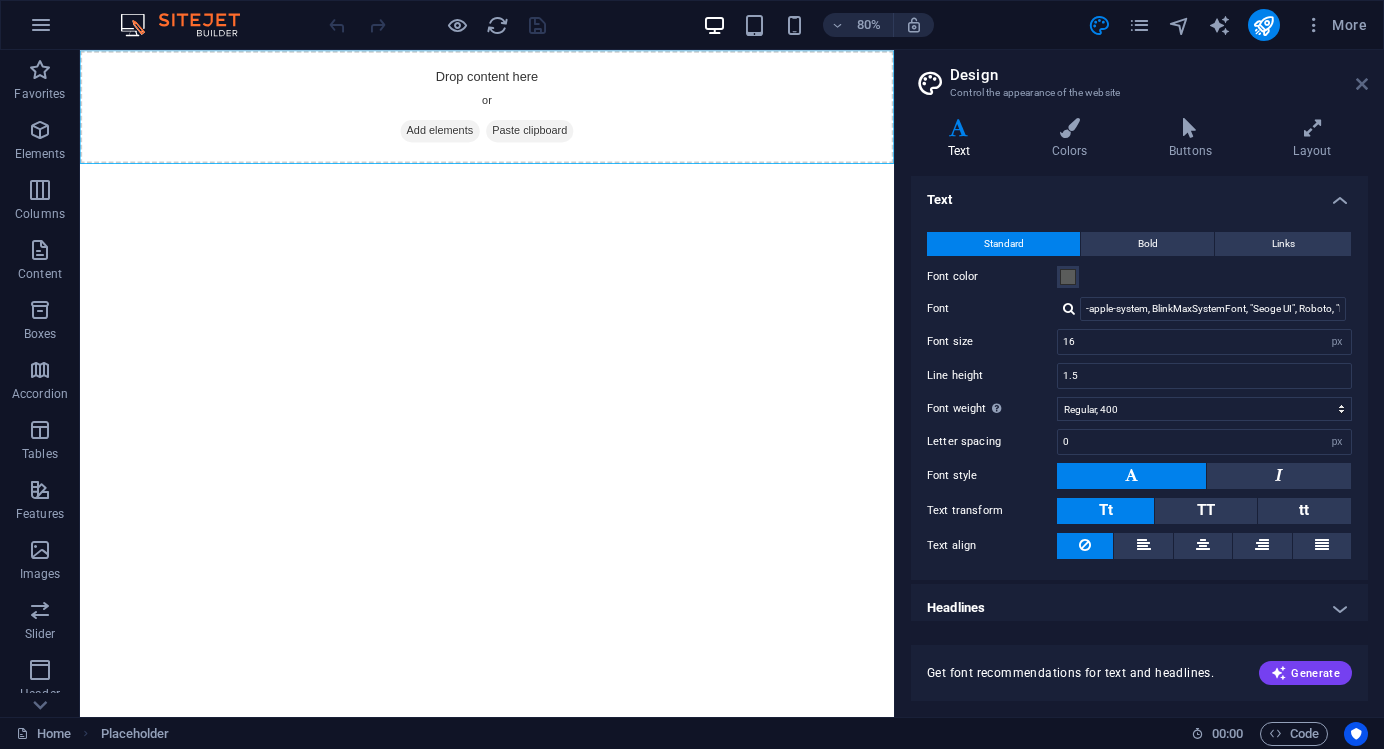 click at bounding box center (1362, 84) 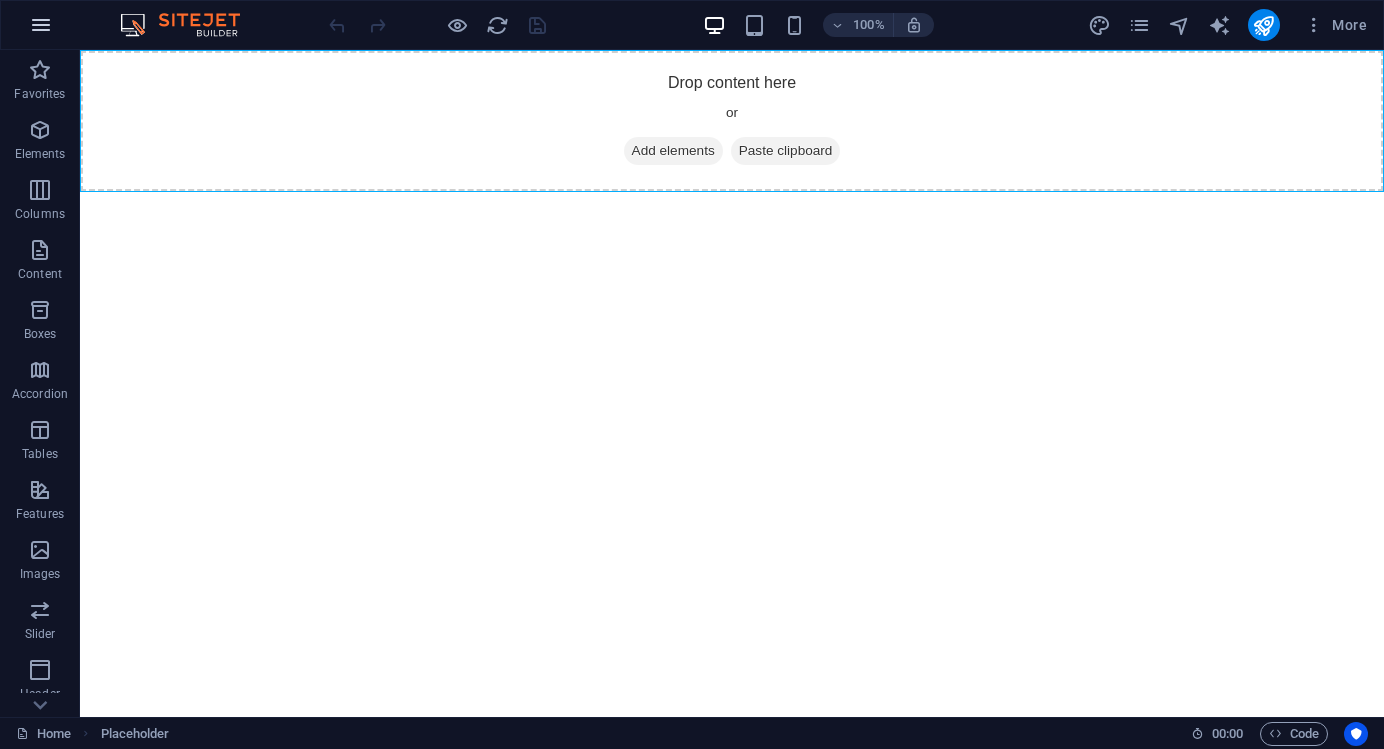 click at bounding box center (41, 25) 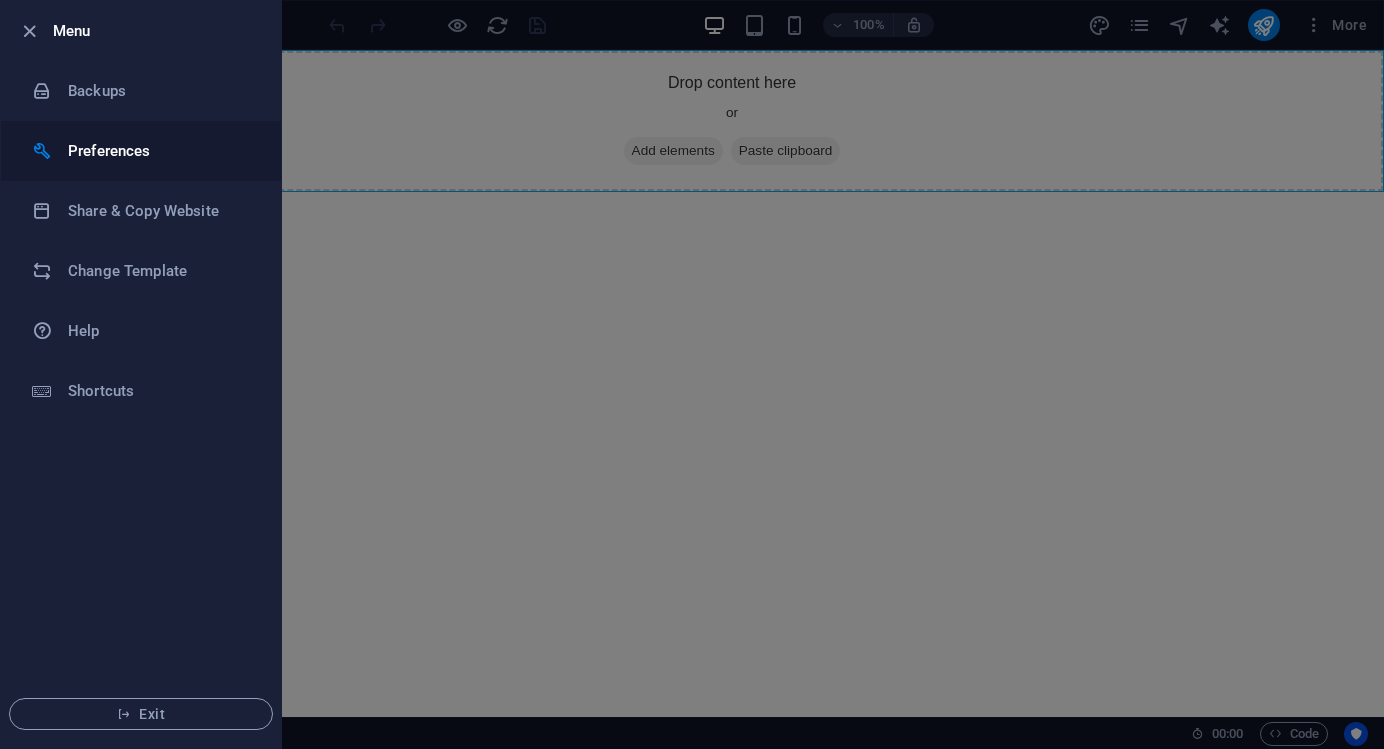 click on "Preferences" at bounding box center (160, 151) 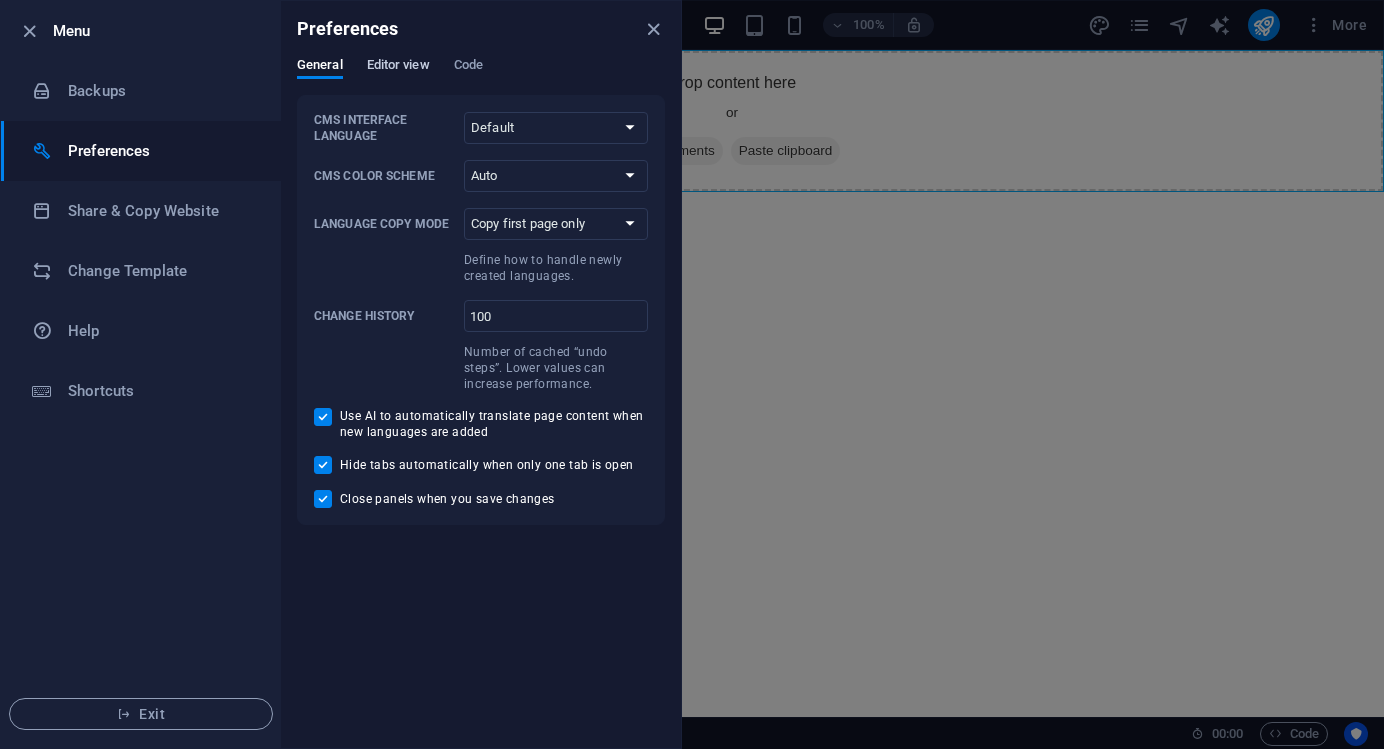 click on "Editor view" at bounding box center (398, 67) 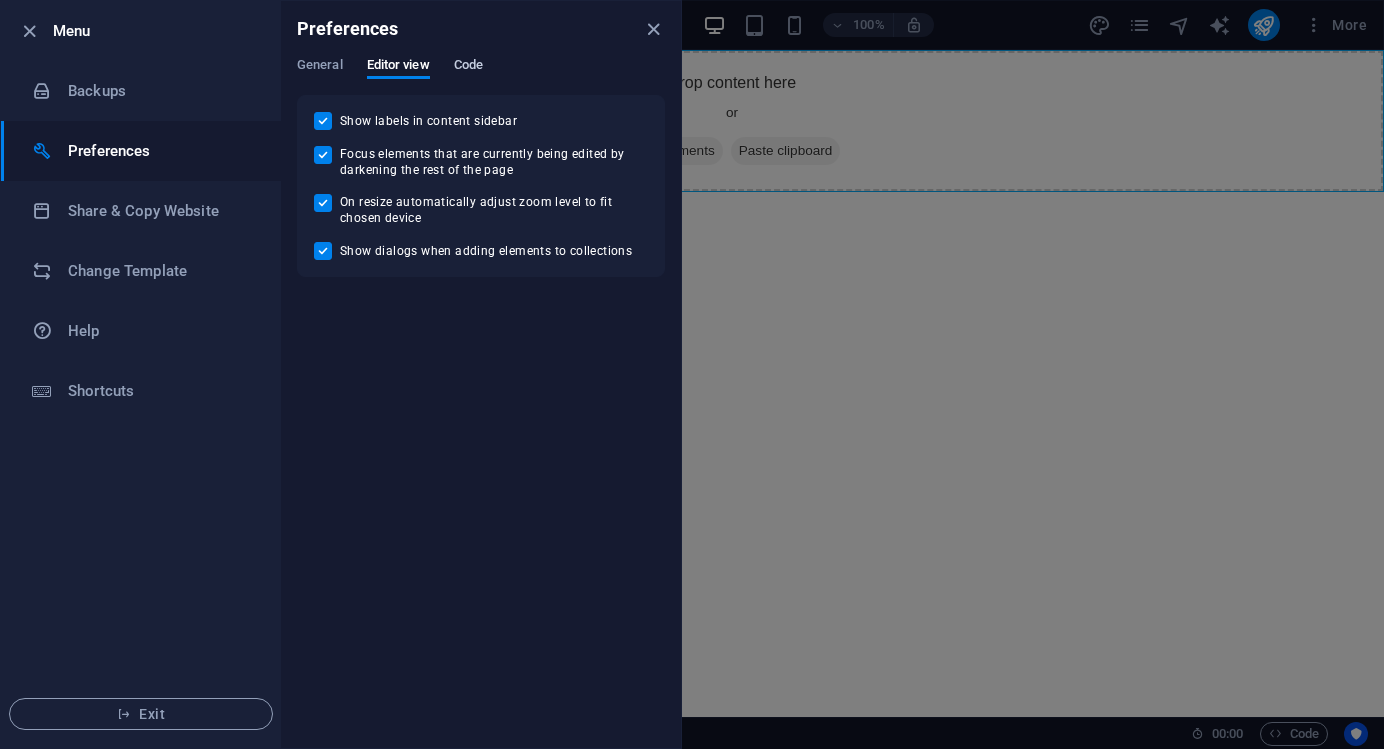 click on "Code" at bounding box center [468, 67] 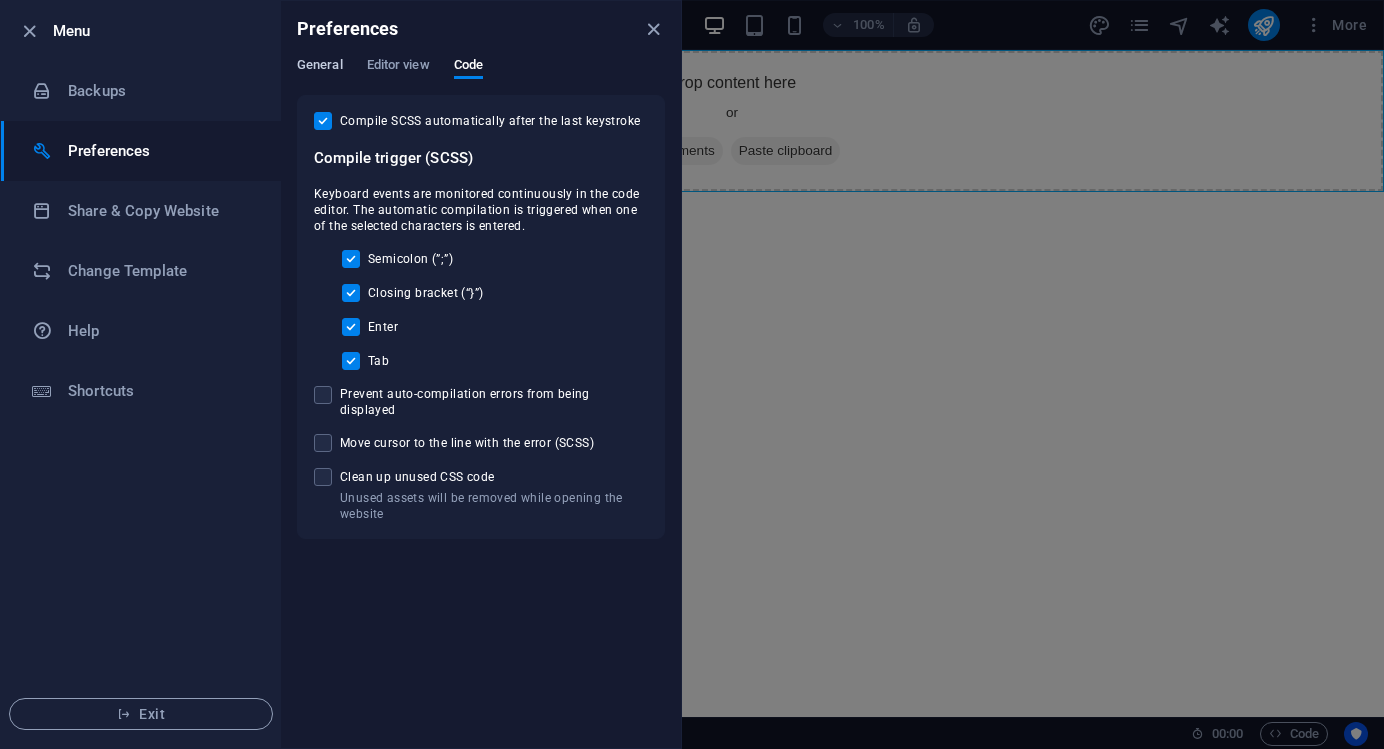 click on "General" at bounding box center (320, 67) 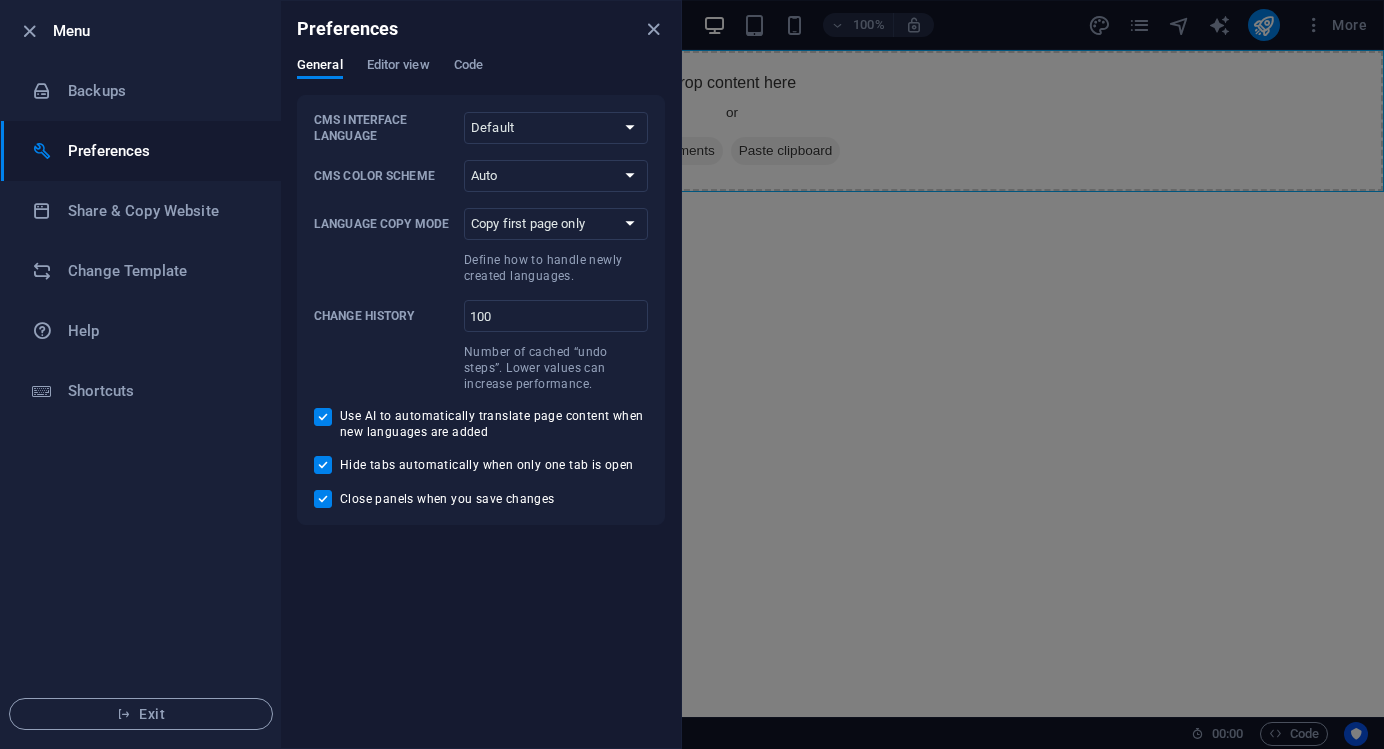 click on "Use AI to automatically translate page content when new languages are added" at bounding box center (327, 417) 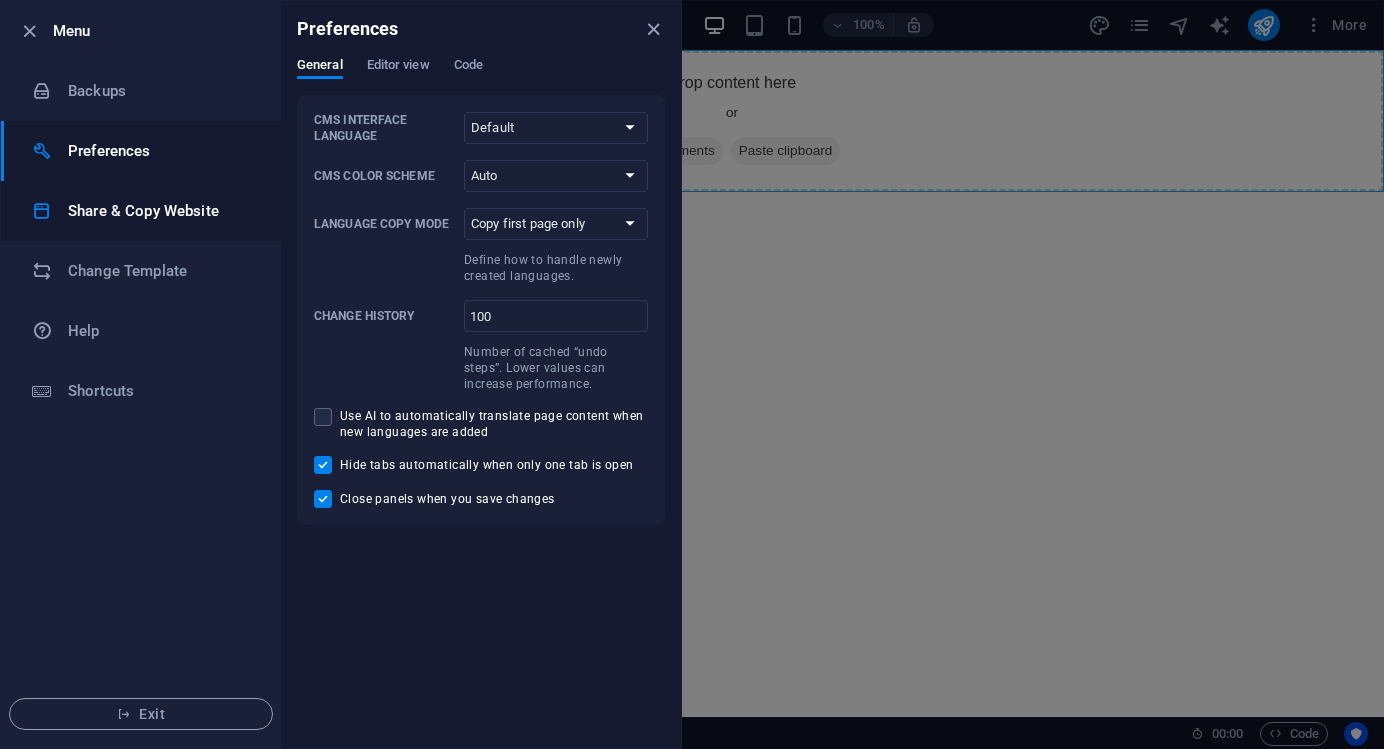 click on "Share & Copy Website" at bounding box center [160, 211] 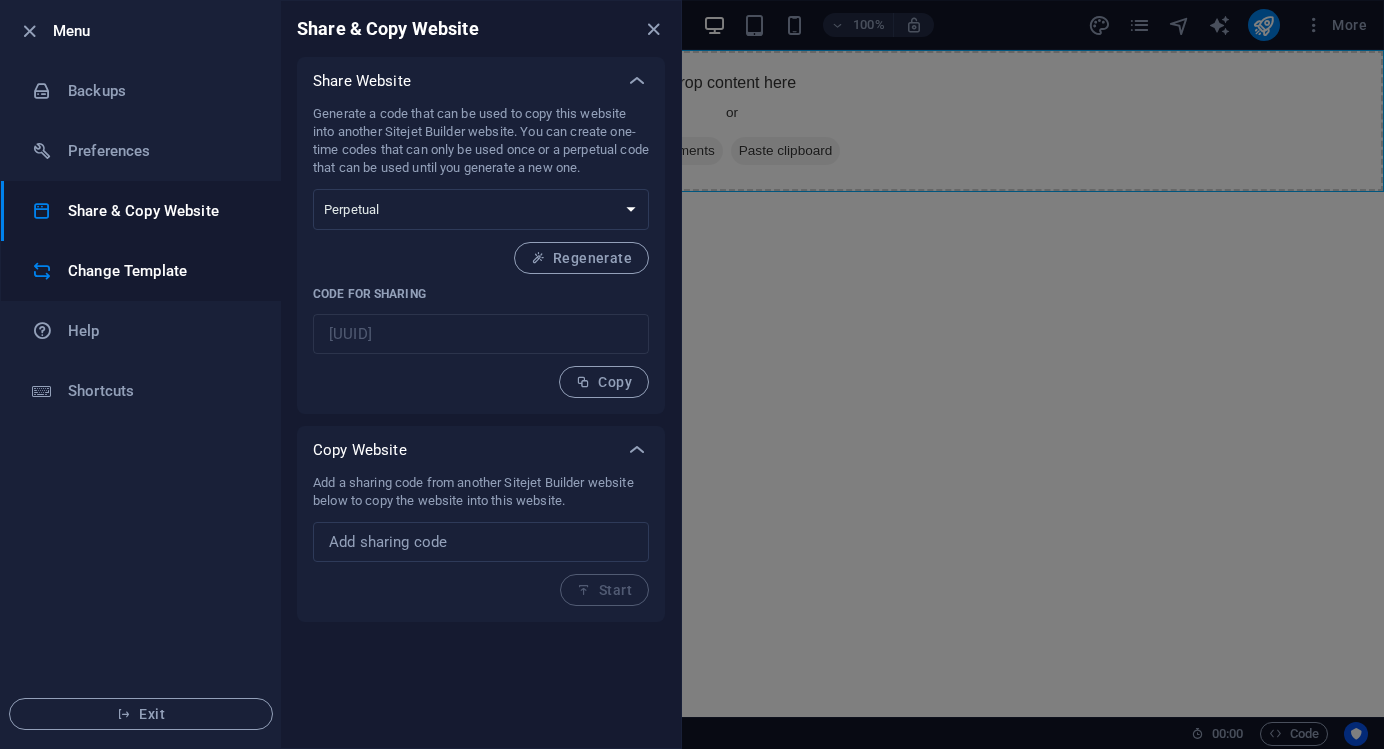 click on "Change Template" at bounding box center (160, 271) 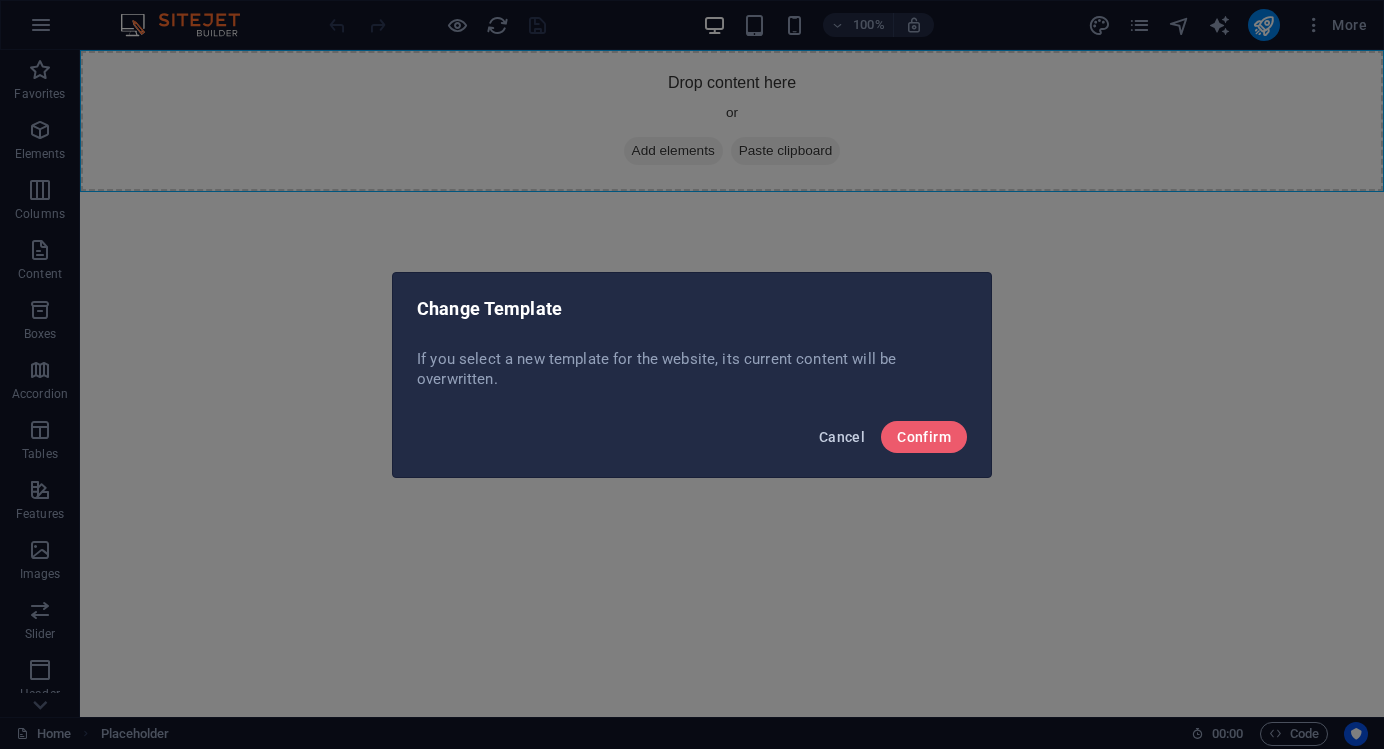 click on "Cancel" at bounding box center (842, 437) 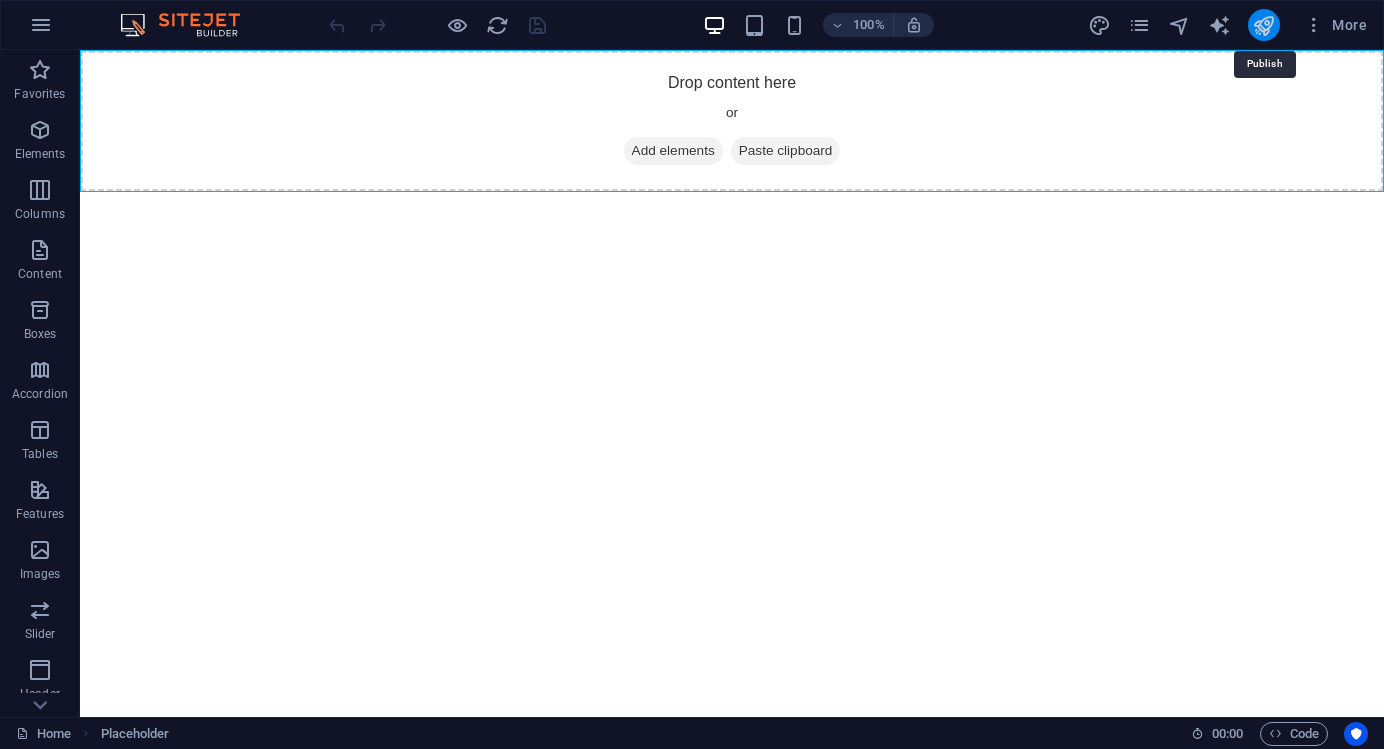 click at bounding box center [1263, 25] 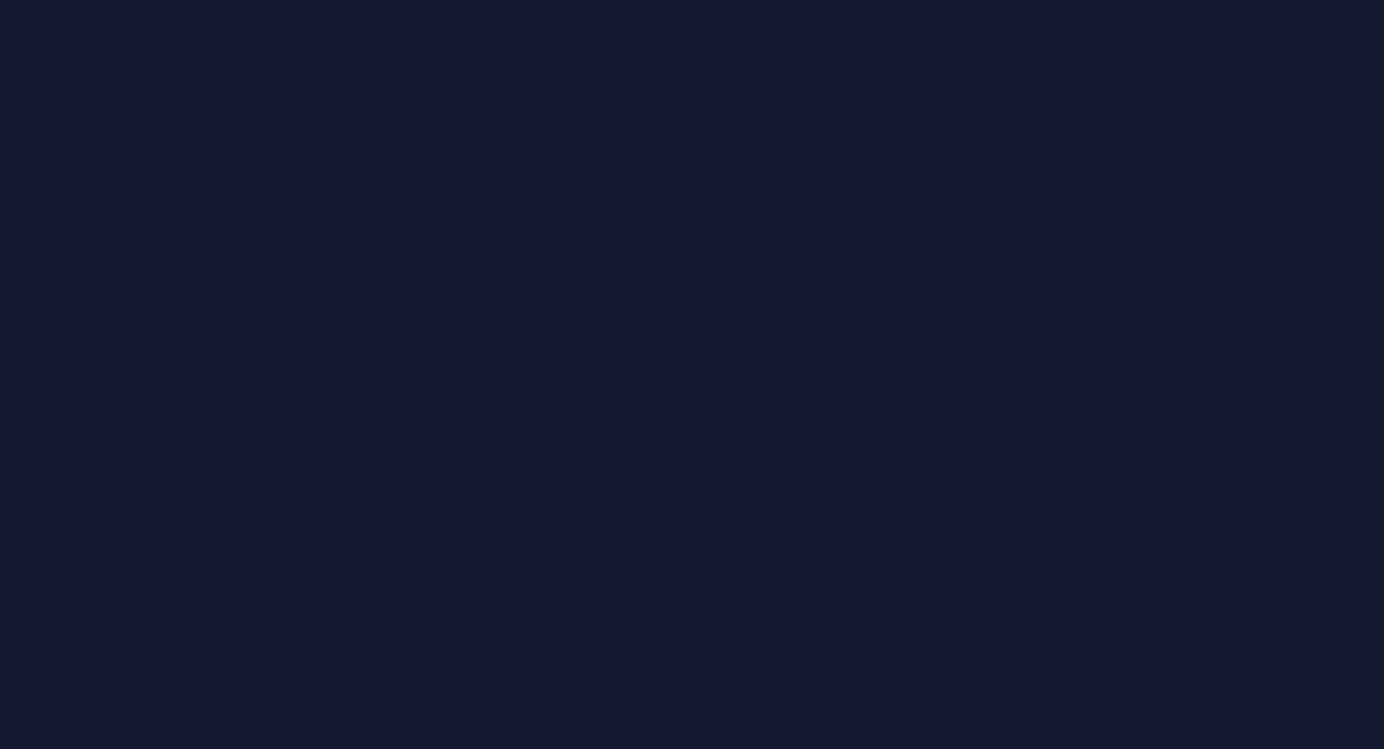 scroll, scrollTop: 0, scrollLeft: 0, axis: both 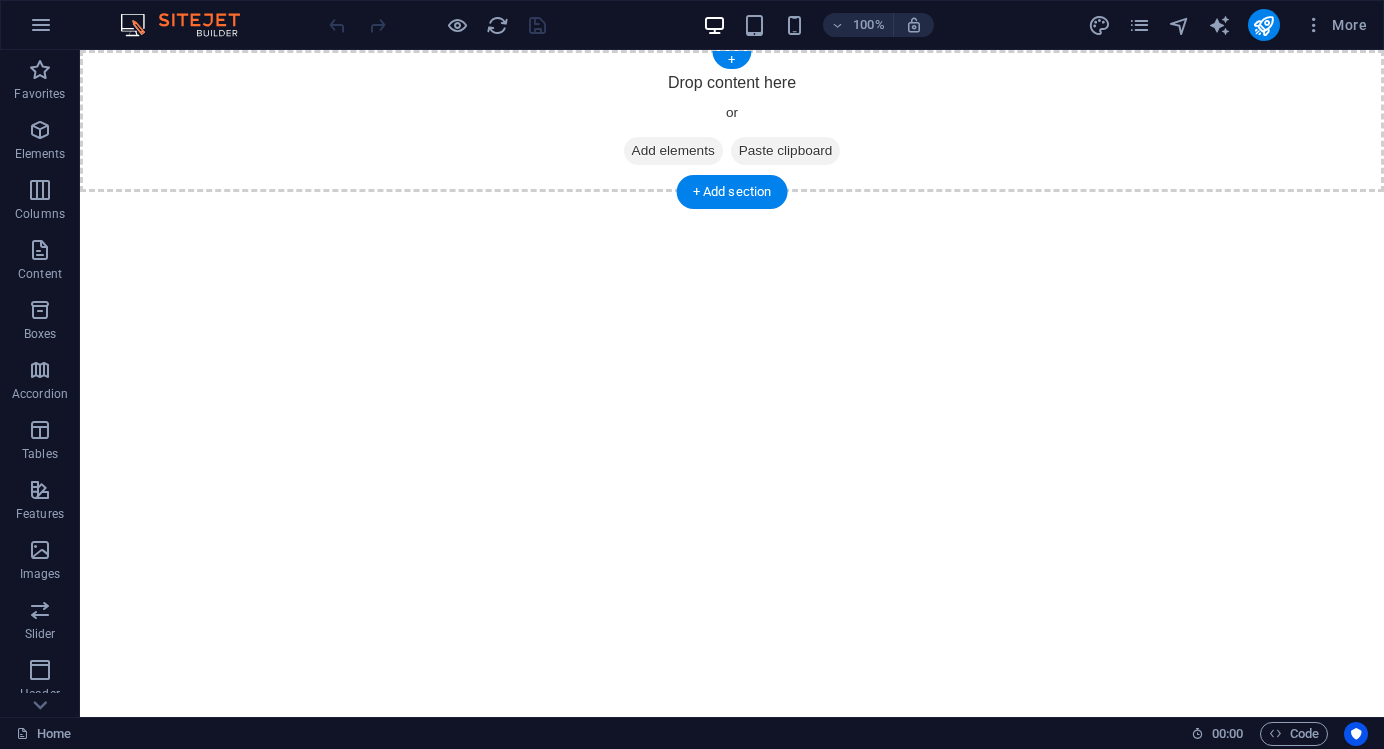 click on "Add elements" at bounding box center [673, 151] 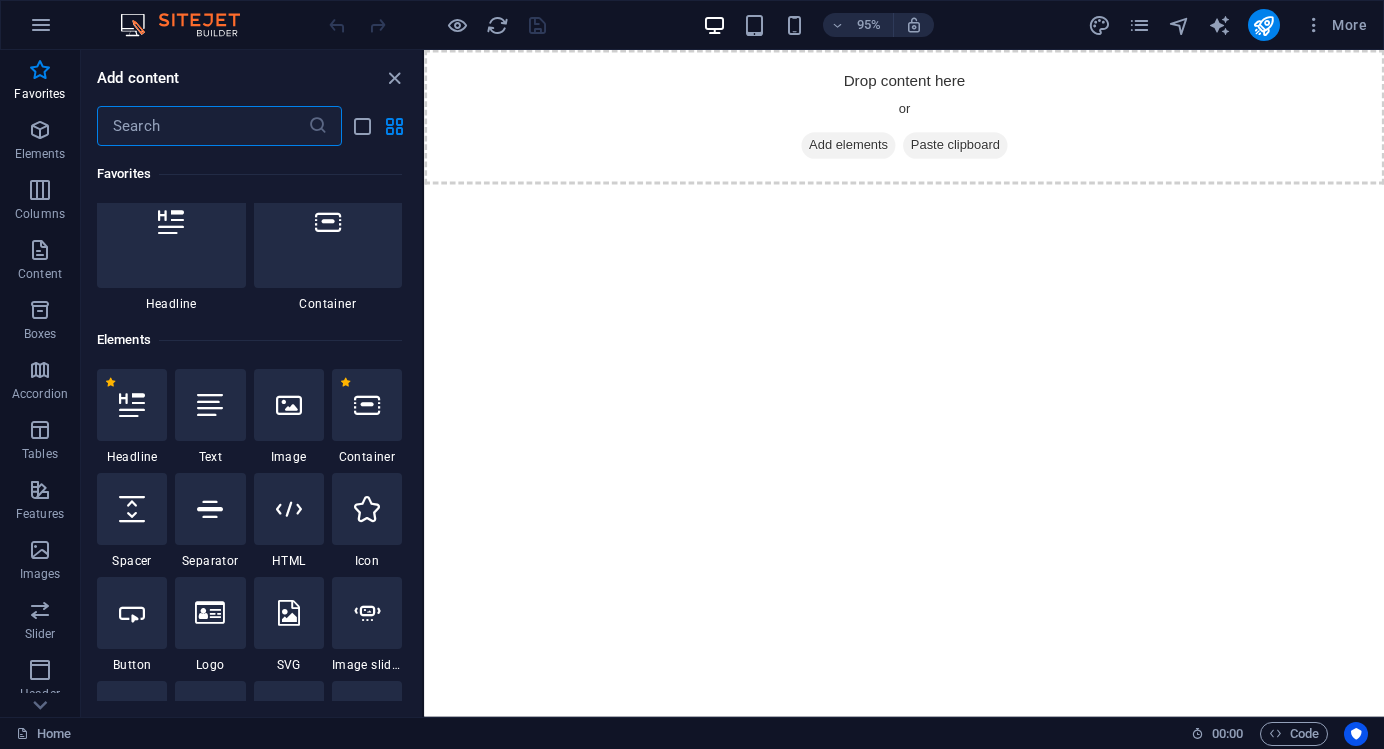 scroll, scrollTop: 48, scrollLeft: 0, axis: vertical 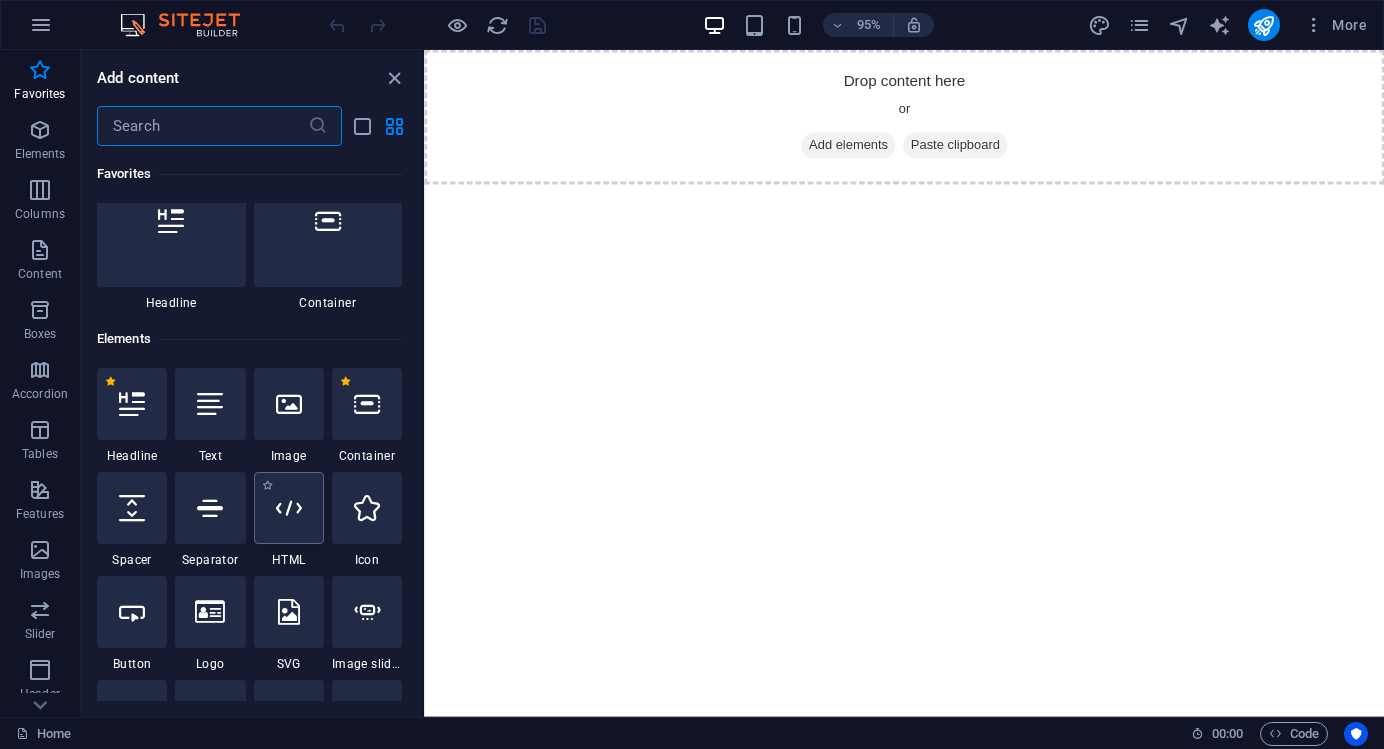 click at bounding box center (289, 508) 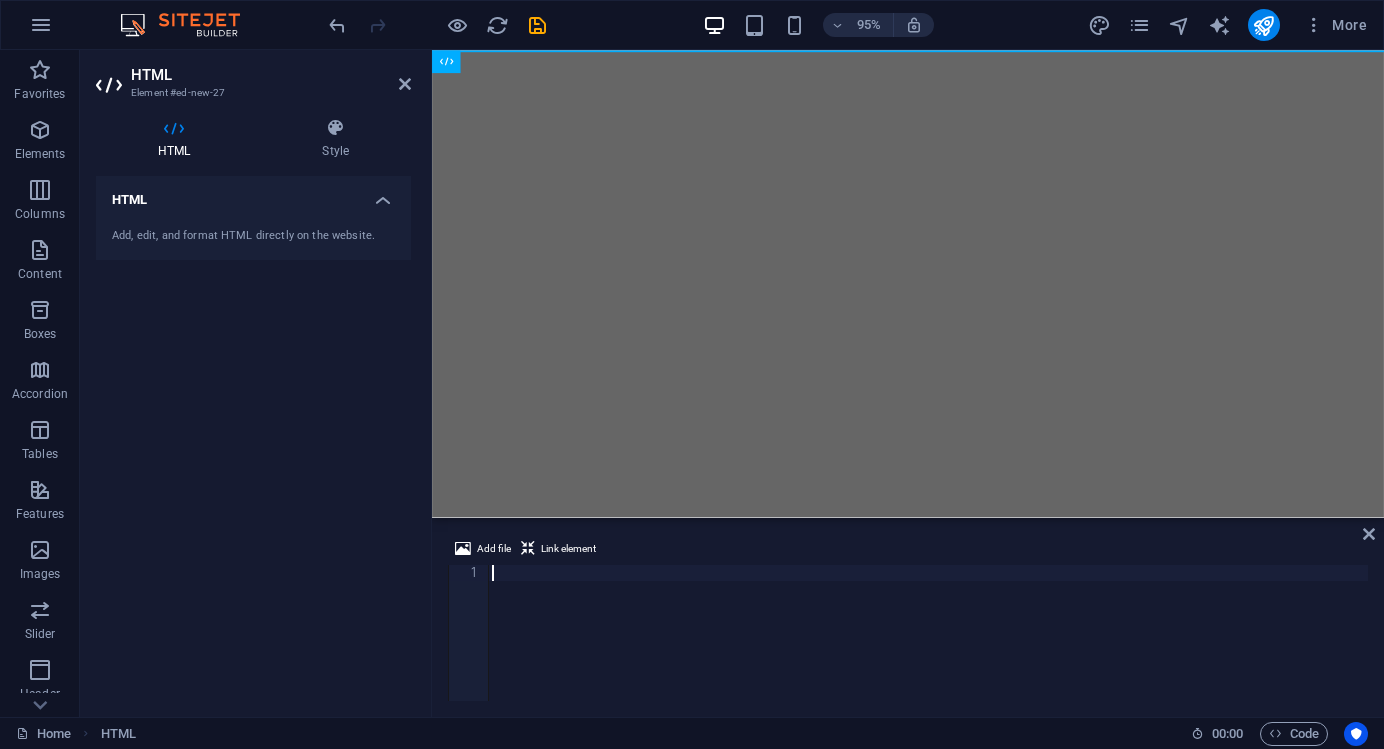 click on "HTML Element #ed-new-27" at bounding box center (253, 76) 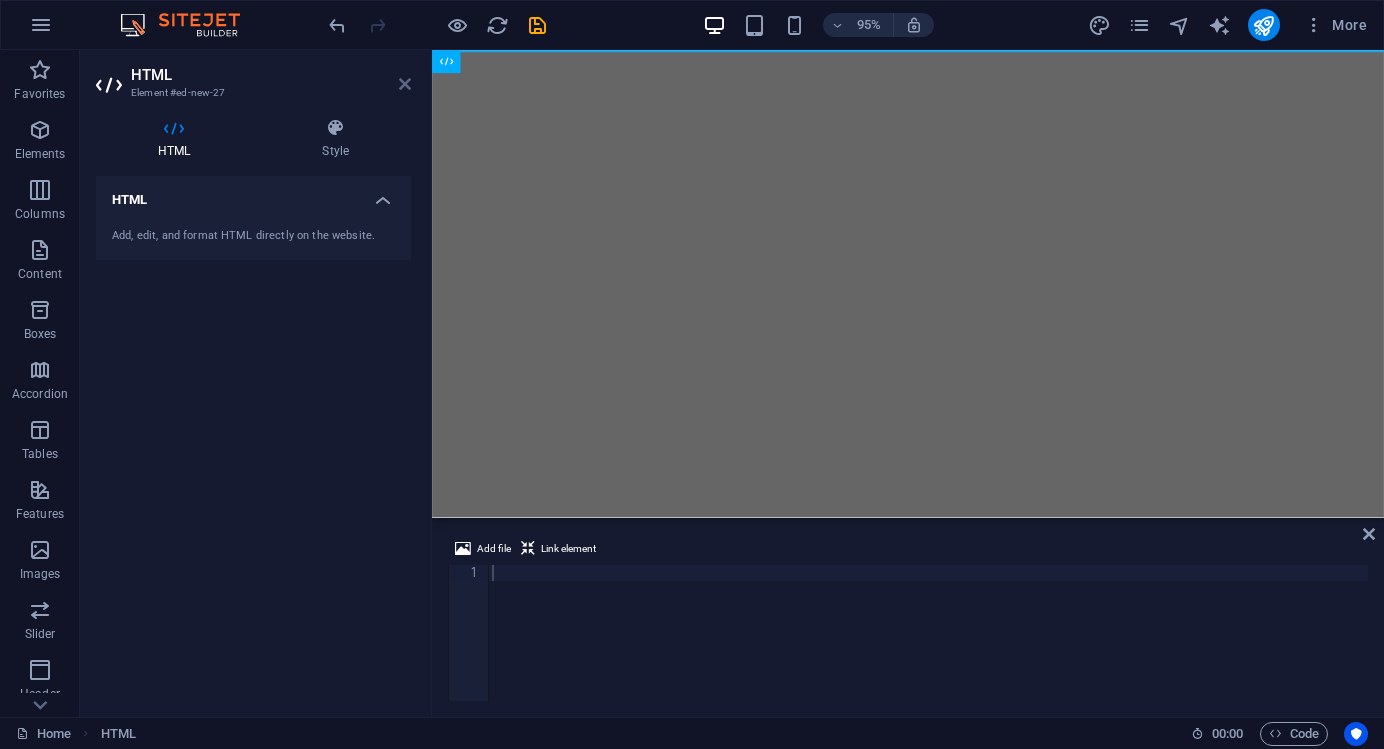 click at bounding box center (405, 84) 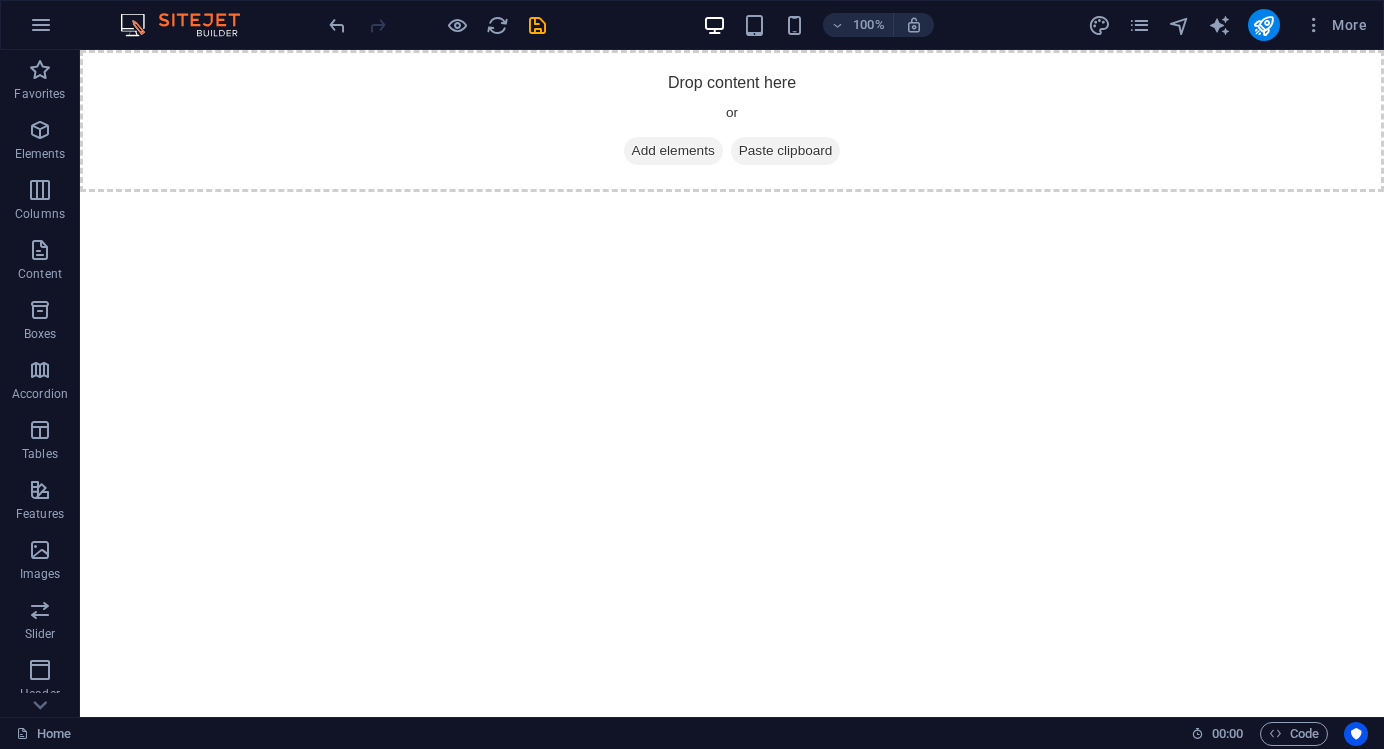 click on "Add elements" at bounding box center (673, 151) 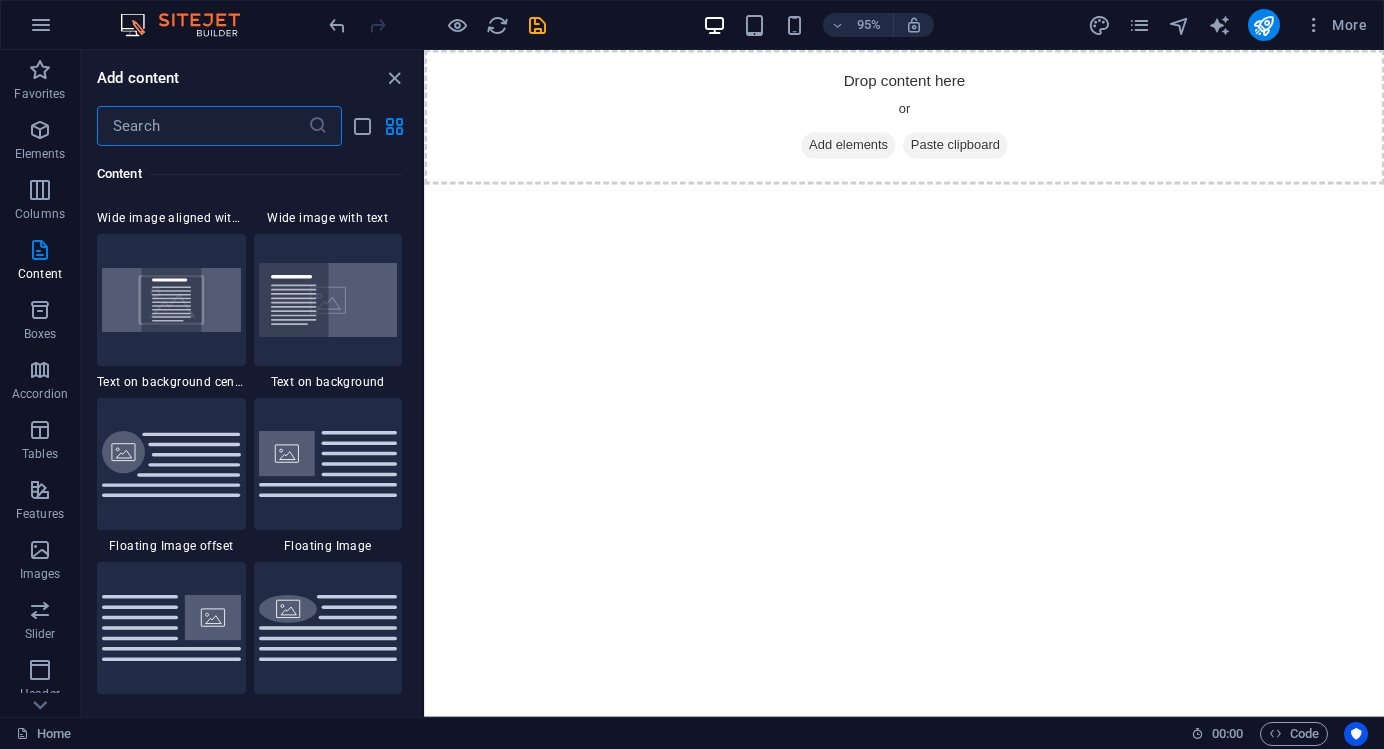 scroll, scrollTop: 4143, scrollLeft: 0, axis: vertical 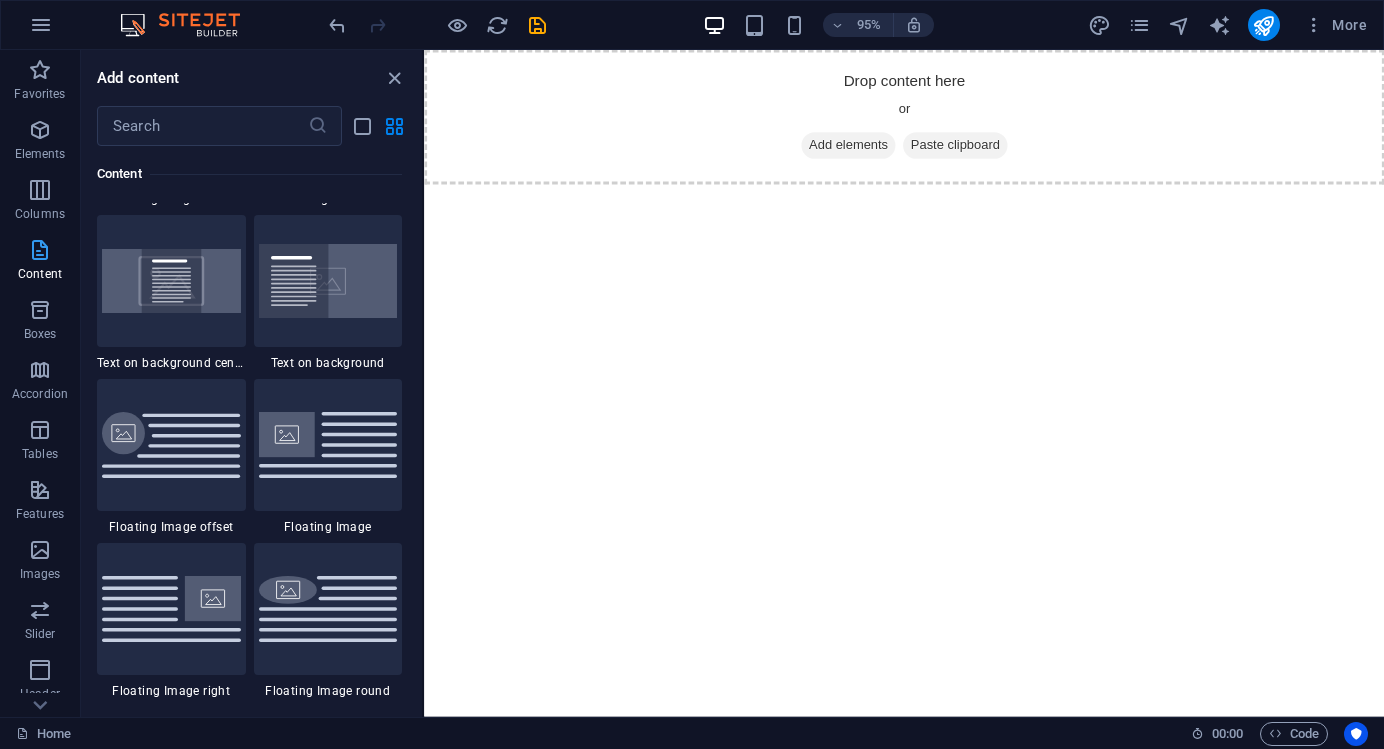 click at bounding box center (40, 250) 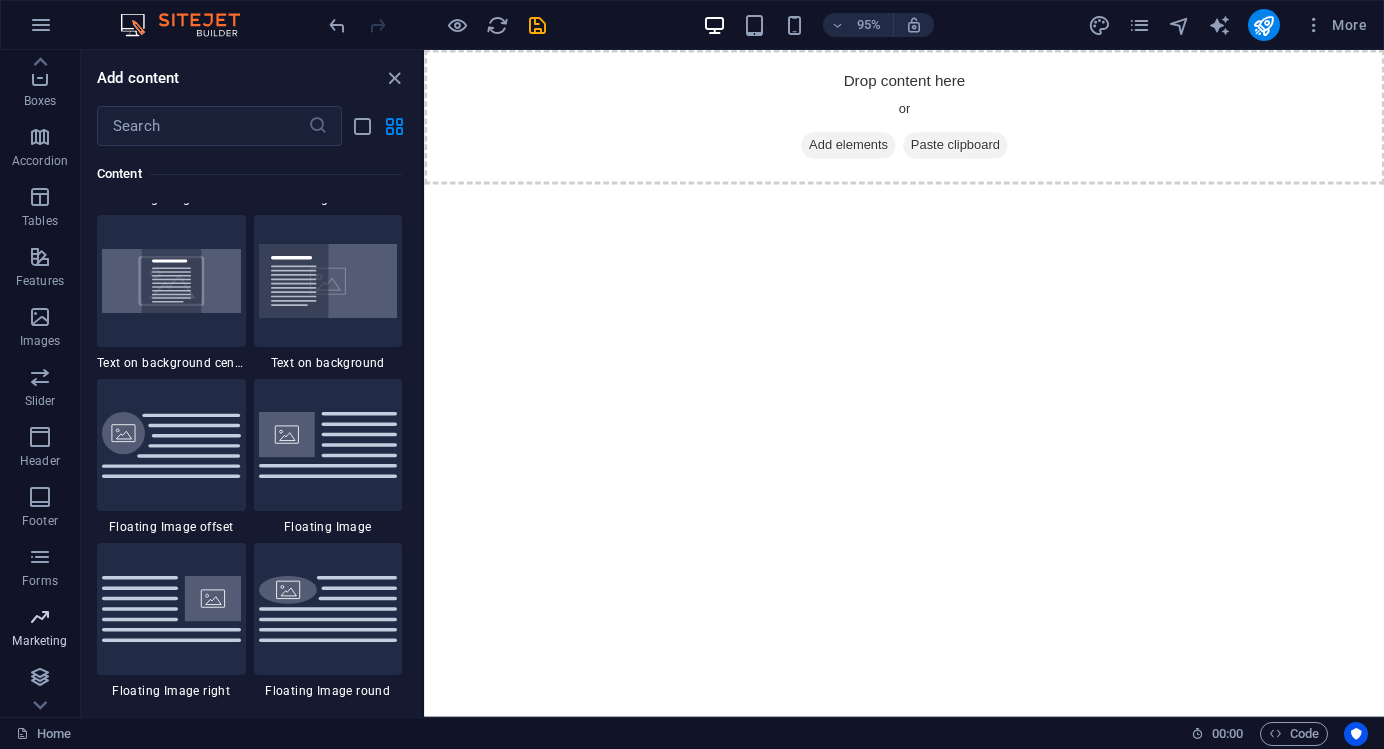 scroll, scrollTop: 233, scrollLeft: 0, axis: vertical 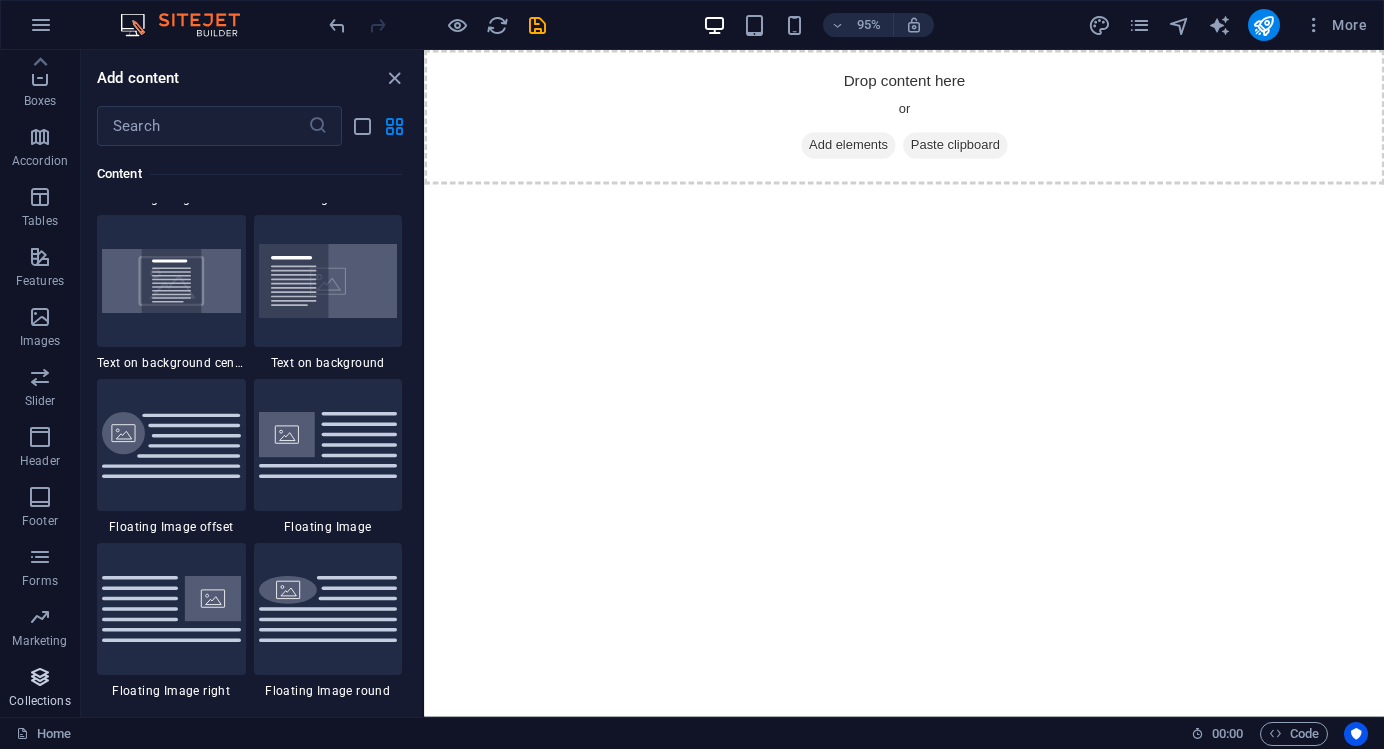 click on "Collections" at bounding box center (39, 701) 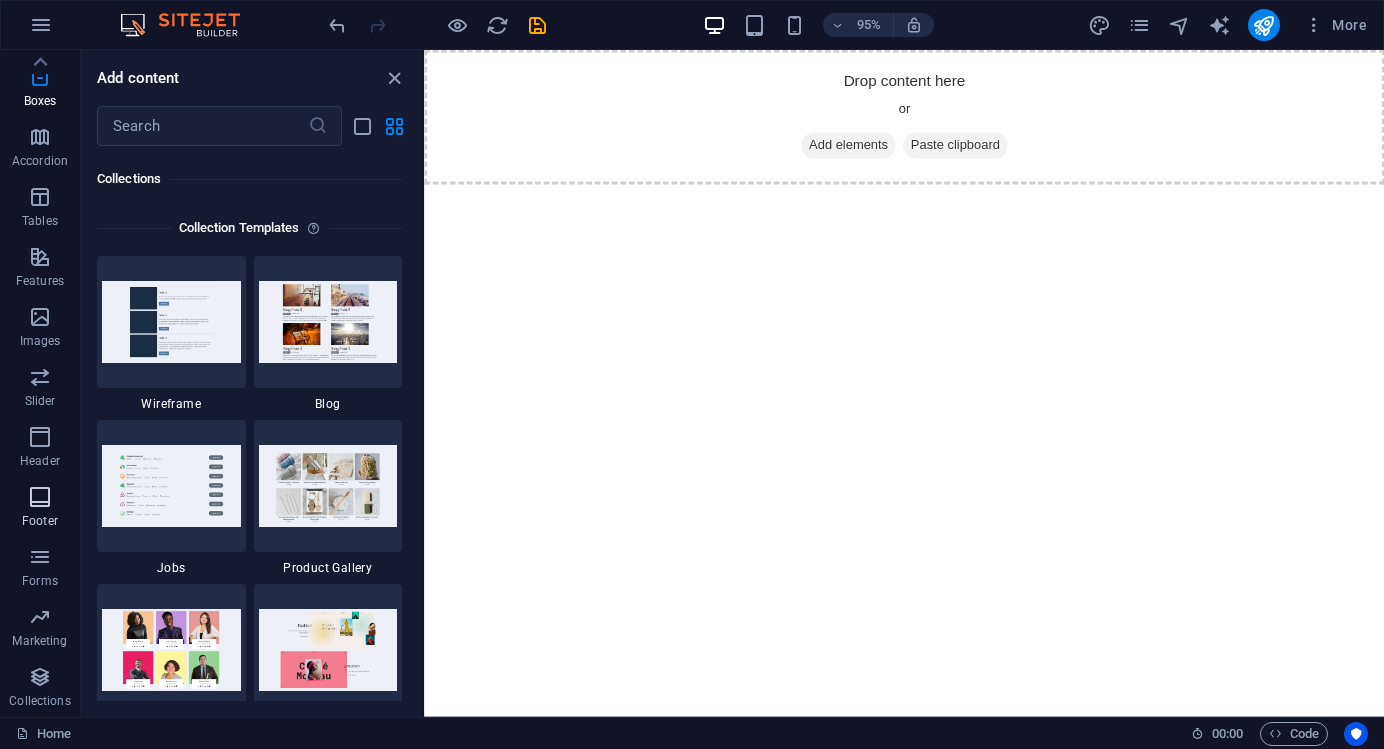 scroll, scrollTop: 18306, scrollLeft: 0, axis: vertical 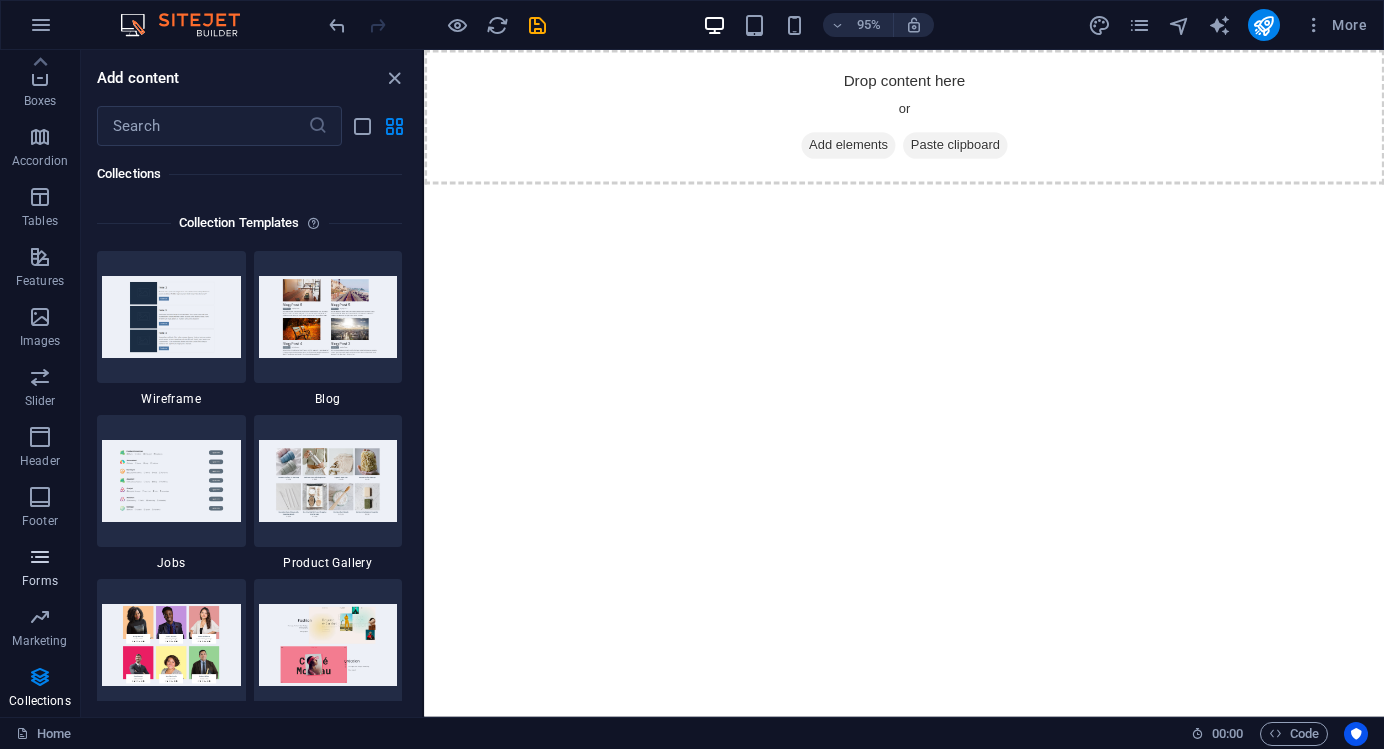 click at bounding box center (40, 557) 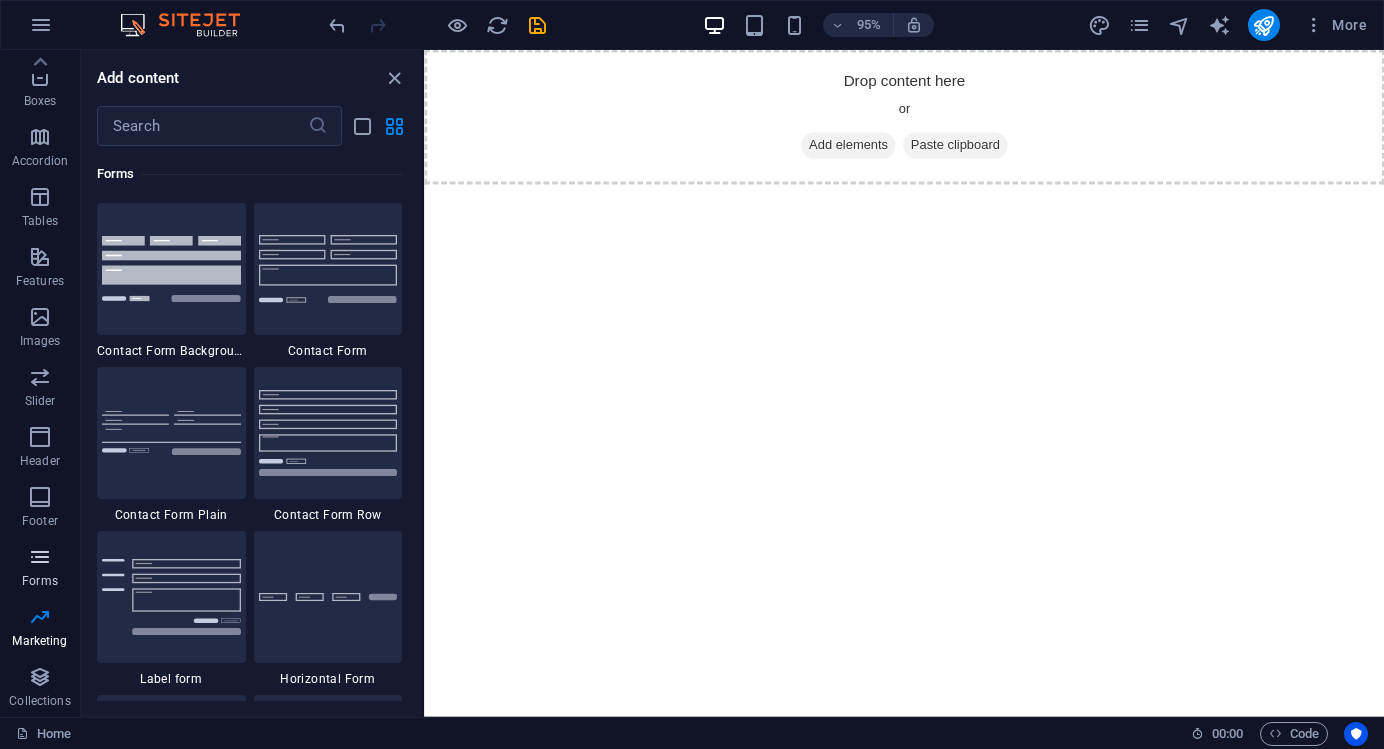 scroll, scrollTop: 14600, scrollLeft: 0, axis: vertical 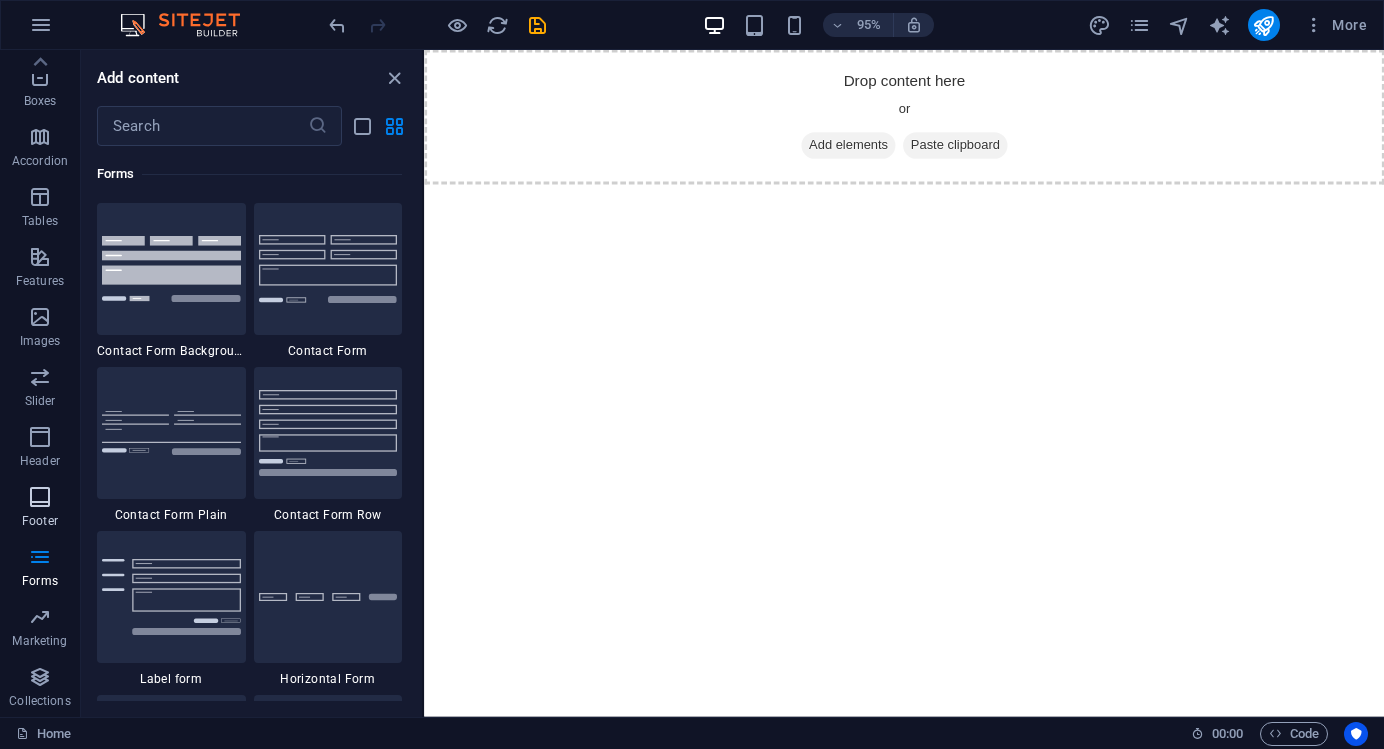 click on "Footer" at bounding box center [40, 521] 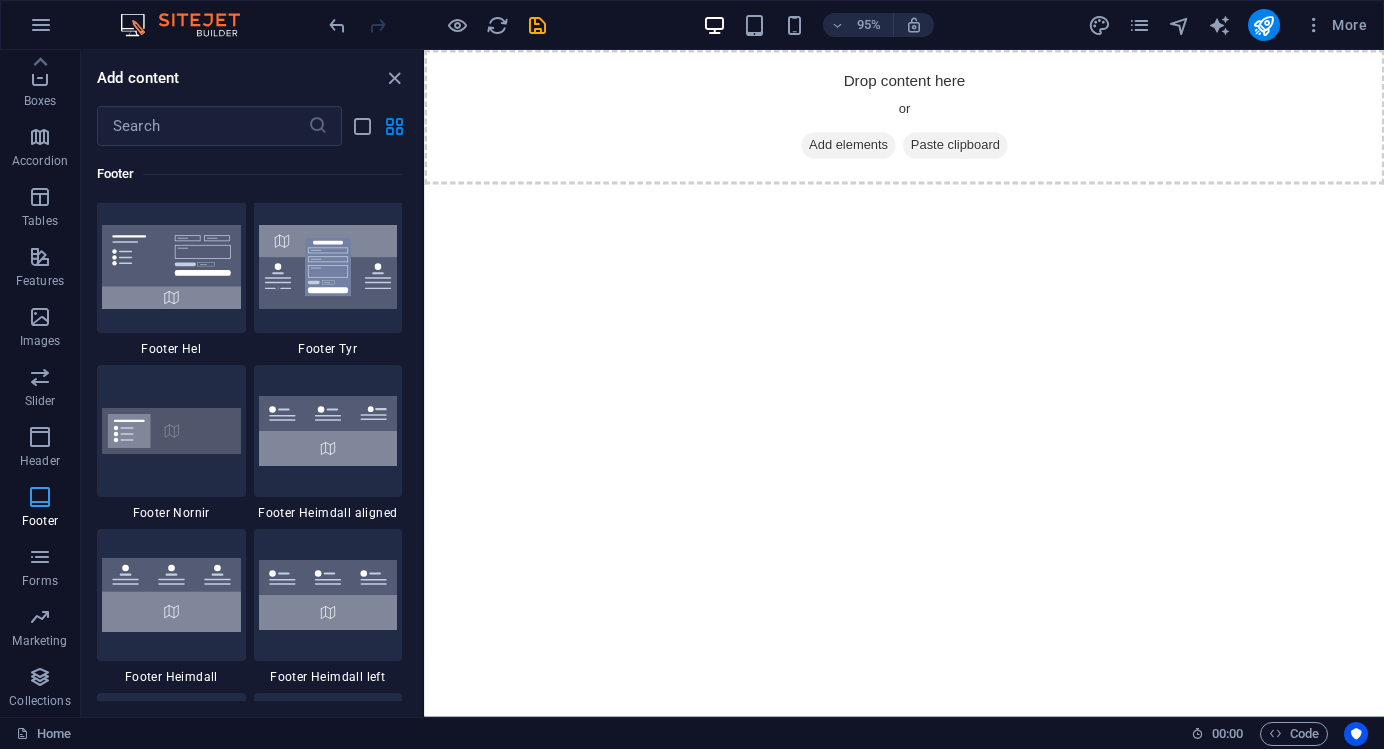 scroll, scrollTop: 13239, scrollLeft: 0, axis: vertical 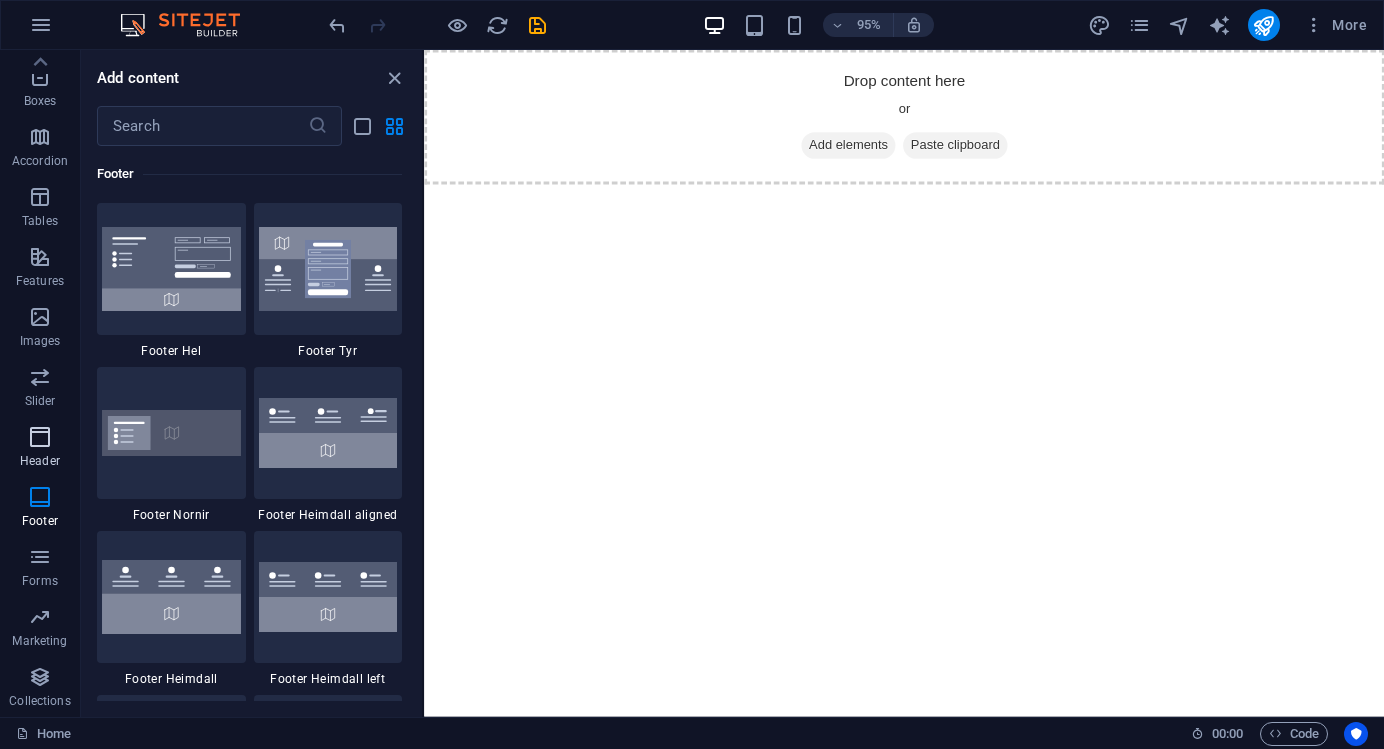 click on "Header" at bounding box center (40, 449) 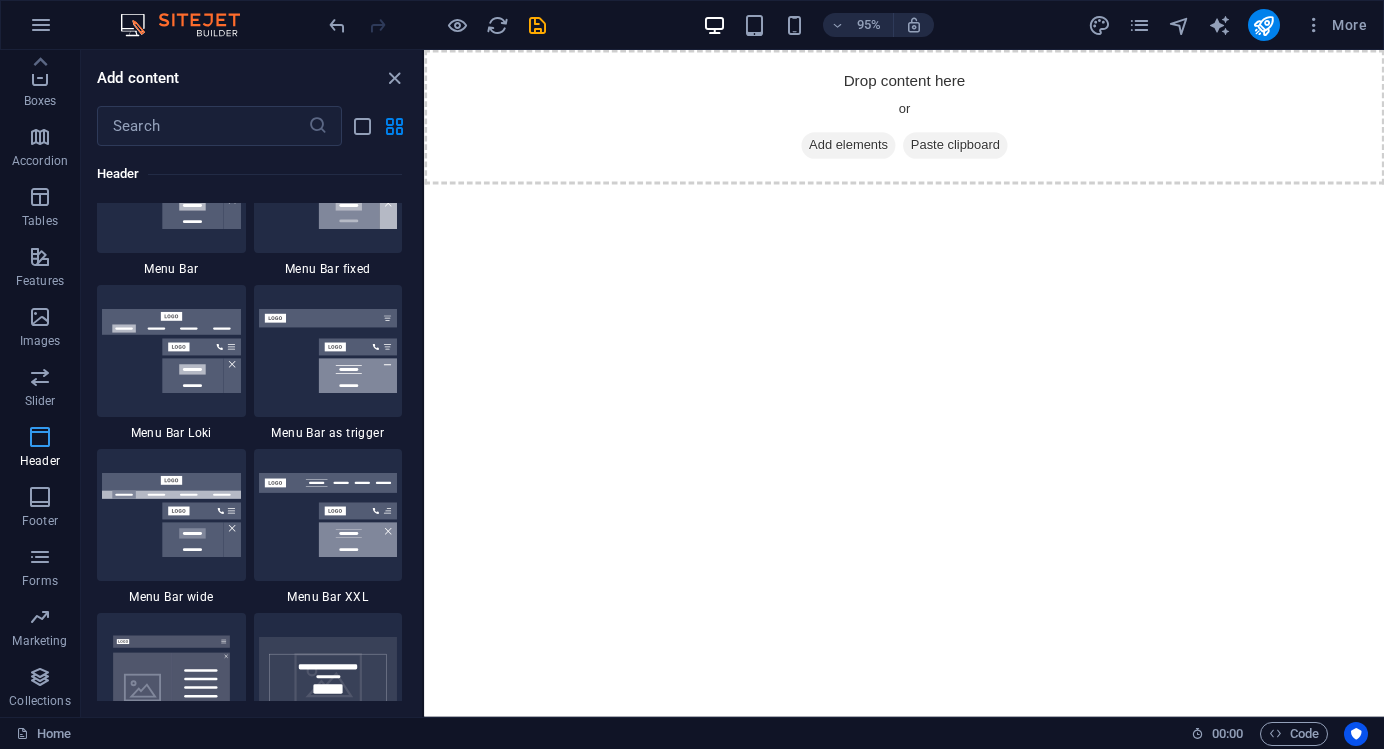 scroll, scrollTop: 12042, scrollLeft: 0, axis: vertical 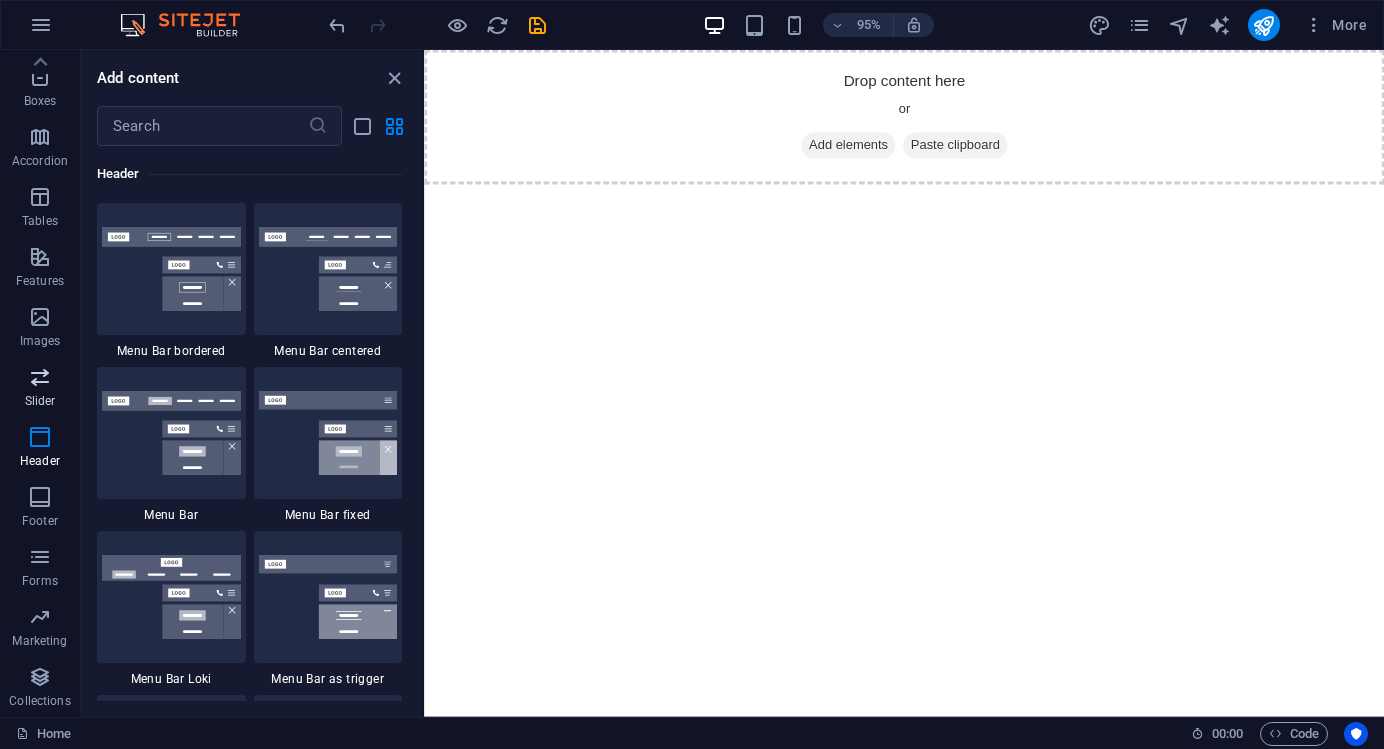 click on "Slider" at bounding box center [40, 401] 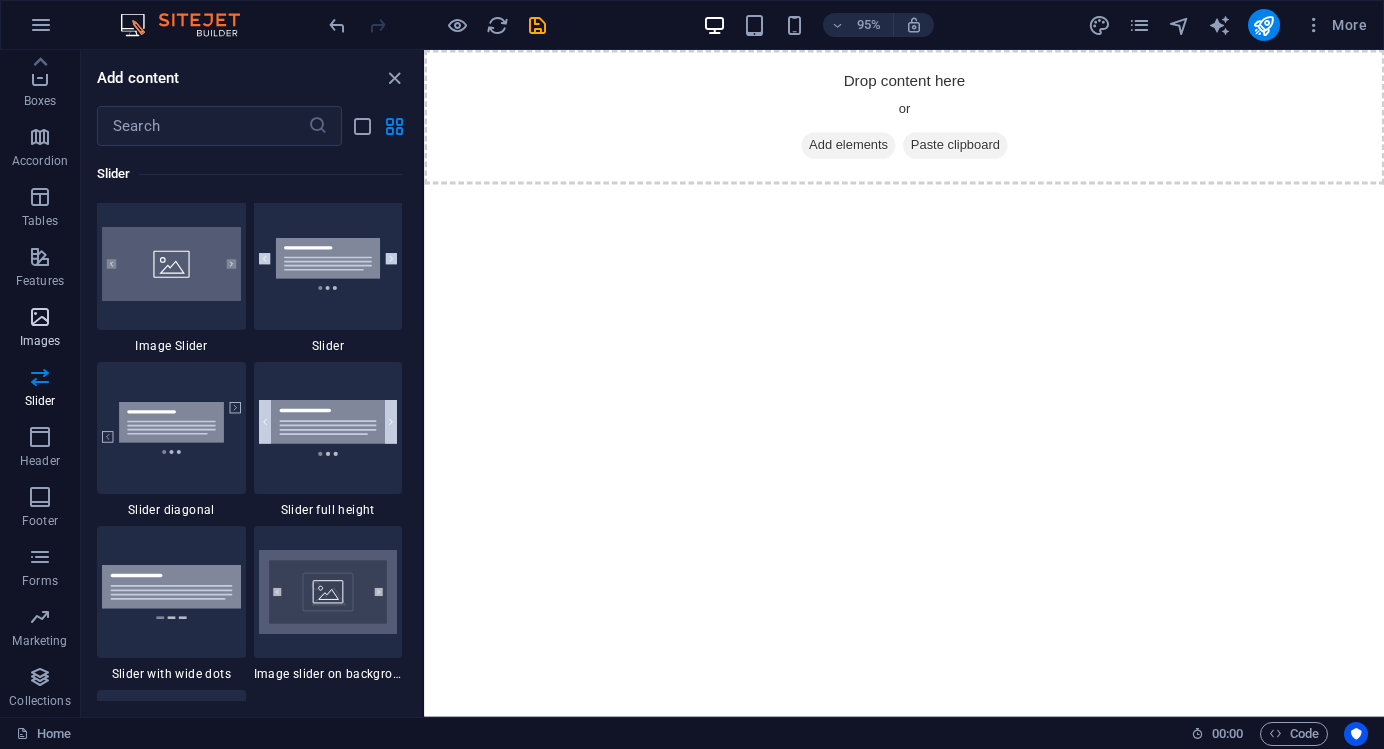 scroll, scrollTop: 11337, scrollLeft: 0, axis: vertical 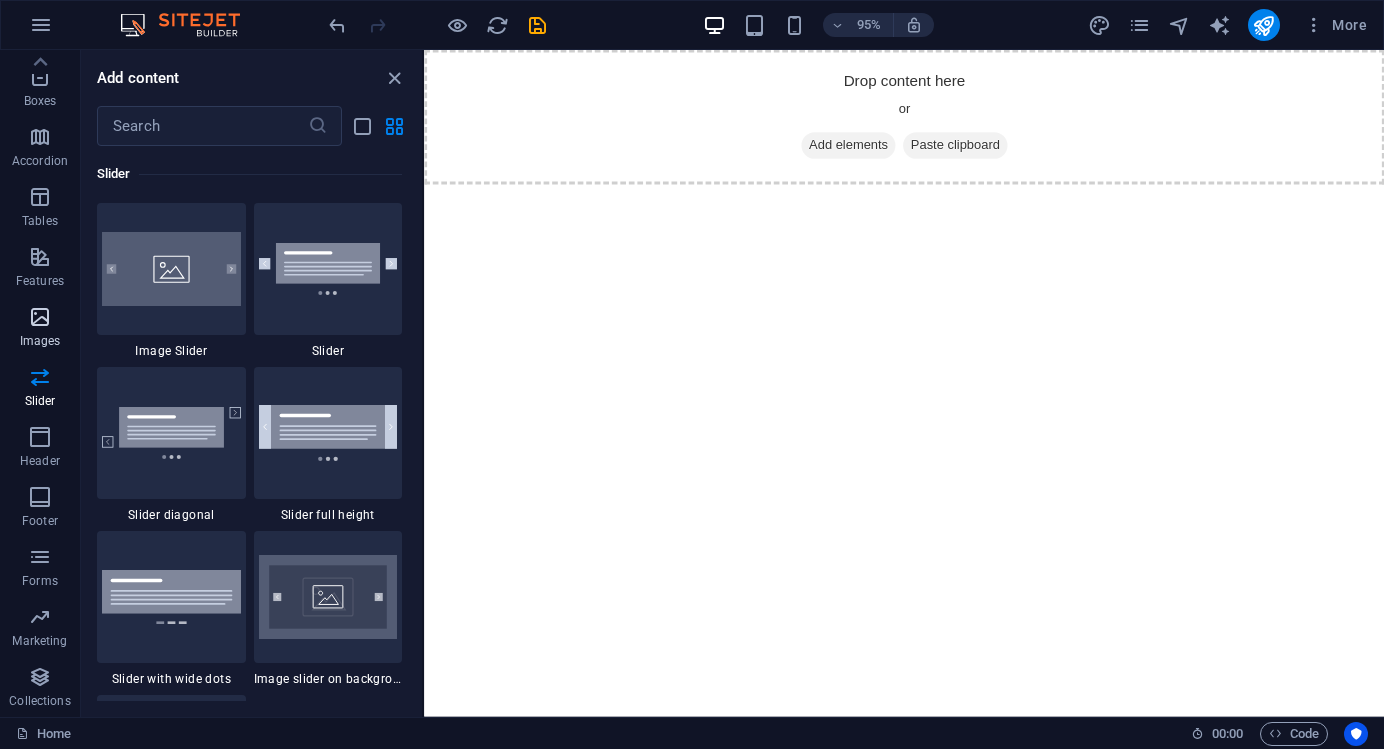 click on "Images" at bounding box center (40, 341) 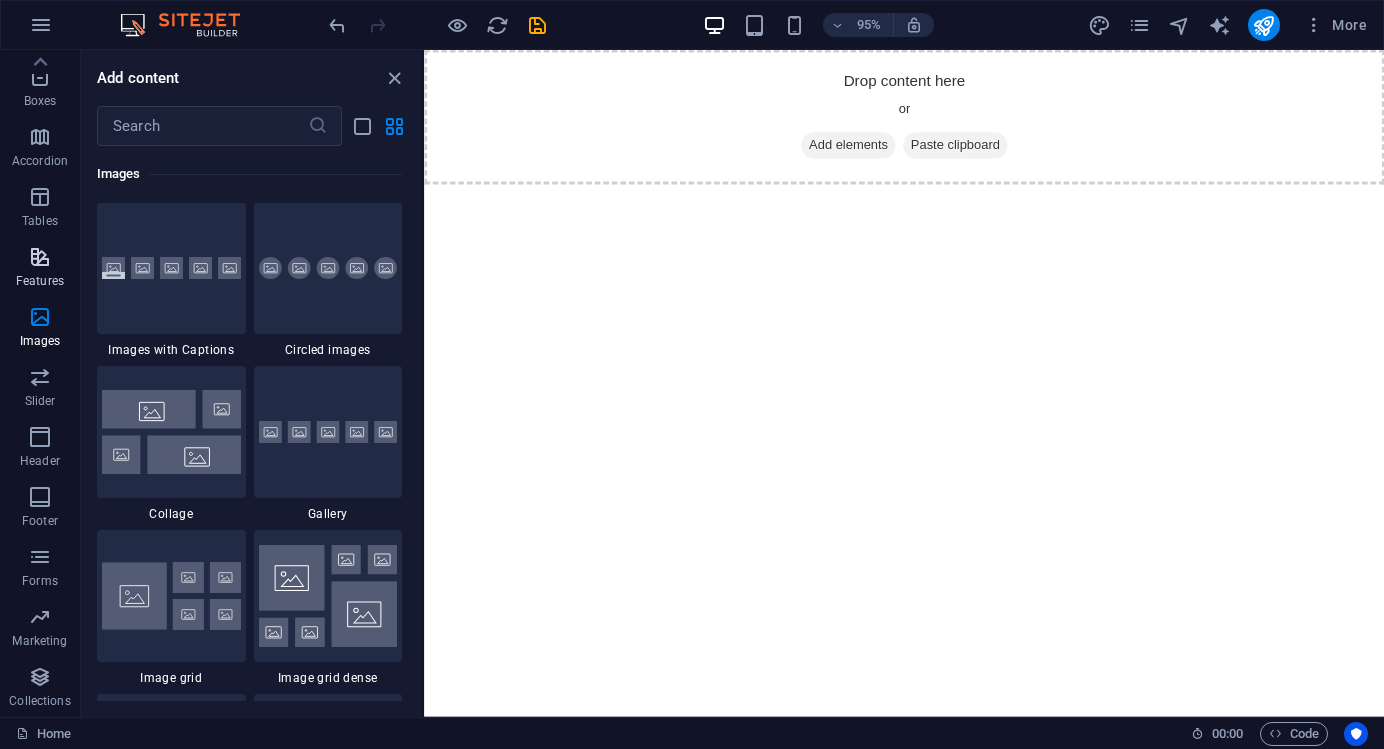 scroll, scrollTop: 10140, scrollLeft: 0, axis: vertical 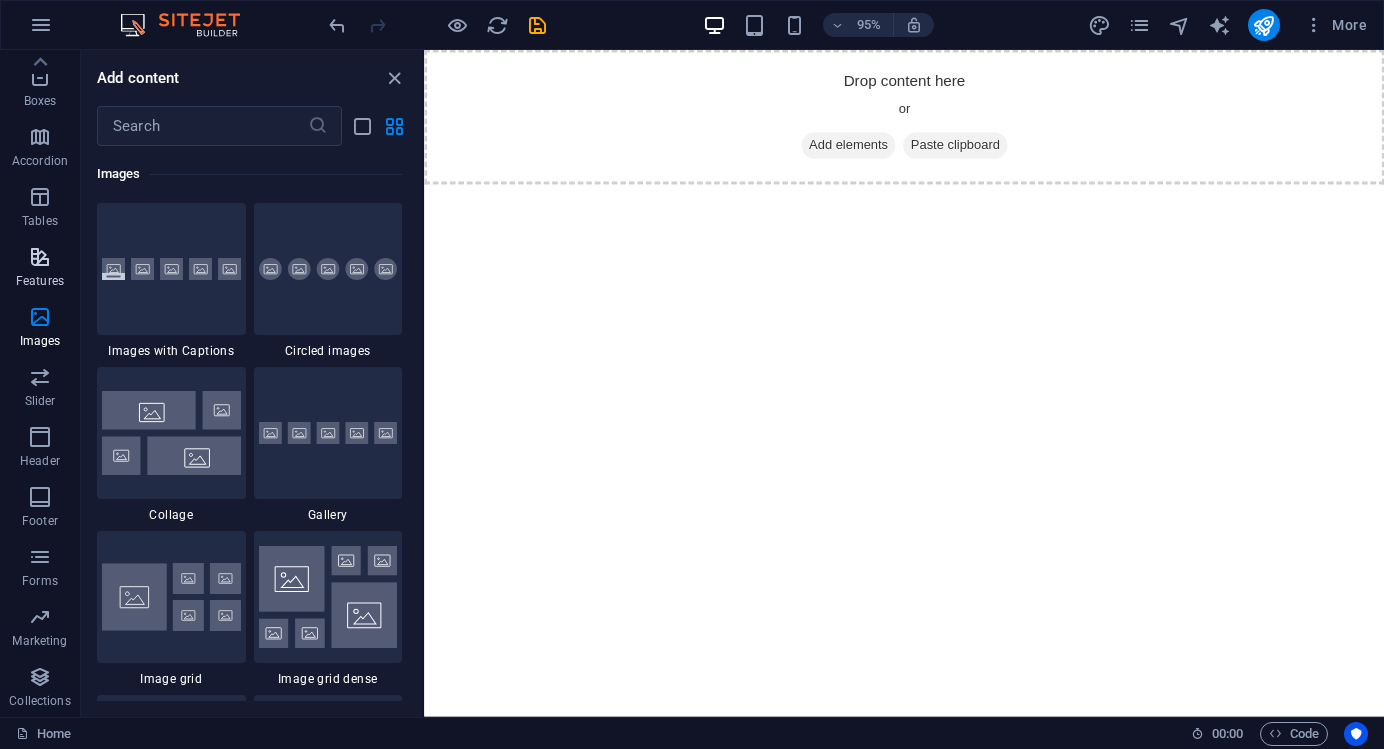 click on "Features" at bounding box center [40, 269] 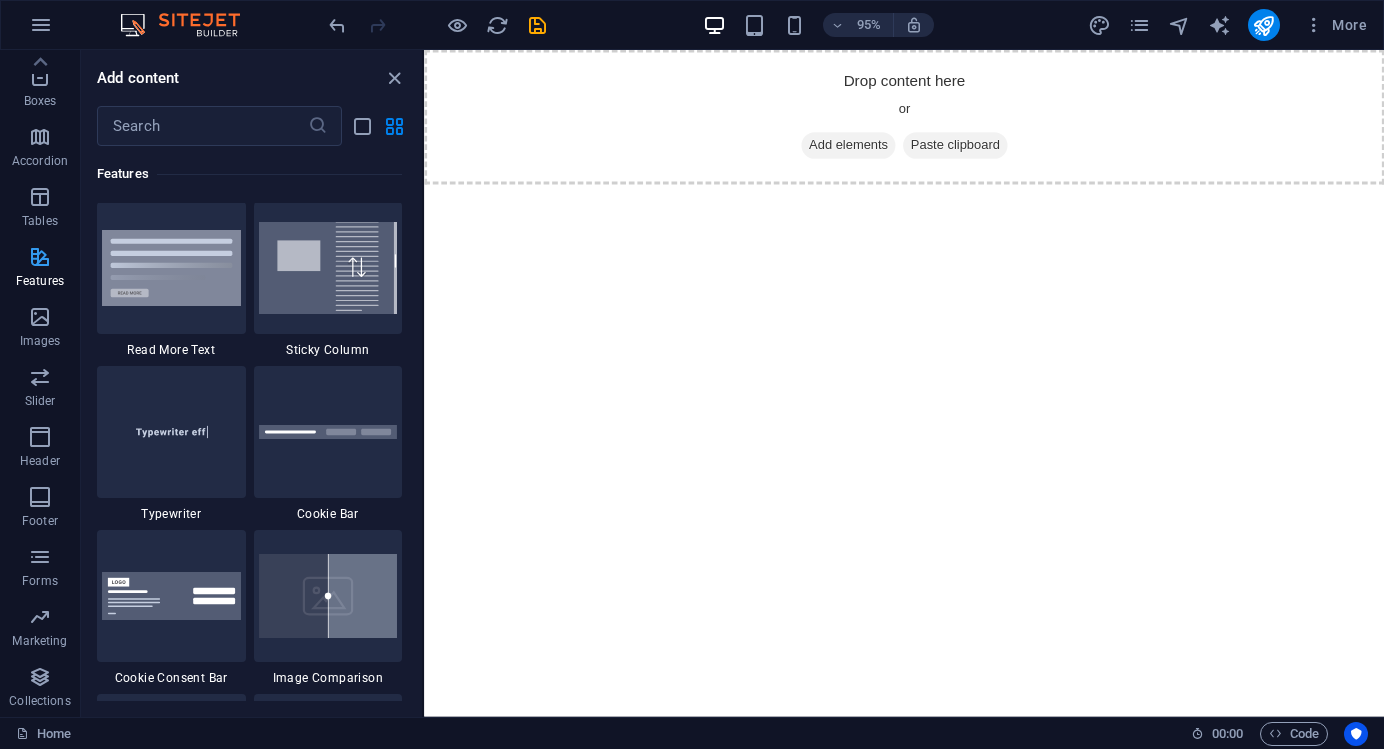 scroll, scrollTop: 7795, scrollLeft: 0, axis: vertical 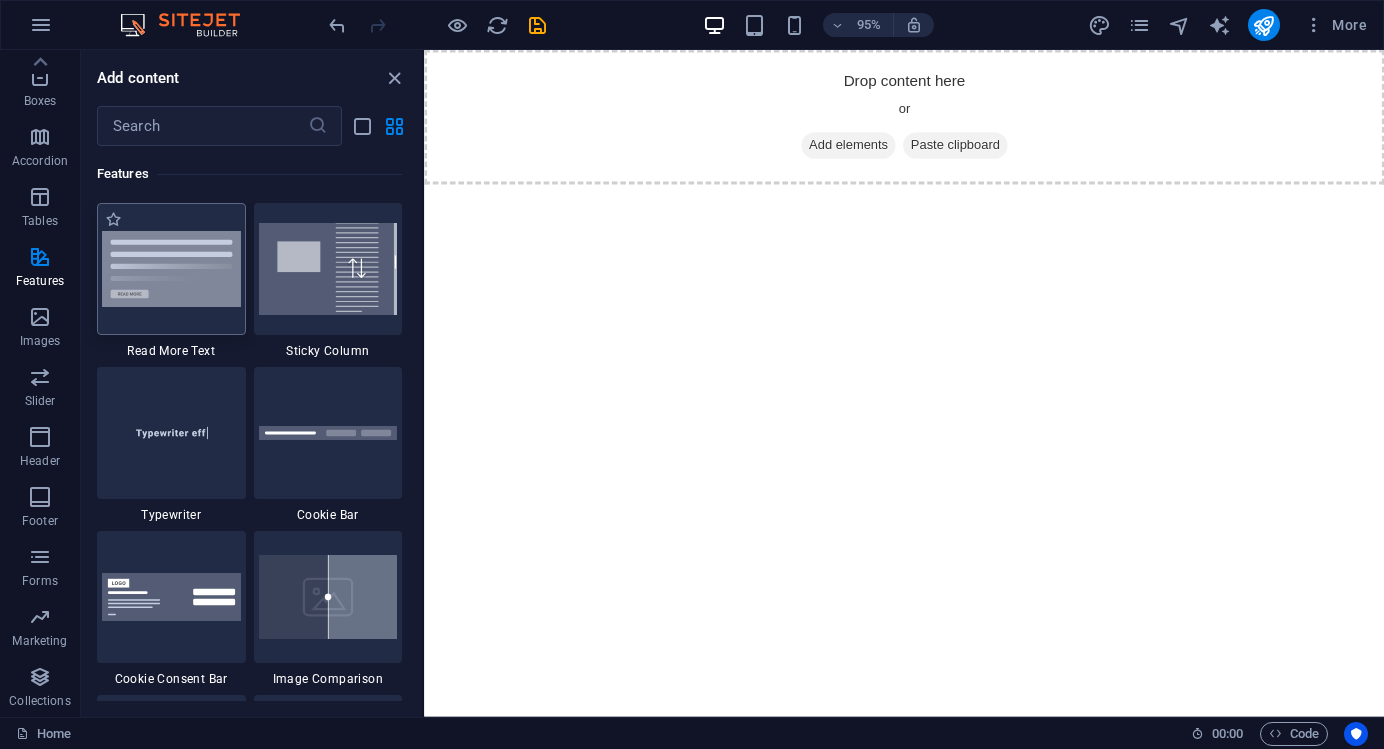 click at bounding box center [171, 269] 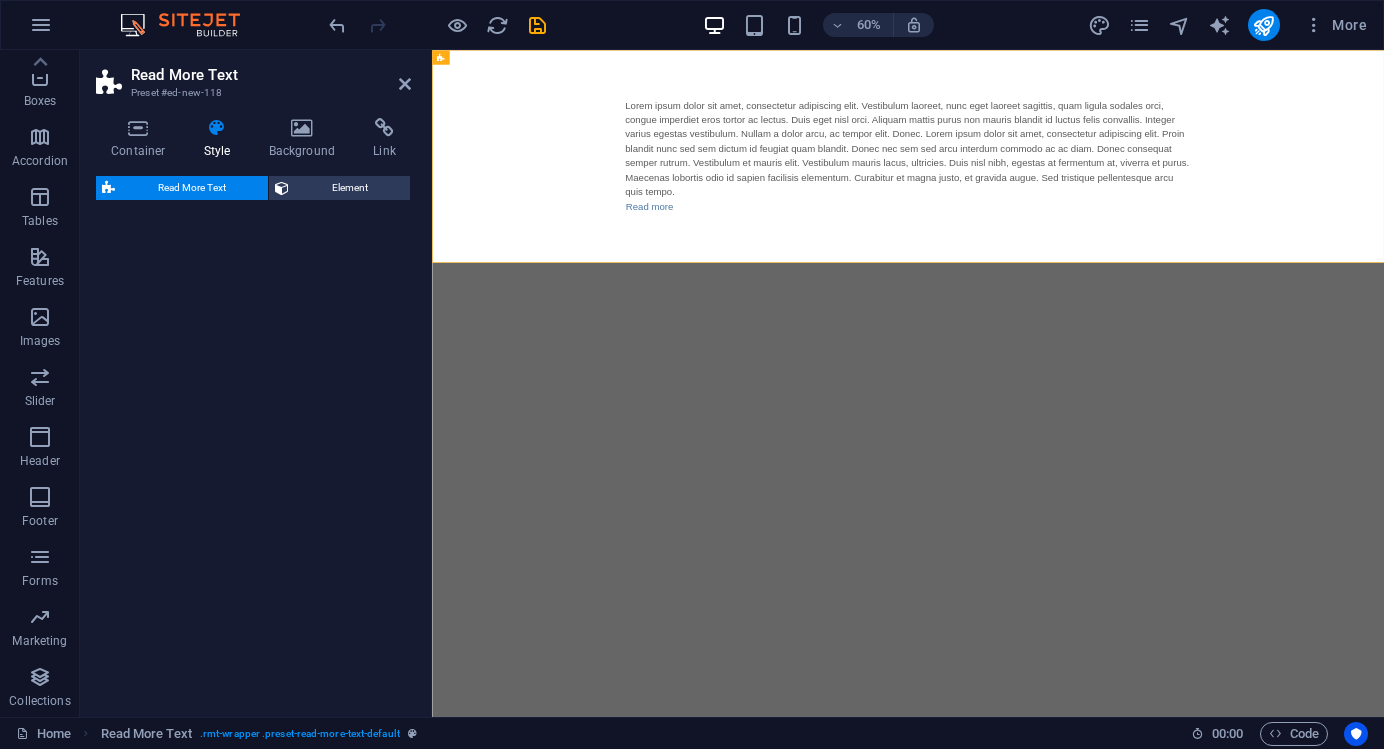 select on "px" 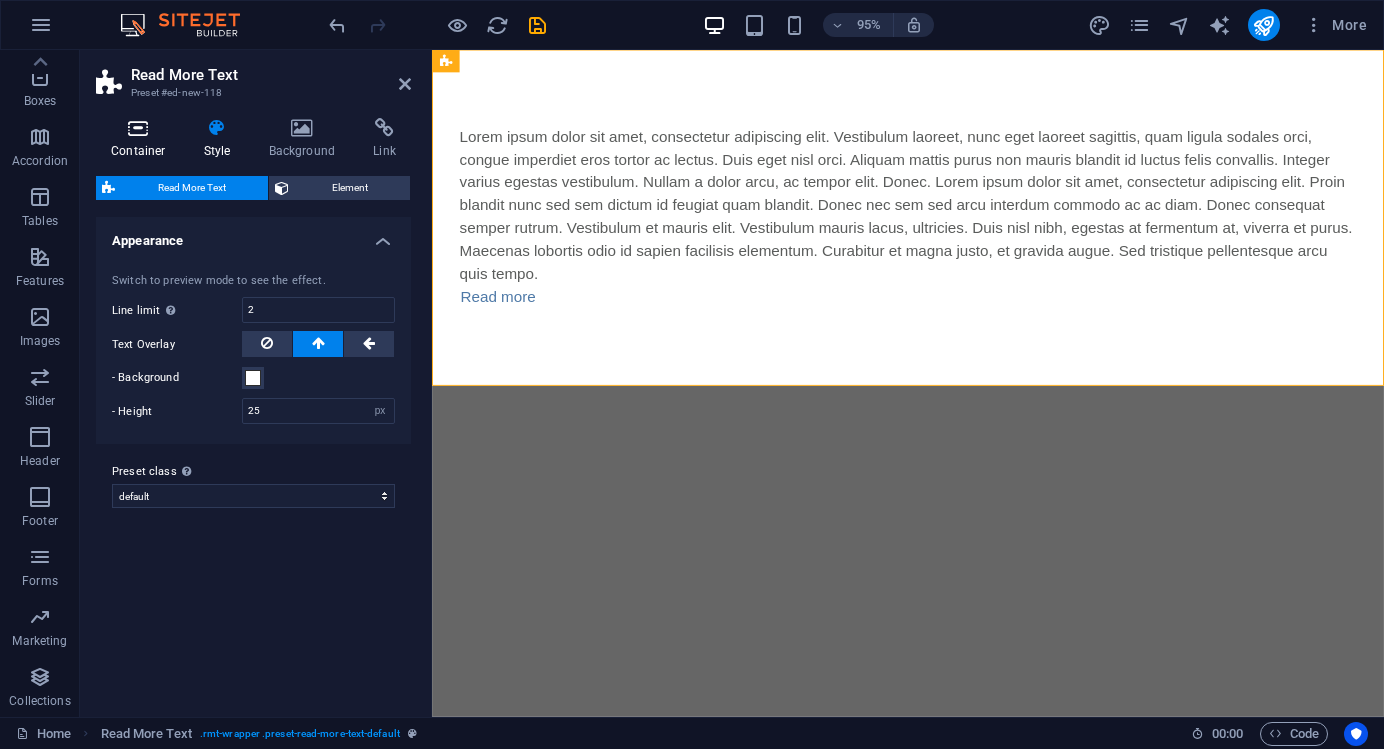 click at bounding box center (138, 128) 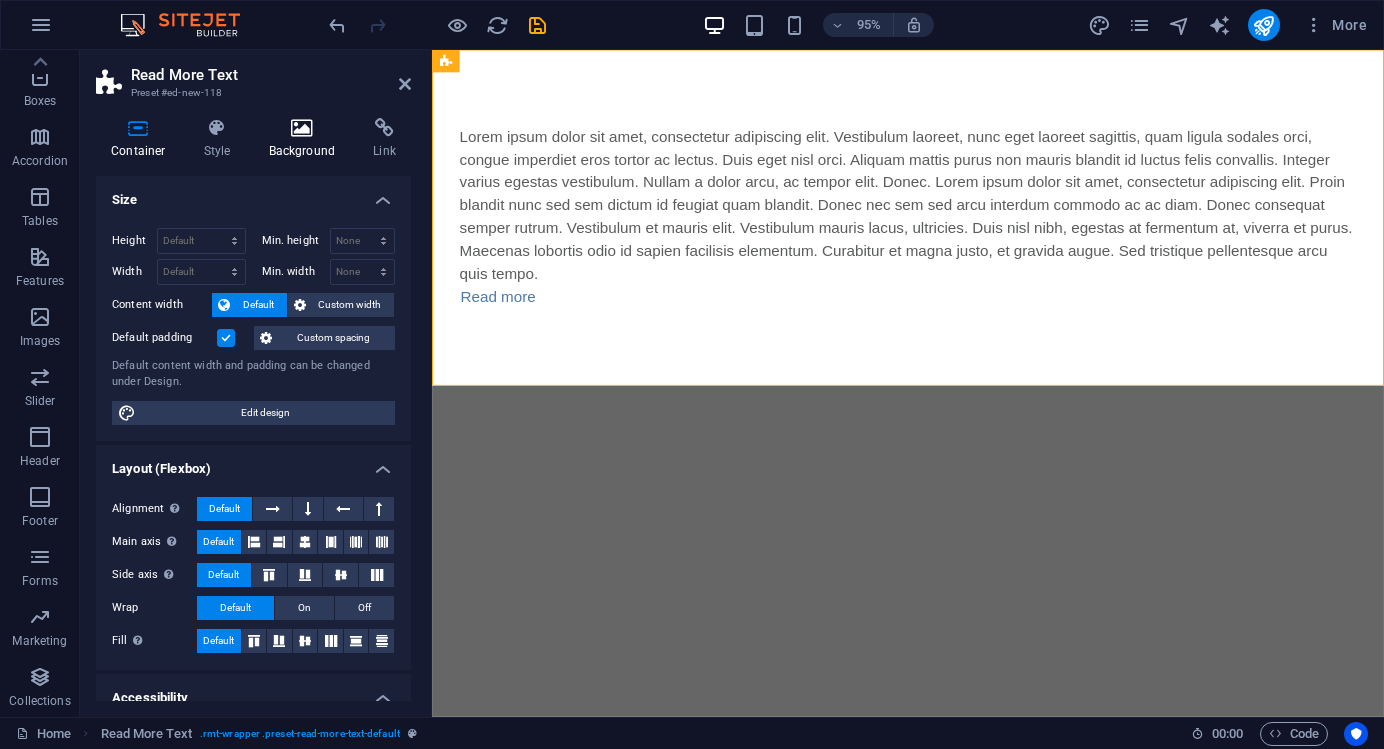 click at bounding box center (302, 128) 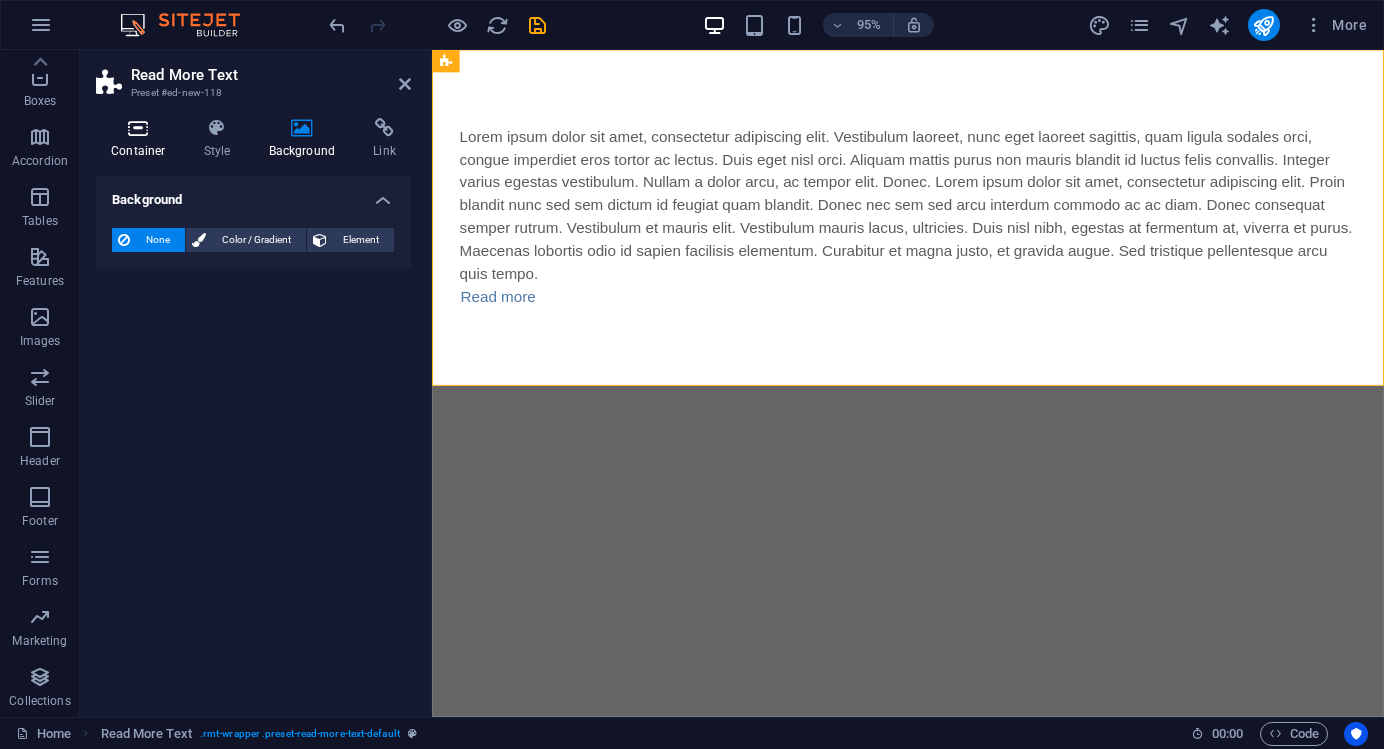 click at bounding box center (138, 128) 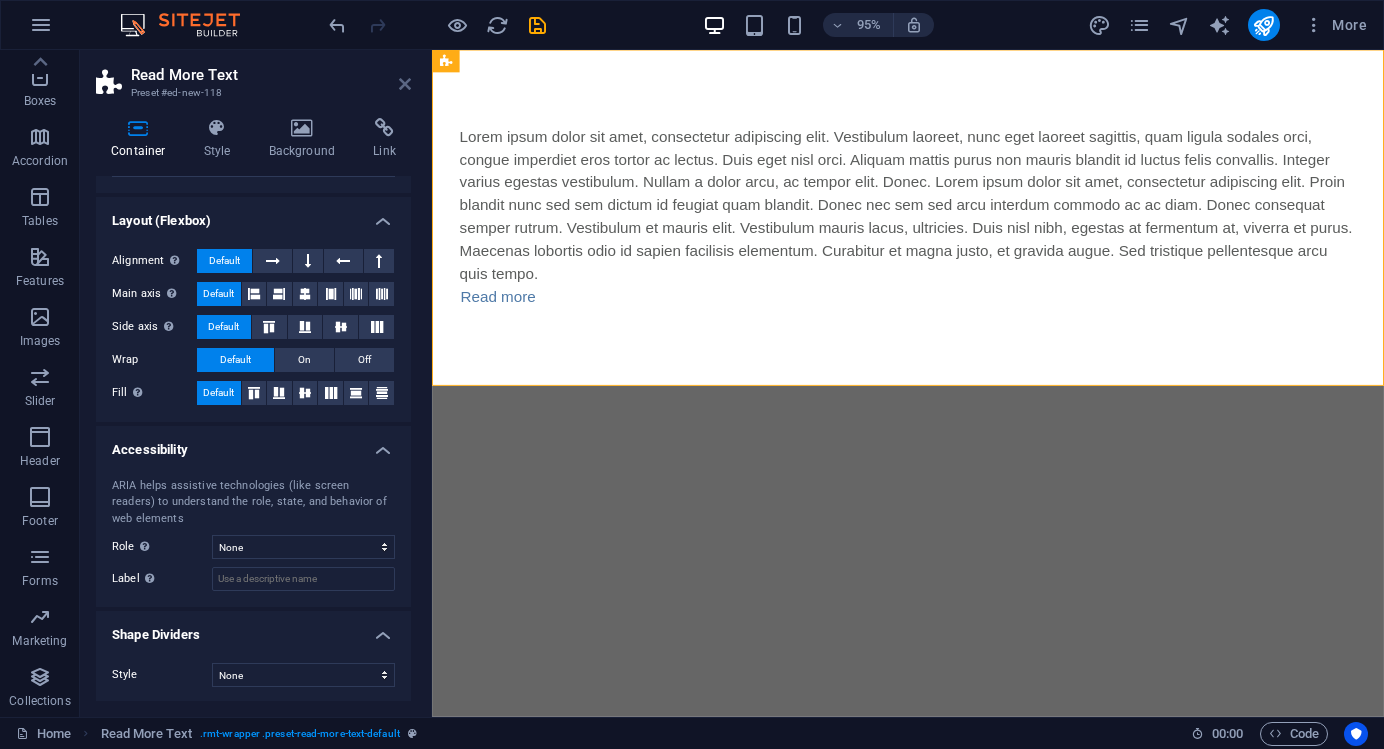 scroll, scrollTop: 247, scrollLeft: 0, axis: vertical 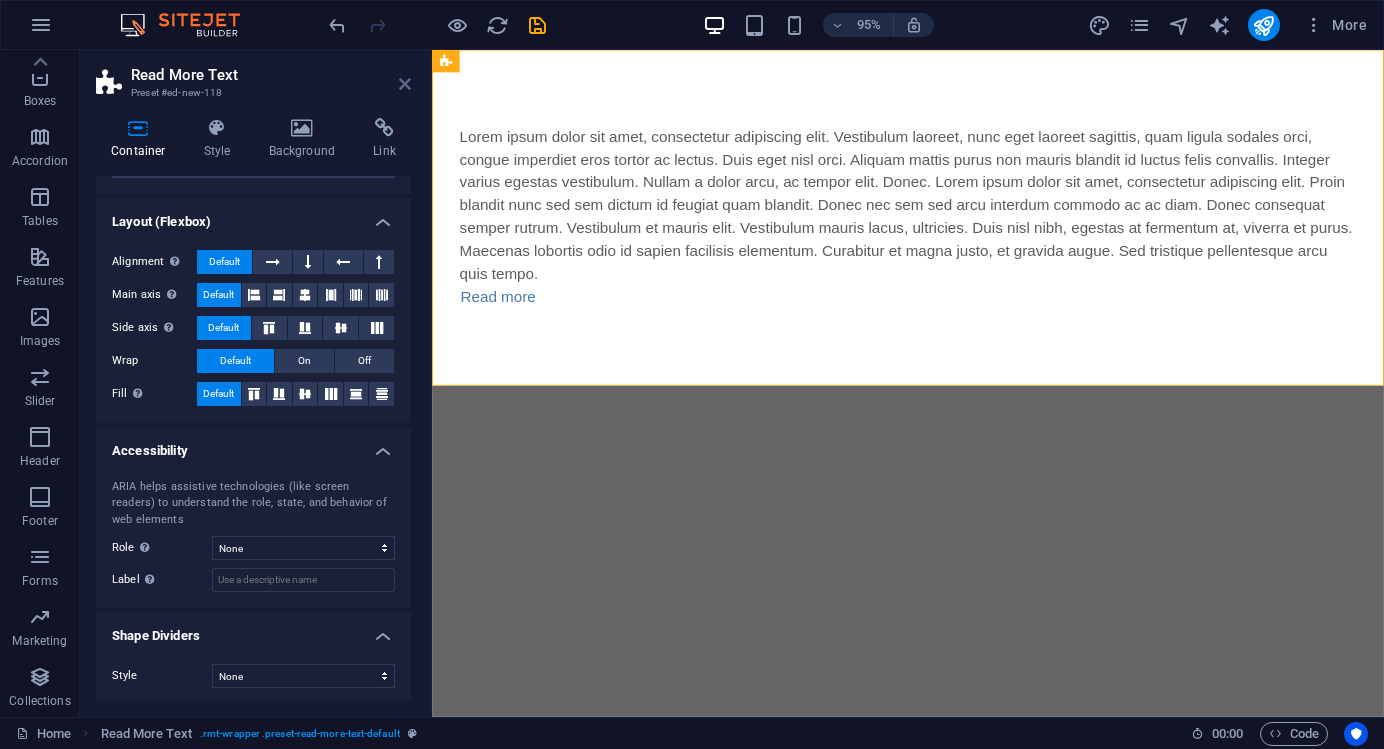 click at bounding box center [405, 84] 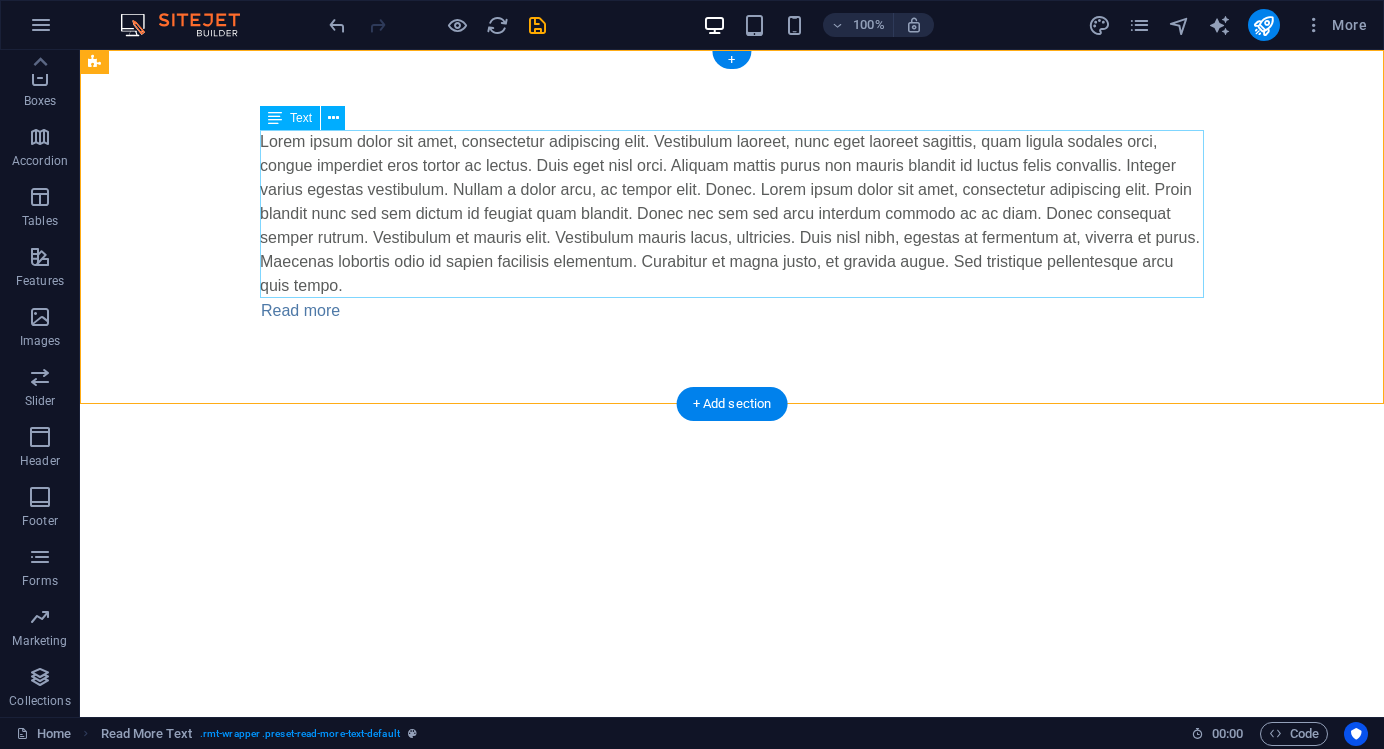 click on "Lorem ipsum dolor sit amet, consectetur adipiscing elit. Vestibulum laoreet, nunc eget laoreet sagittis, quam ligula sodales orci, congue imperdiet eros tortor ac lectus. Duis eget nisl orci. Aliquam mattis purus non mauris blandit id luctus felis convallis. Integer varius egestas vestibulum. Nullam a dolor arcu, ac tempor elit. Donec. Lorem ipsum dolor sit amet, consectetur adipiscing elit. Proin blandit nunc sed sem dictum id feugiat quam blandit. Donec nec sem sed arcu interdum commodo ac ac diam. Donec consequat semper rutrum. Vestibulum et mauris elit. Vestibulum mauris lacus, ultricies. Duis nisl nibh, egestas at fermentum at, viverra et purus. Maecenas lobortis odio id sapien facilisis elementum. Curabitur et magna justo, et gravida augue. Sed tristique pellentesque arcu quis tempo." at bounding box center [732, 214] 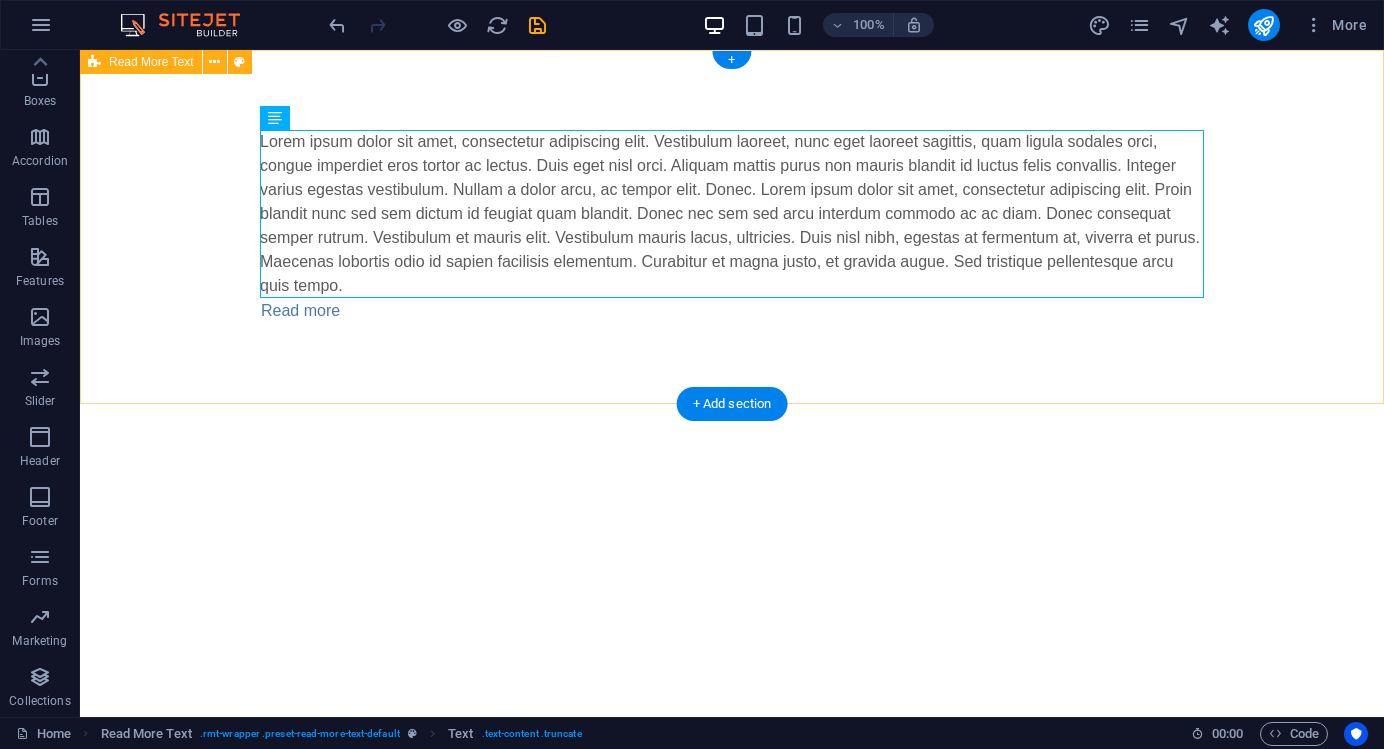 click on "Skip to main content
Lorem ipsum dolor sit amet, consectetur adipiscing elit. Vestibulum laoreet, nunc eget laoreet sagittis, quam ligula sodales orci, congue imperdiet eros tortor ac lectus. Duis eget nisl orci. Aliquam mattis purus non mauris blandit id luctus felis convallis. Integer varius egestas vestibulum. Nullam a dolor arcu, ac tempor elit. Donec. Lorem ipsum dolor sit amet, consectetur adipiscing elit. Proin blandit nunc sed sem dictum id feugiat quam blandit. Donec nec sem sed arcu interdum commodo ac ac diam. Donec consequat semper rutrum. Vestibulum et mauris elit. Vestibulum mauris lacus, ultricies. Duis nisl nibh, egestas at fermentum at, viverra et purus. Maecenas lobortis odio id sapien facilisis elementum. Curabitur et magna justo, et gravida augue. Sed tristique pellentesque arcu quis tempo. Read more" at bounding box center (732, 227) 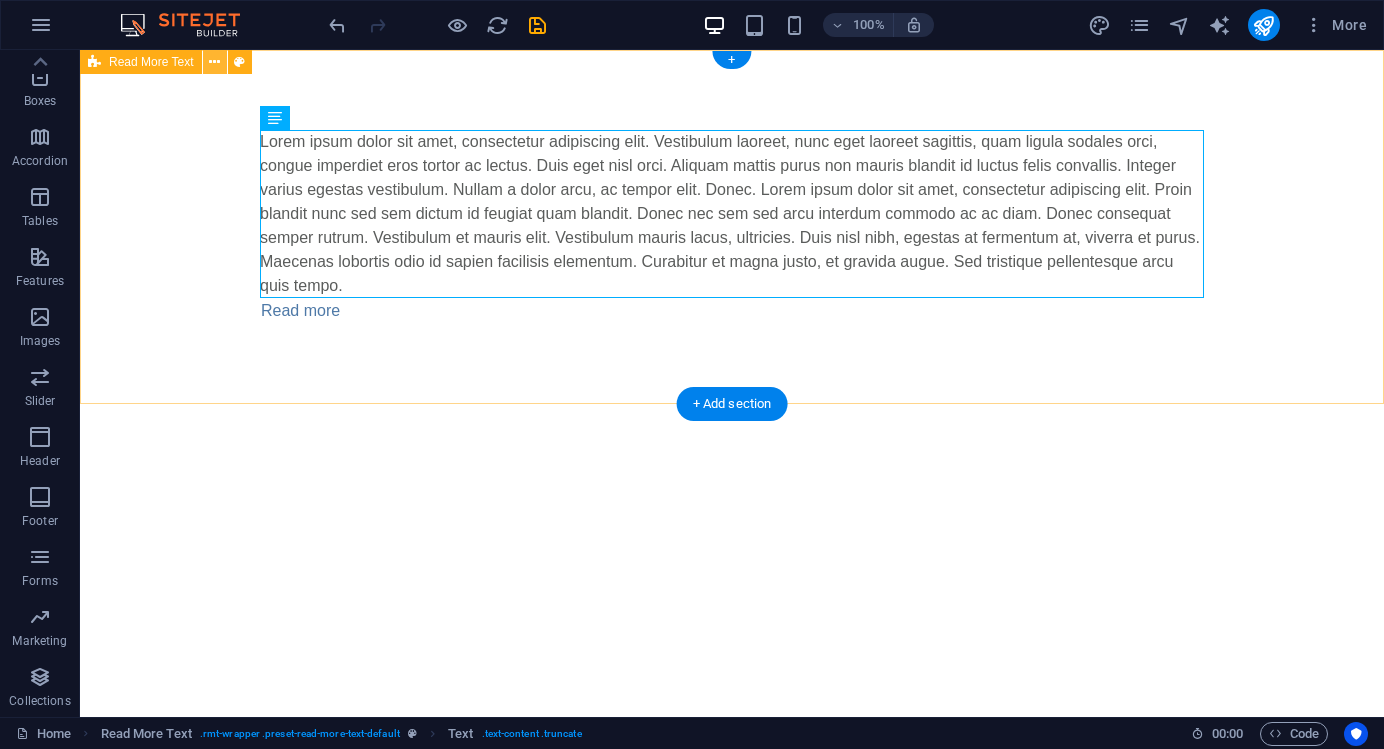 click at bounding box center (214, 62) 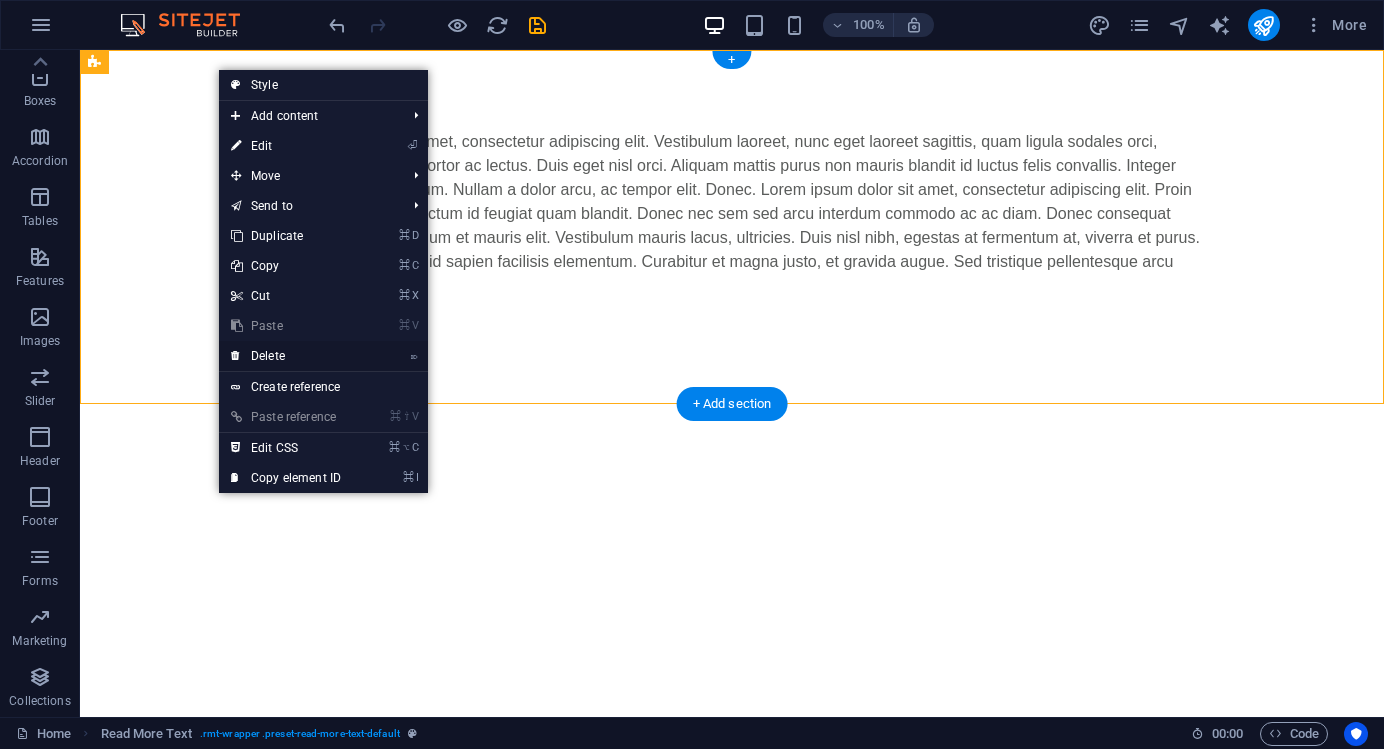click on "⌦  Delete" at bounding box center [286, 356] 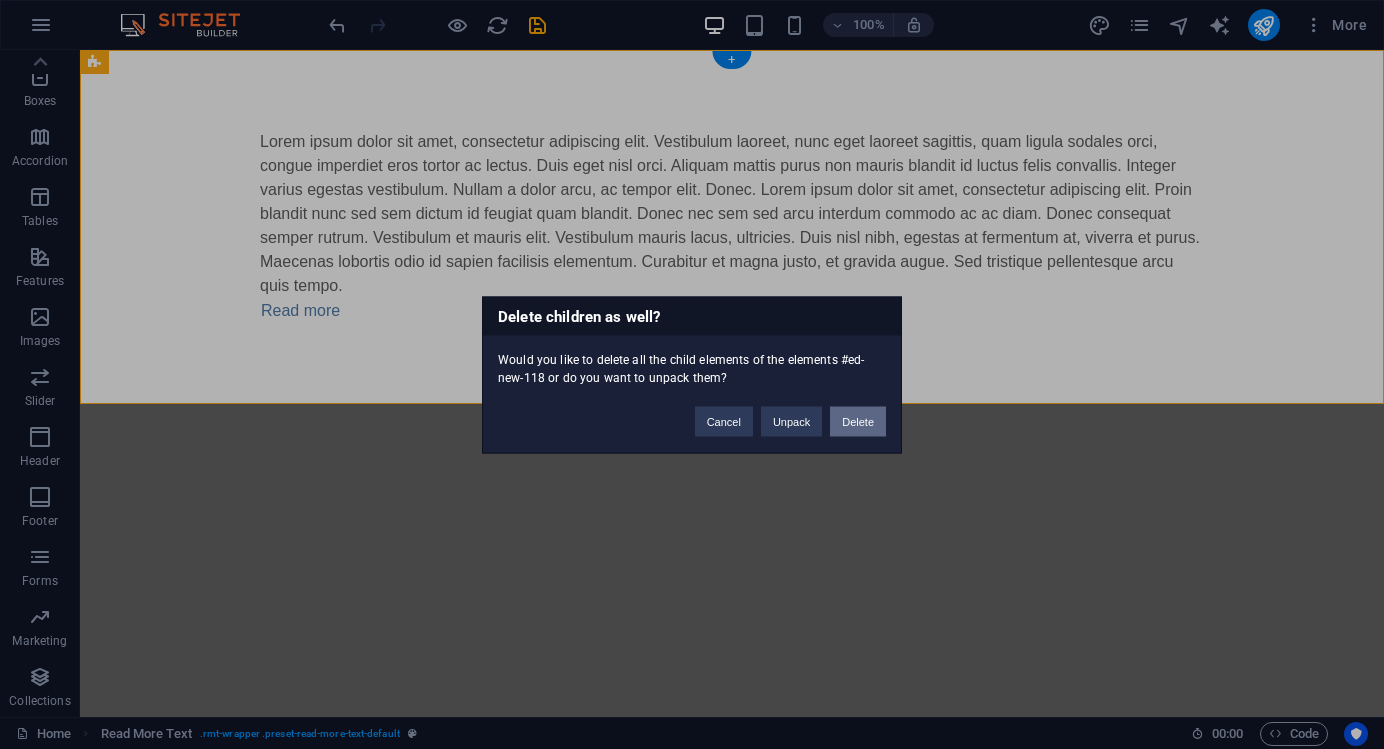 click on "Delete" at bounding box center [858, 421] 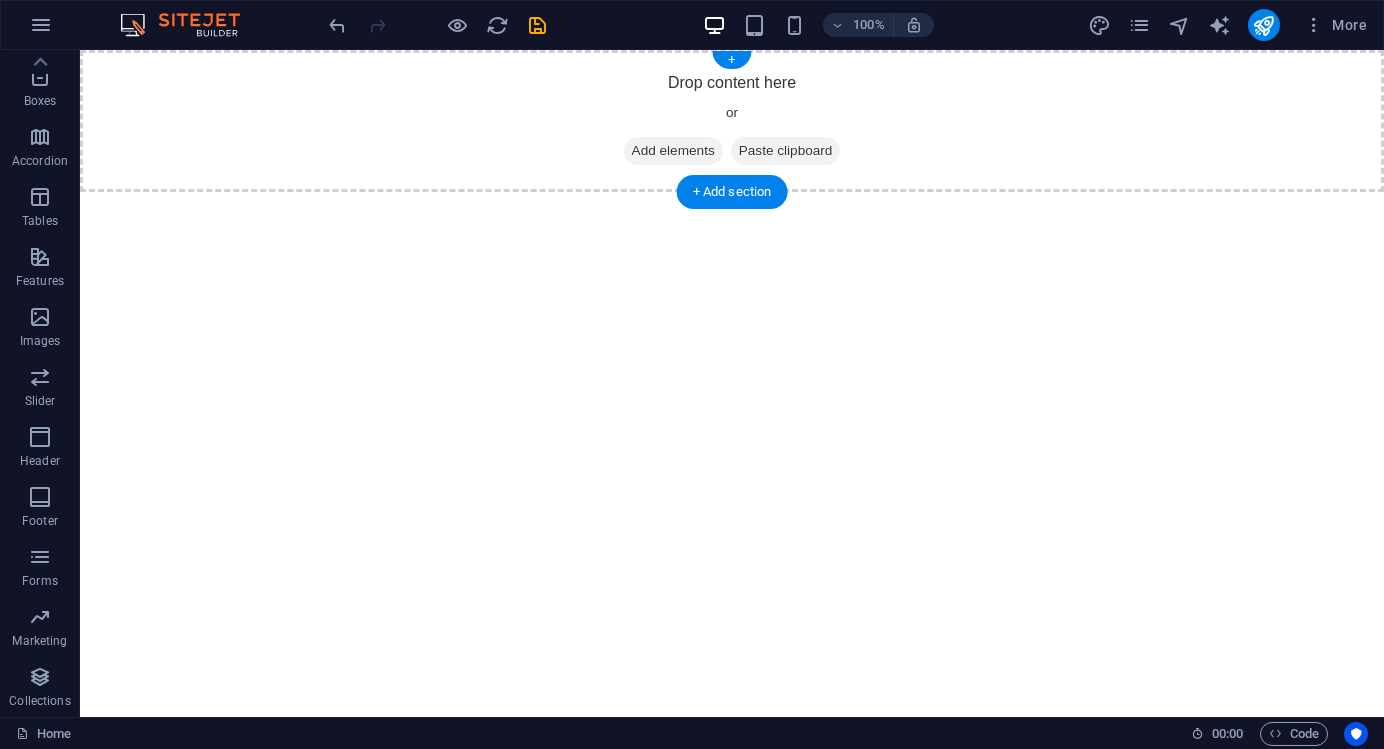 click on "Add elements" at bounding box center (673, 151) 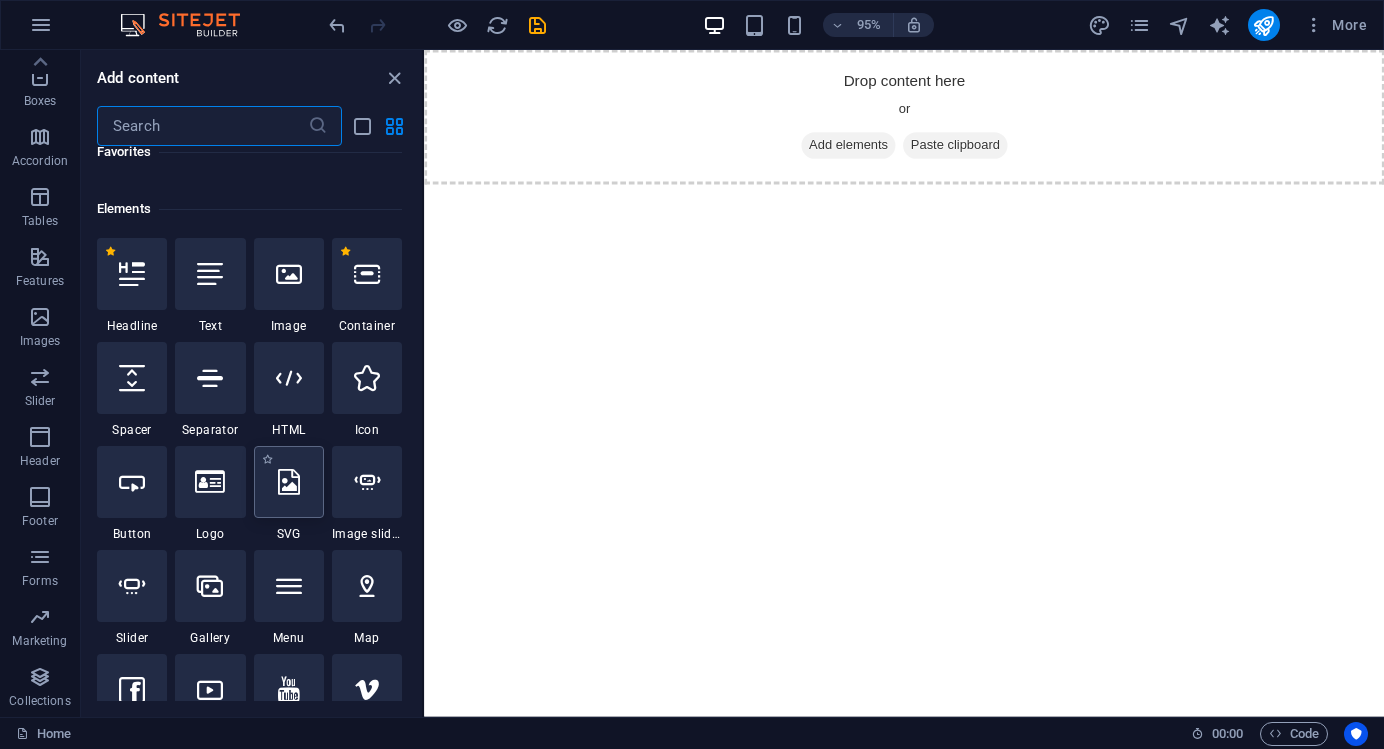 scroll, scrollTop: 183, scrollLeft: 0, axis: vertical 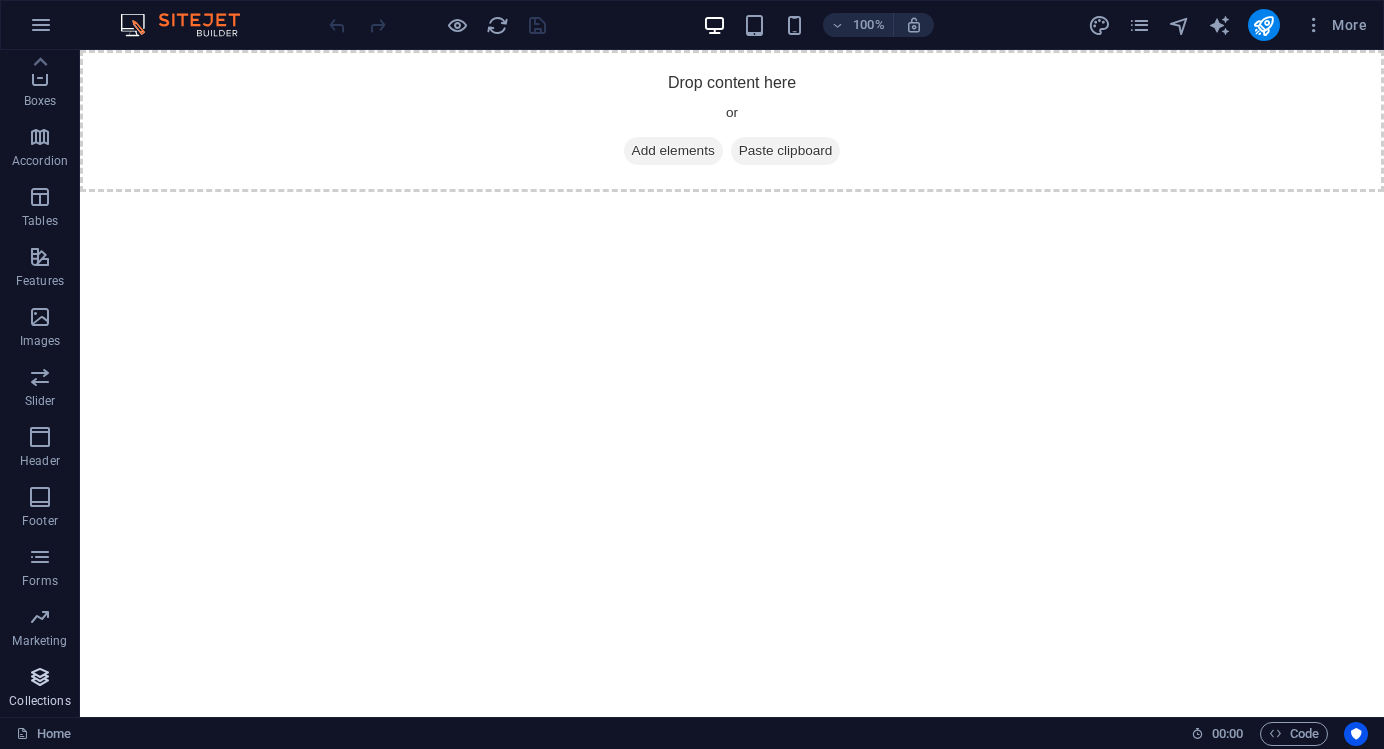 click at bounding box center [40, 677] 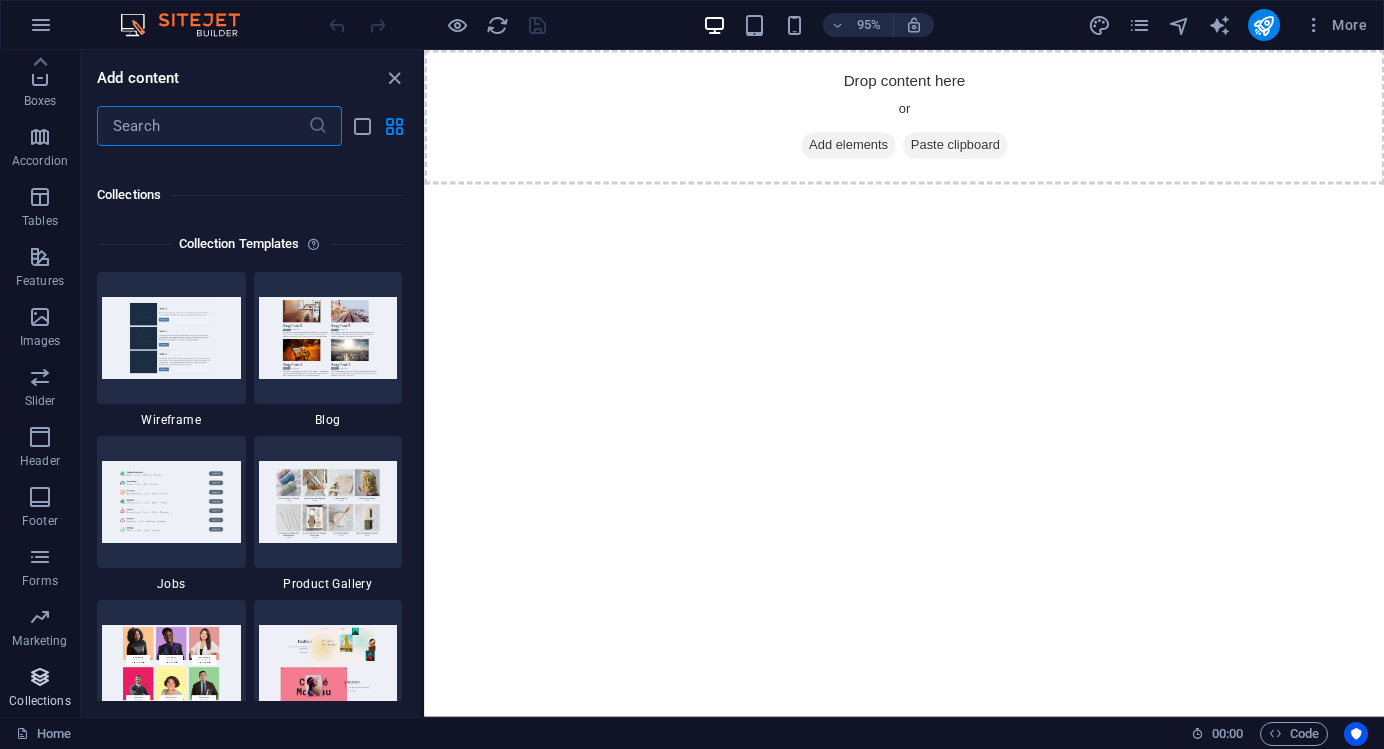 scroll, scrollTop: 18306, scrollLeft: 0, axis: vertical 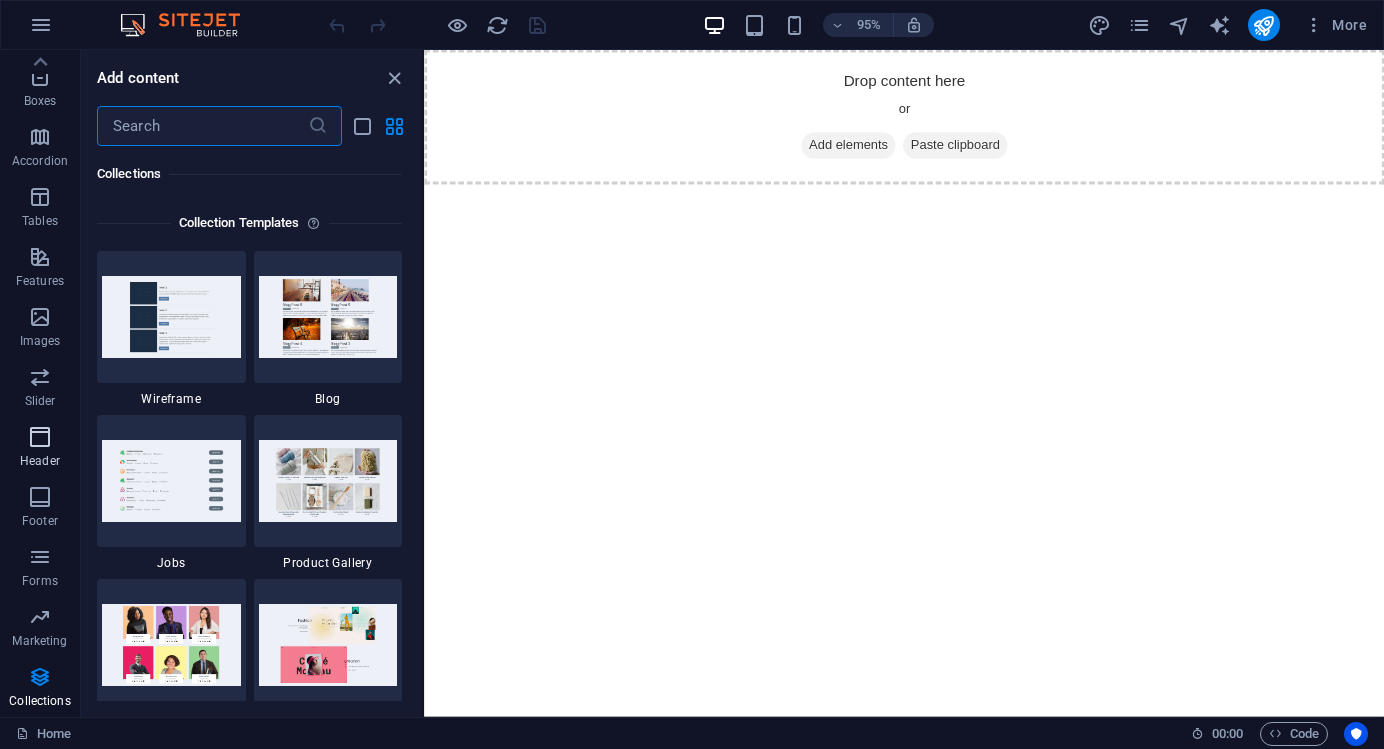 click on "Header" at bounding box center [40, 447] 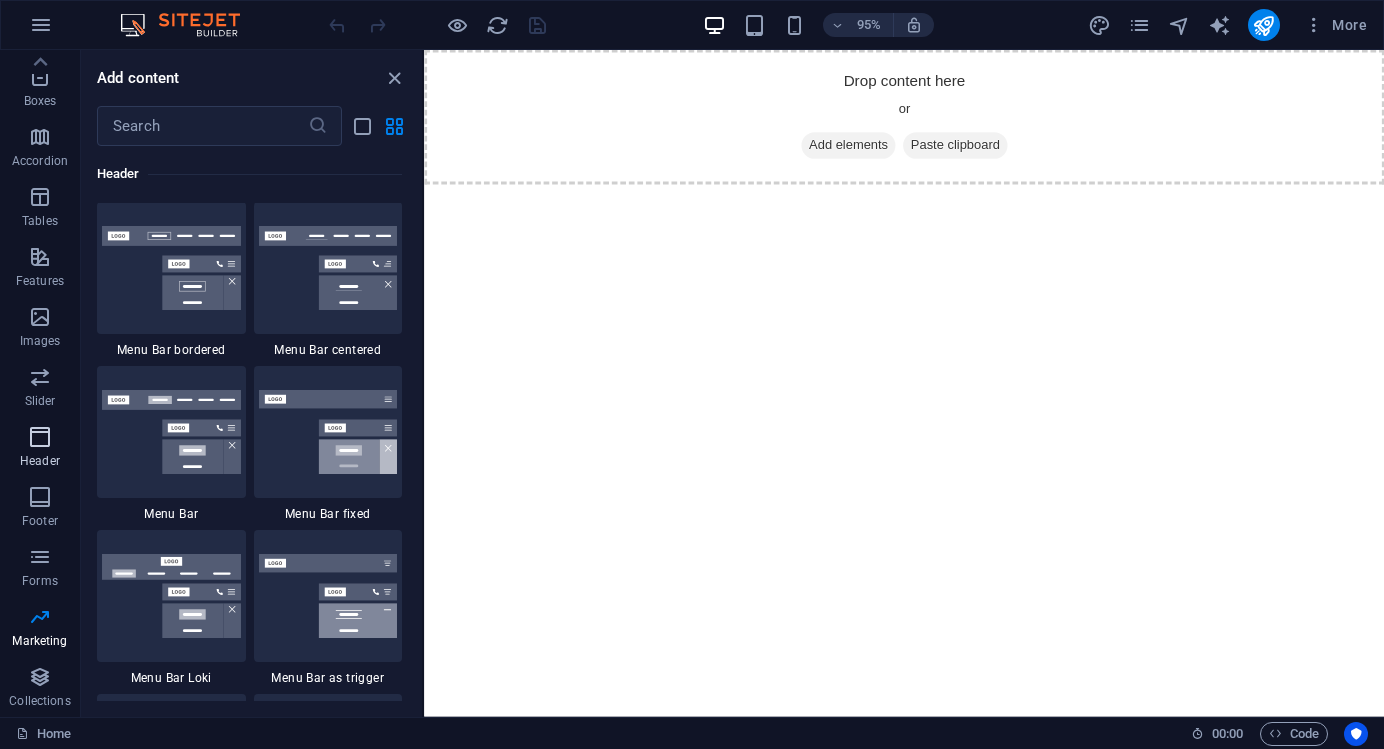 scroll, scrollTop: 12042, scrollLeft: 0, axis: vertical 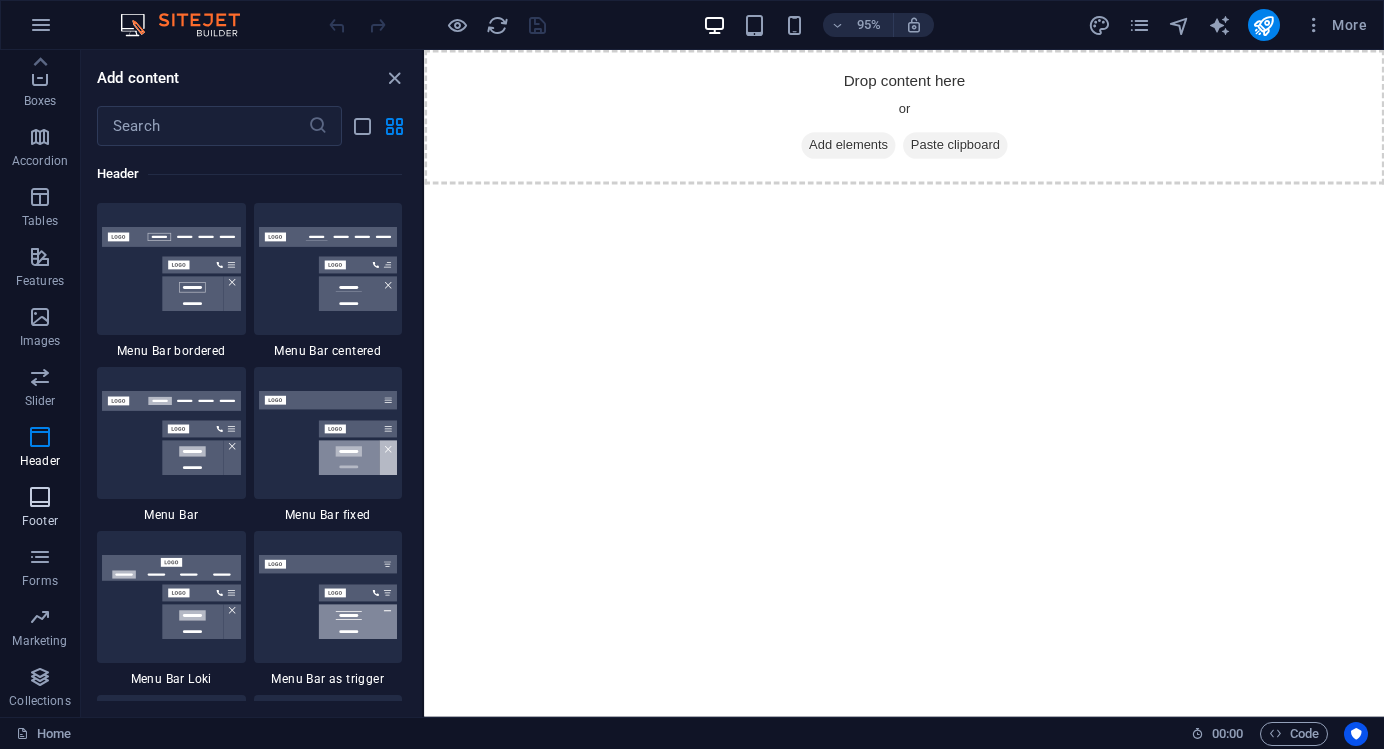 click at bounding box center (40, 497) 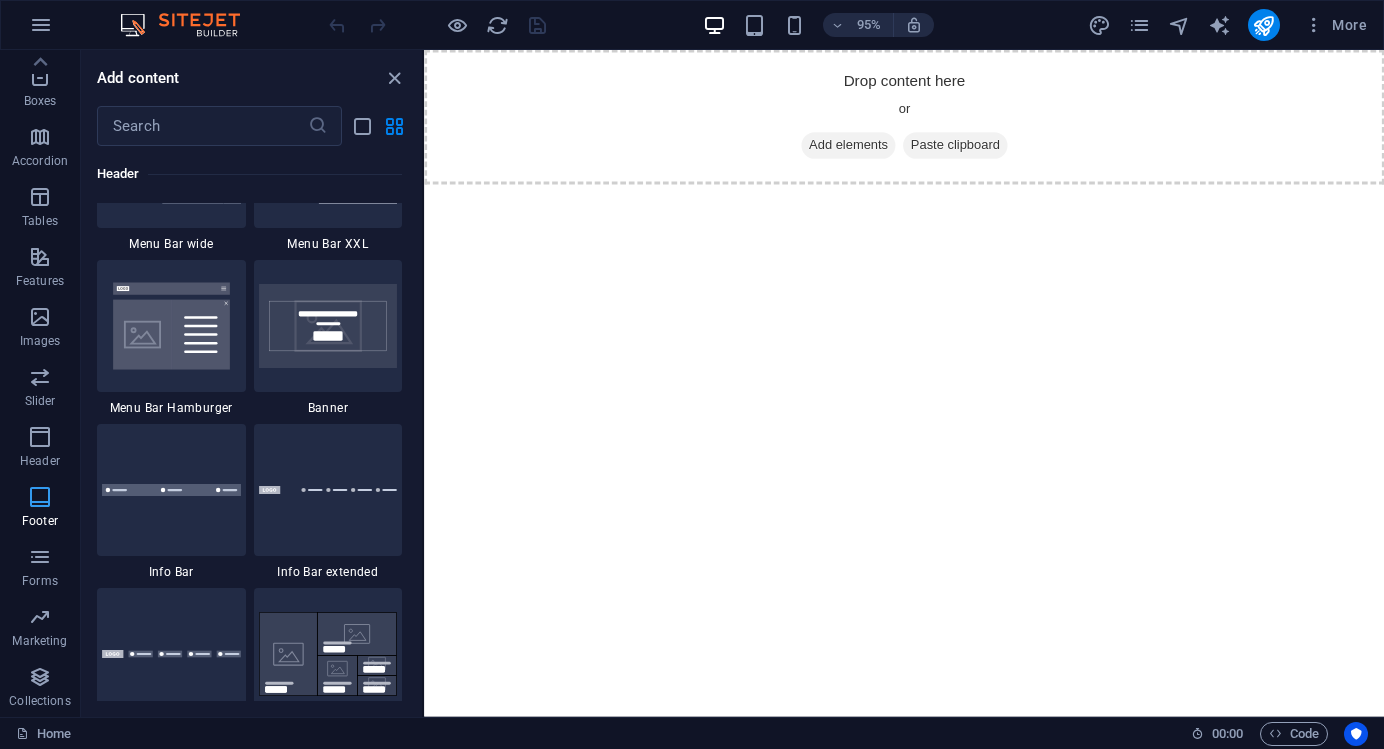 scroll, scrollTop: 13239, scrollLeft: 0, axis: vertical 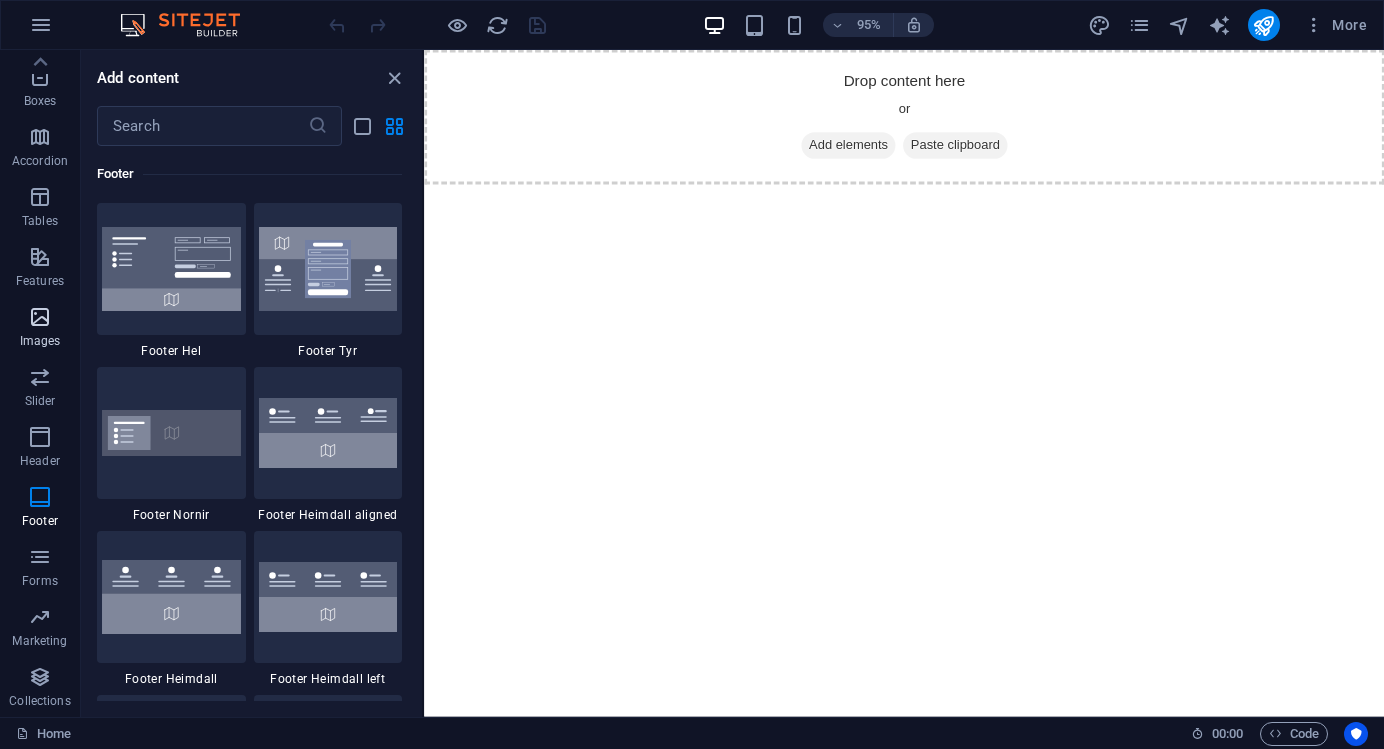 click on "Images" at bounding box center (40, 329) 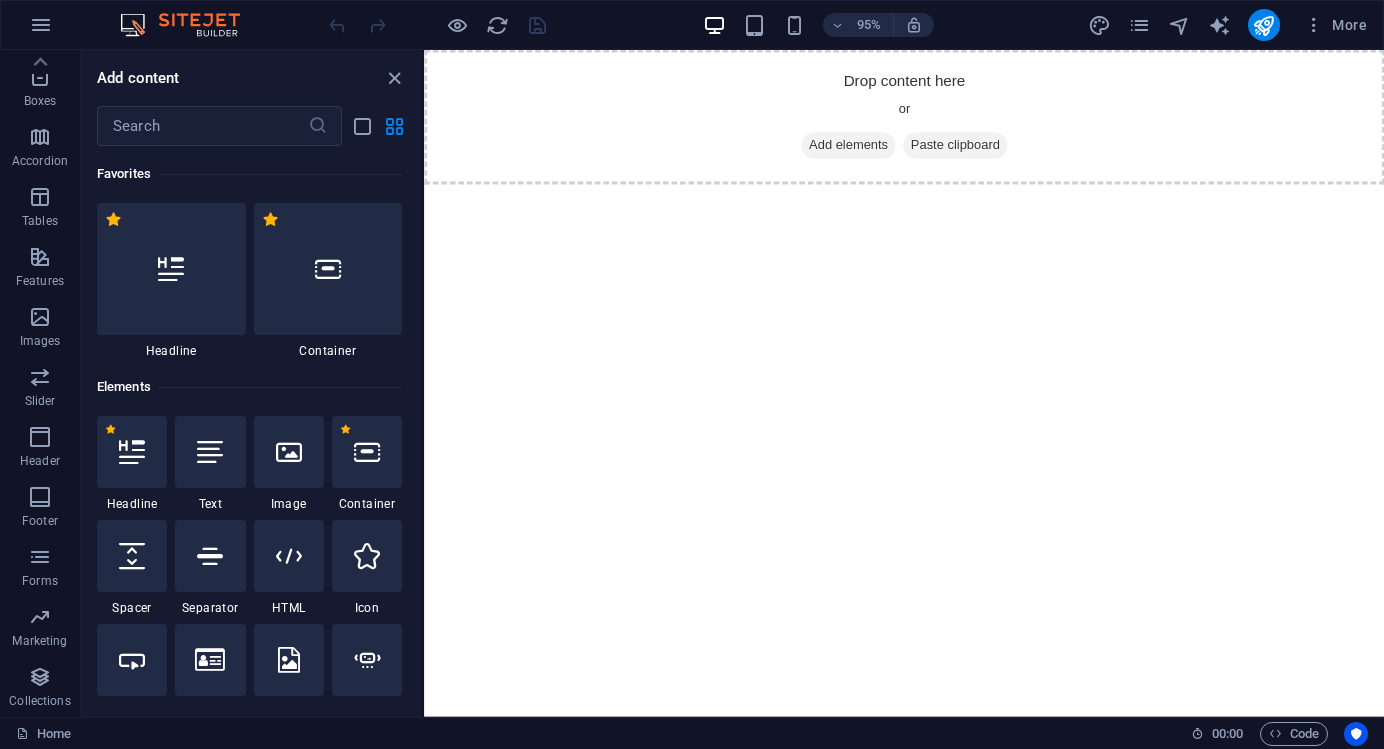 scroll, scrollTop: 0, scrollLeft: 0, axis: both 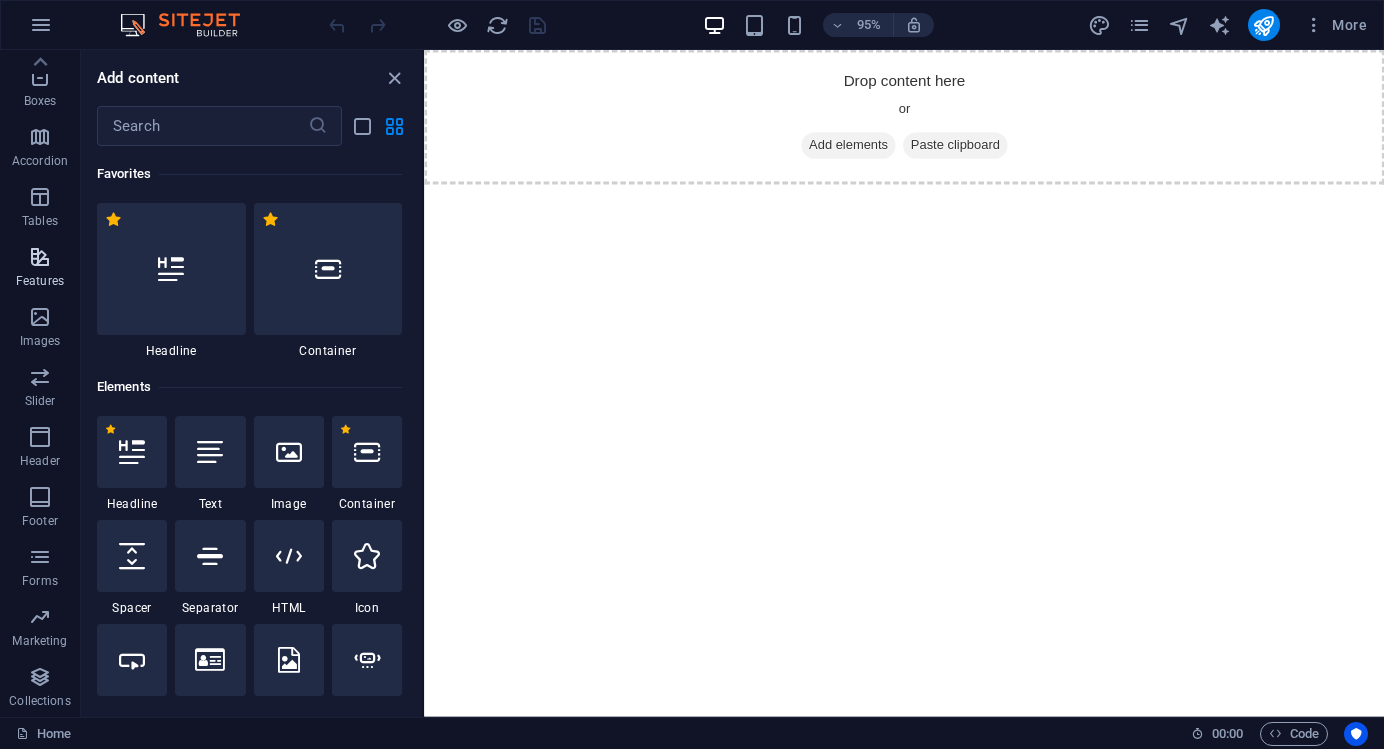 click on "Features" at bounding box center [40, 281] 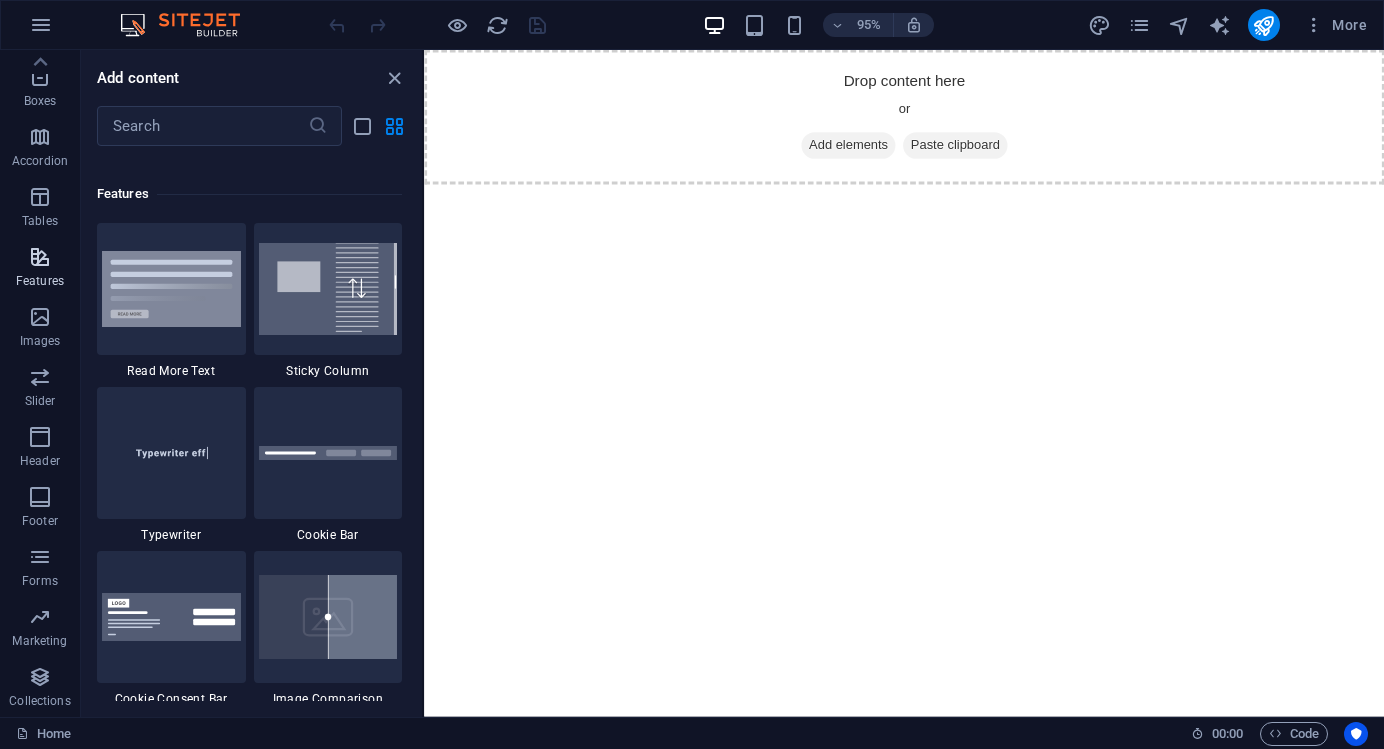 scroll, scrollTop: 7795, scrollLeft: 0, axis: vertical 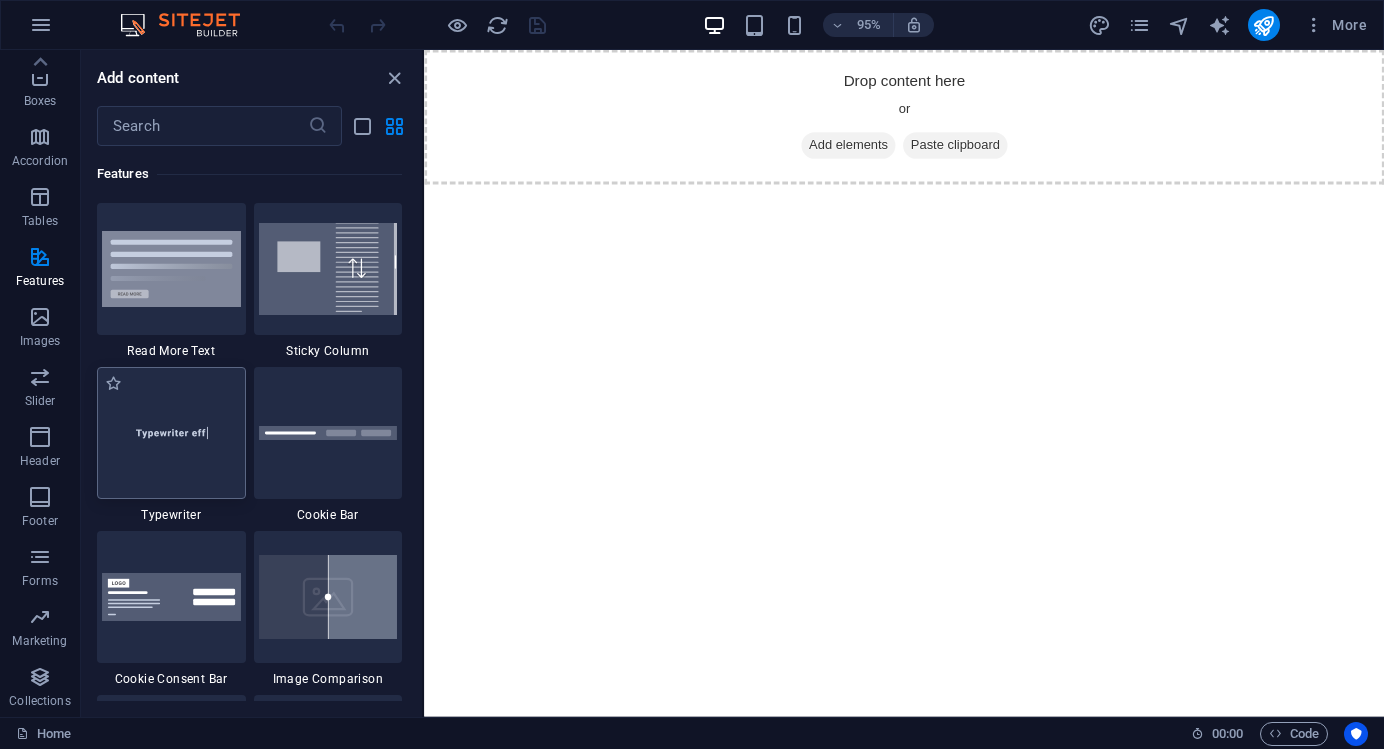 click at bounding box center [171, 433] 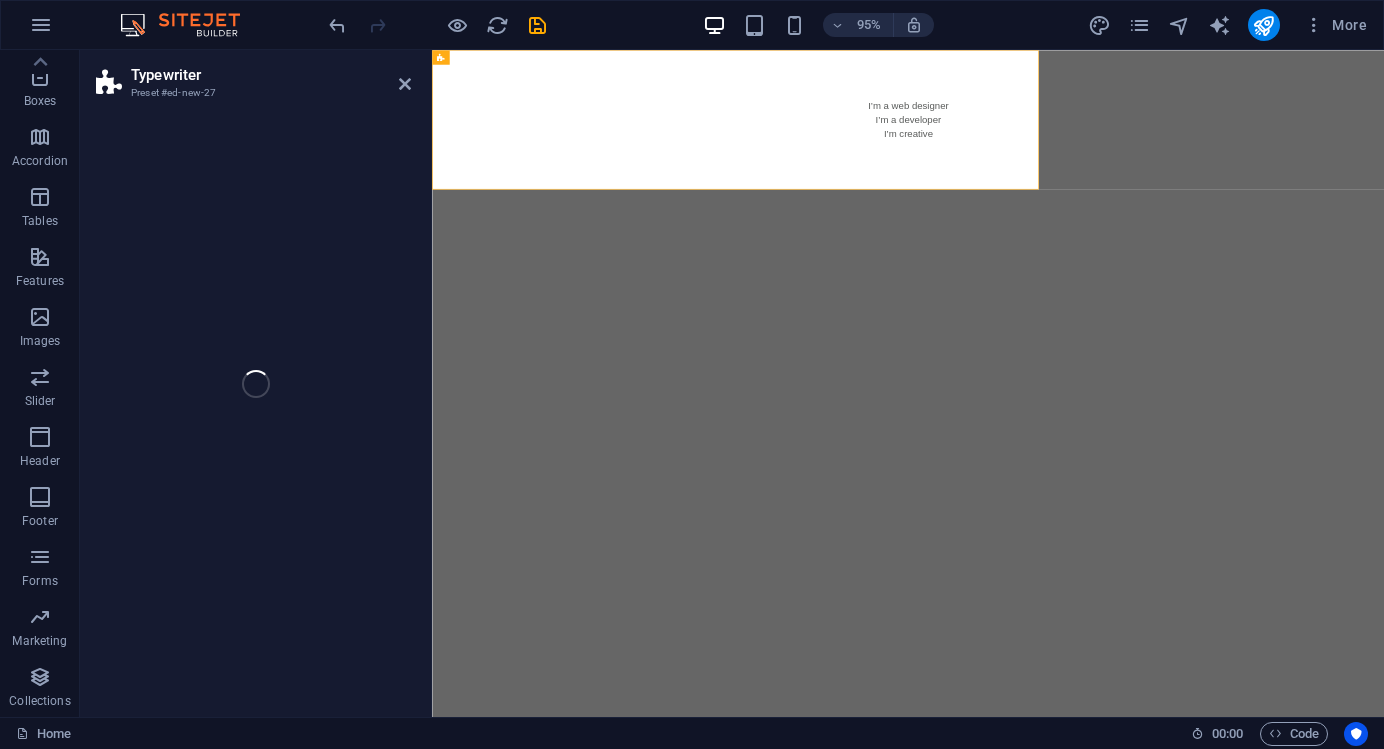 select on "ms" 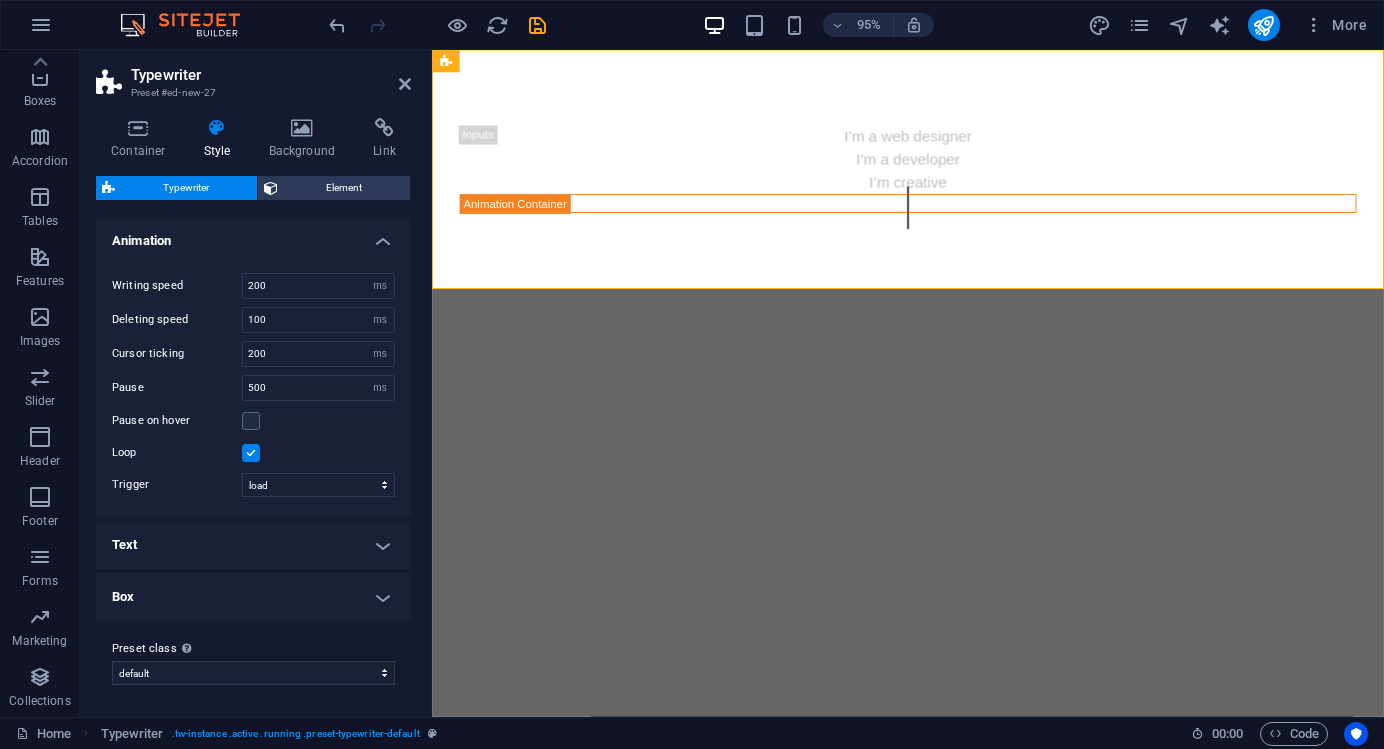 click on "Text" at bounding box center [253, 545] 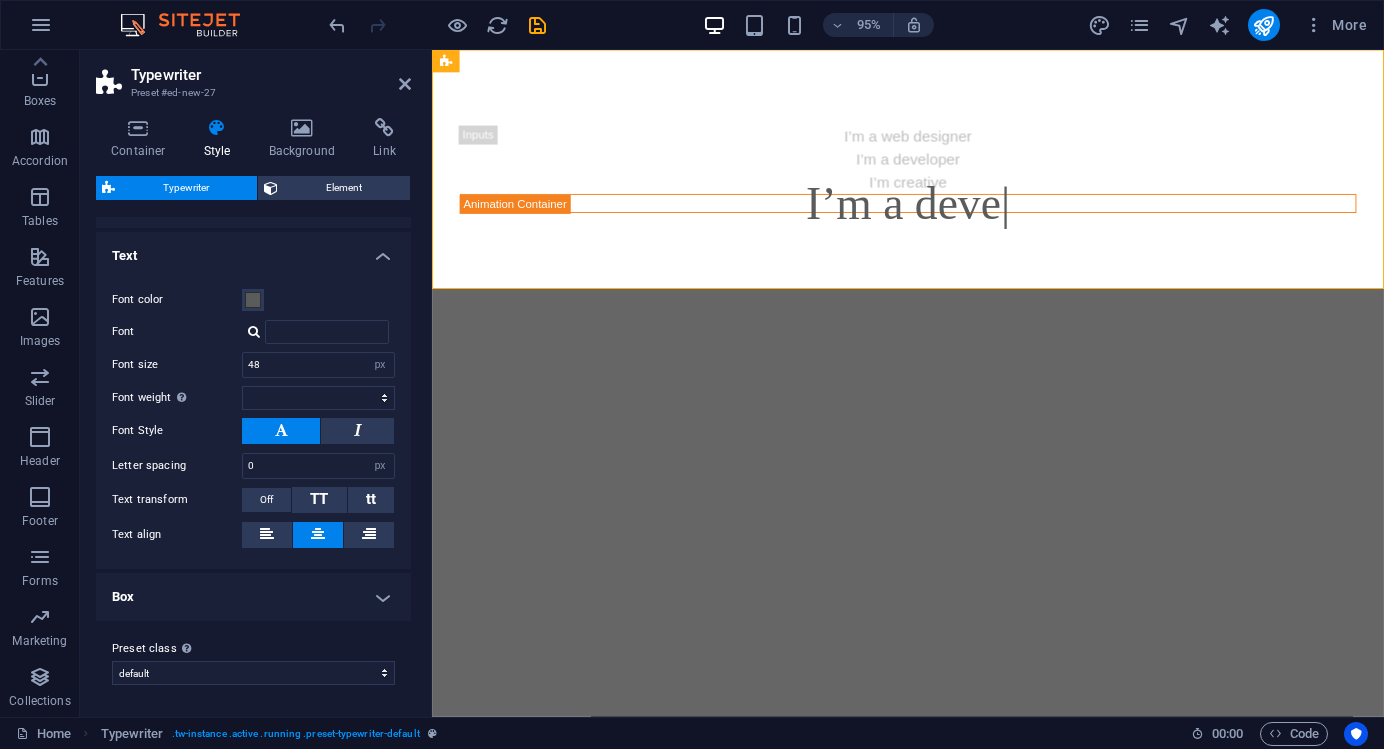 scroll, scrollTop: 288, scrollLeft: 0, axis: vertical 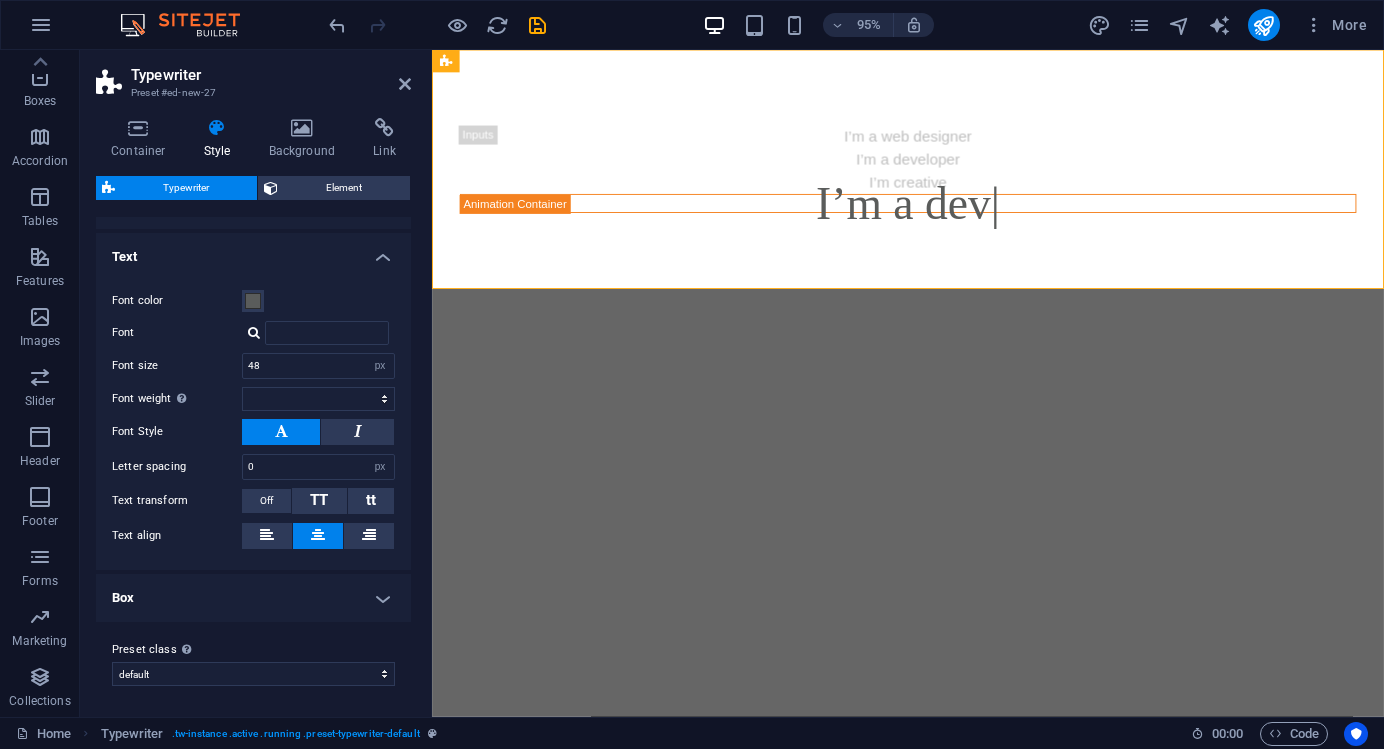 click on "Box" at bounding box center (253, 598) 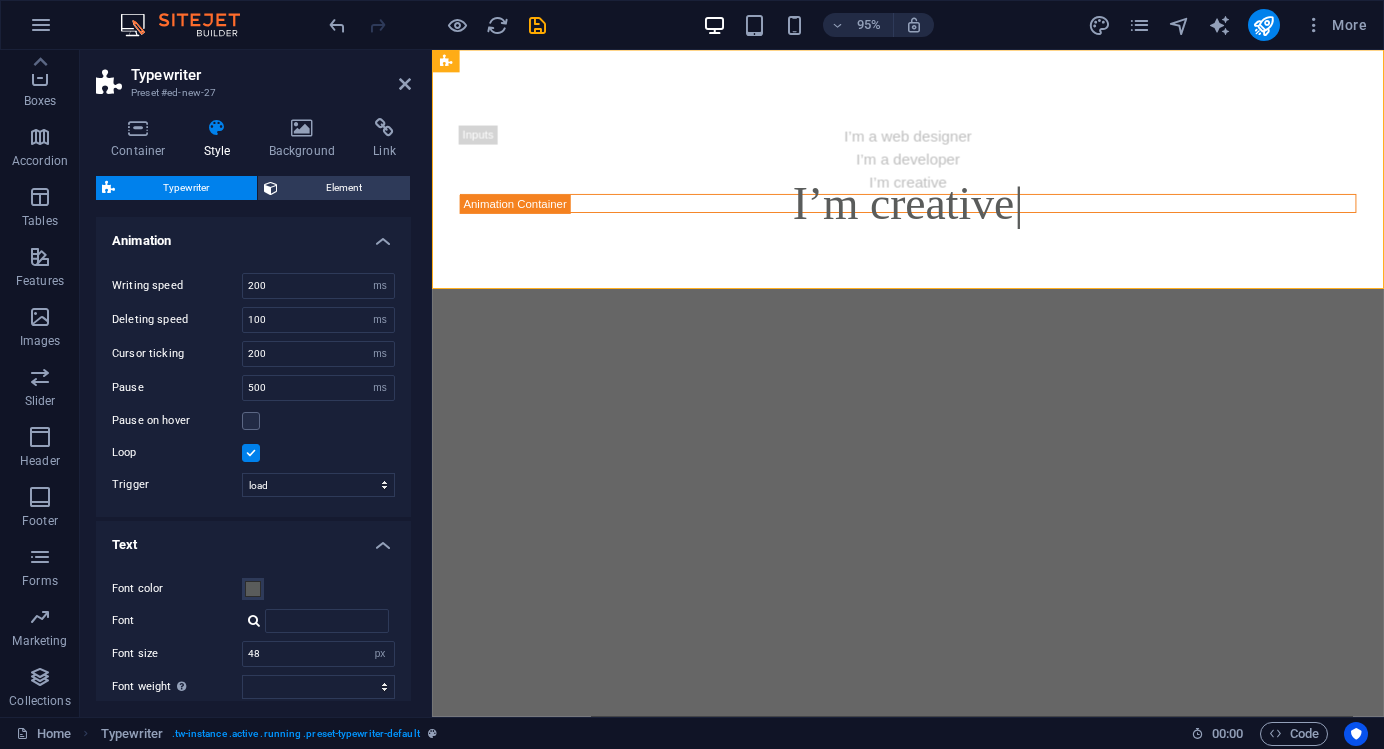 scroll, scrollTop: 0, scrollLeft: 0, axis: both 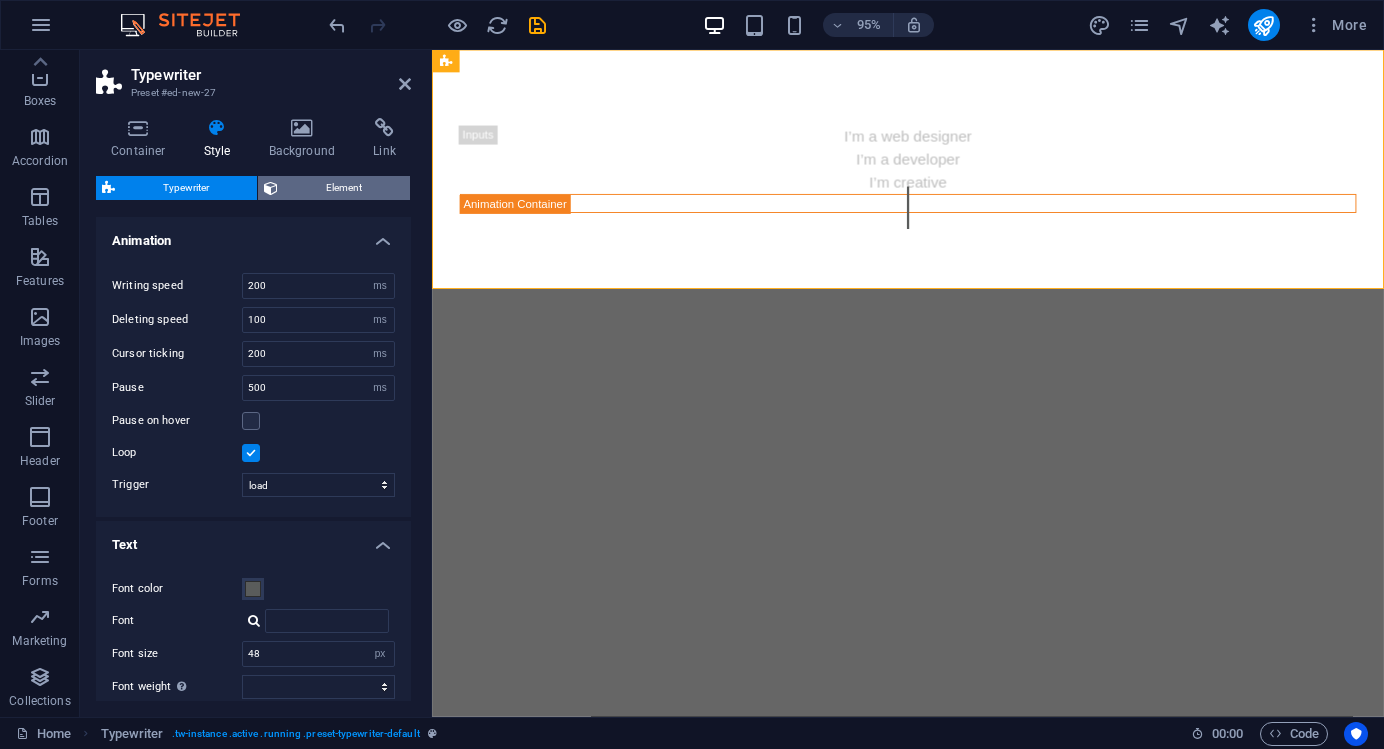 click on "Element" at bounding box center (344, 188) 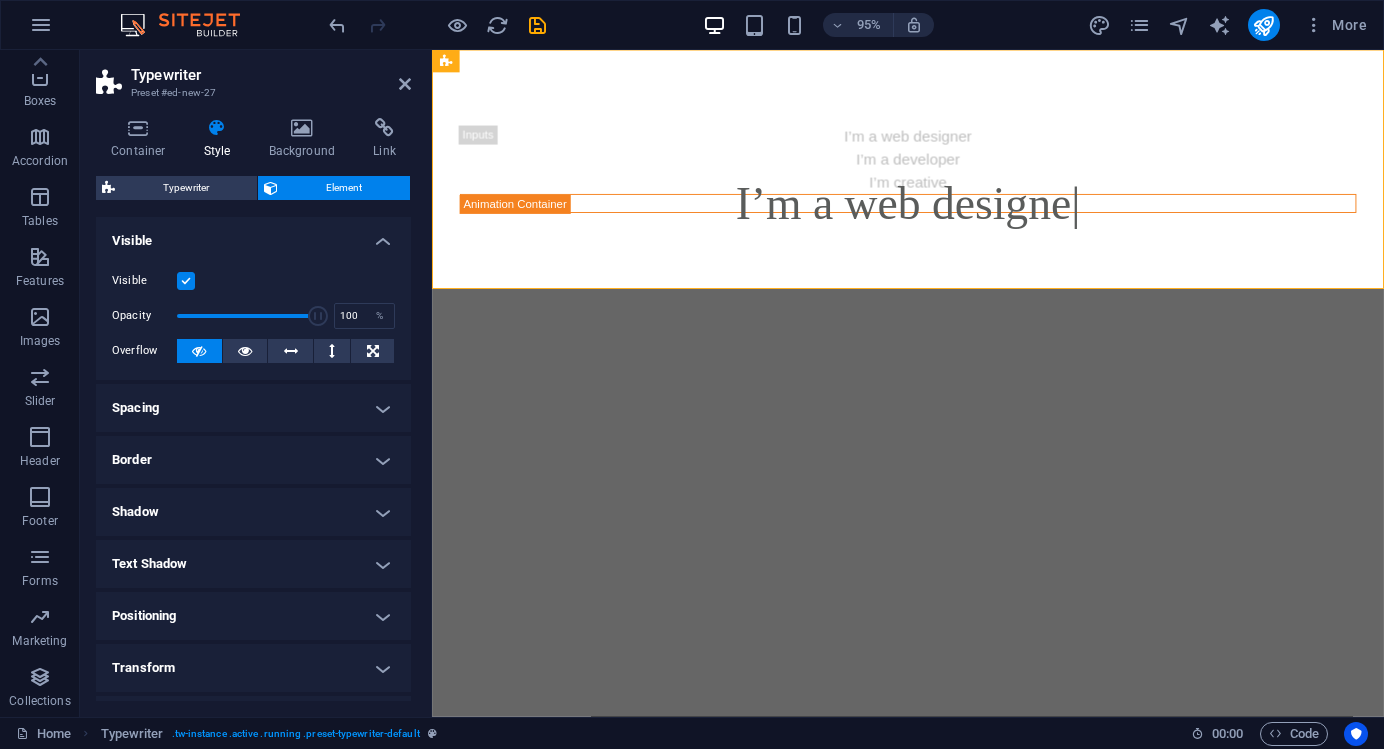 scroll, scrollTop: 0, scrollLeft: 0, axis: both 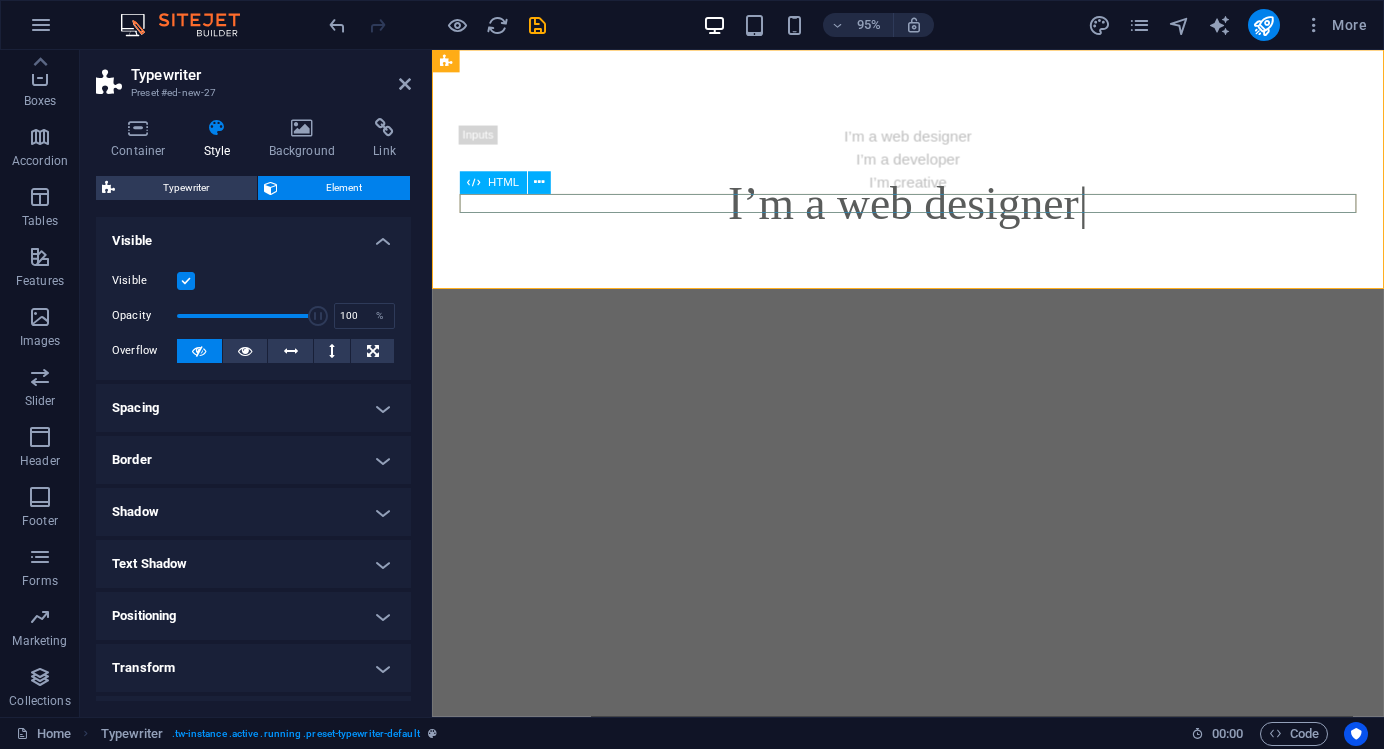 click on "I’m a web designer" at bounding box center [933, 212] 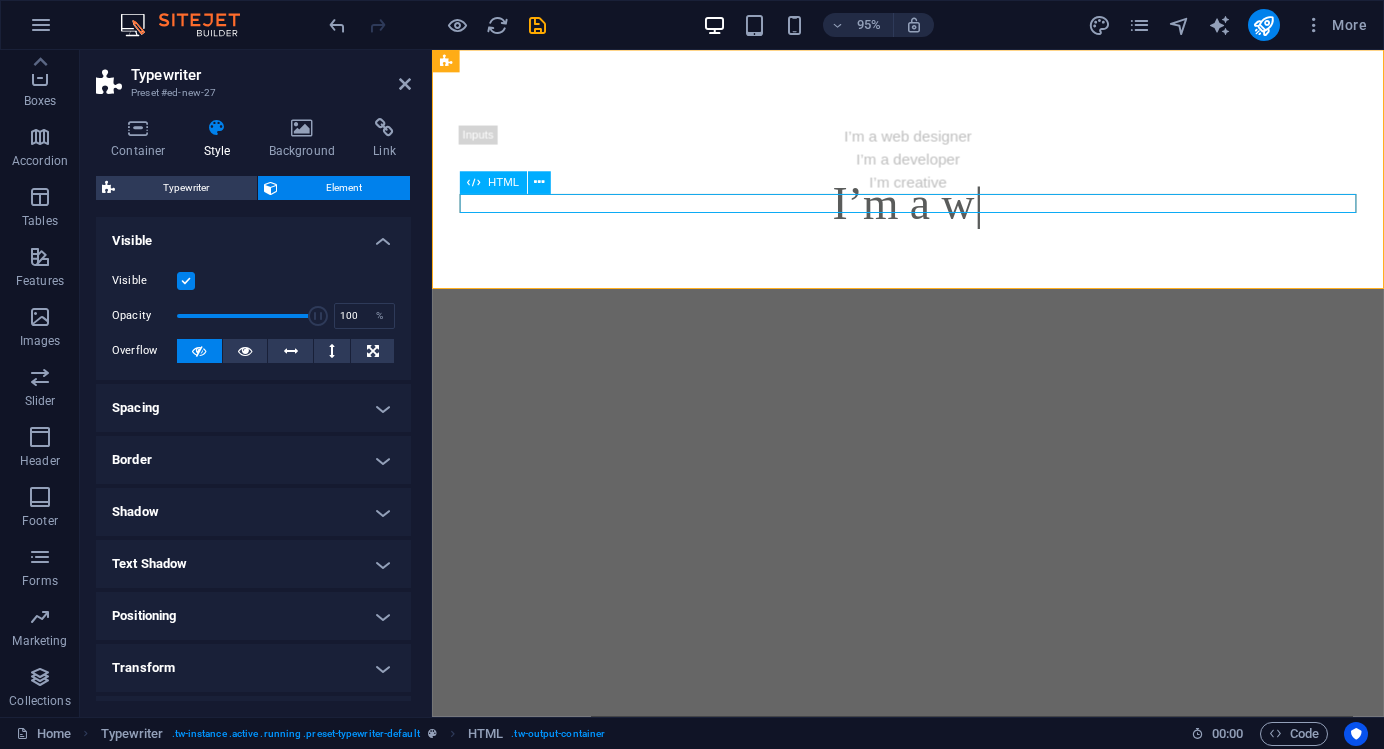 click on "I’m a w" at bounding box center (933, 212) 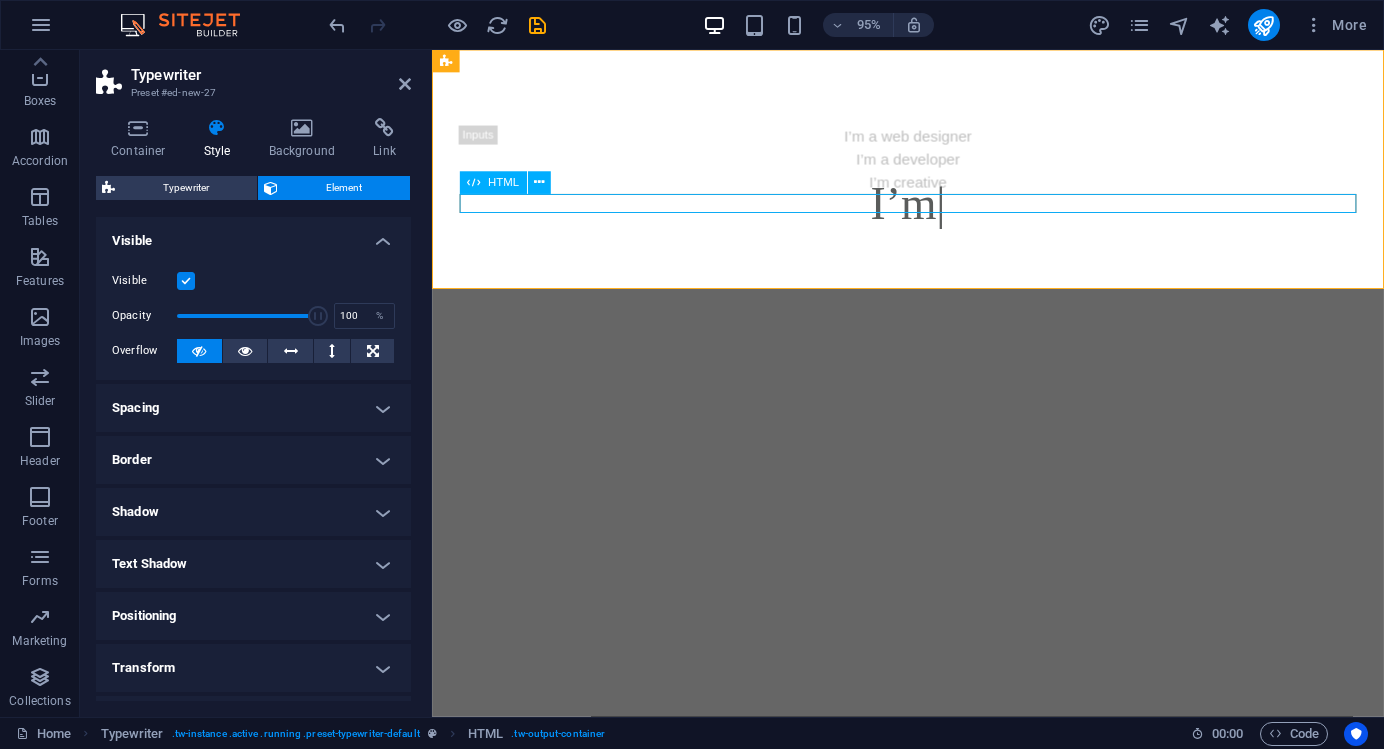 click on "I’m" at bounding box center (933, 212) 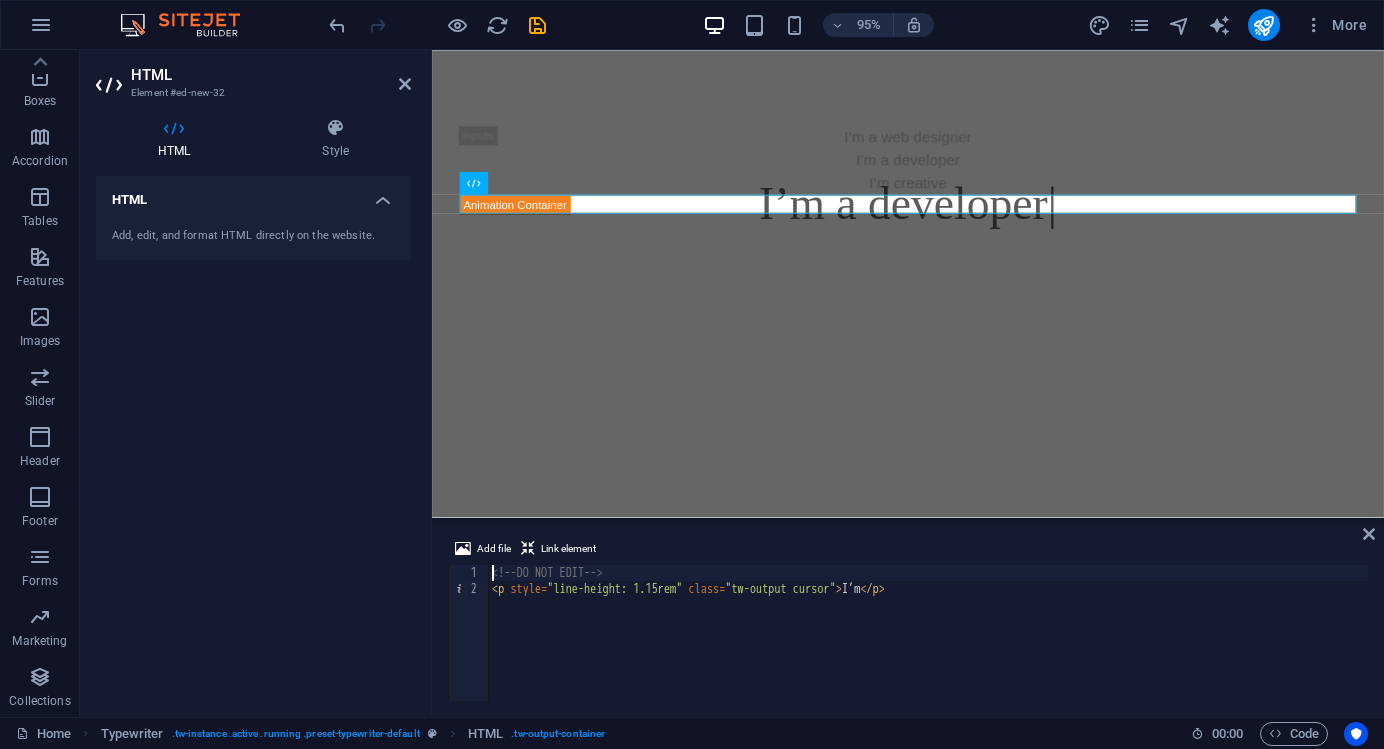 click on "<!--  DO NOT EDIT  --> < p   style = "line-height: 1.15rem"   class = "tw-output cursor" > I’m </ p >" at bounding box center (928, 649) 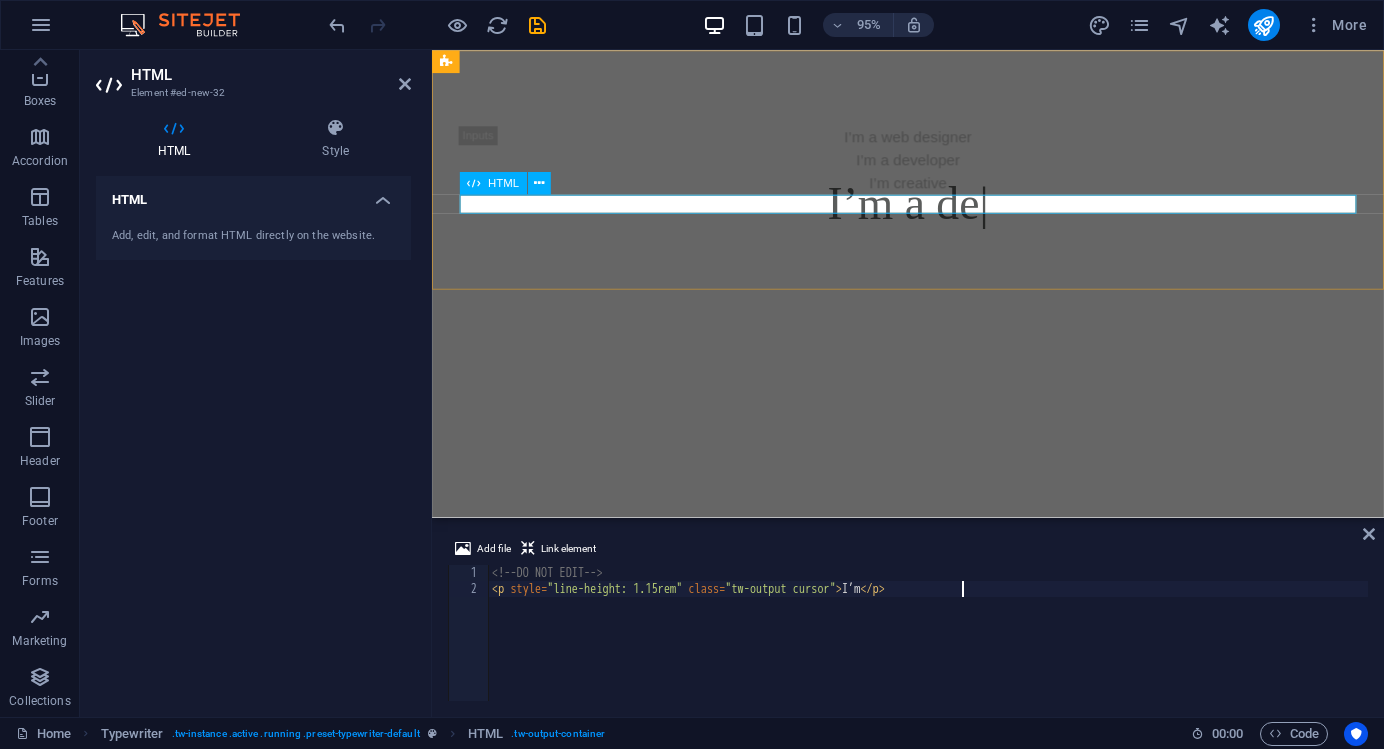 click on "I’m a de" at bounding box center (933, 212) 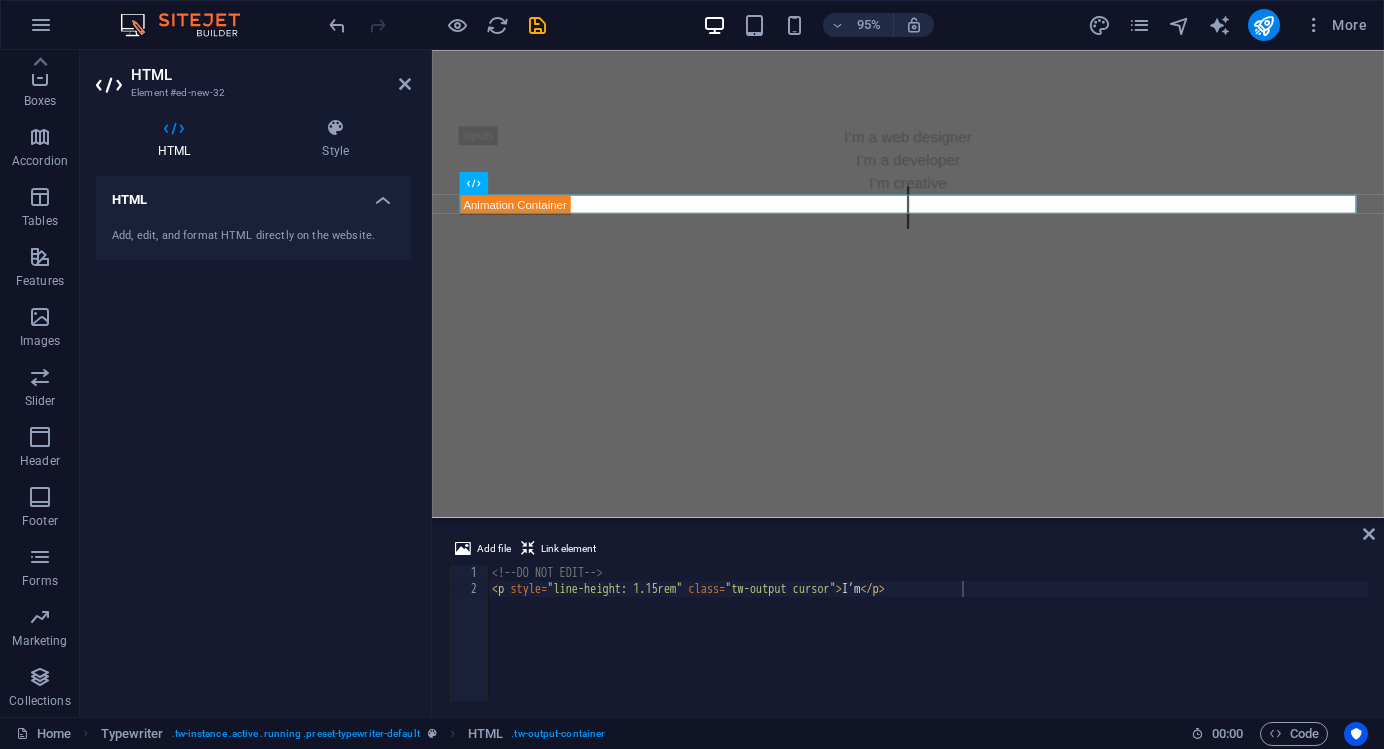 click on "Add, edit, and format HTML directly on the website." at bounding box center [253, 236] 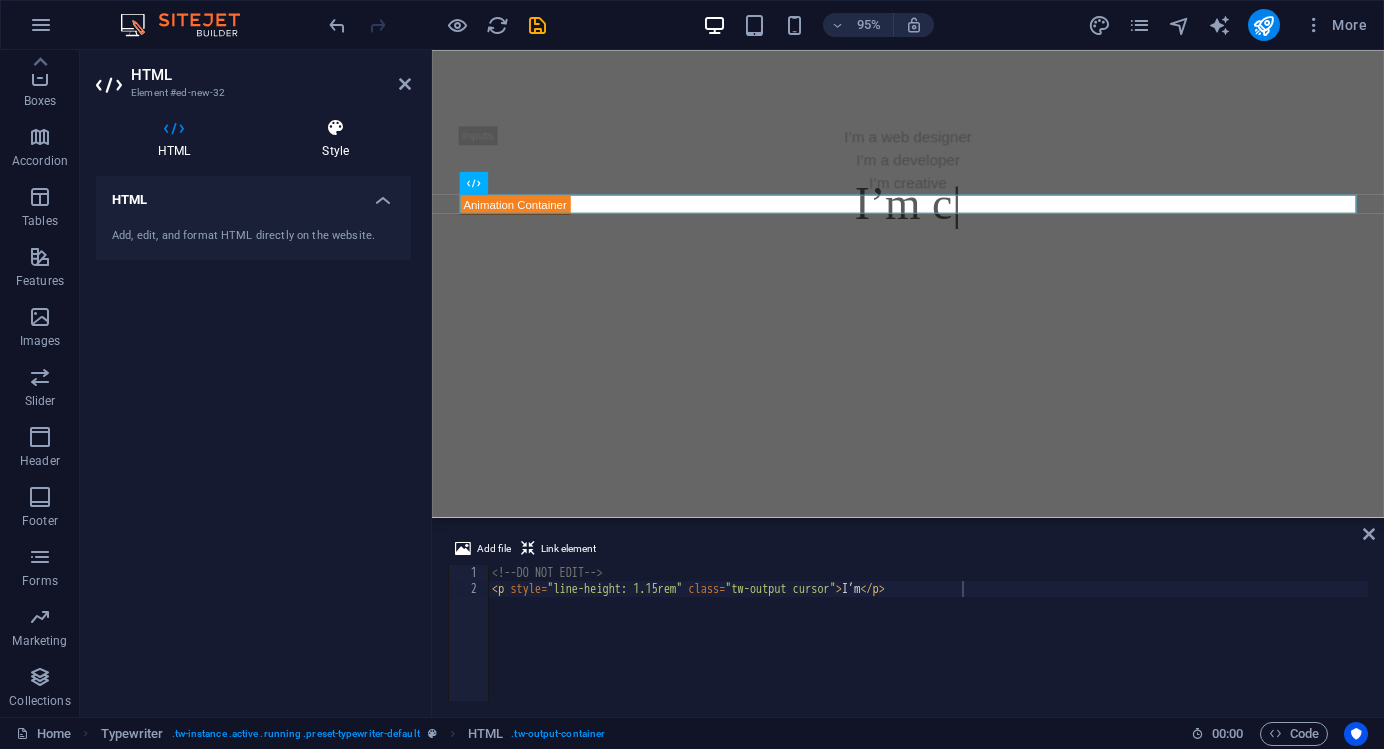 click on "Style" at bounding box center [335, 139] 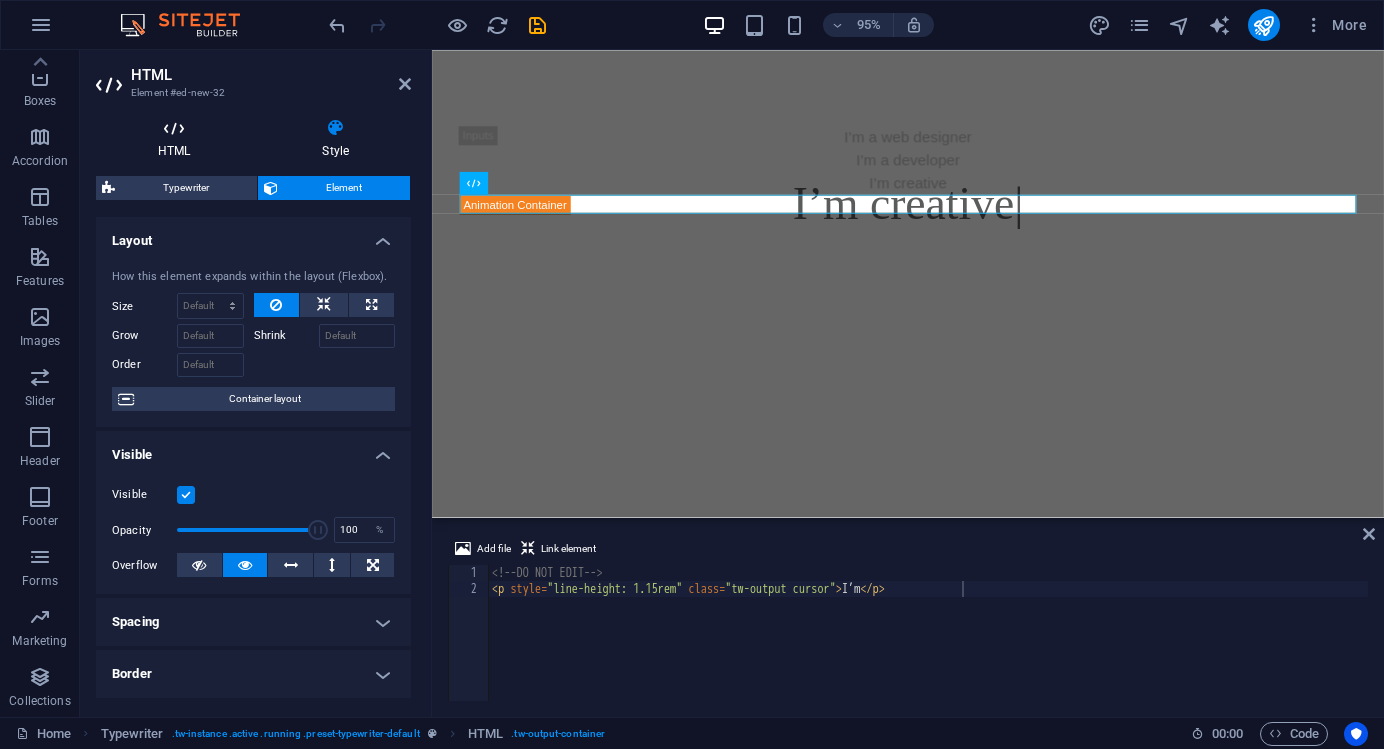 click on "HTML" at bounding box center [178, 139] 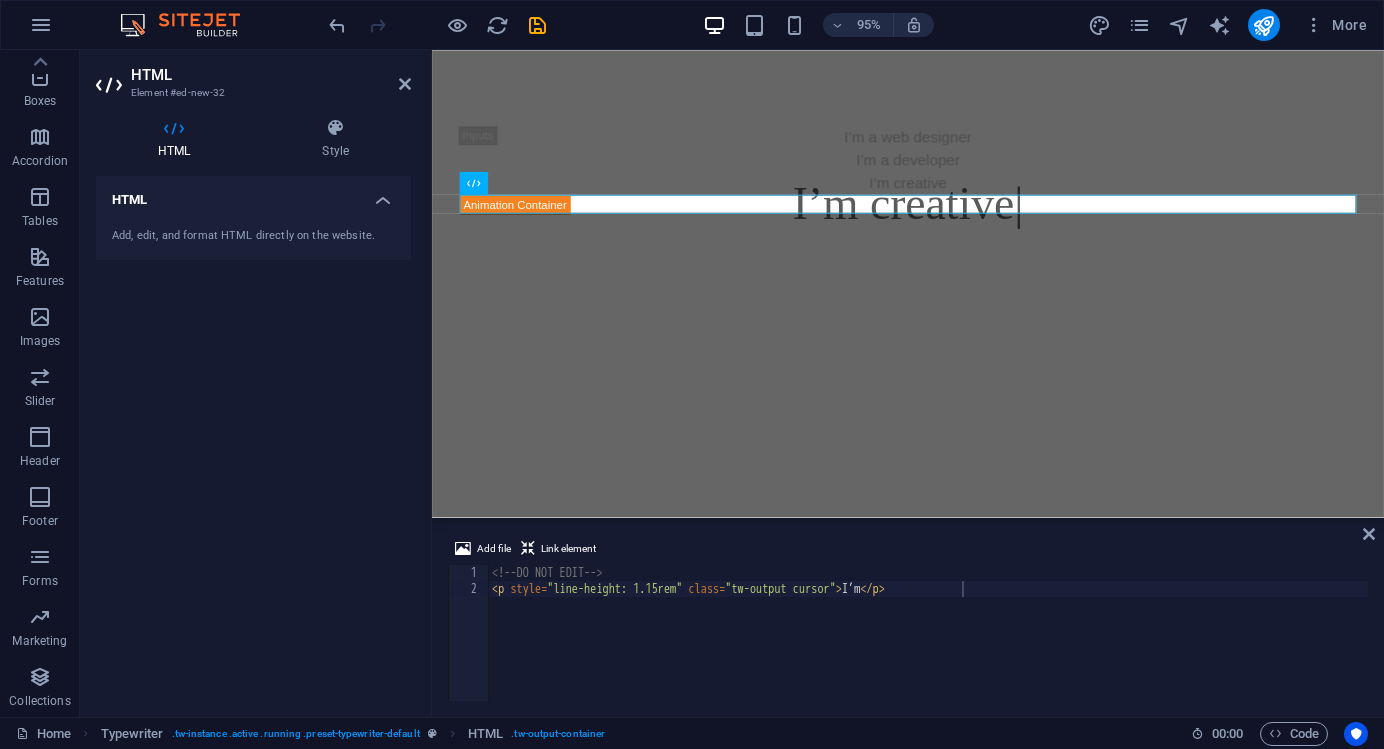 click on "HTML Add, edit, and format HTML directly on the website." at bounding box center [253, 438] 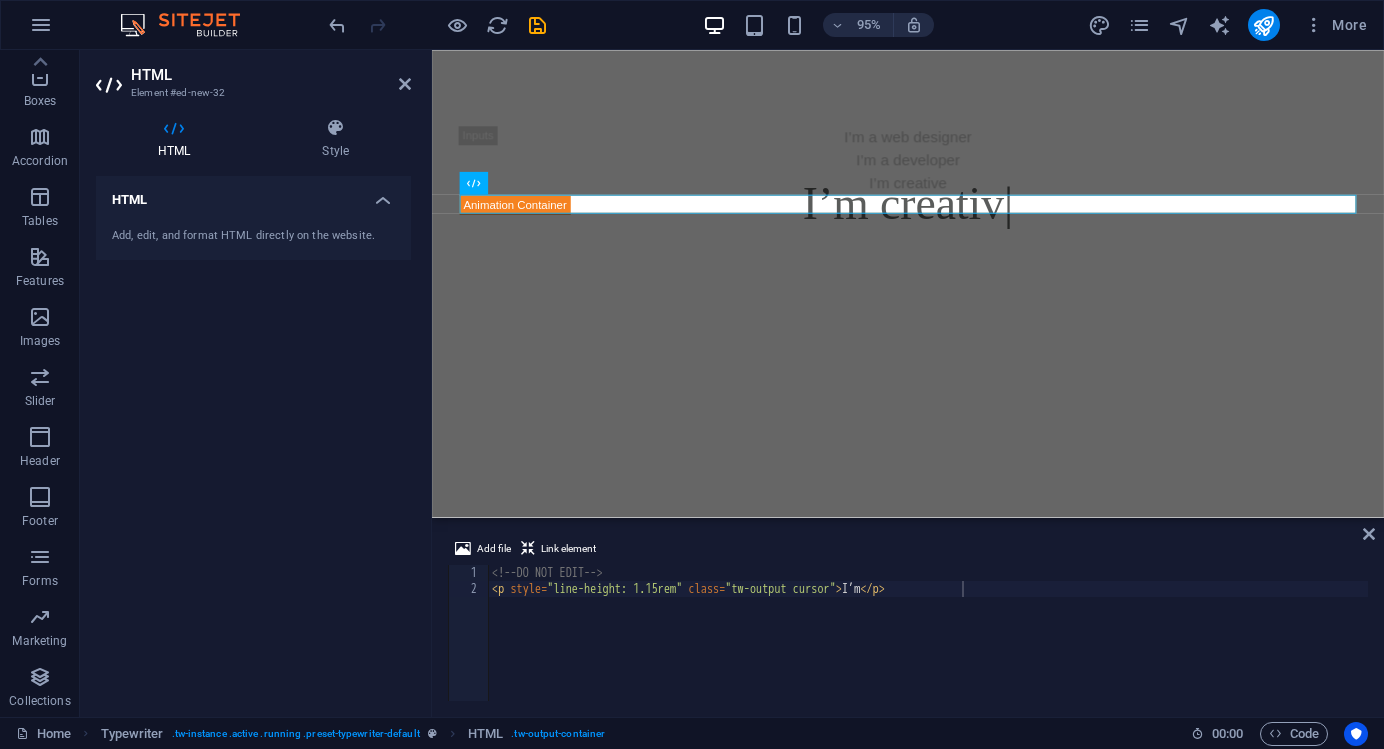click on "HTML Add, edit, and format HTML directly on the website." at bounding box center (253, 438) 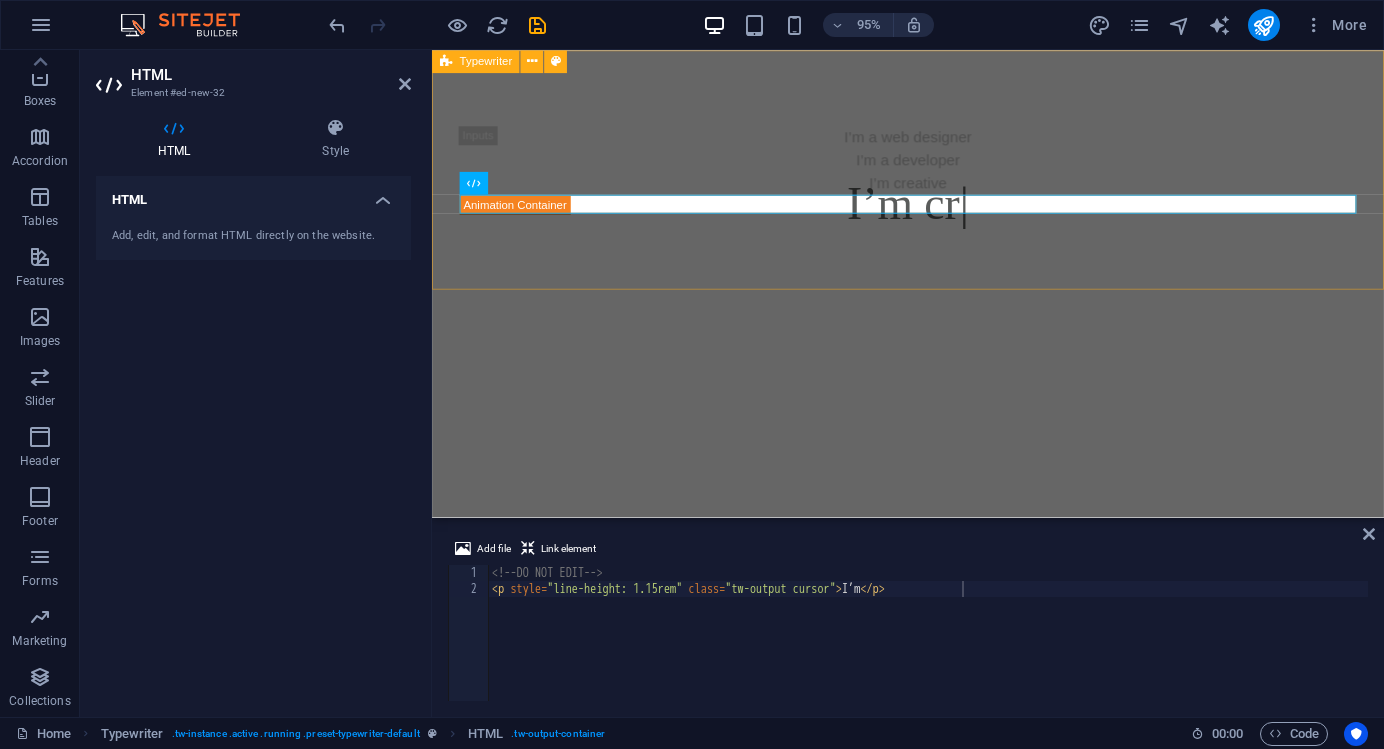 click on "I’m a web designer I’m a developer I’m creative
I’m cr" at bounding box center [933, 176] 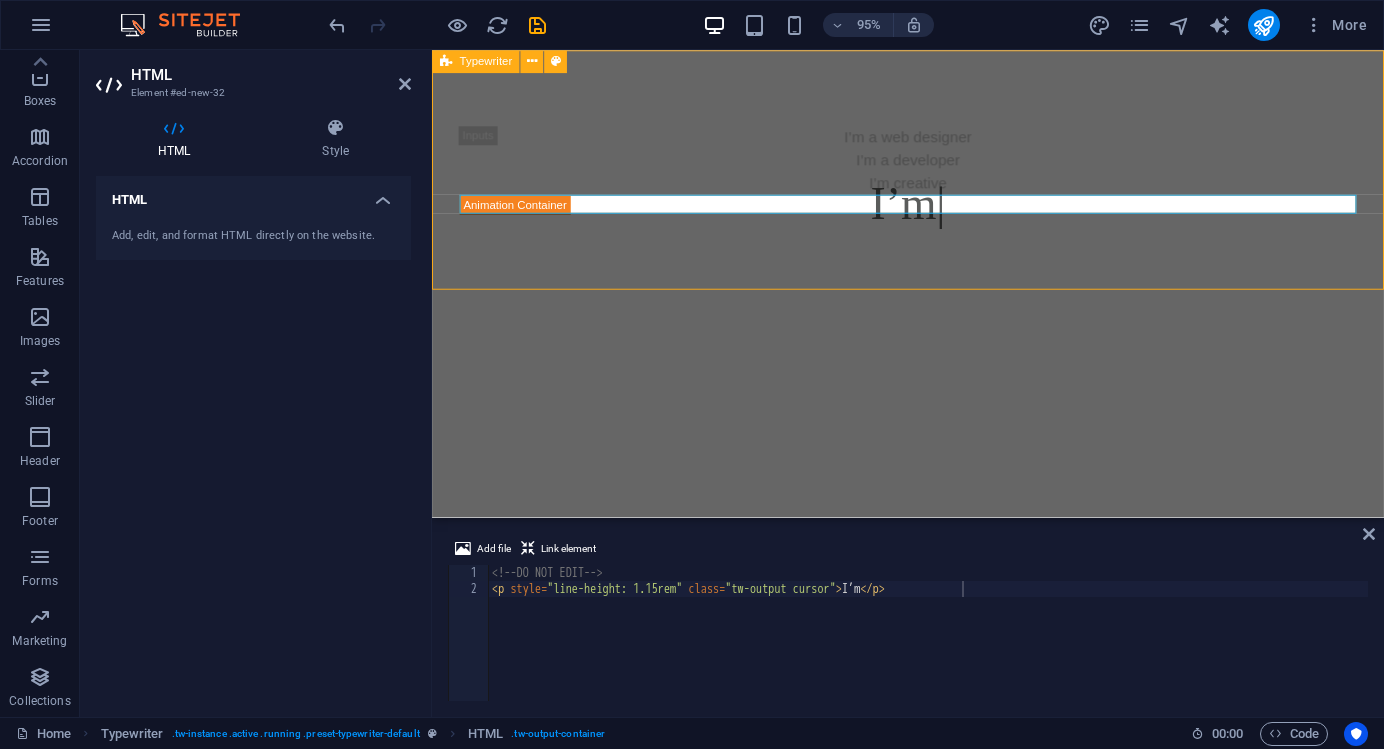 click on "I’m a web designer I’m a developer I’m creative
I’m" at bounding box center (933, 176) 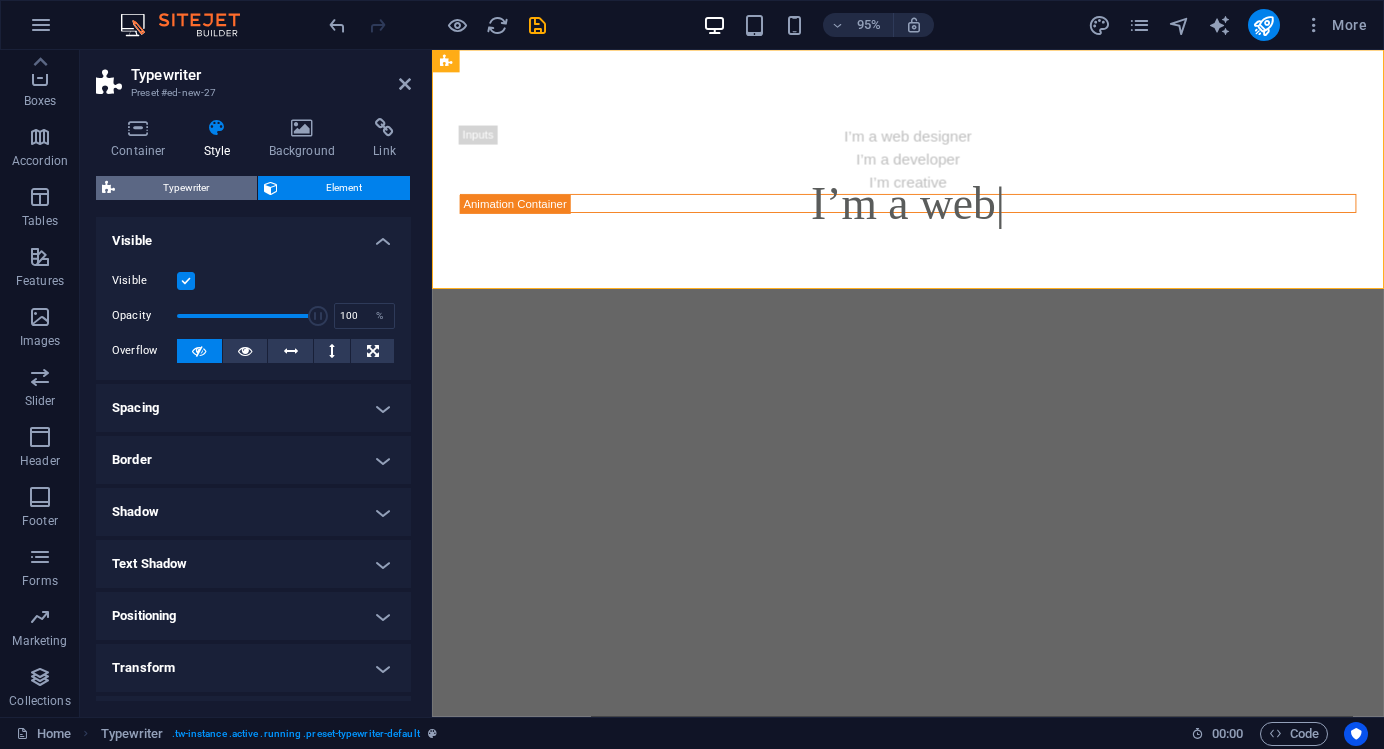 click on "Typewriter" at bounding box center (186, 188) 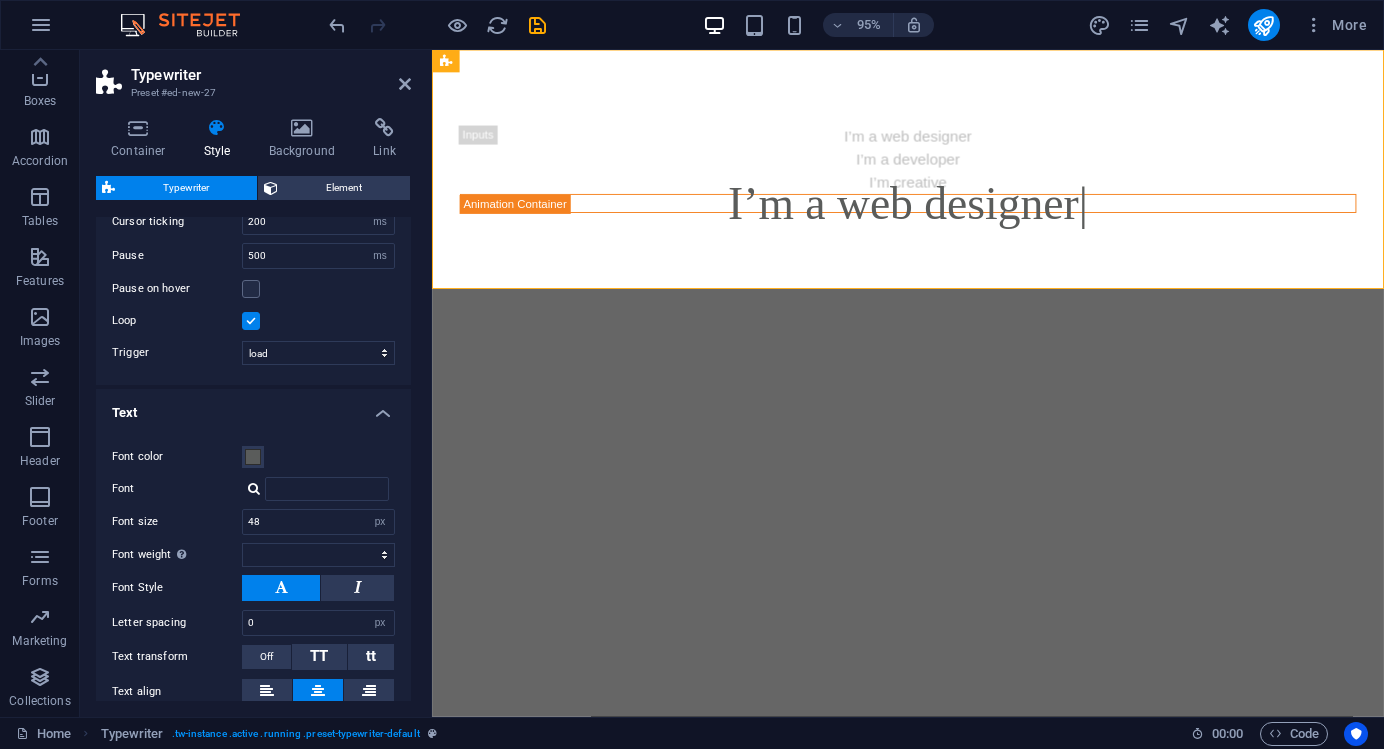 scroll, scrollTop: 193, scrollLeft: 0, axis: vertical 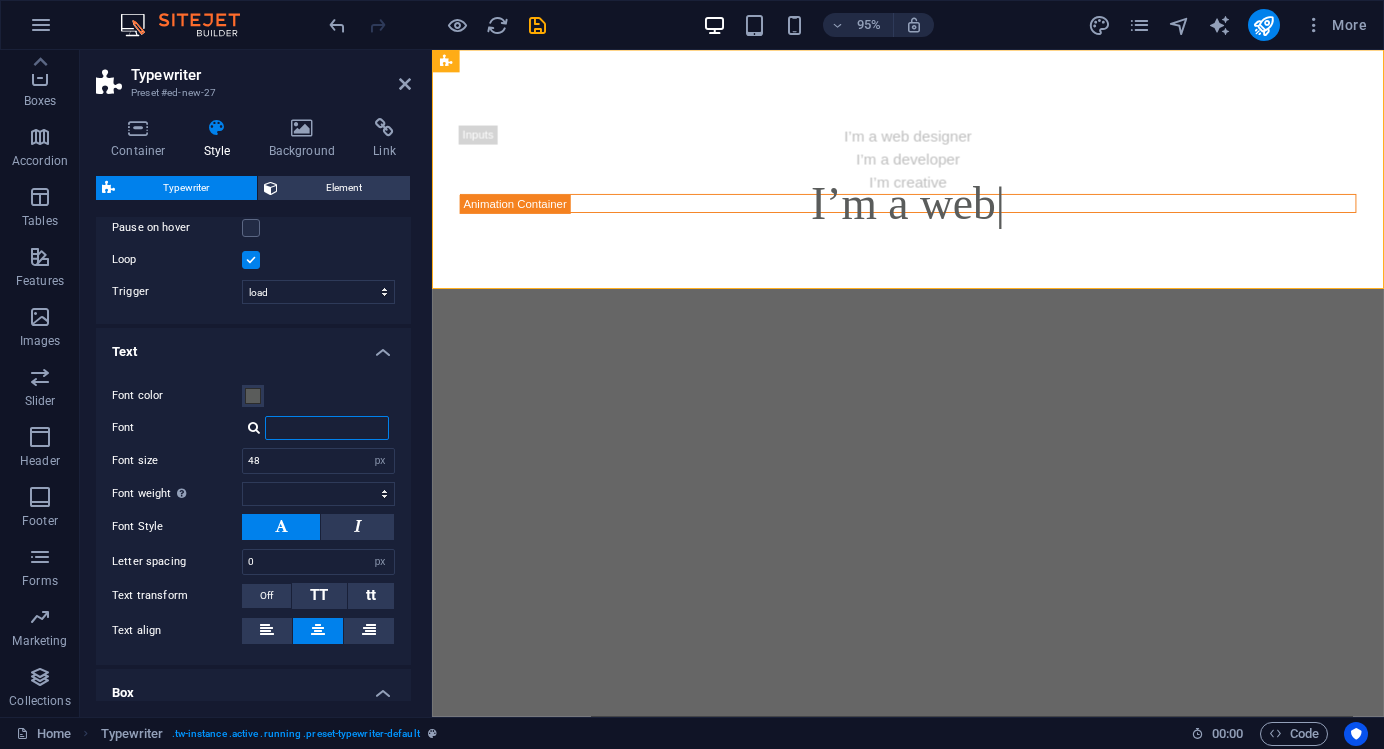 click on "Font" at bounding box center [327, 428] 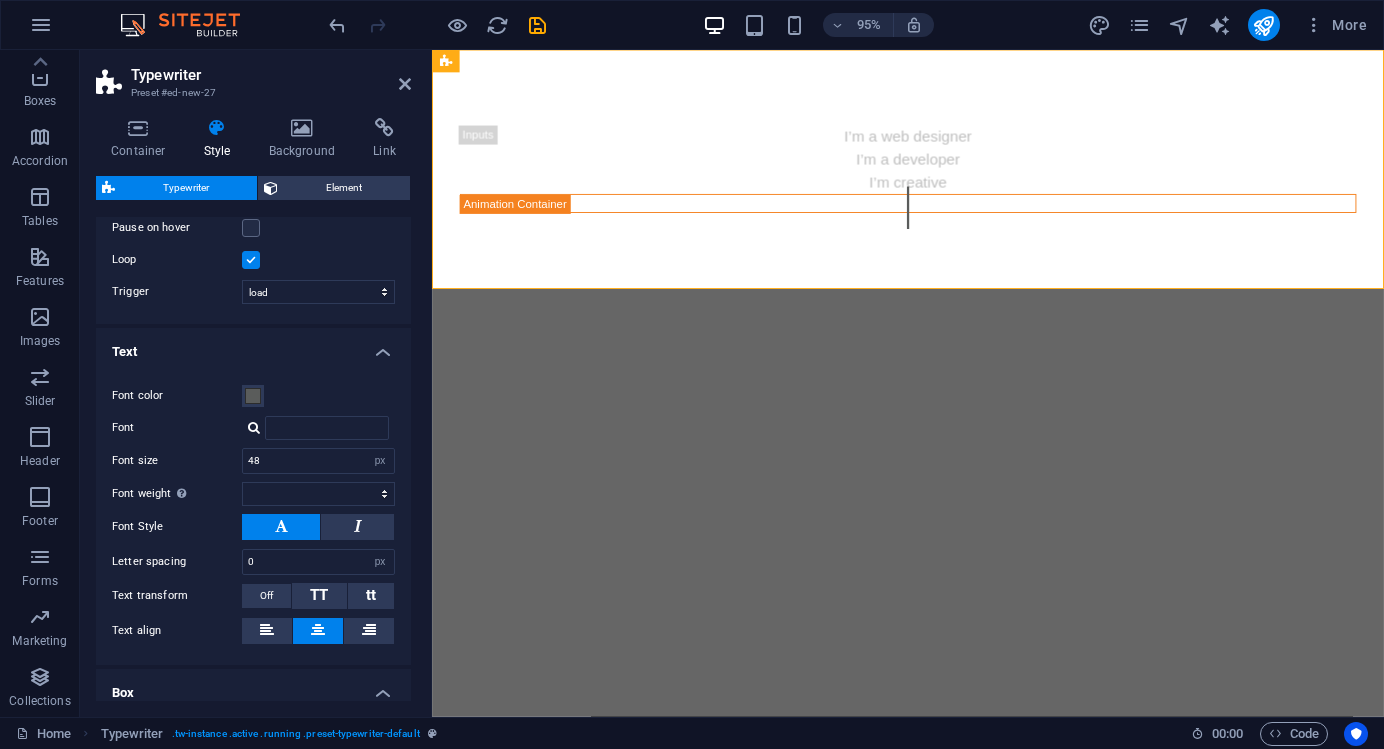 click at bounding box center [254, 427] 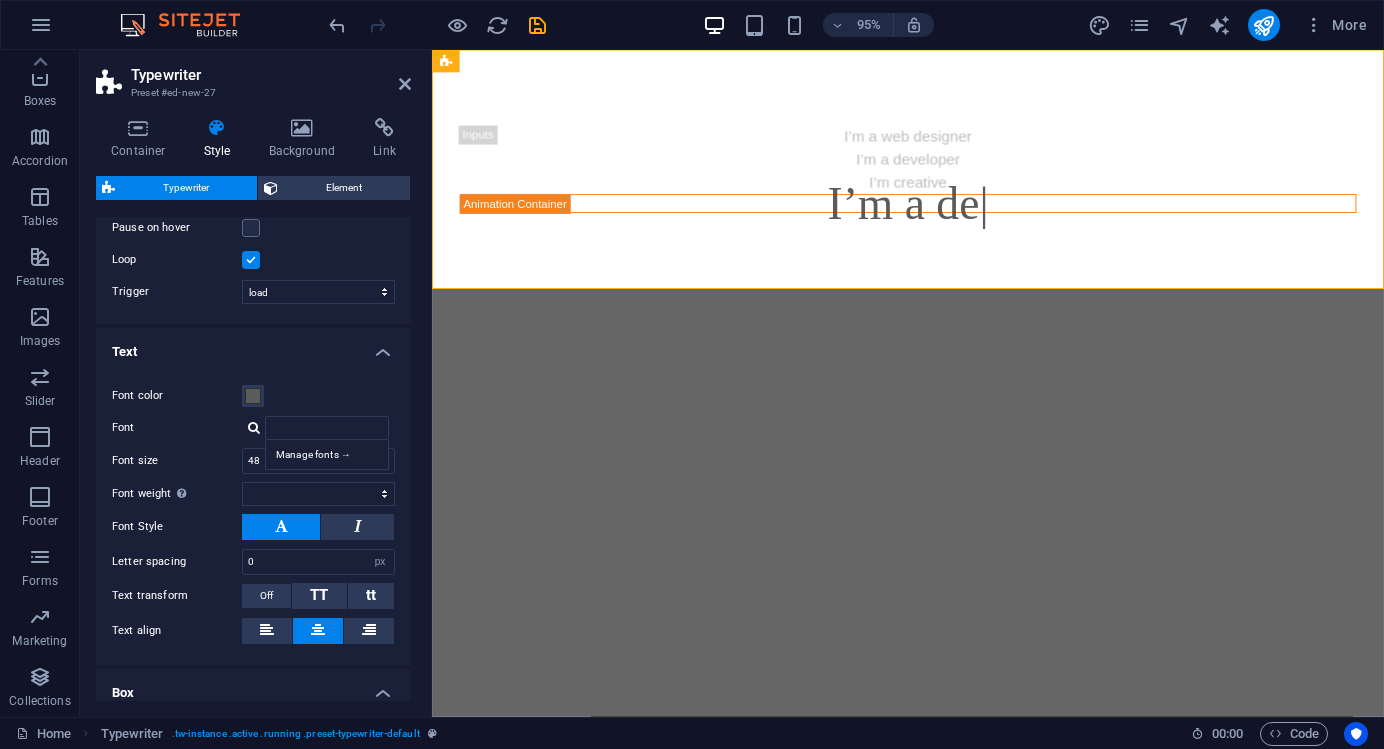 click on "Font" at bounding box center [177, 428] 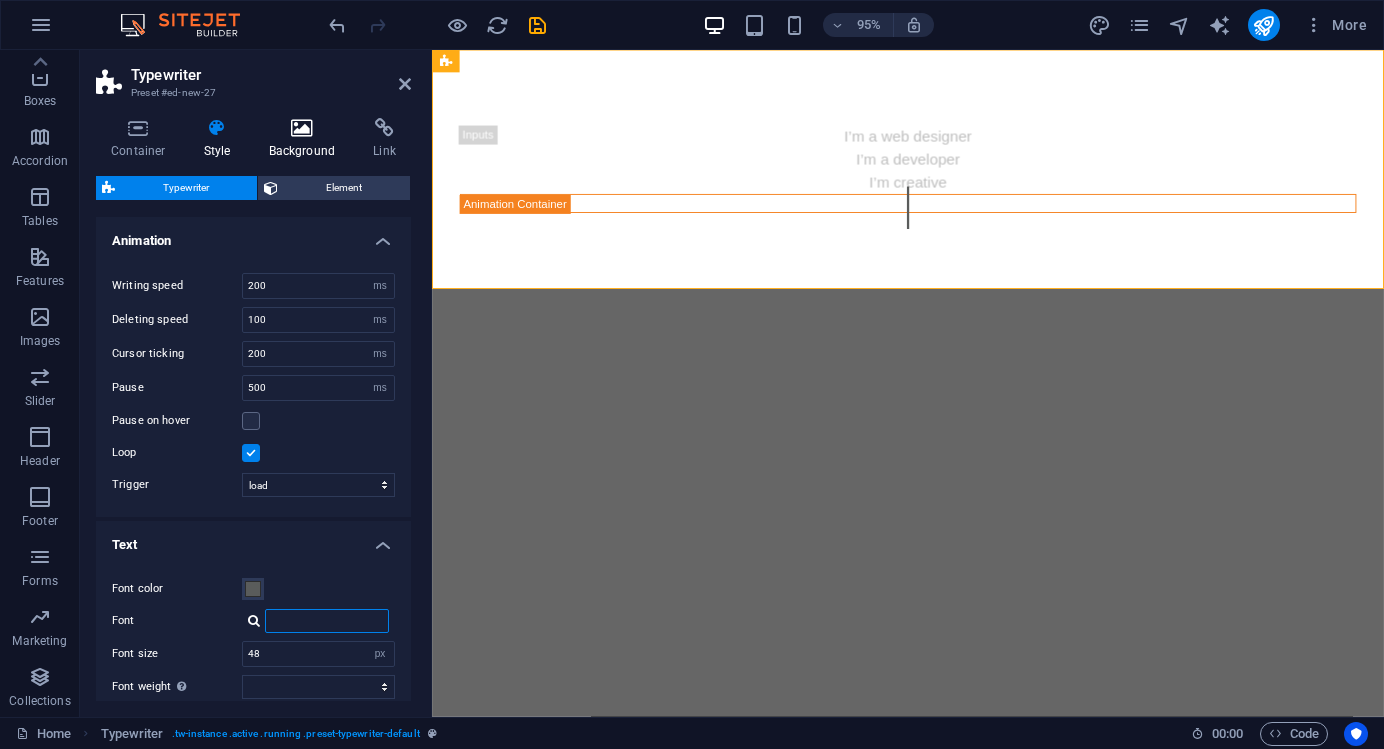scroll, scrollTop: 0, scrollLeft: 0, axis: both 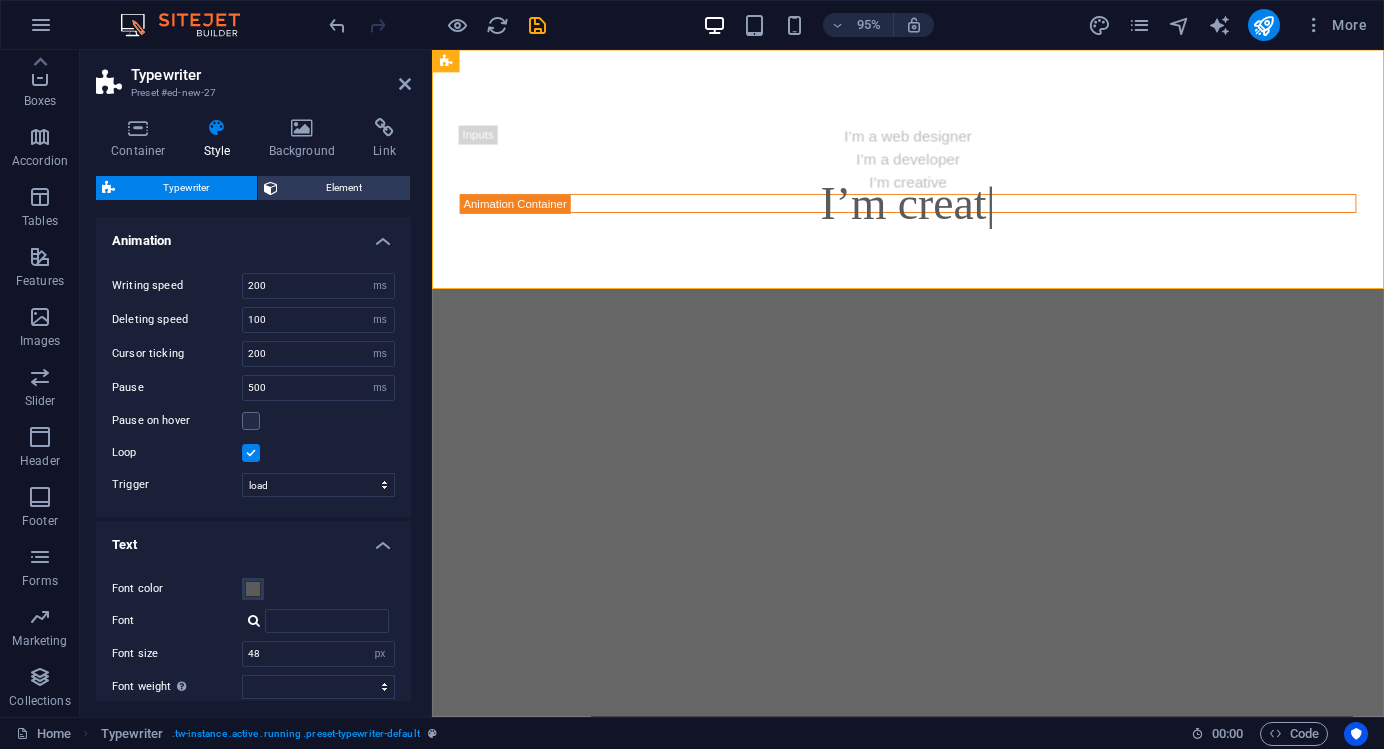 click on "Typewriter" at bounding box center [271, 75] 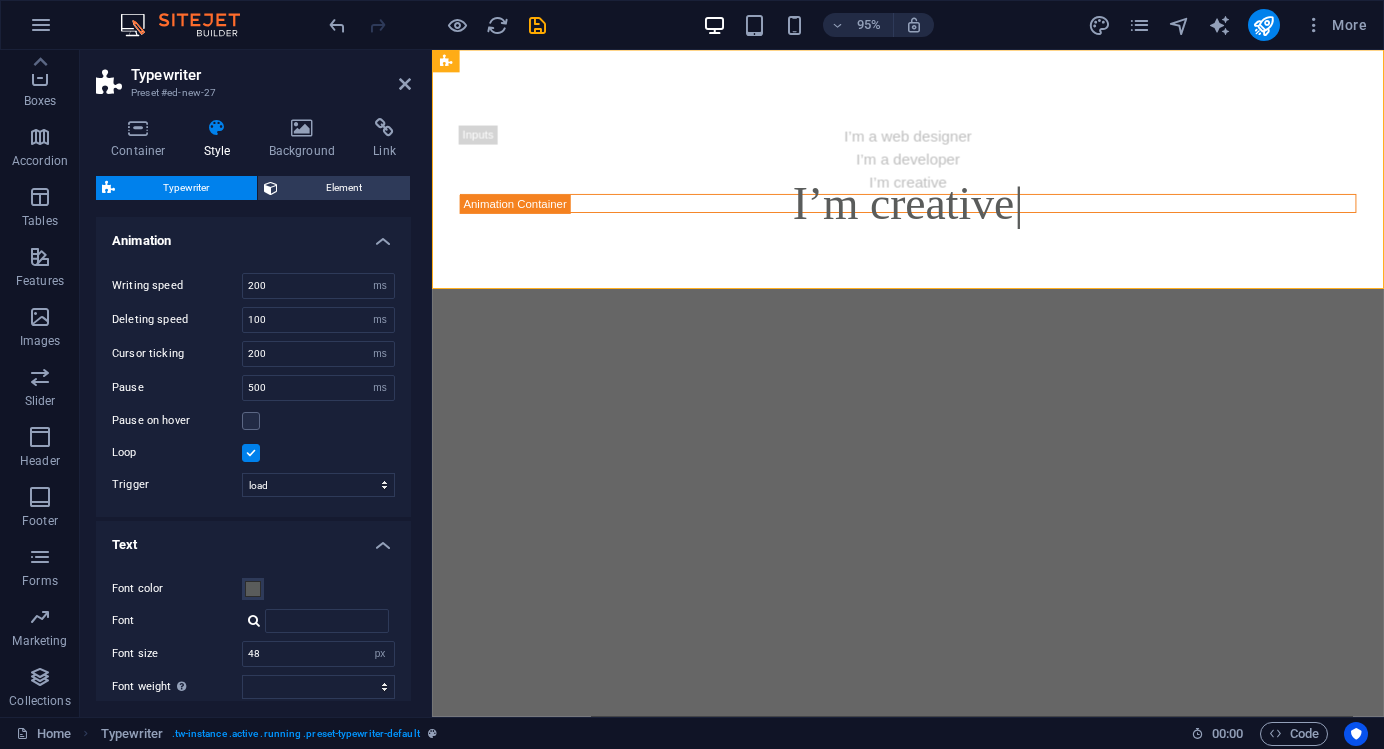 click on "Preset #ed-new-27" at bounding box center [251, 93] 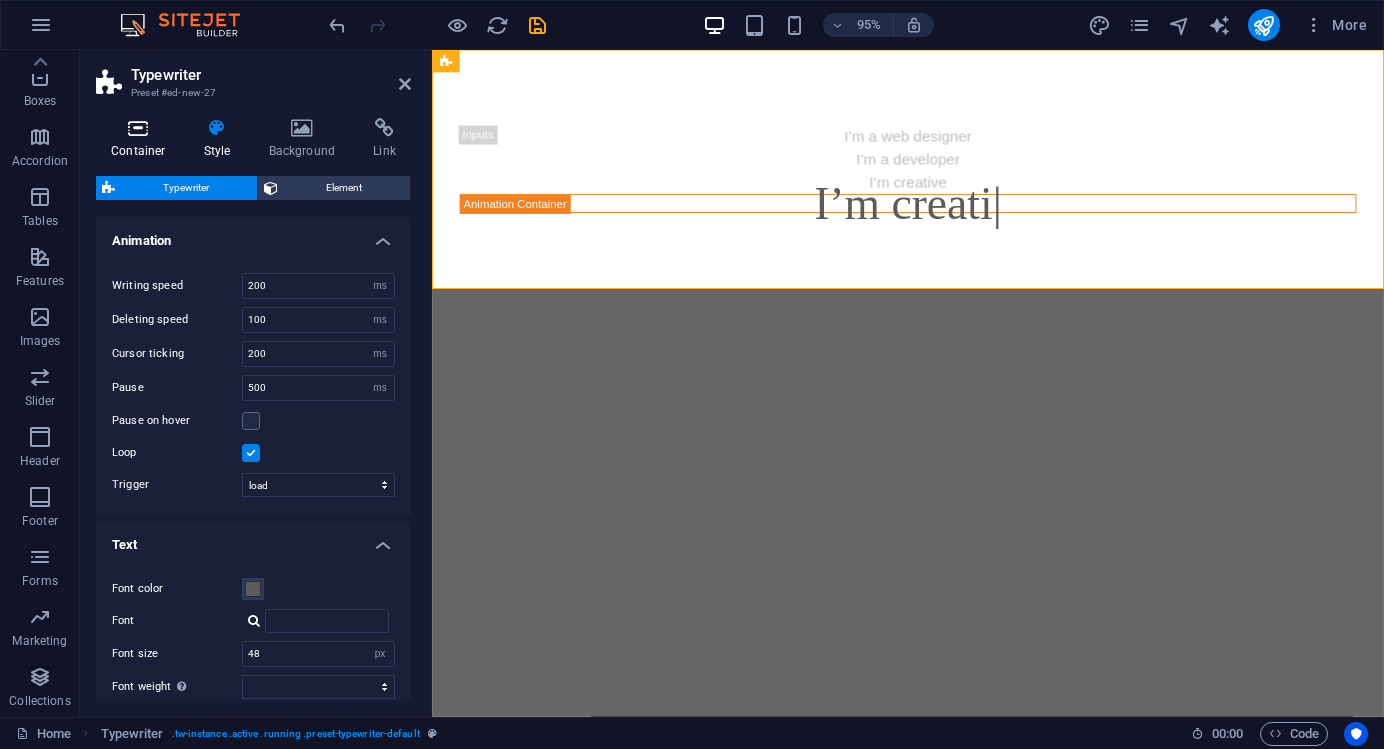 click on "Container" at bounding box center [142, 139] 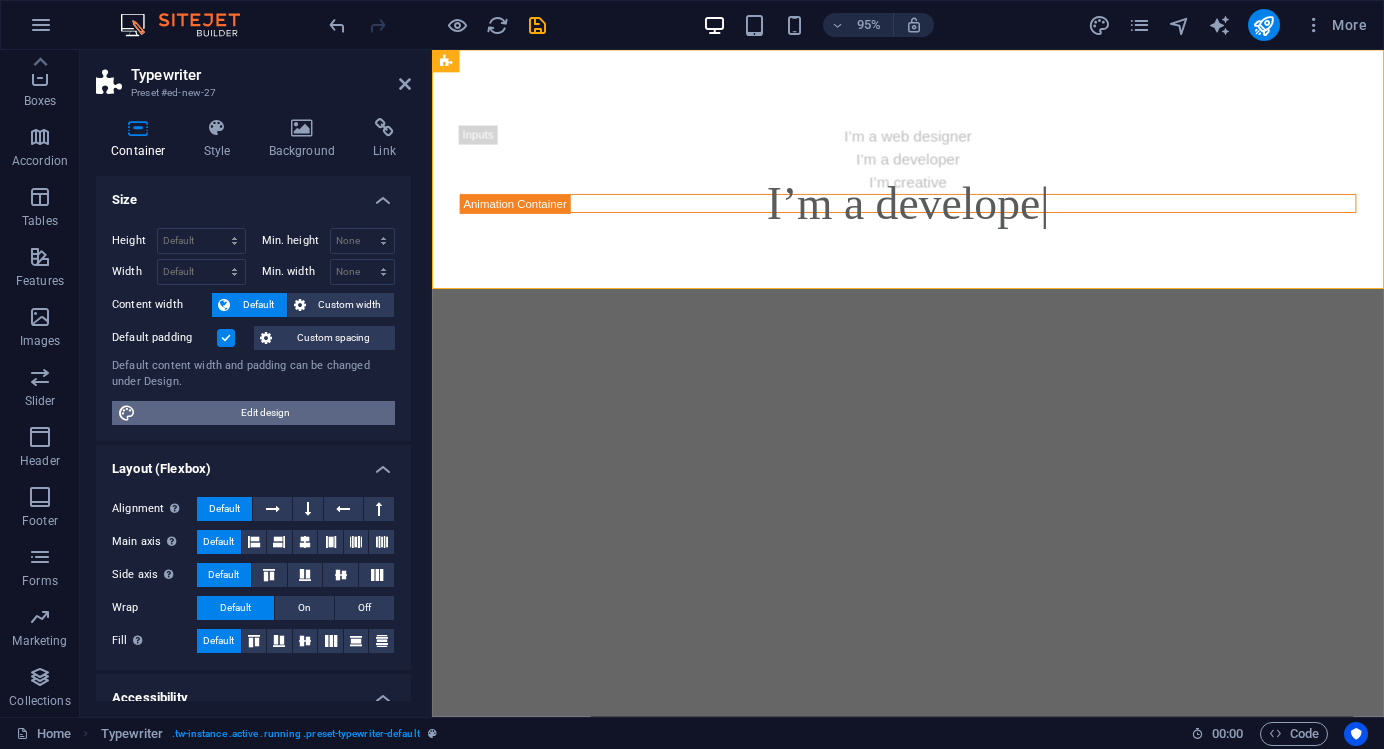 click on "Edit design" at bounding box center (265, 413) 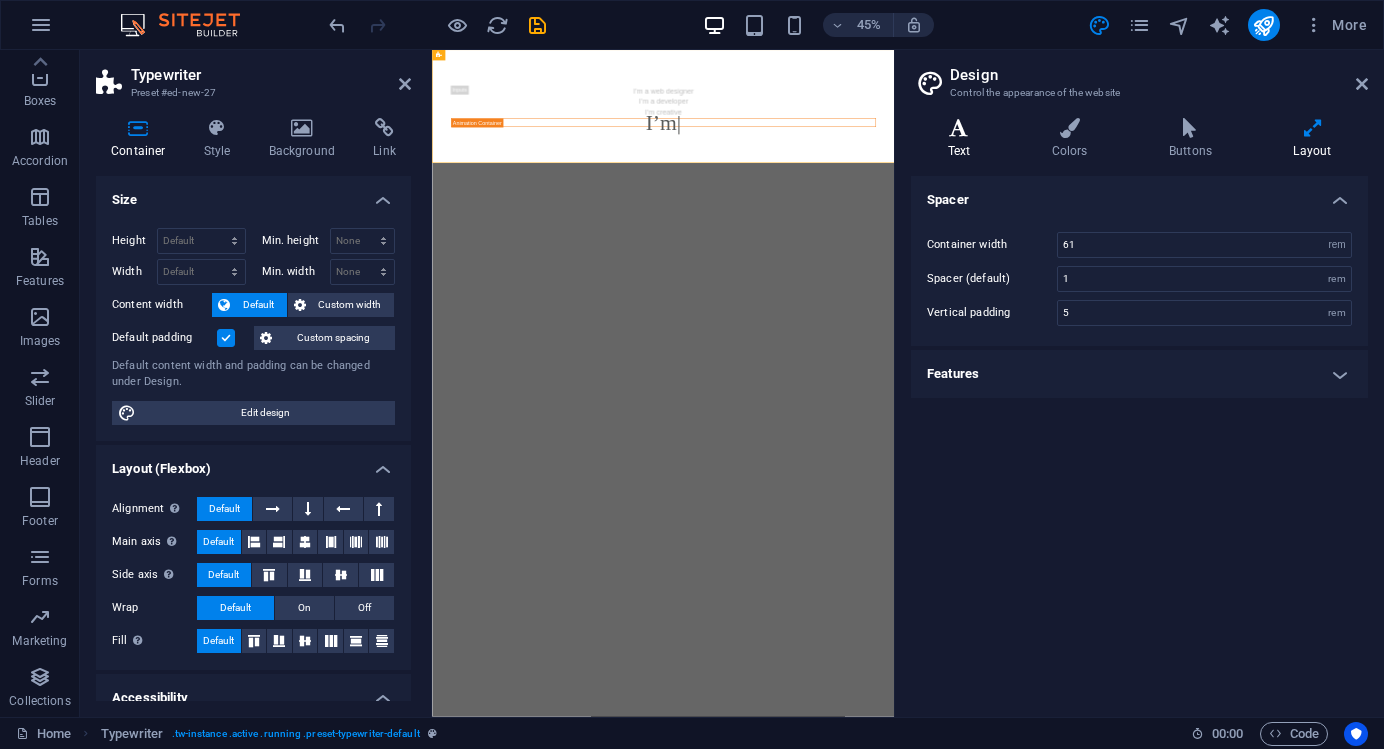 click on "Text" at bounding box center (963, 139) 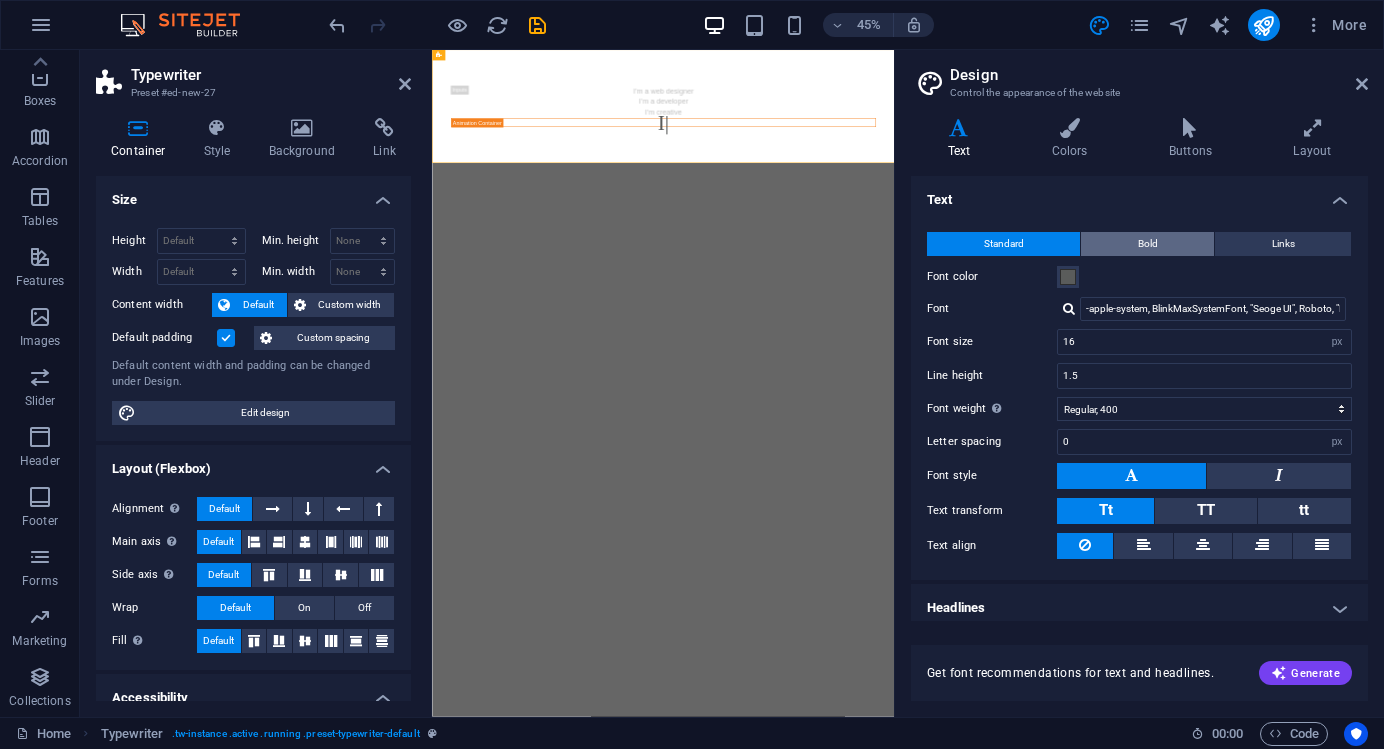 scroll, scrollTop: 0, scrollLeft: 0, axis: both 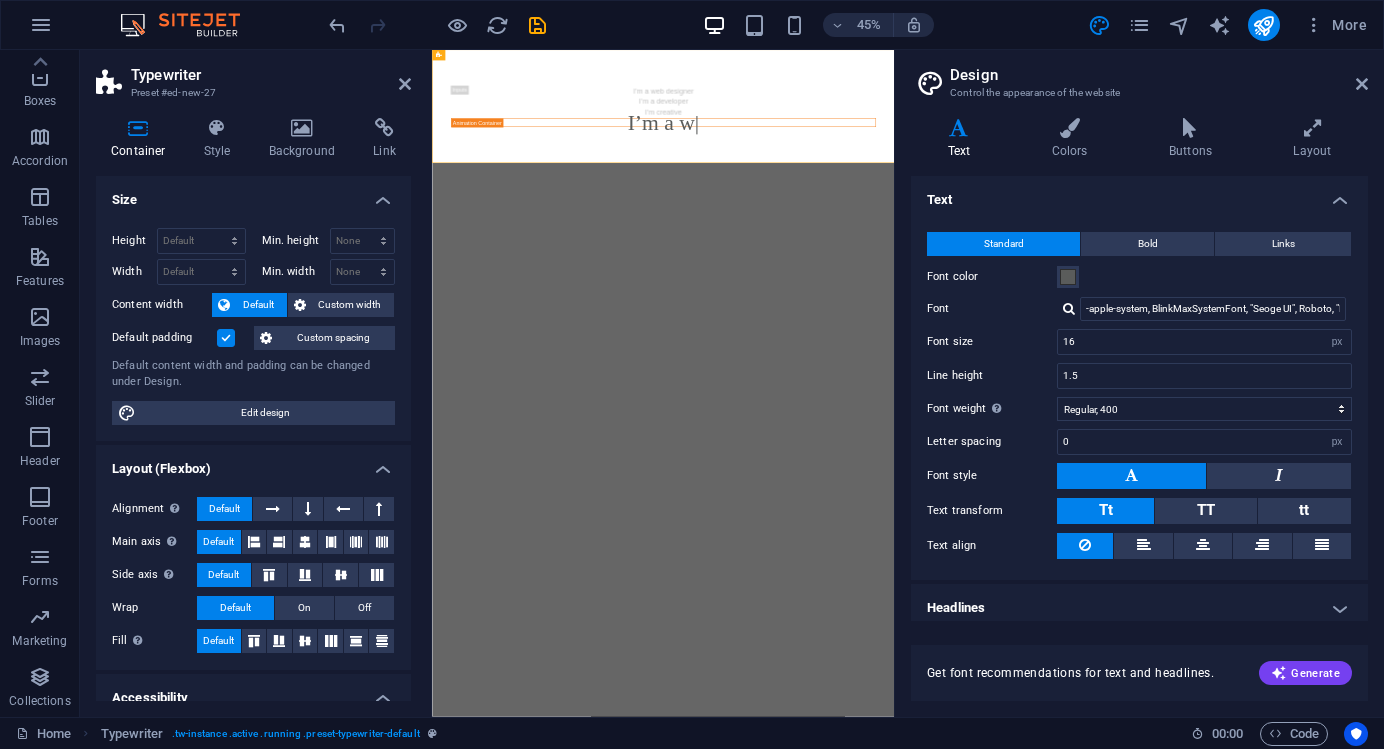 click on "Text" at bounding box center (1139, 194) 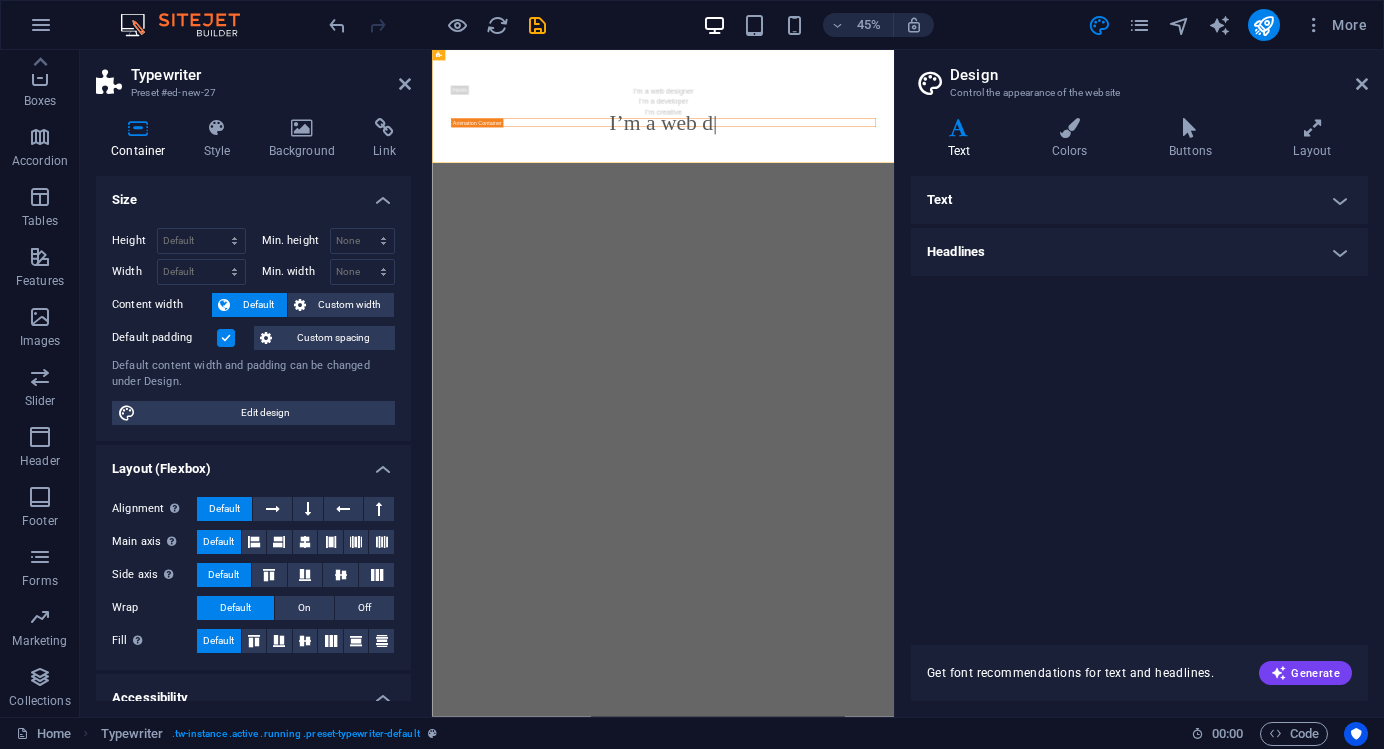 click on "Text" at bounding box center (1139, 200) 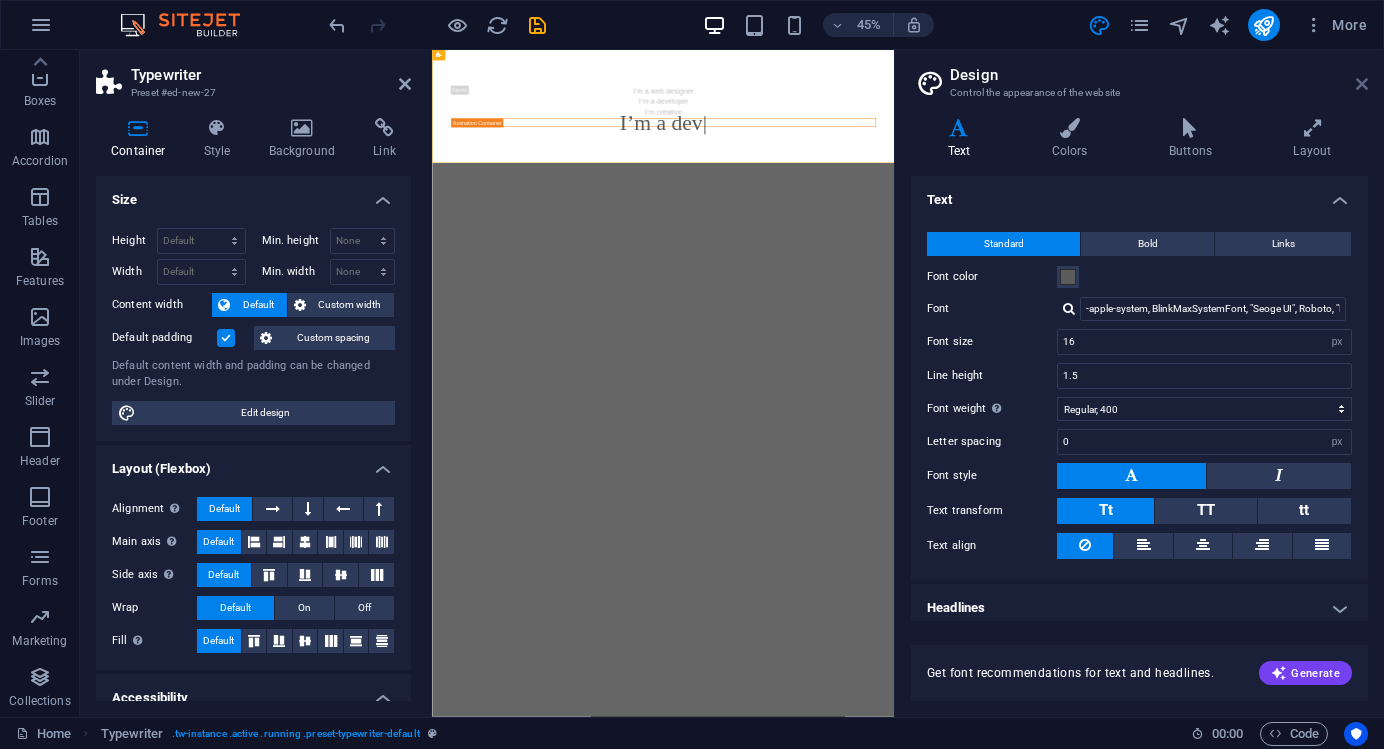 click at bounding box center (1362, 84) 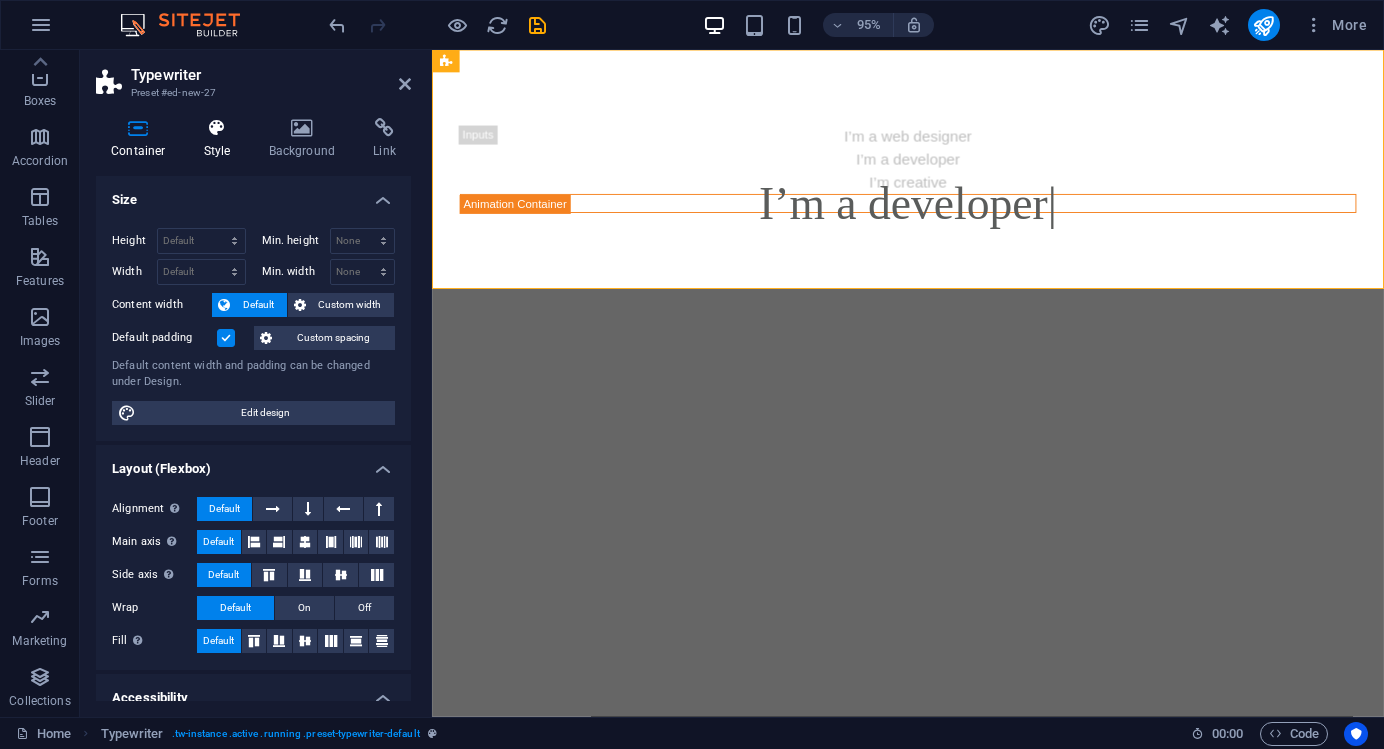 click on "Style" at bounding box center [221, 139] 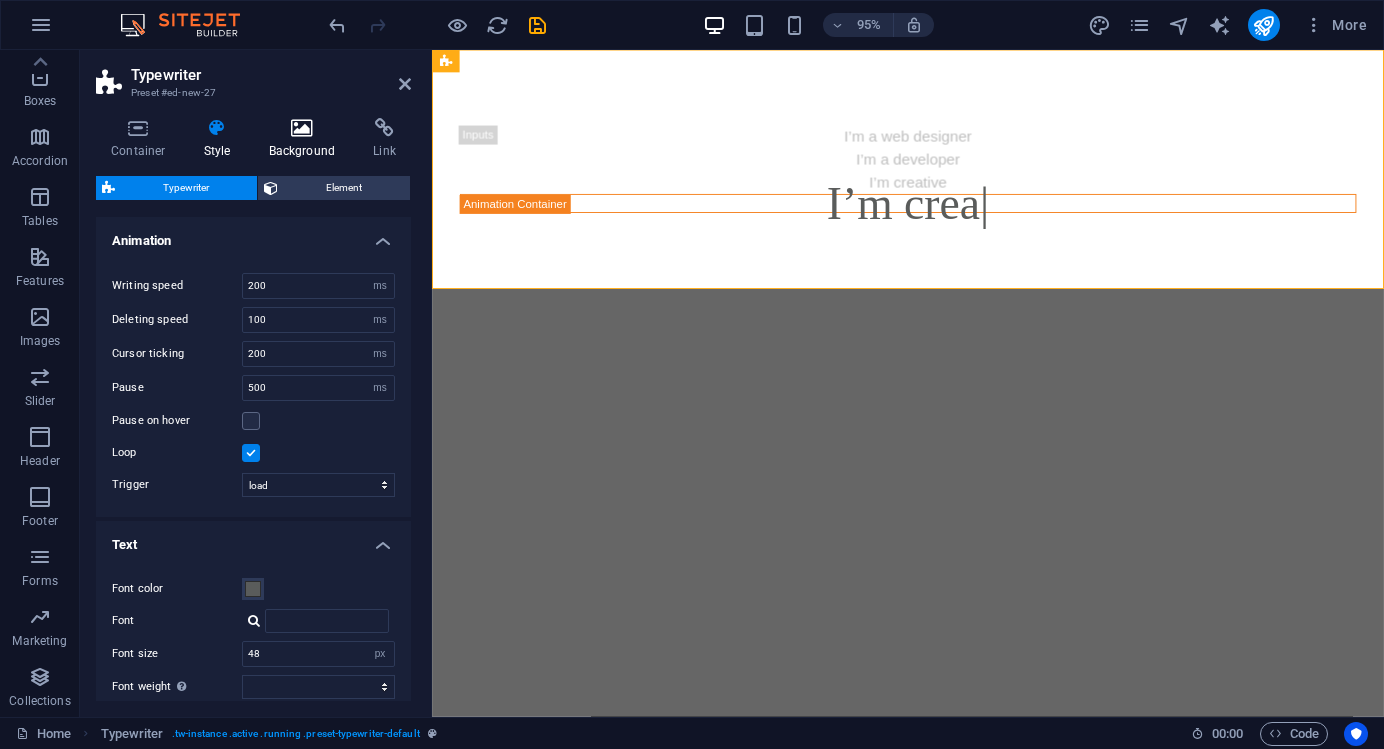 scroll, scrollTop: 0, scrollLeft: 0, axis: both 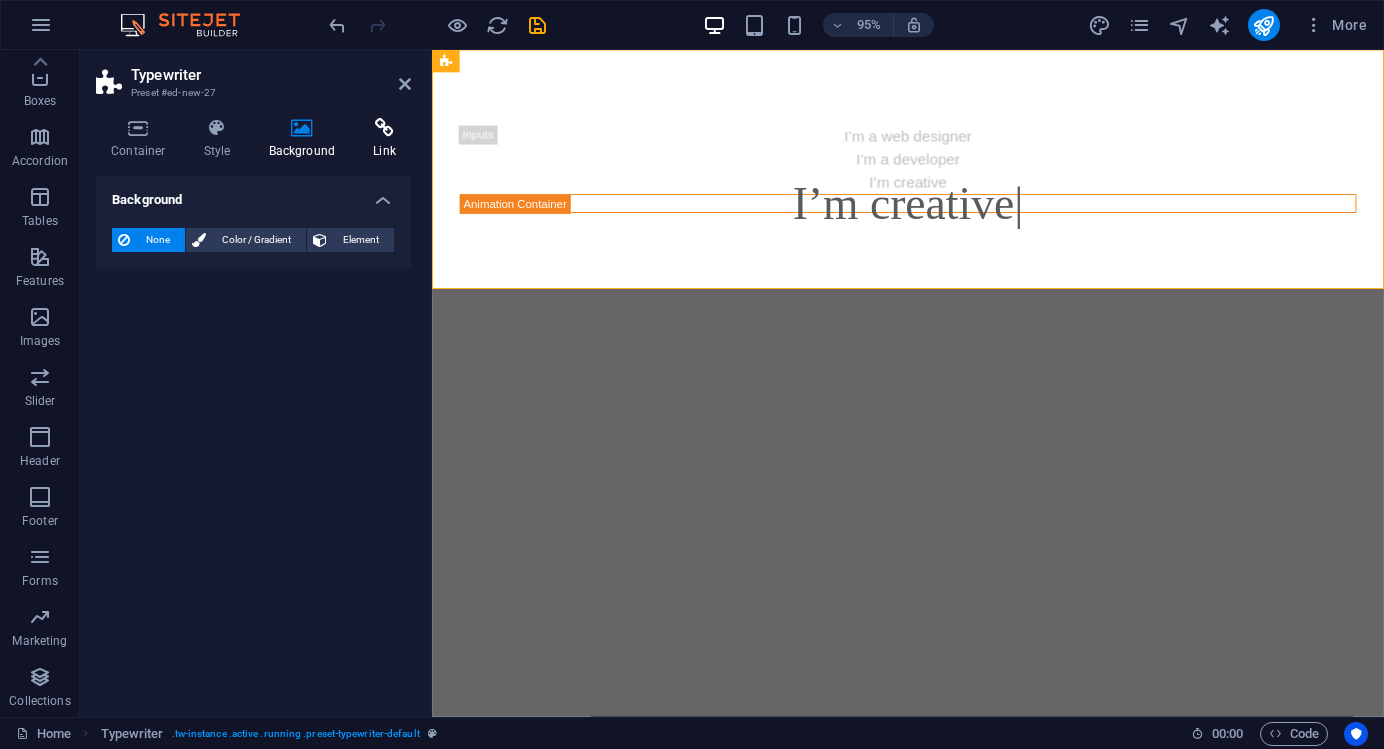 click at bounding box center [384, 128] 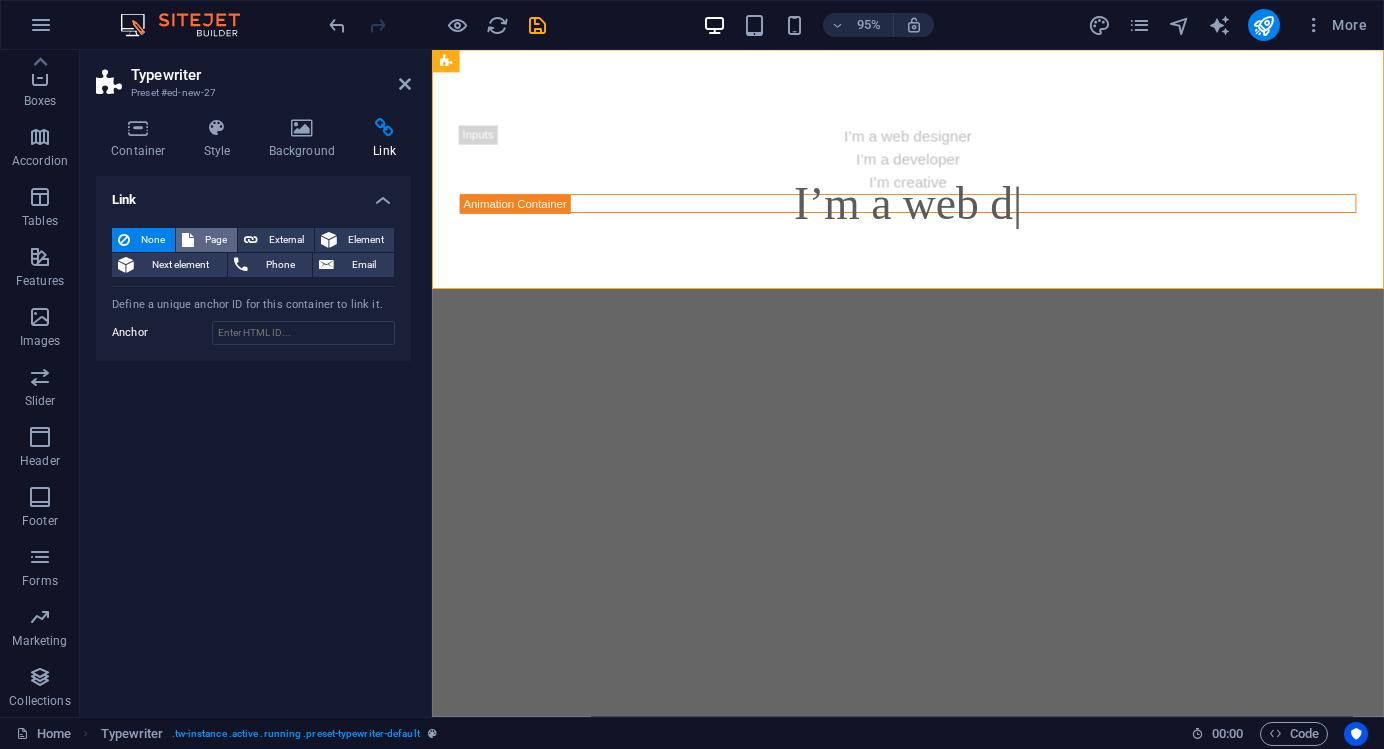 click on "Page" at bounding box center [215, 240] 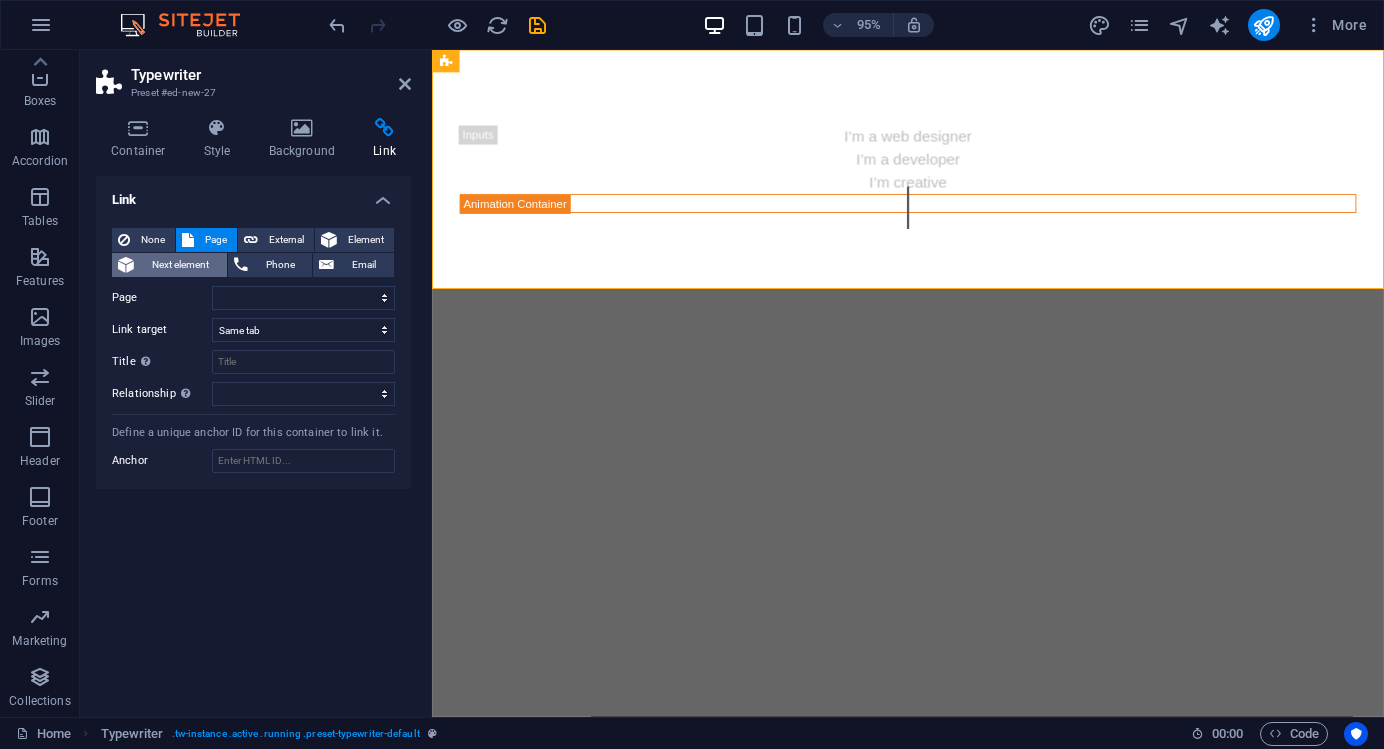 click on "Next element" at bounding box center (180, 265) 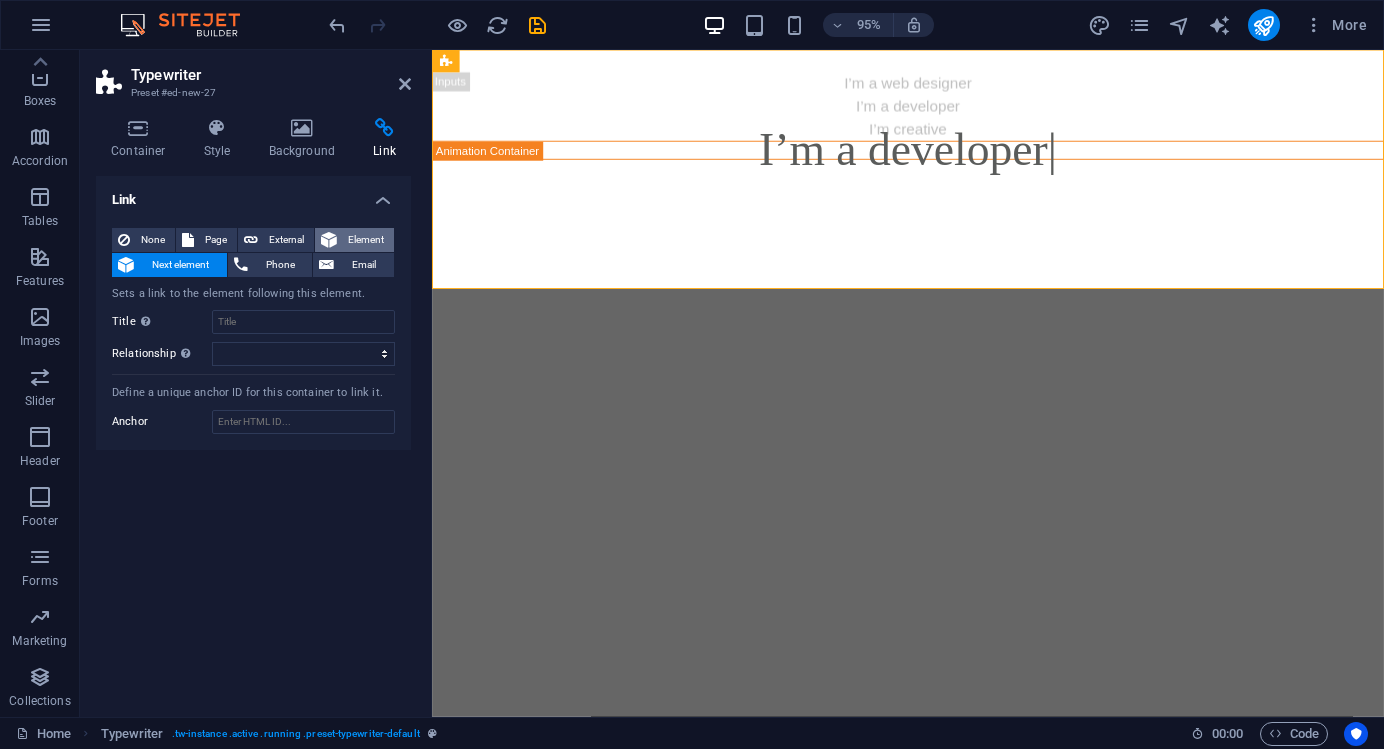 click on "Element" at bounding box center [365, 240] 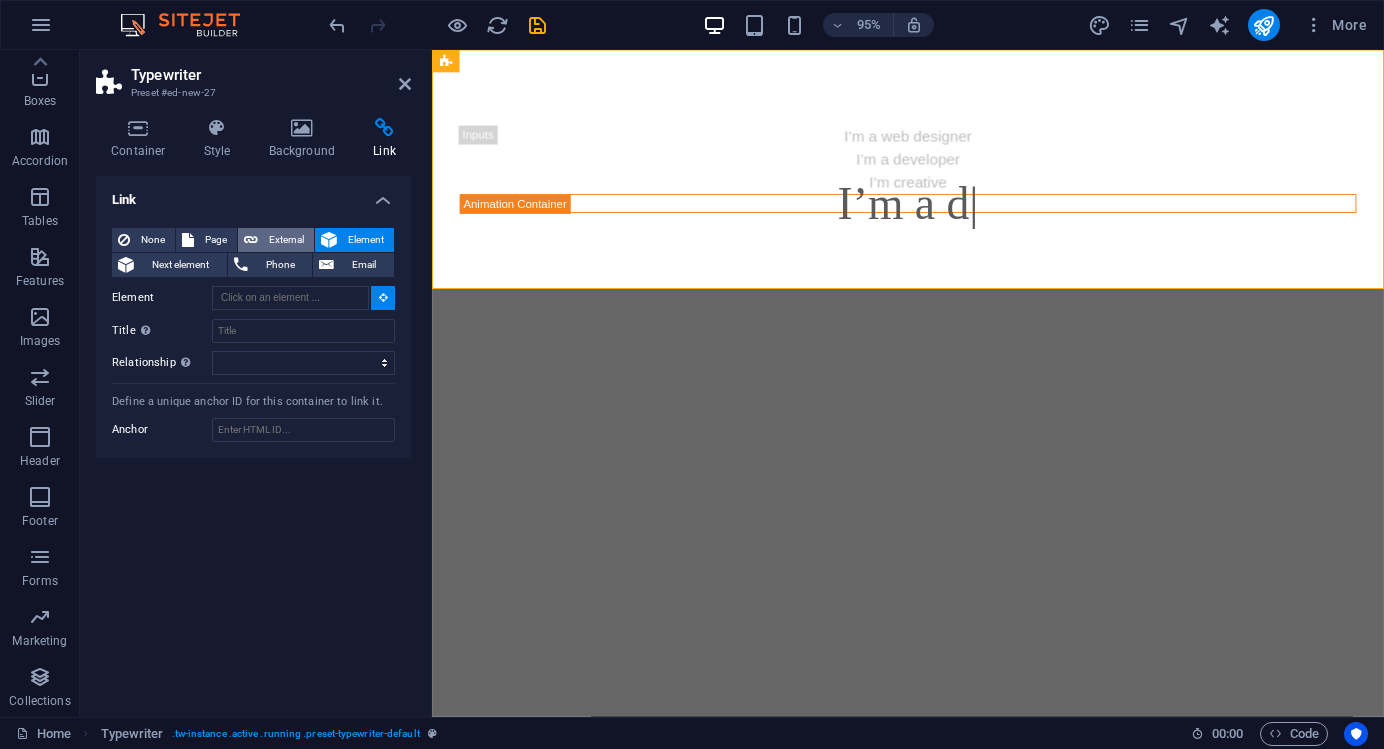 click on "External" at bounding box center (286, 240) 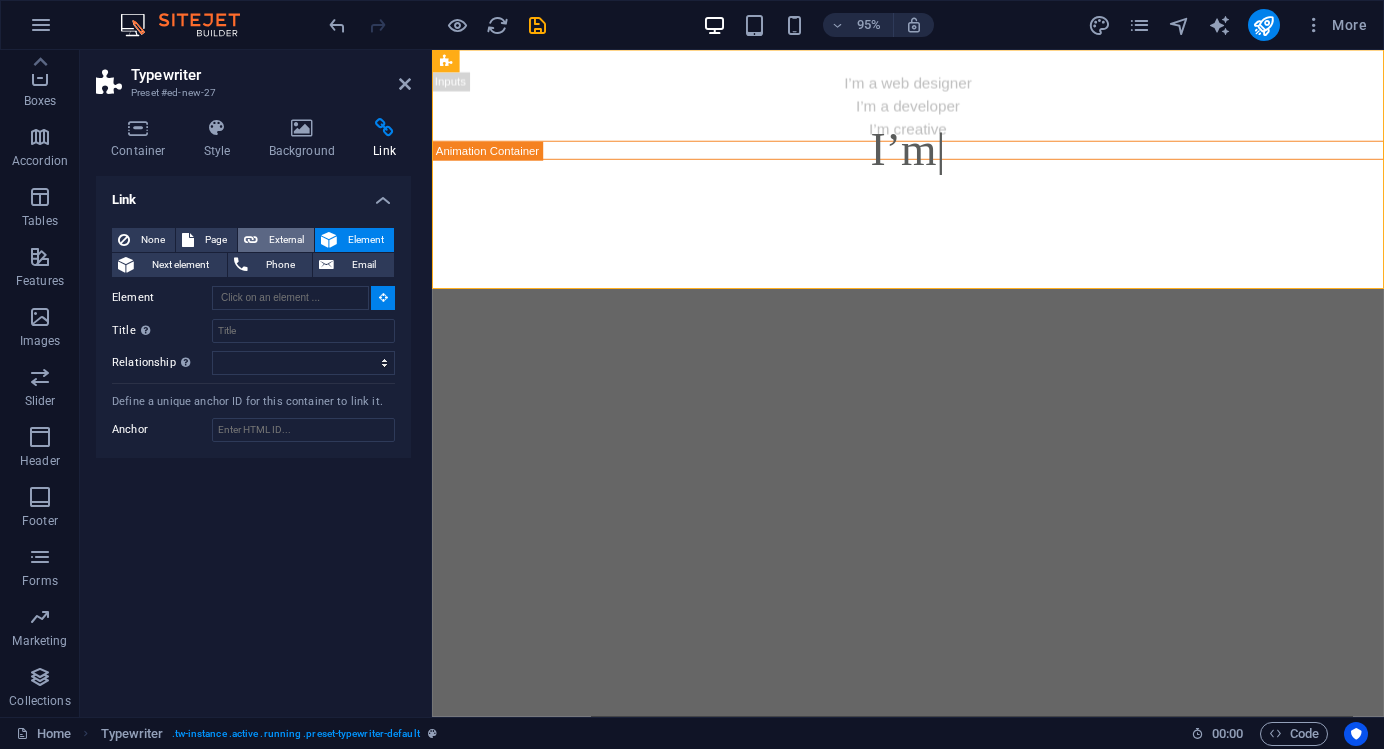 select on "blank" 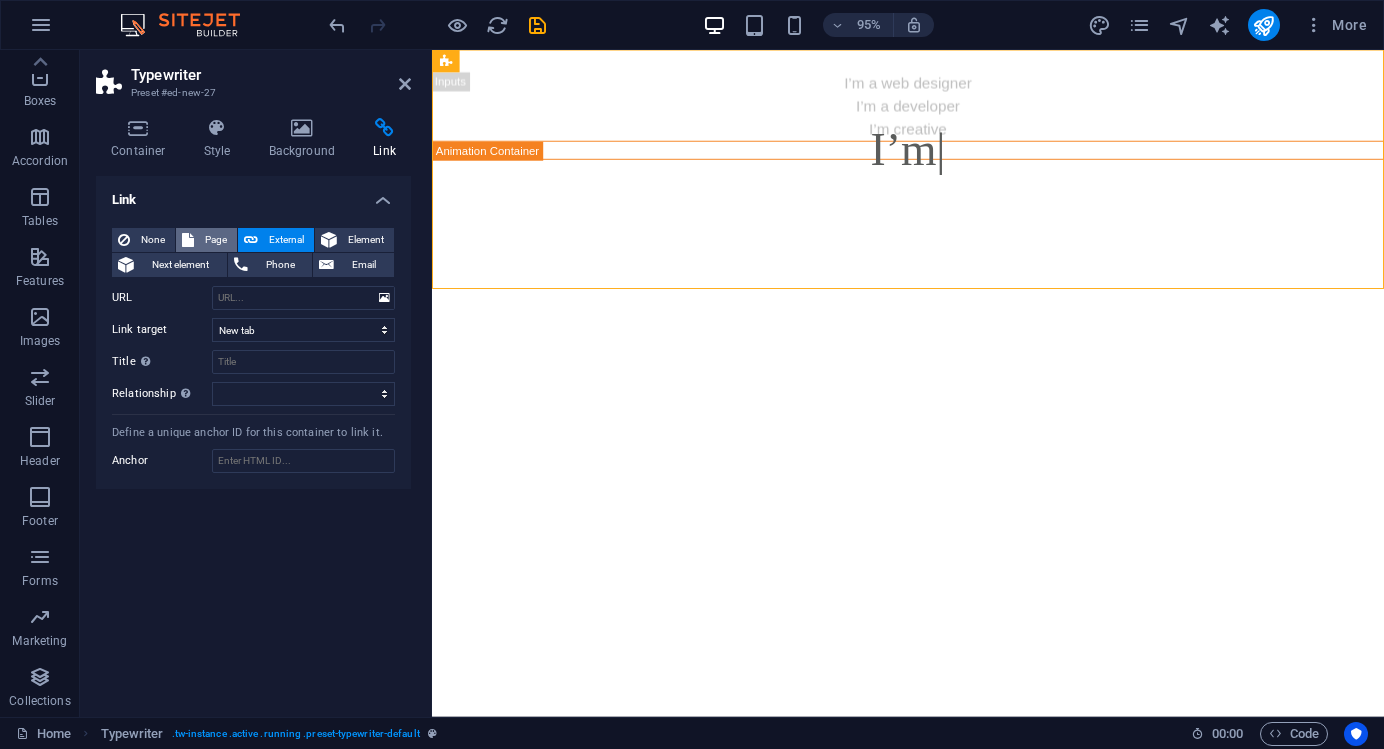 click on "Page" at bounding box center [215, 240] 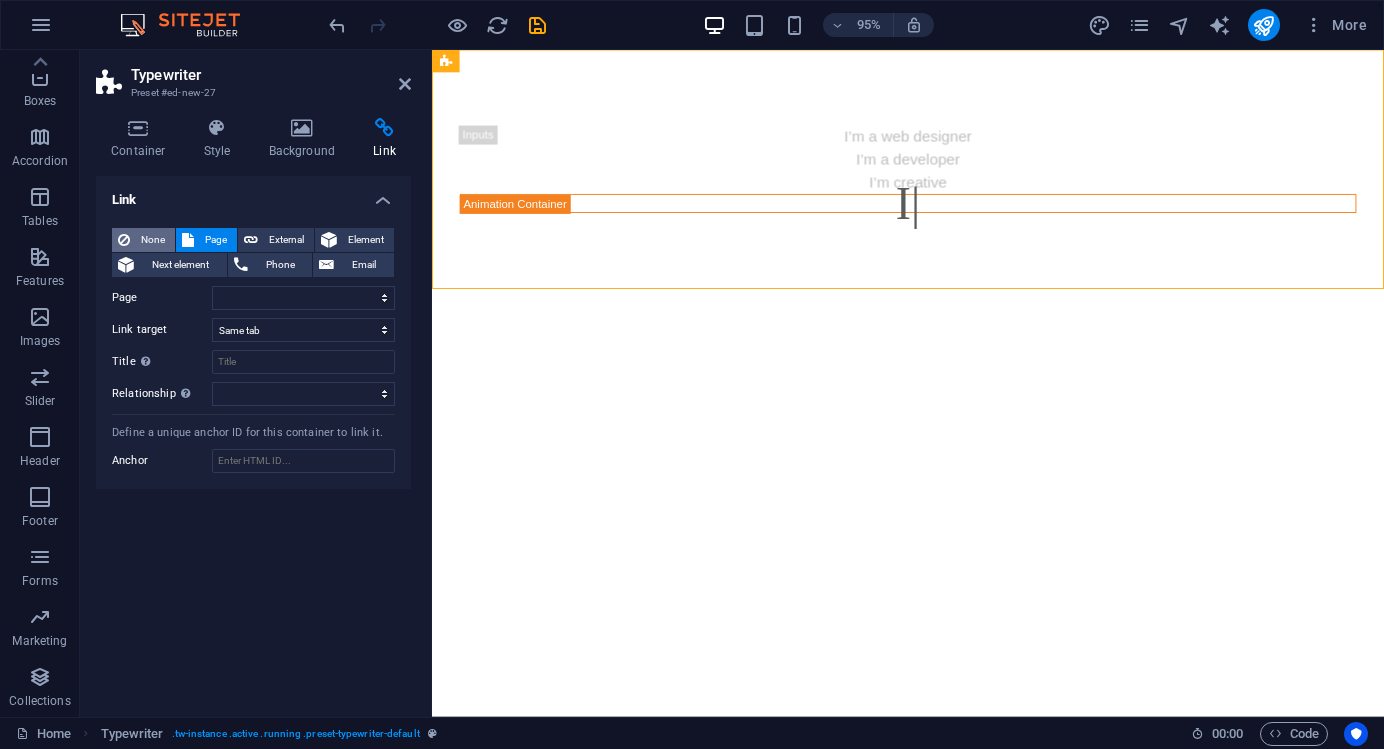 click on "None" at bounding box center (152, 240) 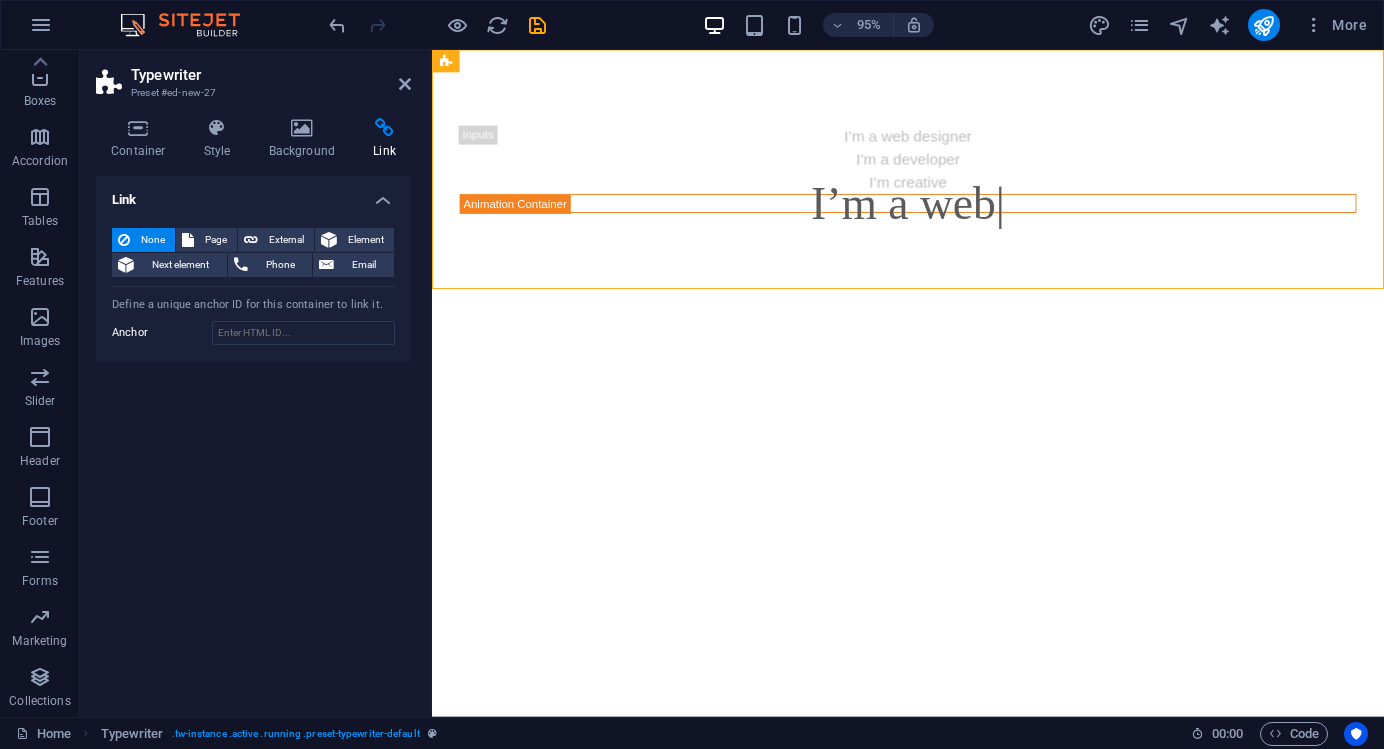 click on "Link" at bounding box center (253, 194) 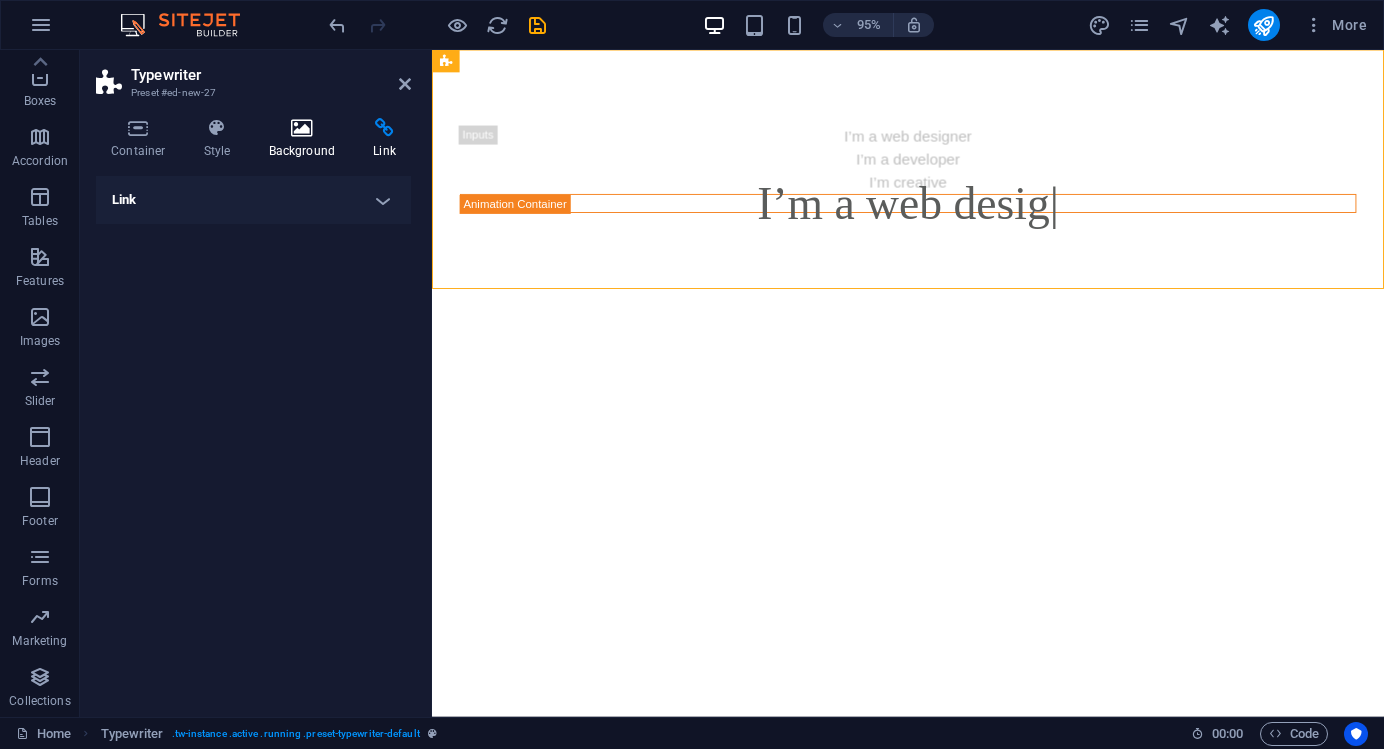 click on "Background" at bounding box center (306, 139) 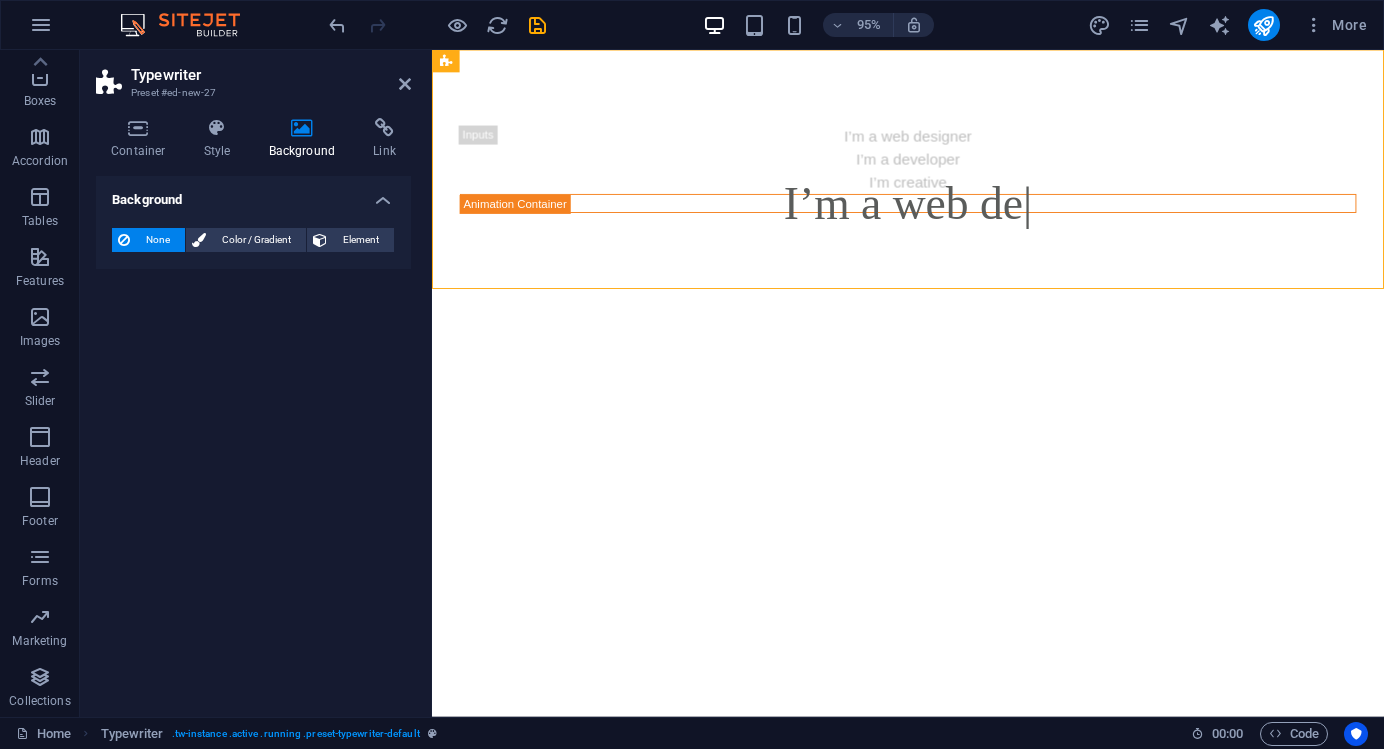 click on "Typewriter Preset #ed-new-27
Container Style Background Link Size Height Default px rem % vh vw Min. height None px rem % vh vw Width Default px rem % em vh vw Min. width None px rem % vh vw Content width Default Custom width Width Default px rem % em vh vw Min. width None px rem % vh vw Default padding Custom spacing Default content width and padding can be changed under Design. Edit design Layout (Flexbox) Alignment Determines the flex direction. Default Main axis Determine how elements should behave along the main axis inside this container (justify content). Default Side axis Control the vertical direction of the element inside of the container (align items). Default Wrap Default On Off Fill Controls the distances and direction of elements on the y-axis across several lines (align content). Default Accessibility ARIA helps assistive technologies (like screen readers) to understand the role, state, and behavior of web elements Role The ARIA role defines the purpose of an element.  None Fan" at bounding box center [256, 383] 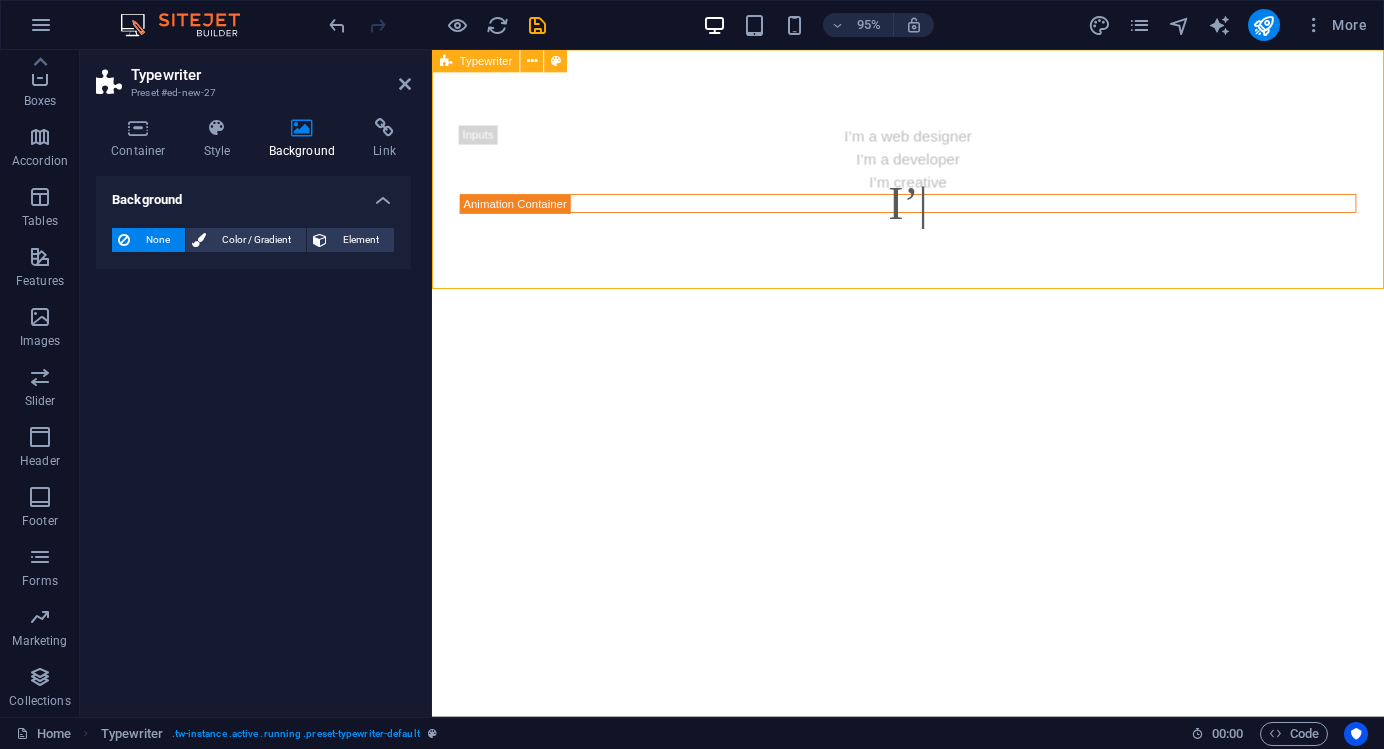 click on "I’m a web designer I’m a developer I’m creative
I’" at bounding box center [933, 176] 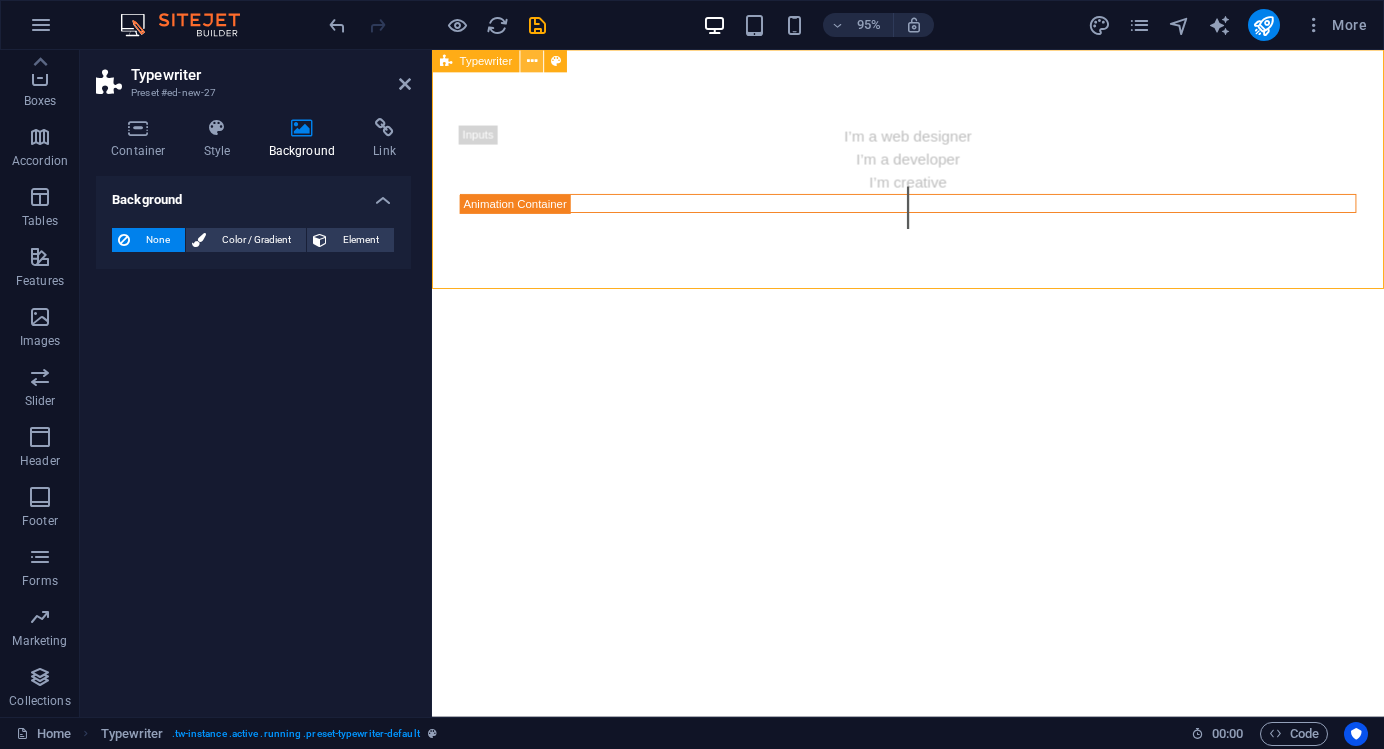 click at bounding box center [532, 61] 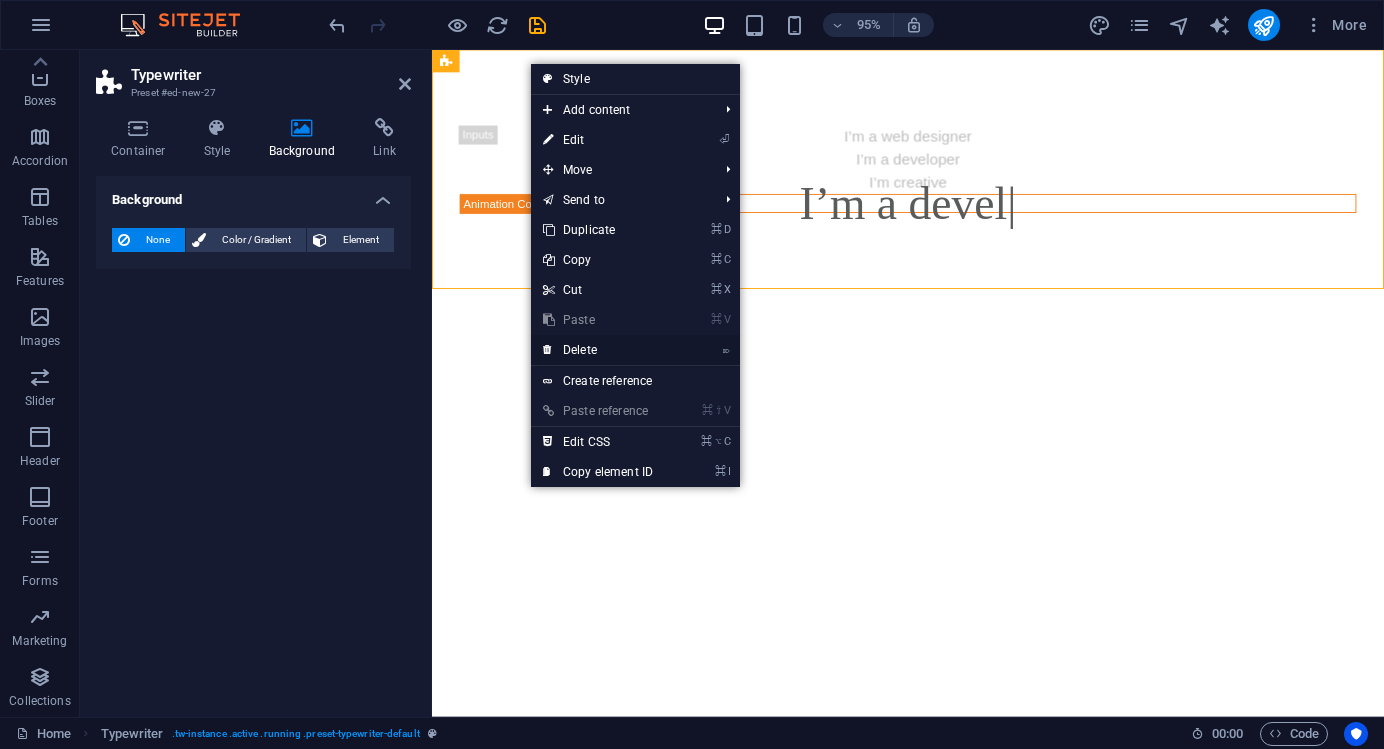 click on "⌦  Delete" at bounding box center (598, 350) 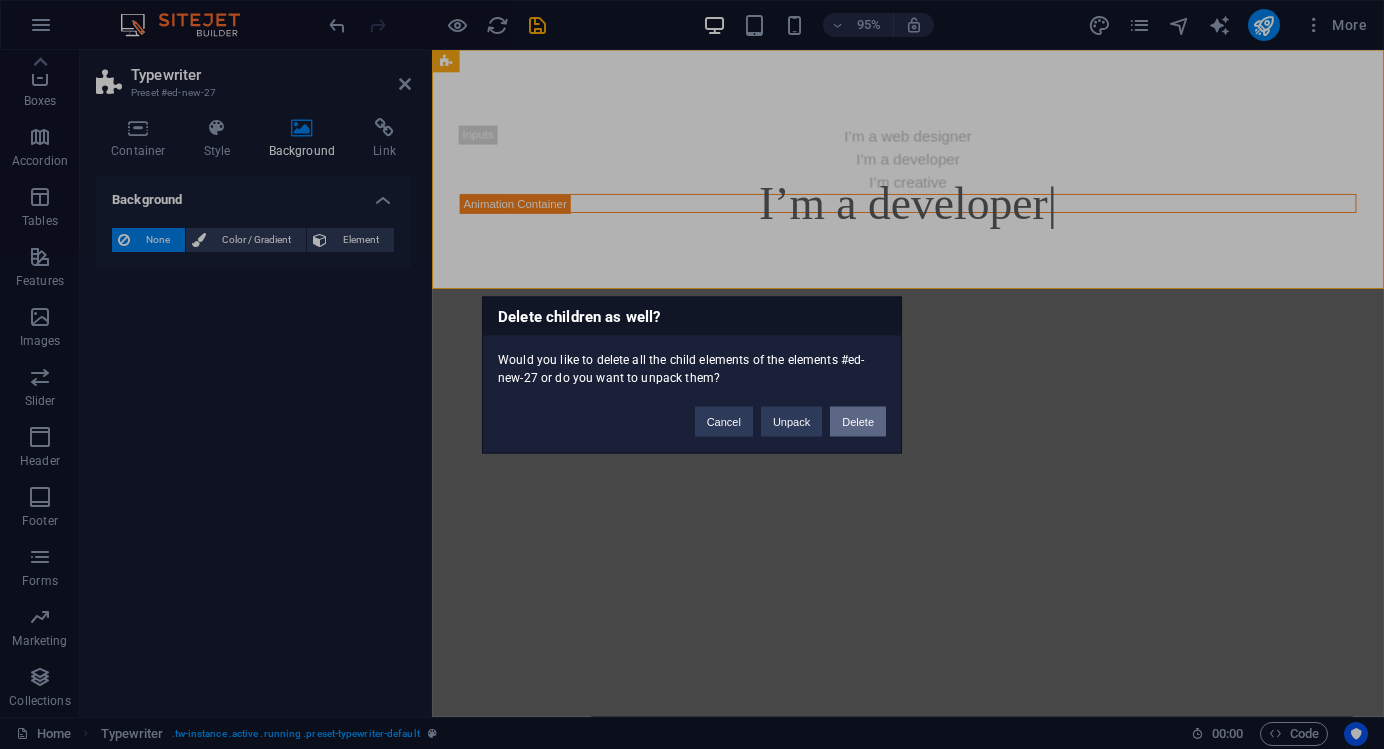 click on "Delete" at bounding box center (858, 421) 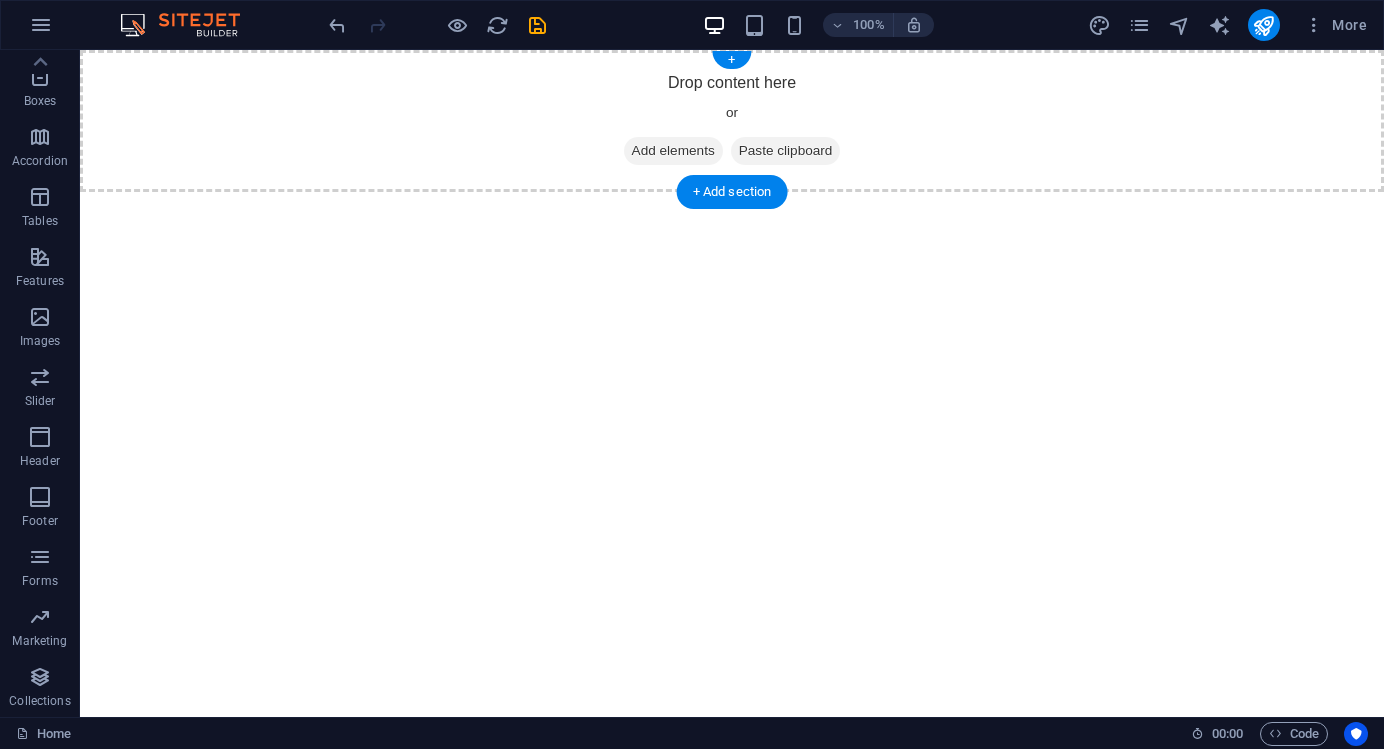 click on "Paste clipboard" at bounding box center [786, 151] 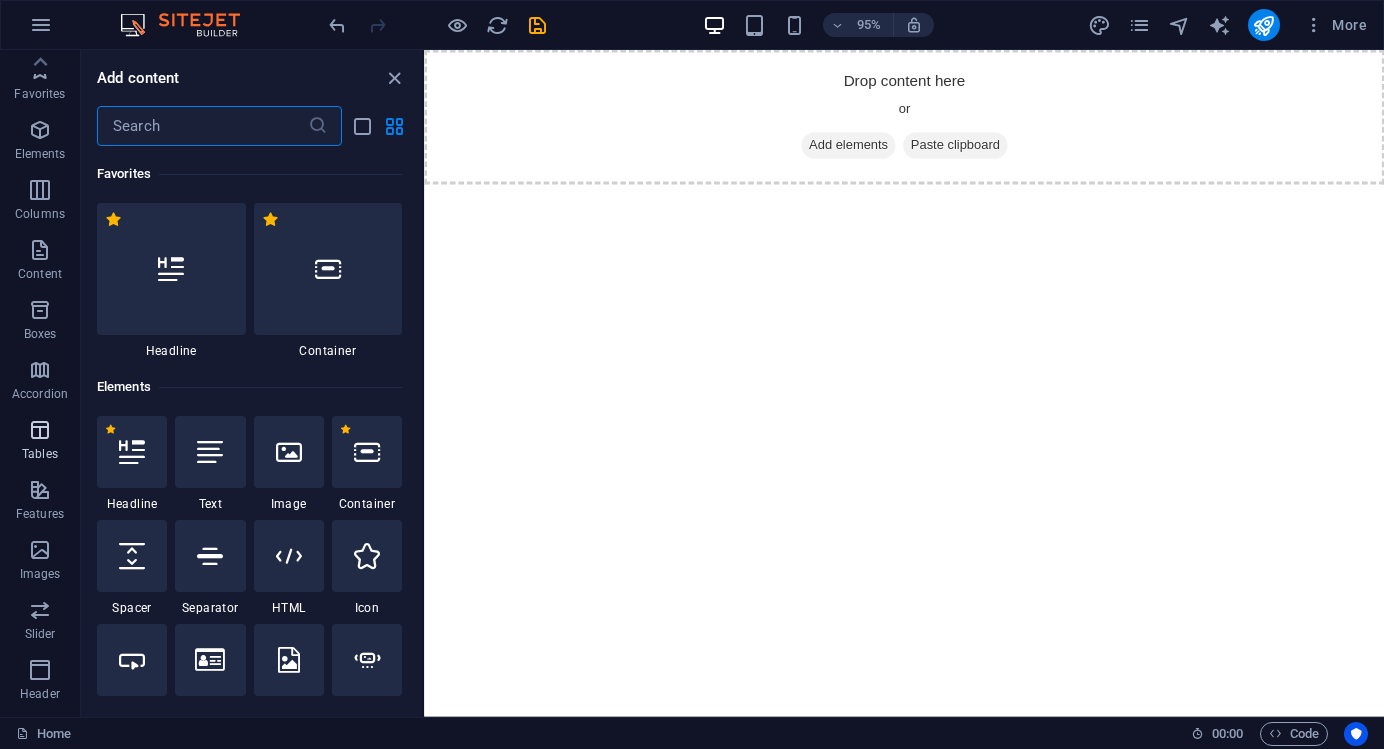 scroll, scrollTop: 0, scrollLeft: 0, axis: both 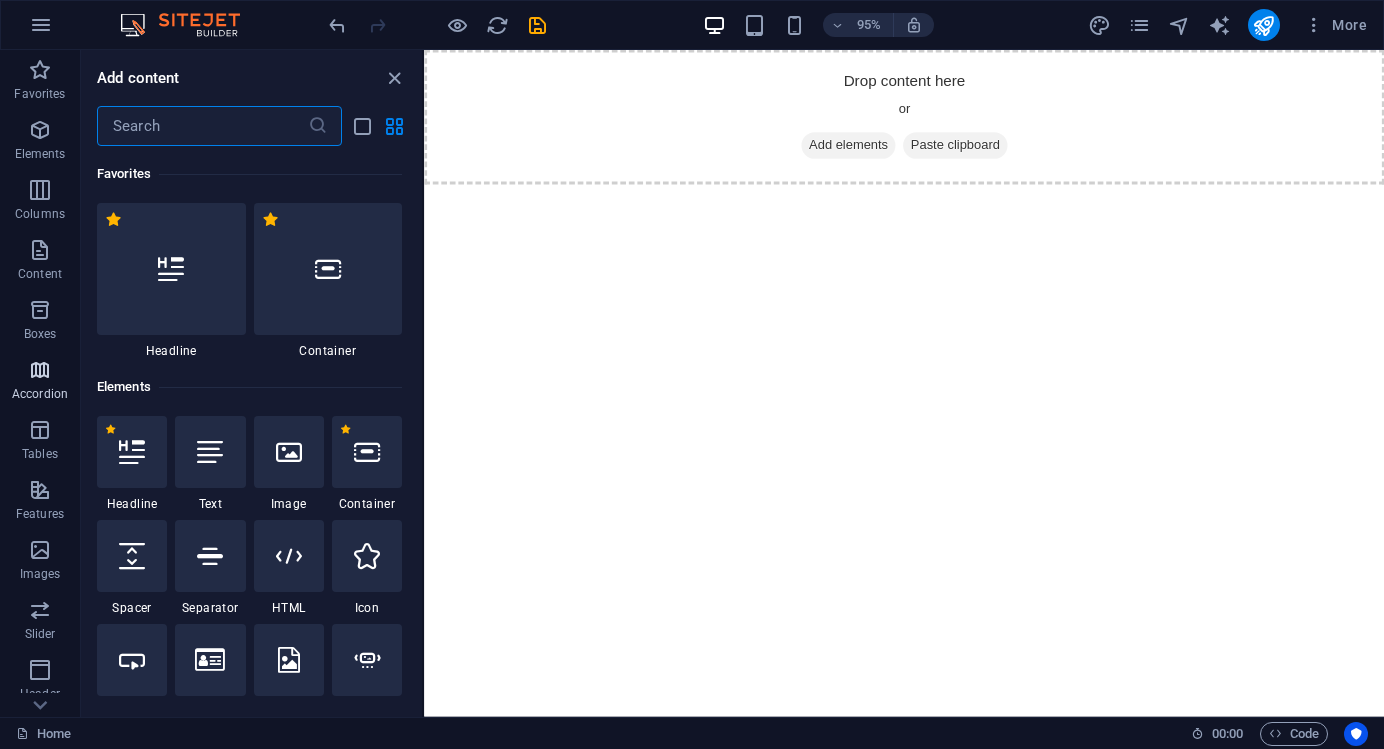 click on "Accordion" at bounding box center [40, 394] 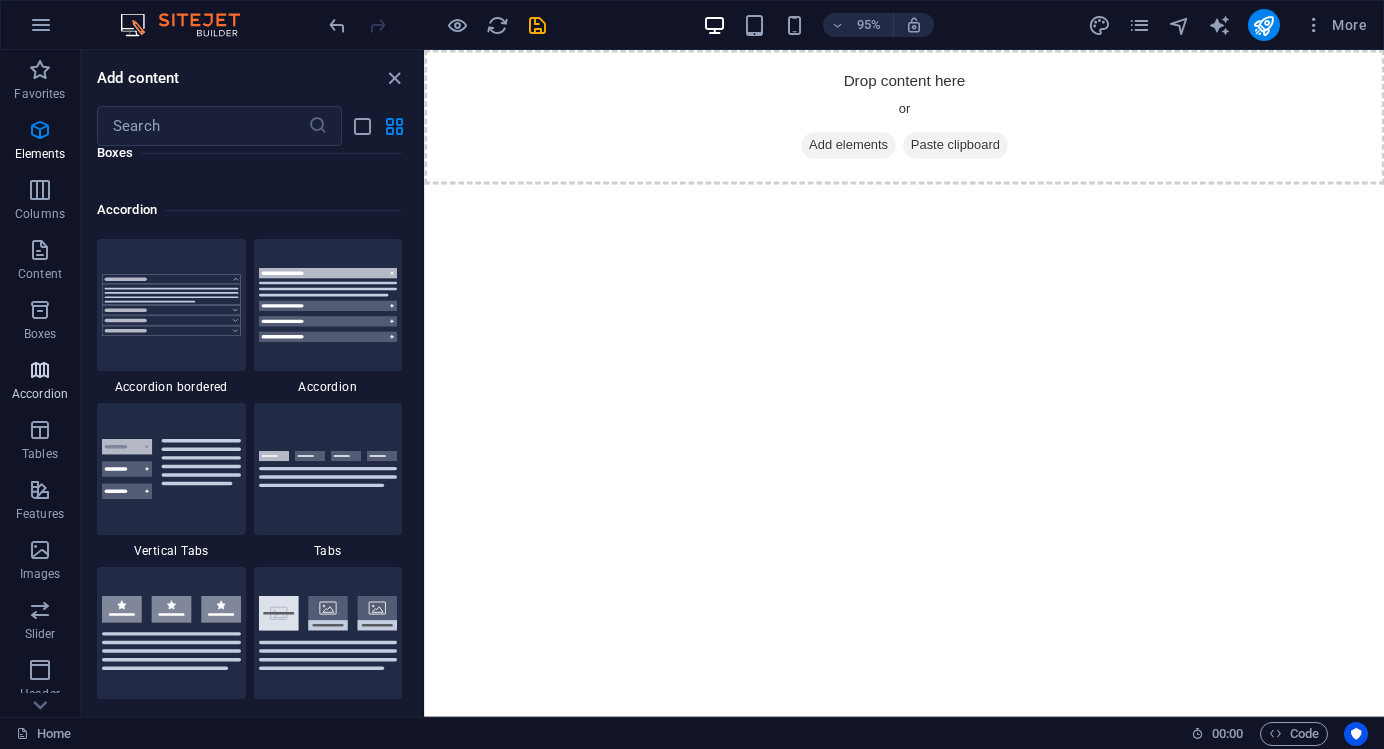 scroll, scrollTop: 6385, scrollLeft: 0, axis: vertical 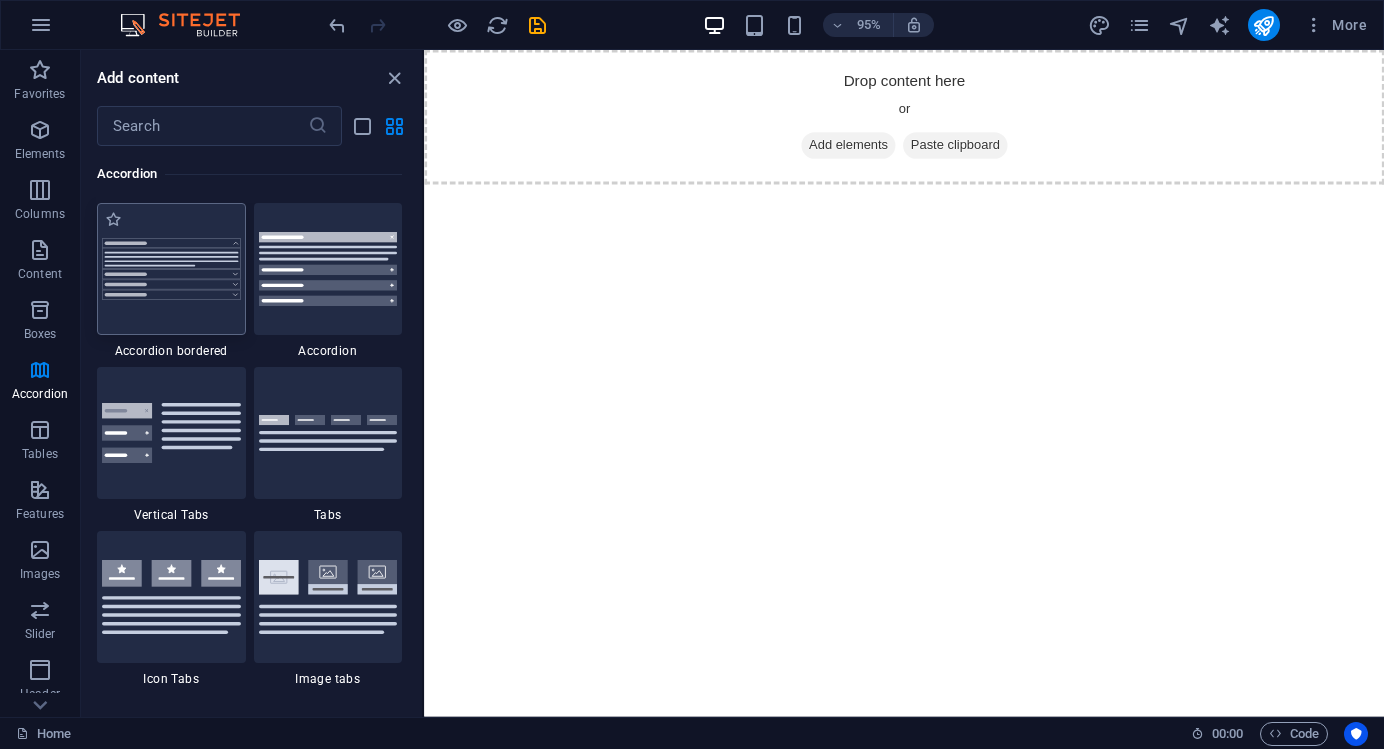 click at bounding box center (171, 269) 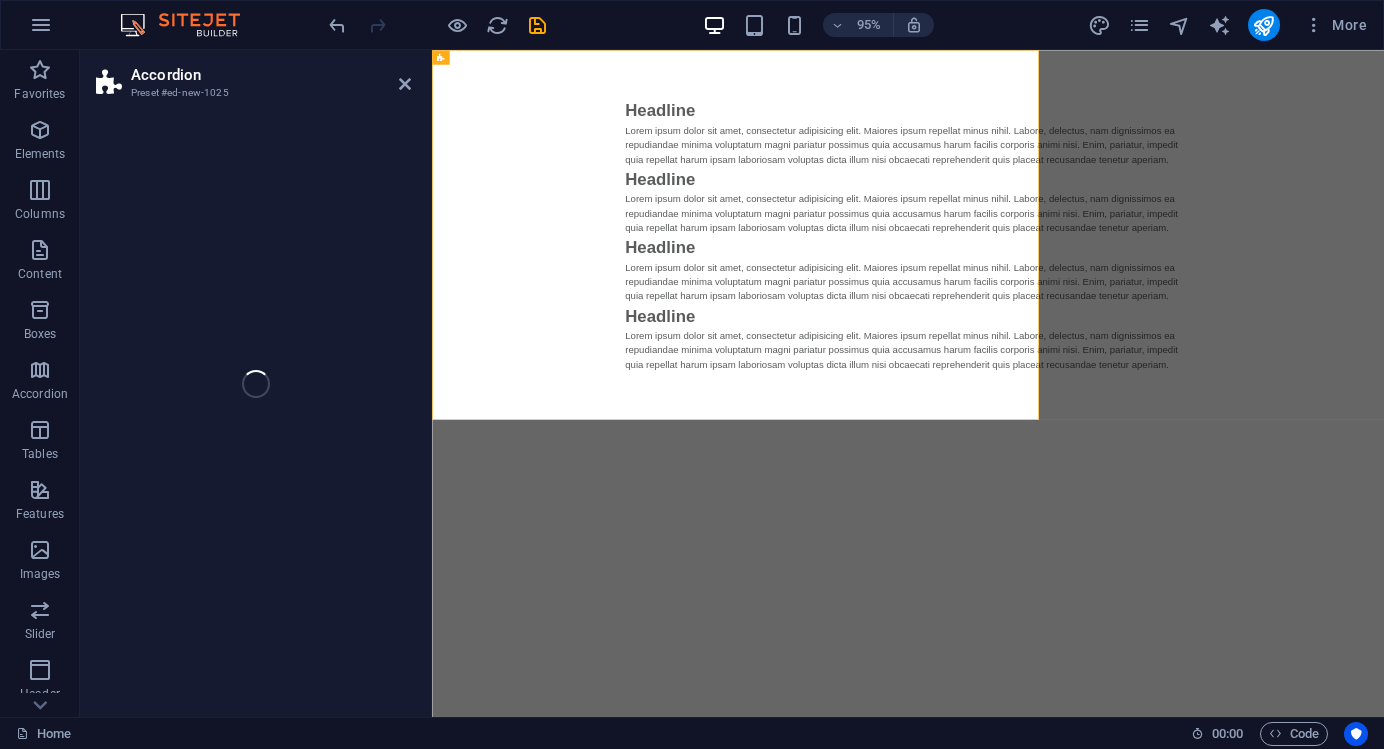 select on "rem" 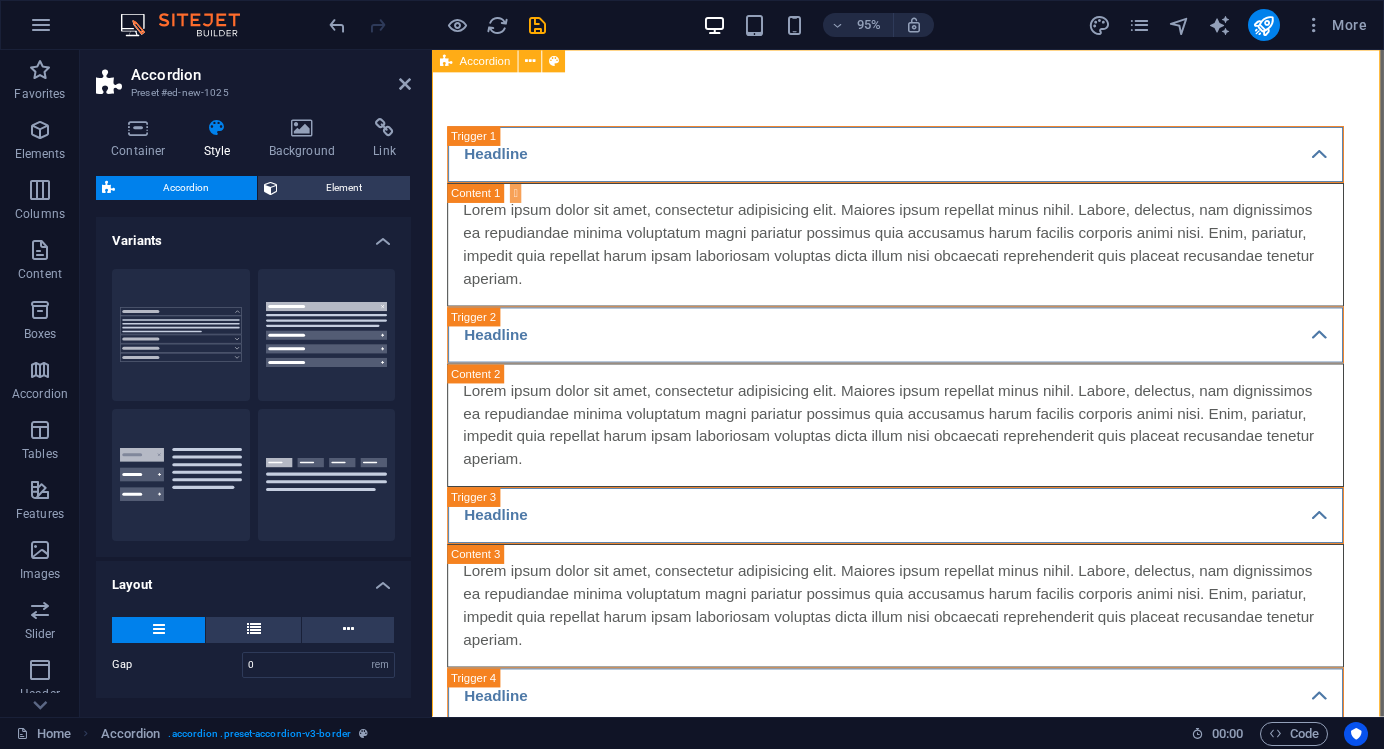 scroll, scrollTop: 0, scrollLeft: 0, axis: both 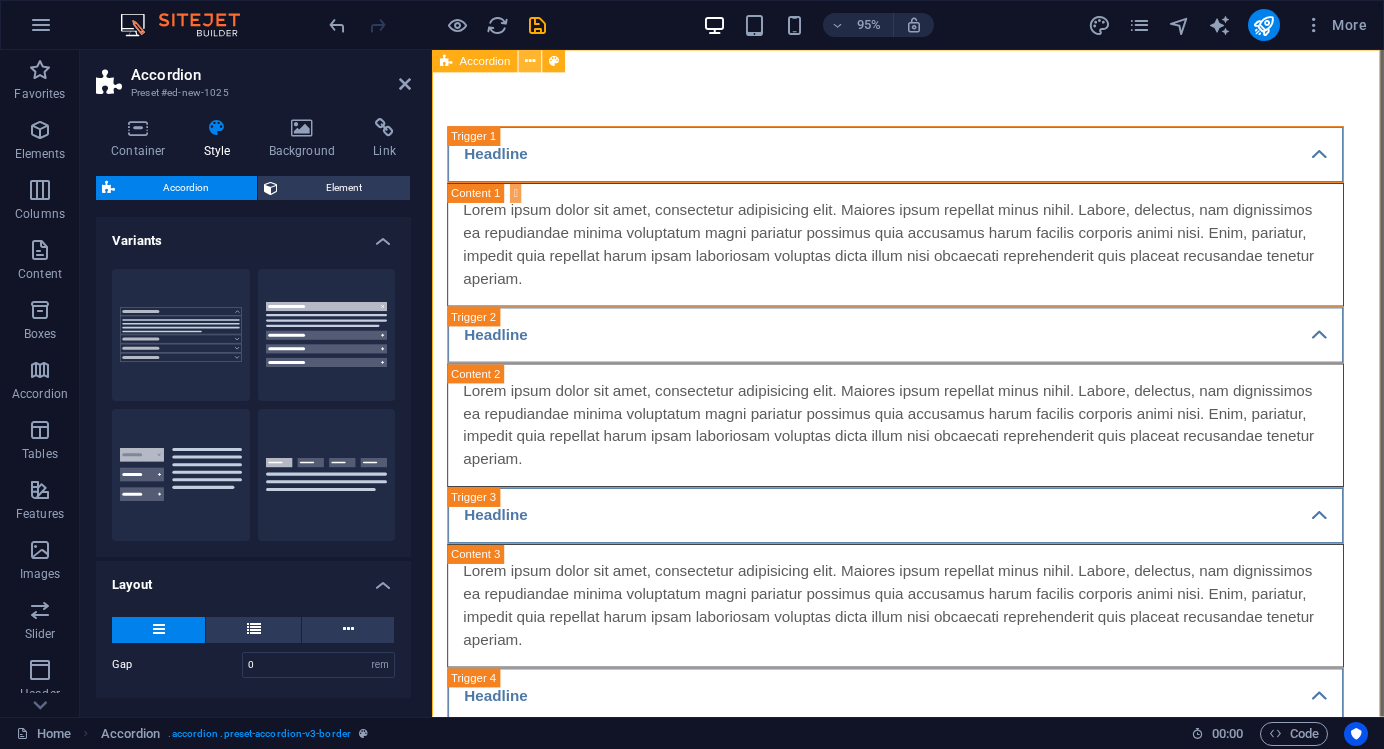 click at bounding box center (530, 61) 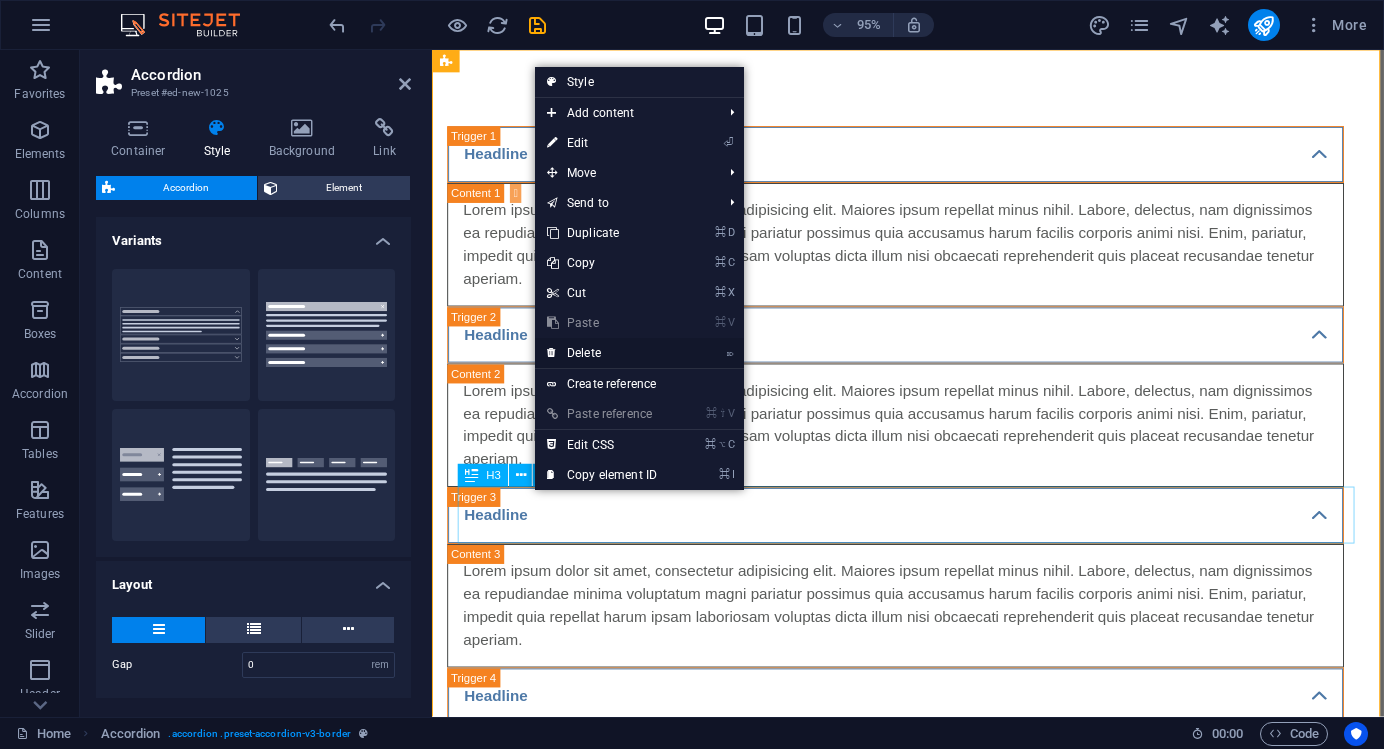 click on "⌦  Delete" at bounding box center [602, 353] 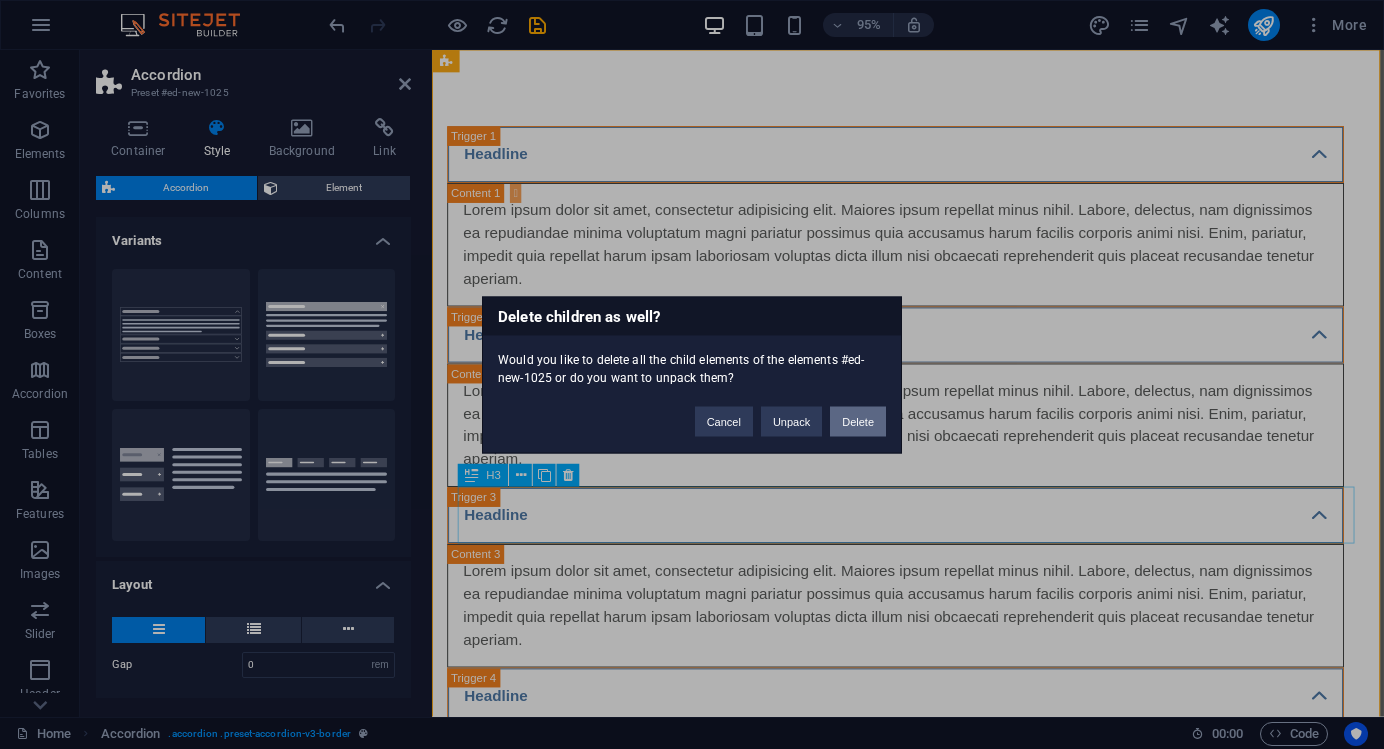 click on "Delete" at bounding box center [858, 421] 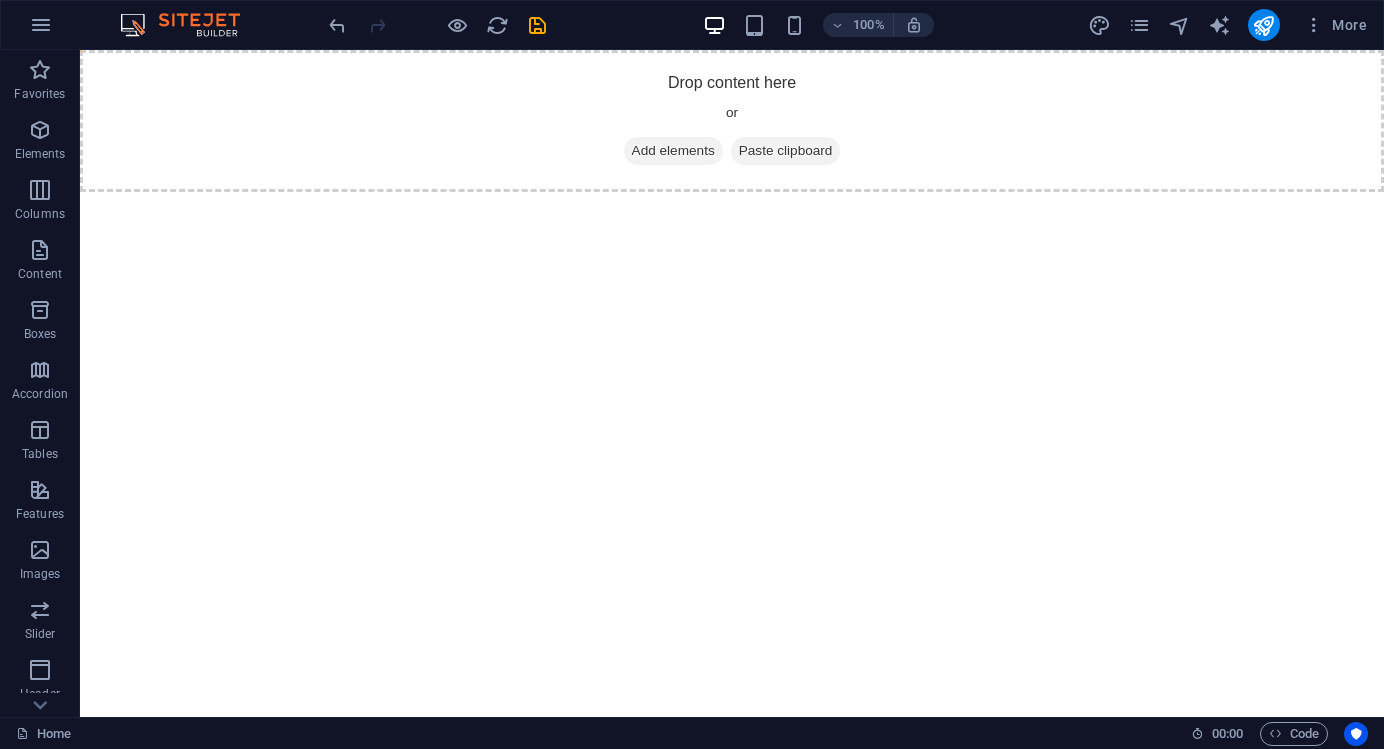 click on "Skip to main content
Drop content here or  Add elements  Paste clipboard" at bounding box center (732, 121) 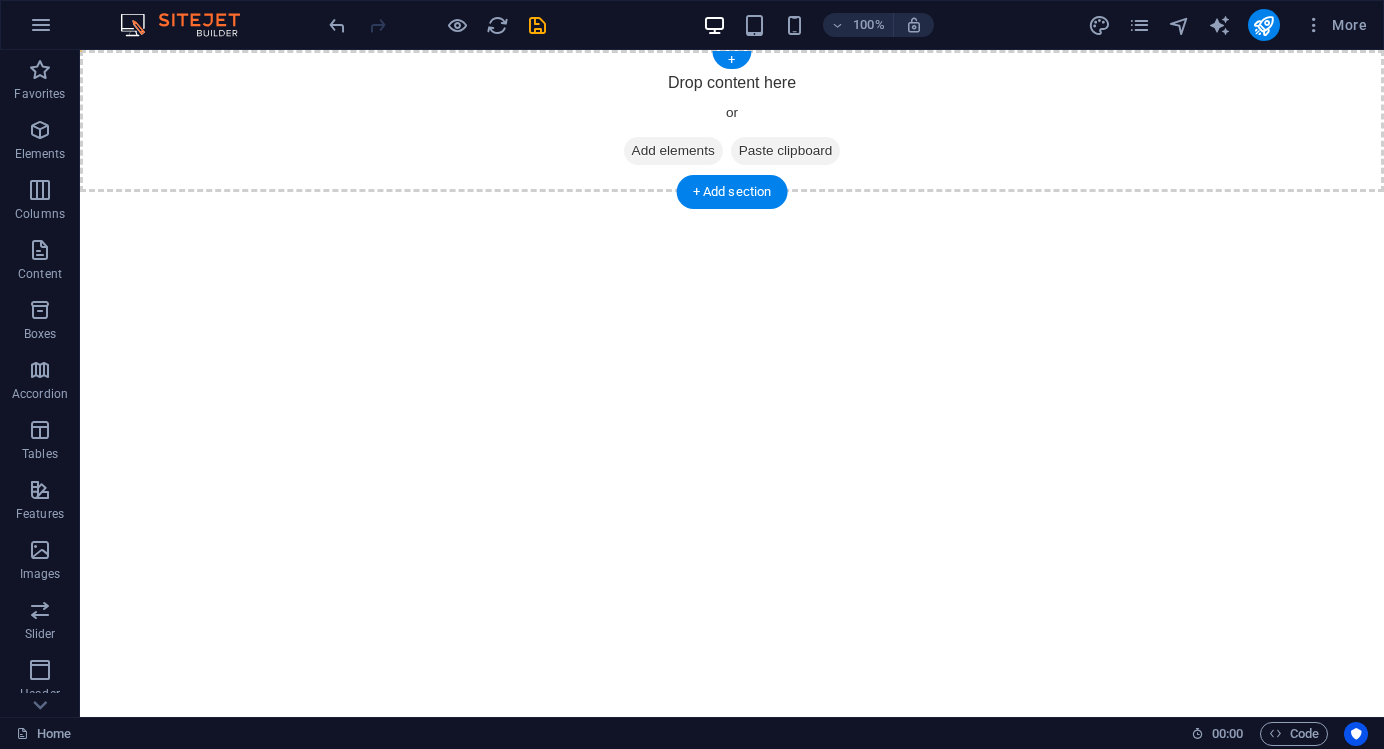 click on "Drop content here or  Add elements  Paste clipboard" at bounding box center (732, 121) 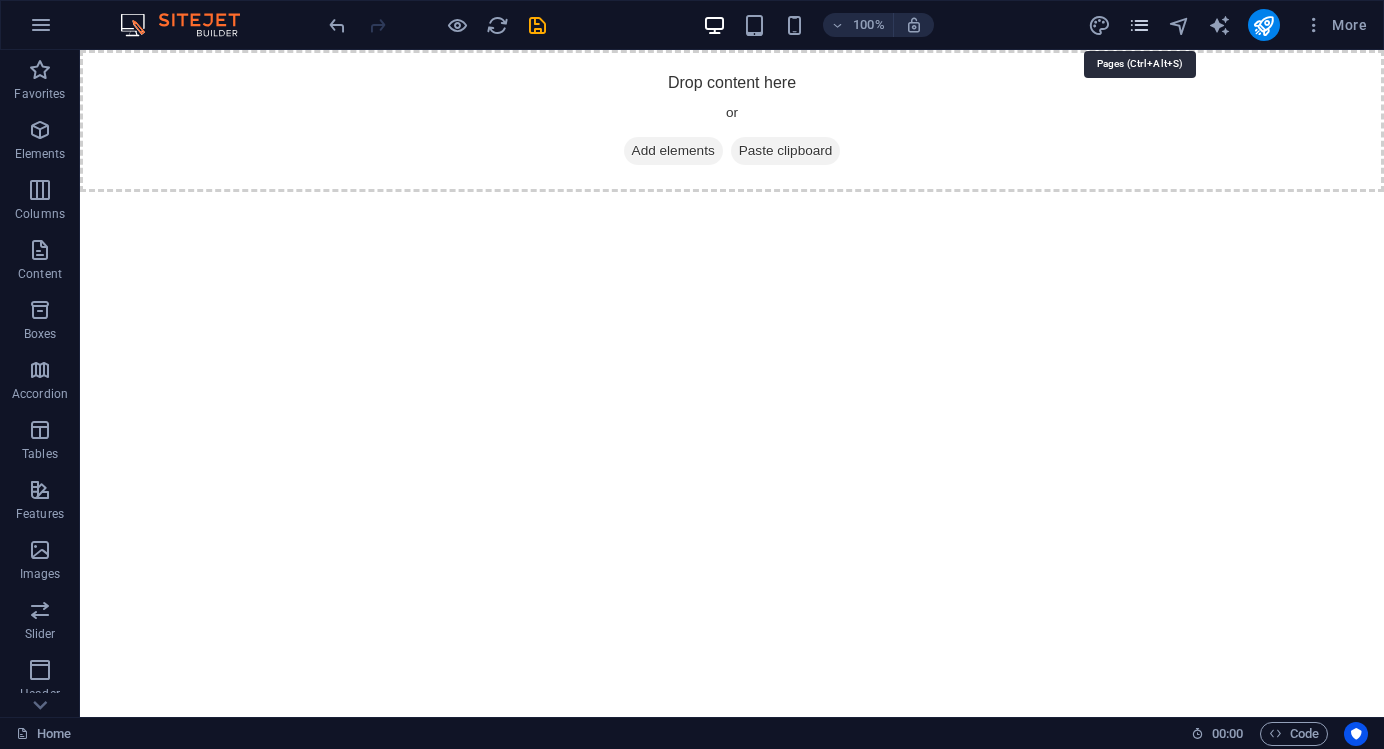 click at bounding box center [1139, 25] 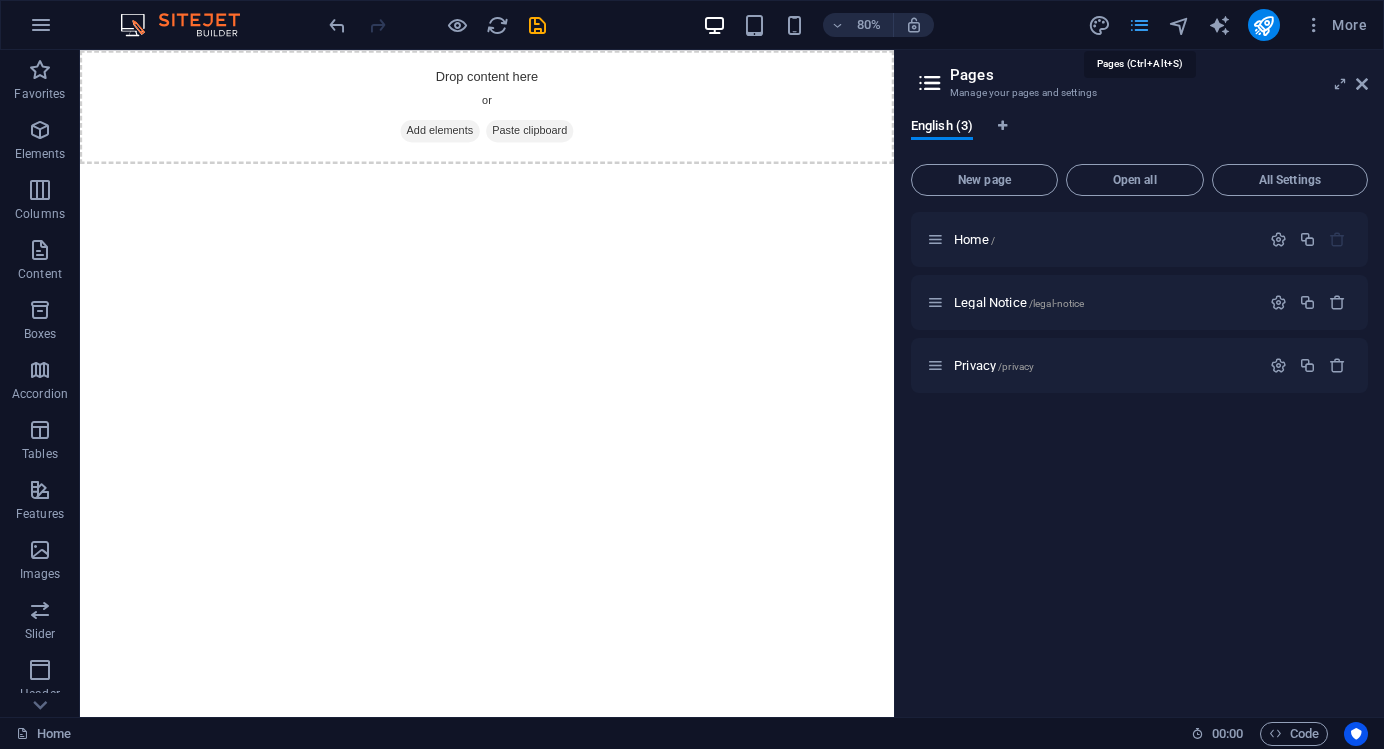 click at bounding box center [1139, 25] 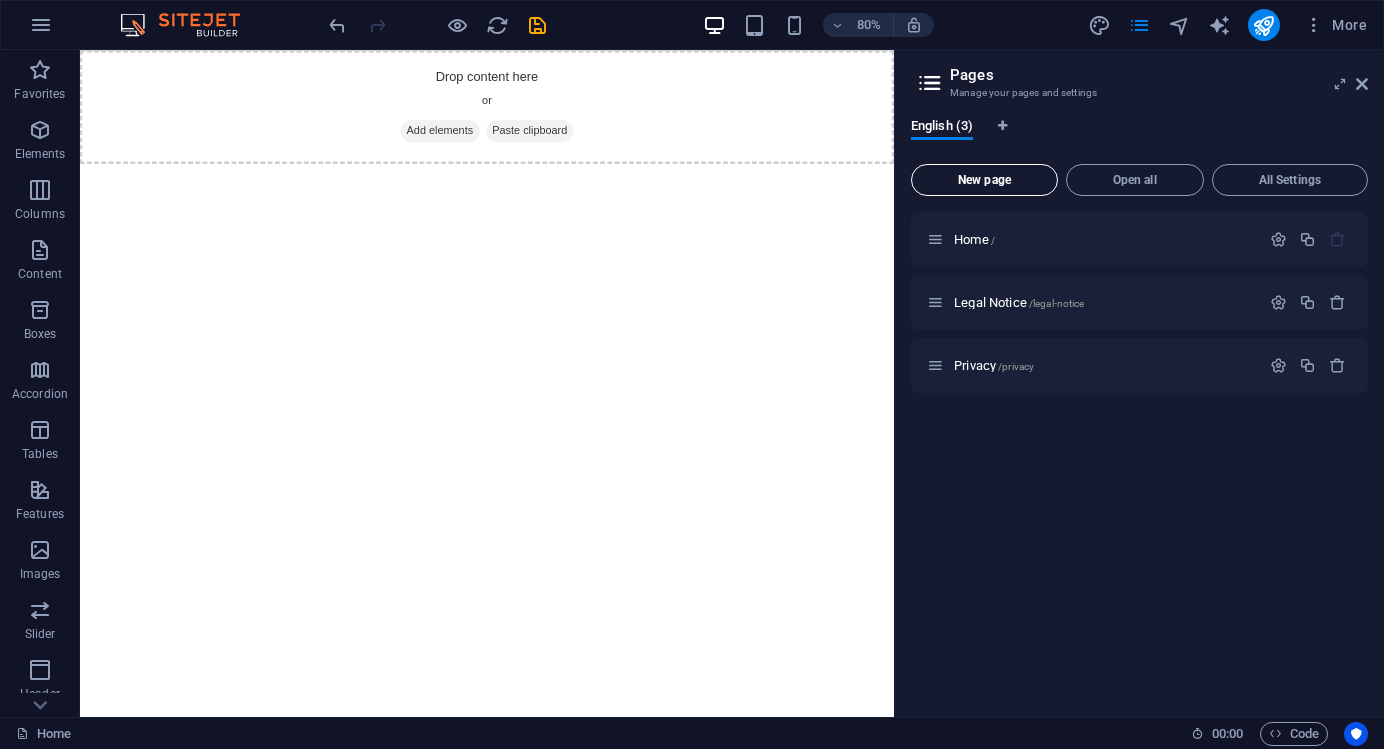 click on "New page" at bounding box center (984, 180) 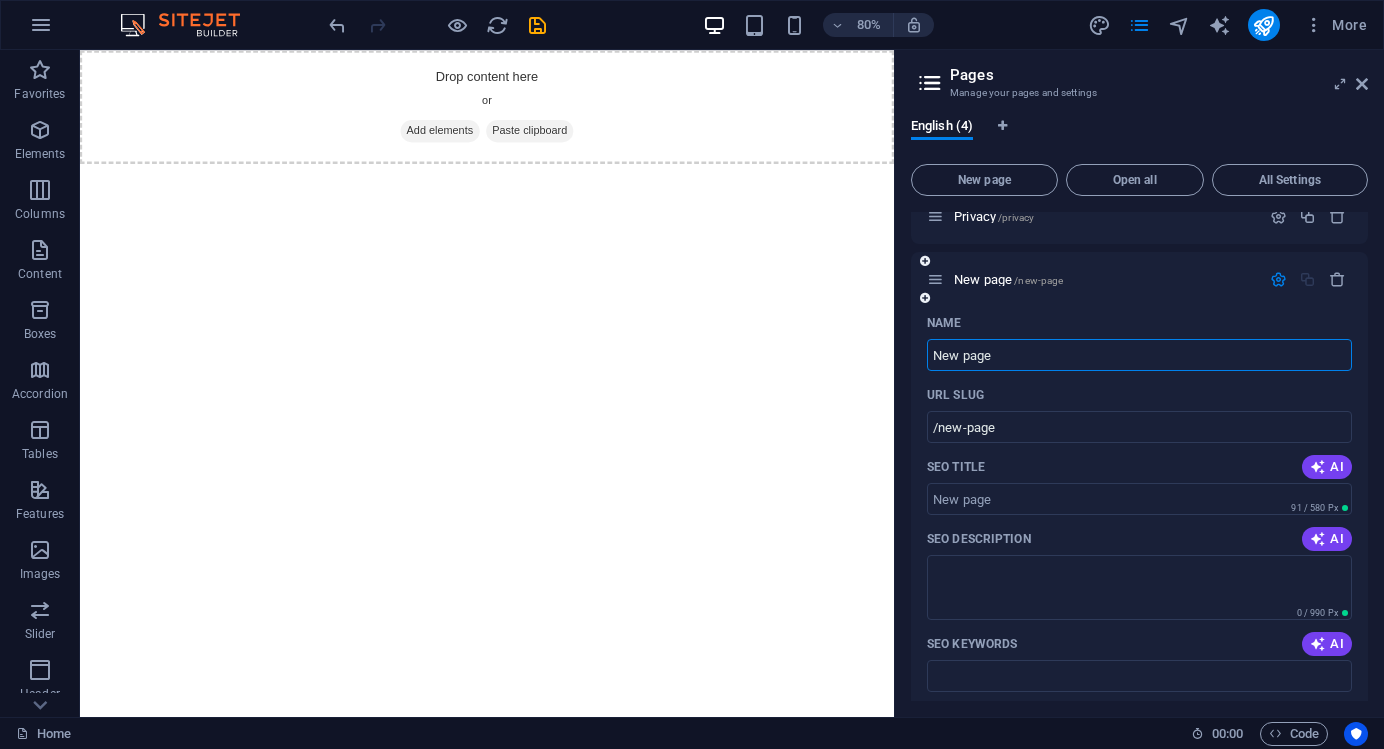 scroll, scrollTop: 55, scrollLeft: 0, axis: vertical 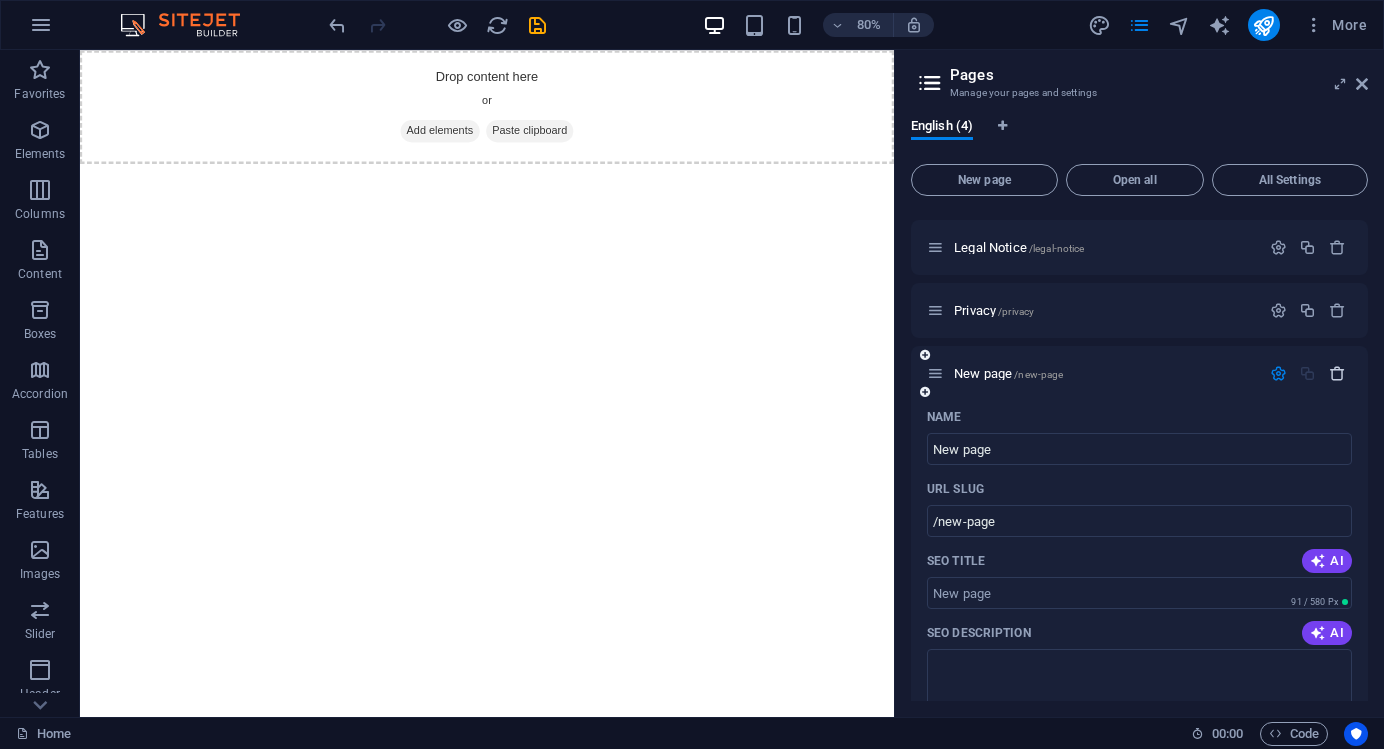 click at bounding box center [1337, 373] 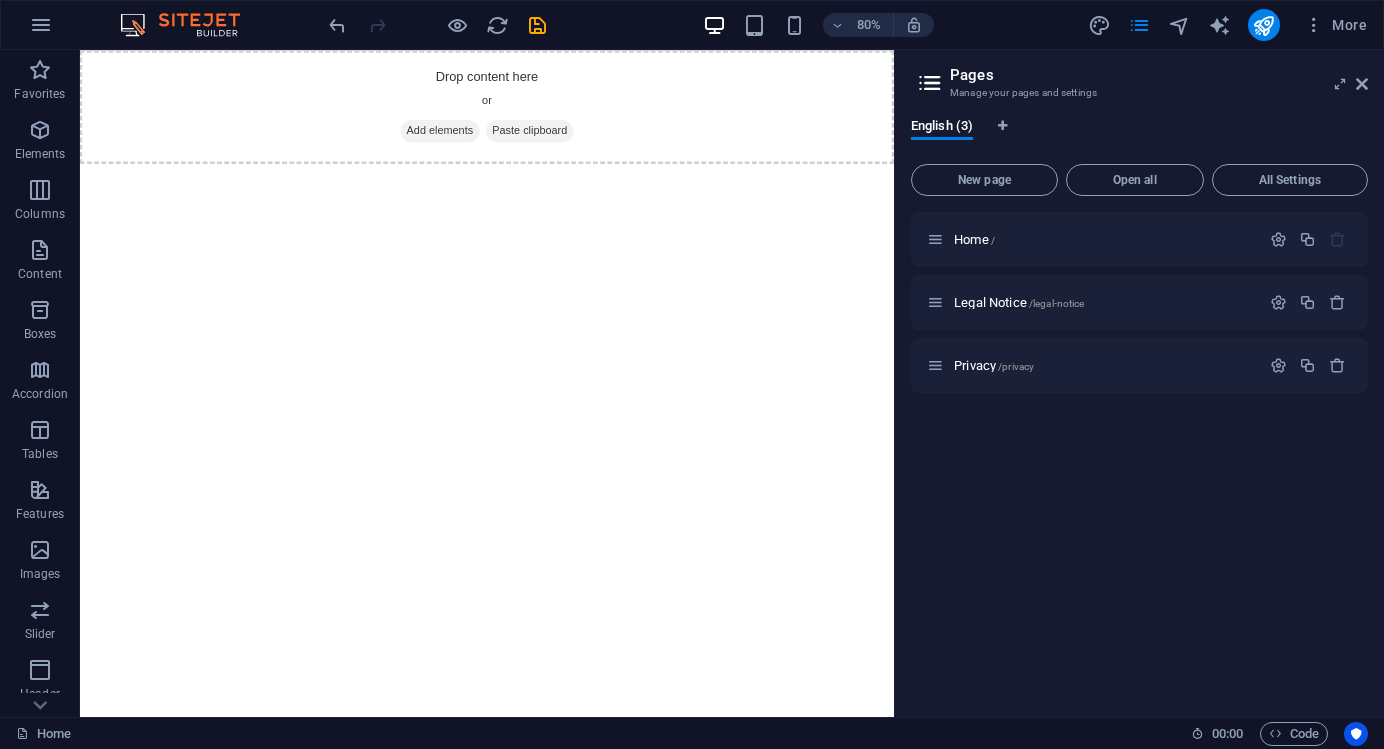 scroll, scrollTop: 0, scrollLeft: 0, axis: both 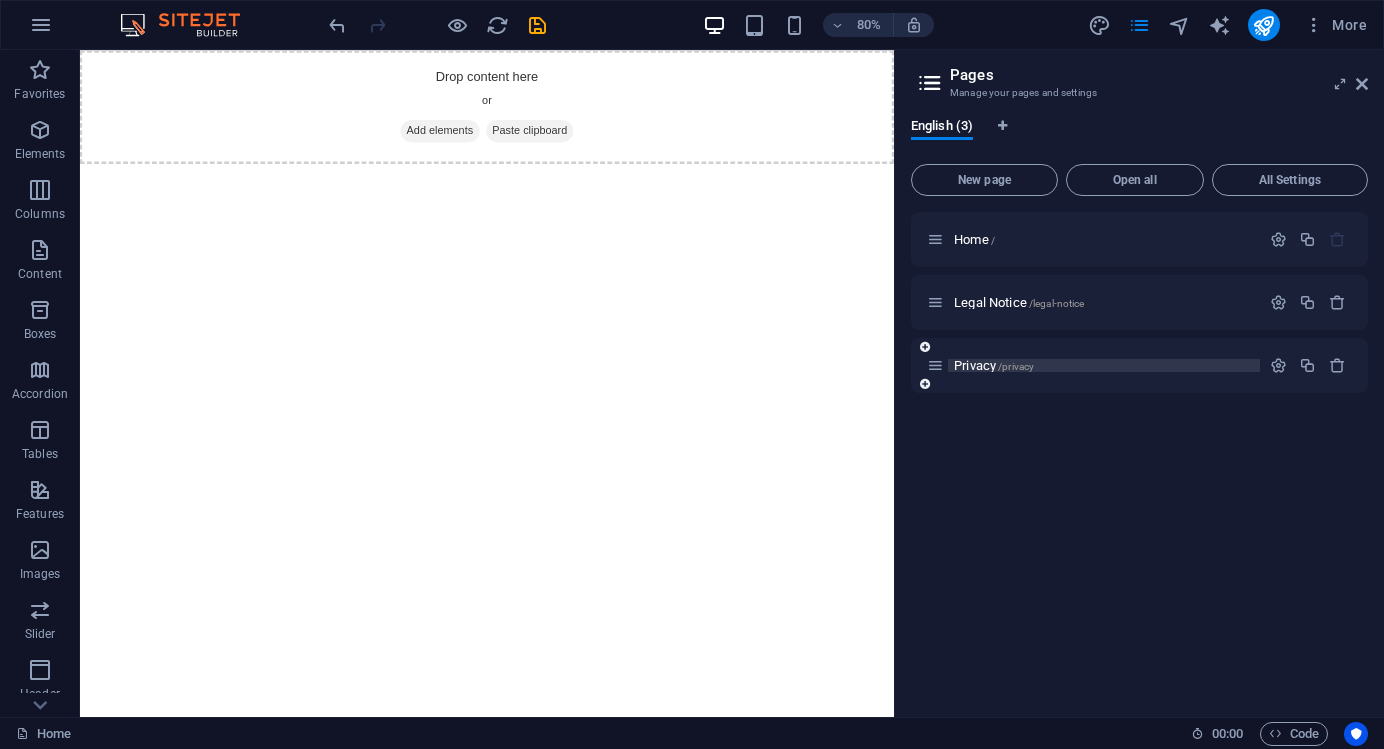 click on "Privacy /privacy" at bounding box center [1104, 365] 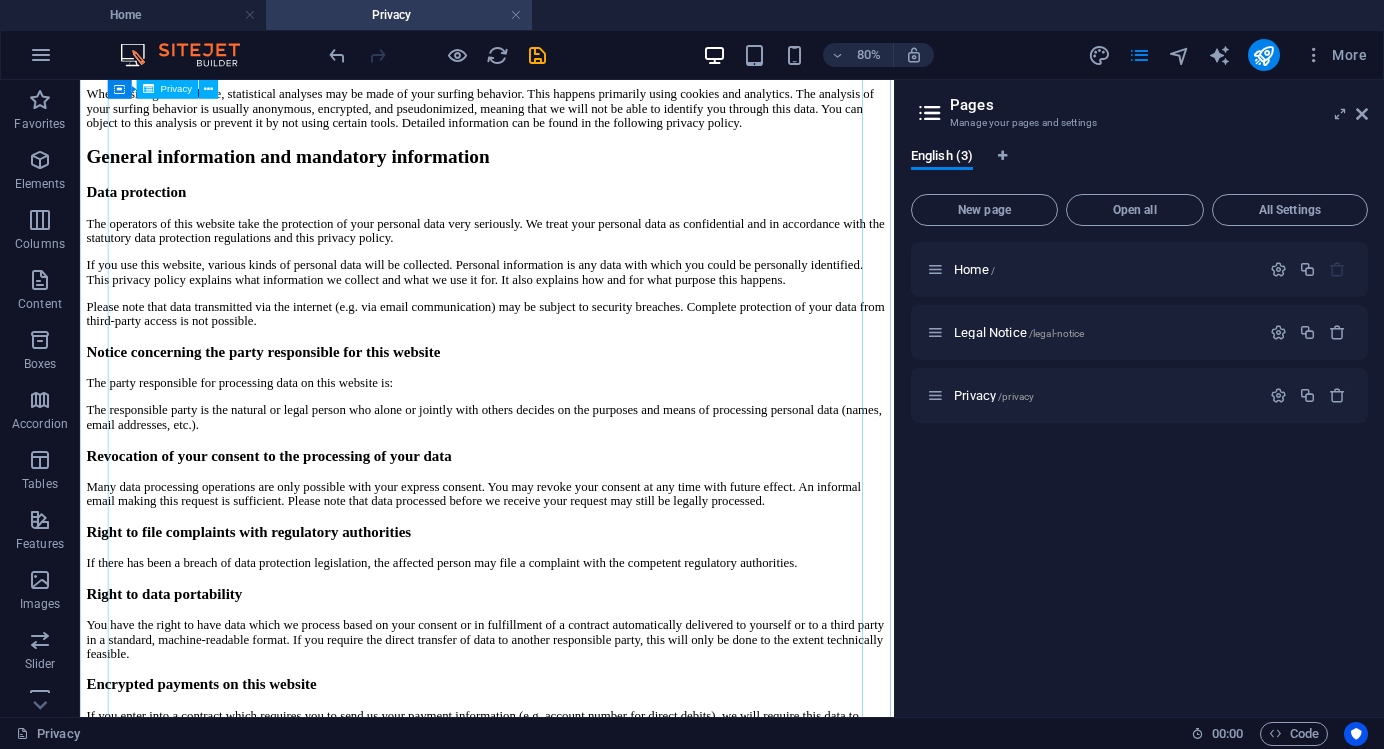 scroll, scrollTop: 803, scrollLeft: 0, axis: vertical 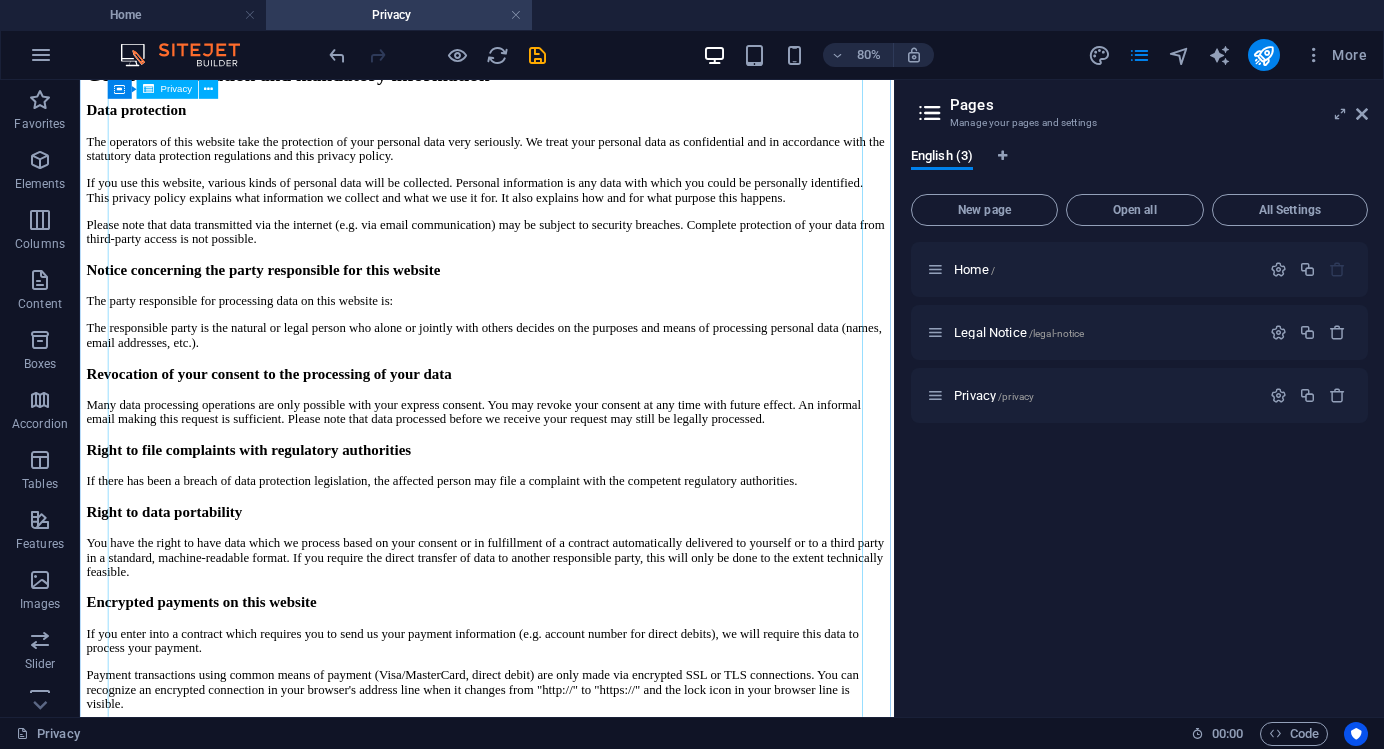 click on "Privacy Policy
An overview of data protection
General
The following gives a simple overview of what kind of personal information we collect, why we collect them and how we handle your data when you are visiting or using our website. Personal information is any data with which you could be personally identified. Detailed information on the subject of data protection can be found in our privacy policy found below.
Data collection on our website
Who is responsible for the data collection on this website?
The data collected on this website are processed by the website operator. The operator's contact details can be found in the website's required legal notice.
How do we collect your data?
Some data are collected when you provide them to us. This could, for example, be data you enter in a contact form.
What do we use your data for?
Part of the data is collected to ensure the proper functioning of the website. Other data can be used to analyze how visitors use the site." at bounding box center [589, 1133] 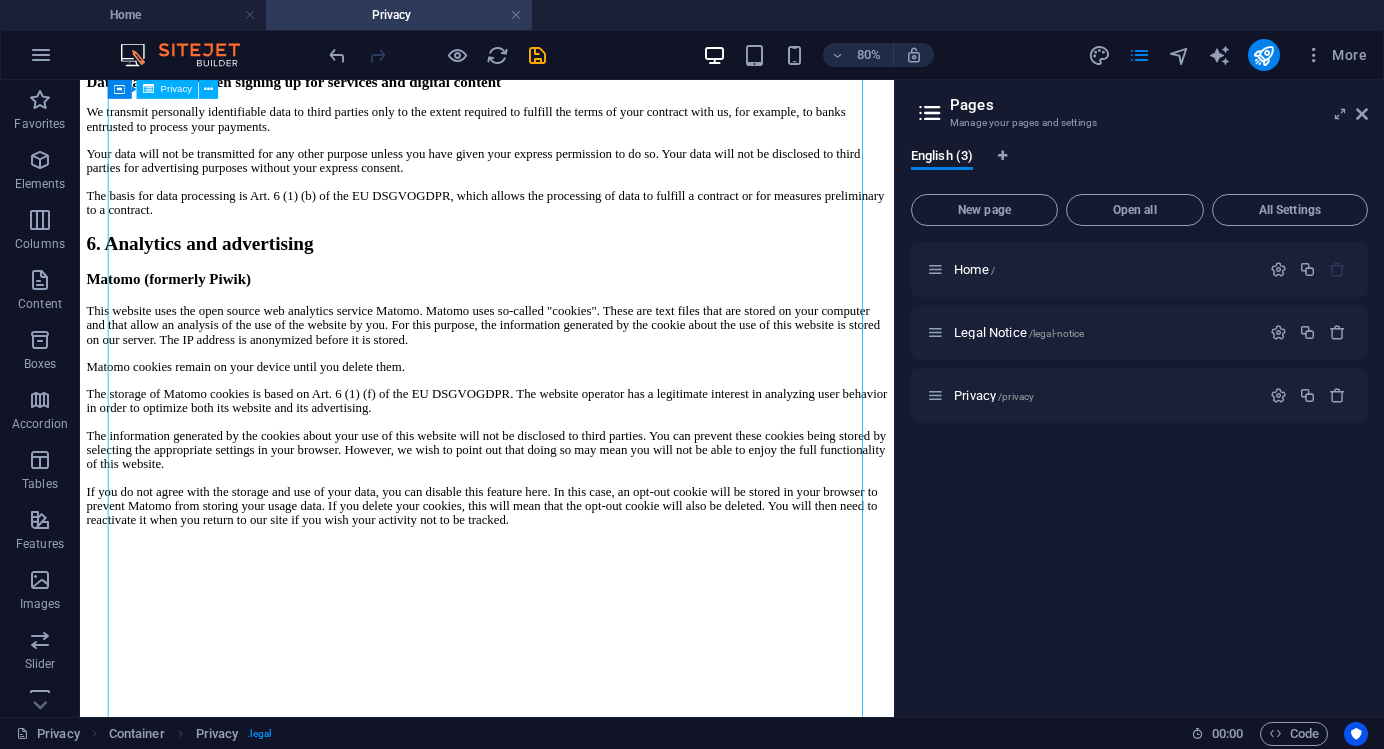 scroll, scrollTop: 3142, scrollLeft: 0, axis: vertical 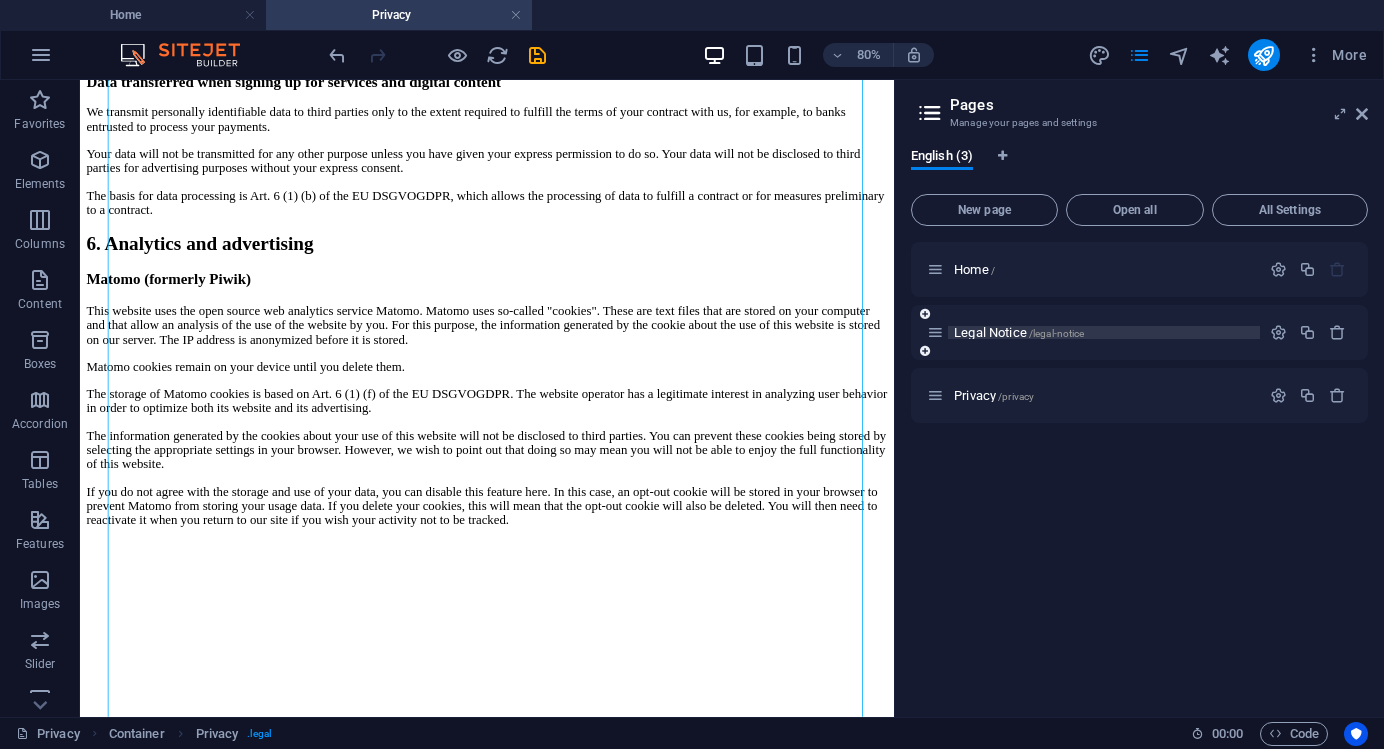 click on "Legal Notice /legal-notice" at bounding box center (1104, 332) 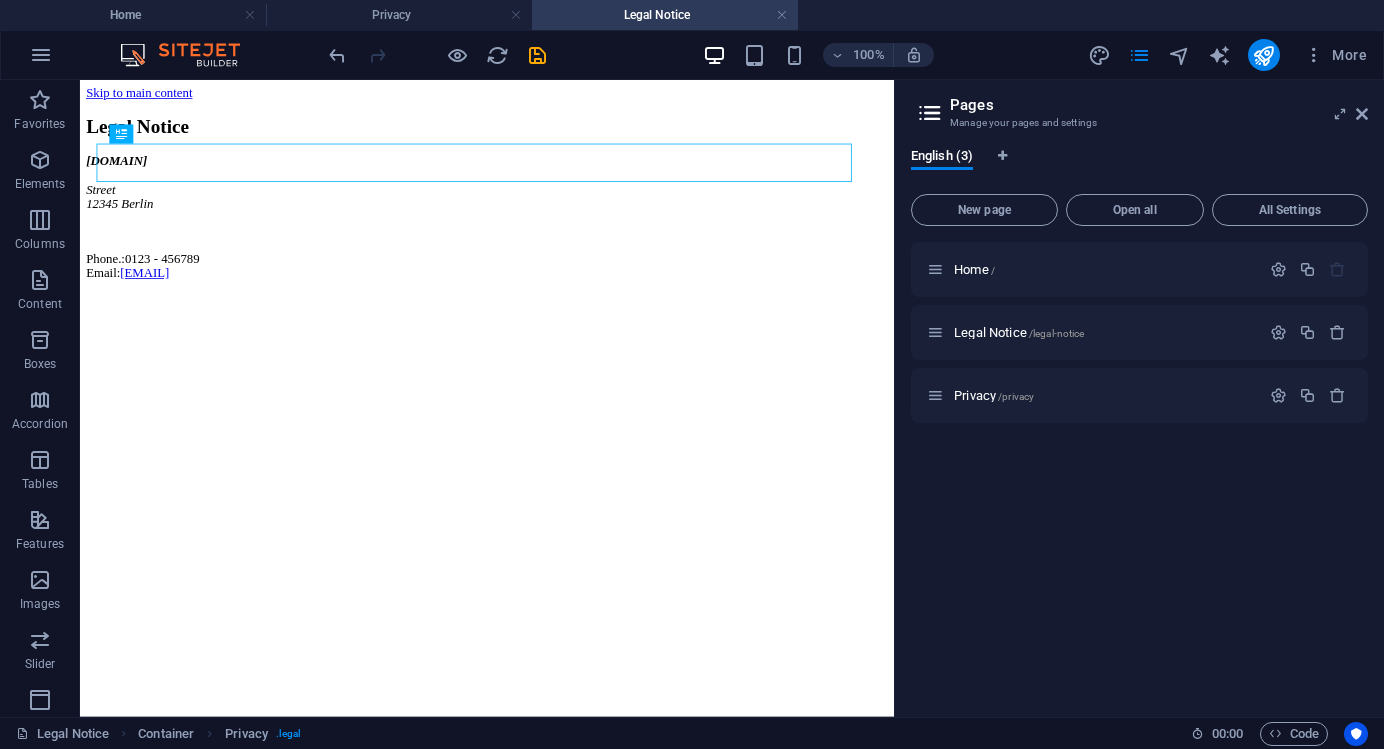 scroll, scrollTop: 0, scrollLeft: 0, axis: both 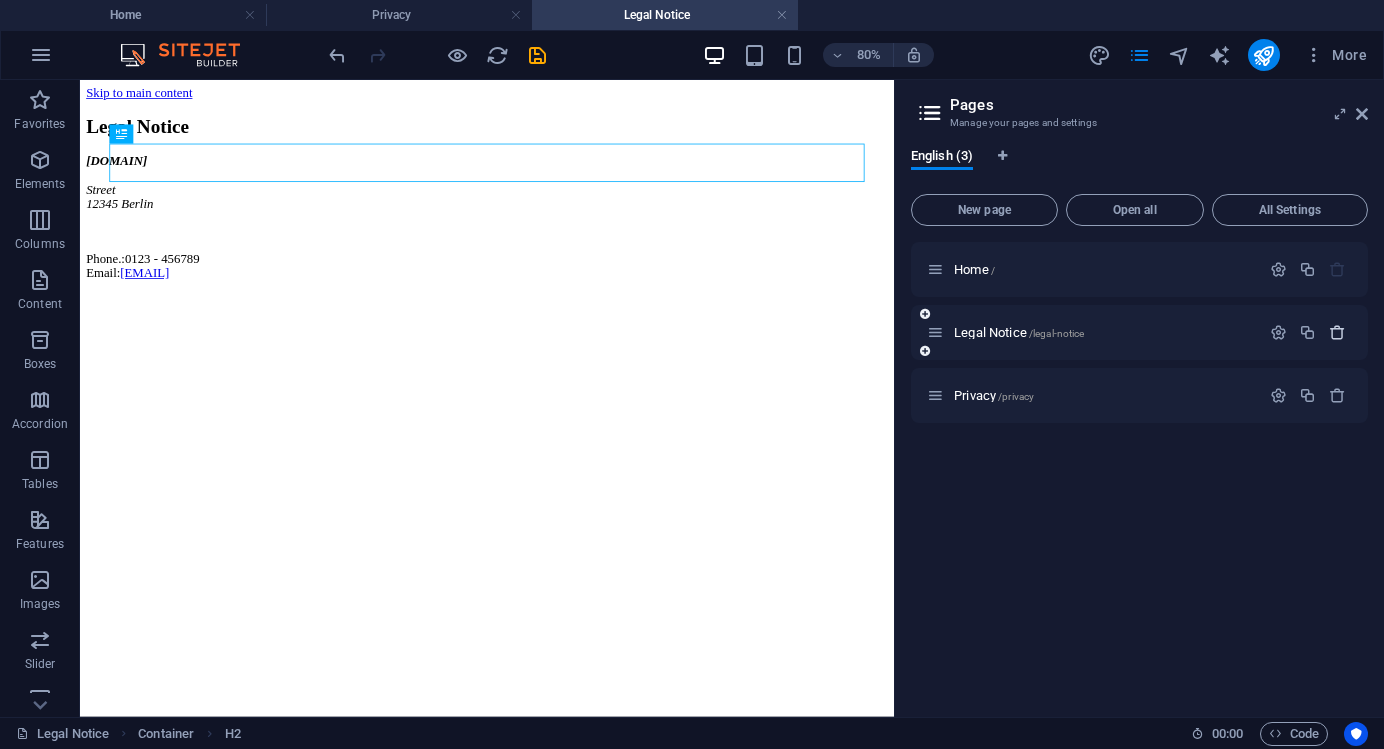click at bounding box center (1337, 332) 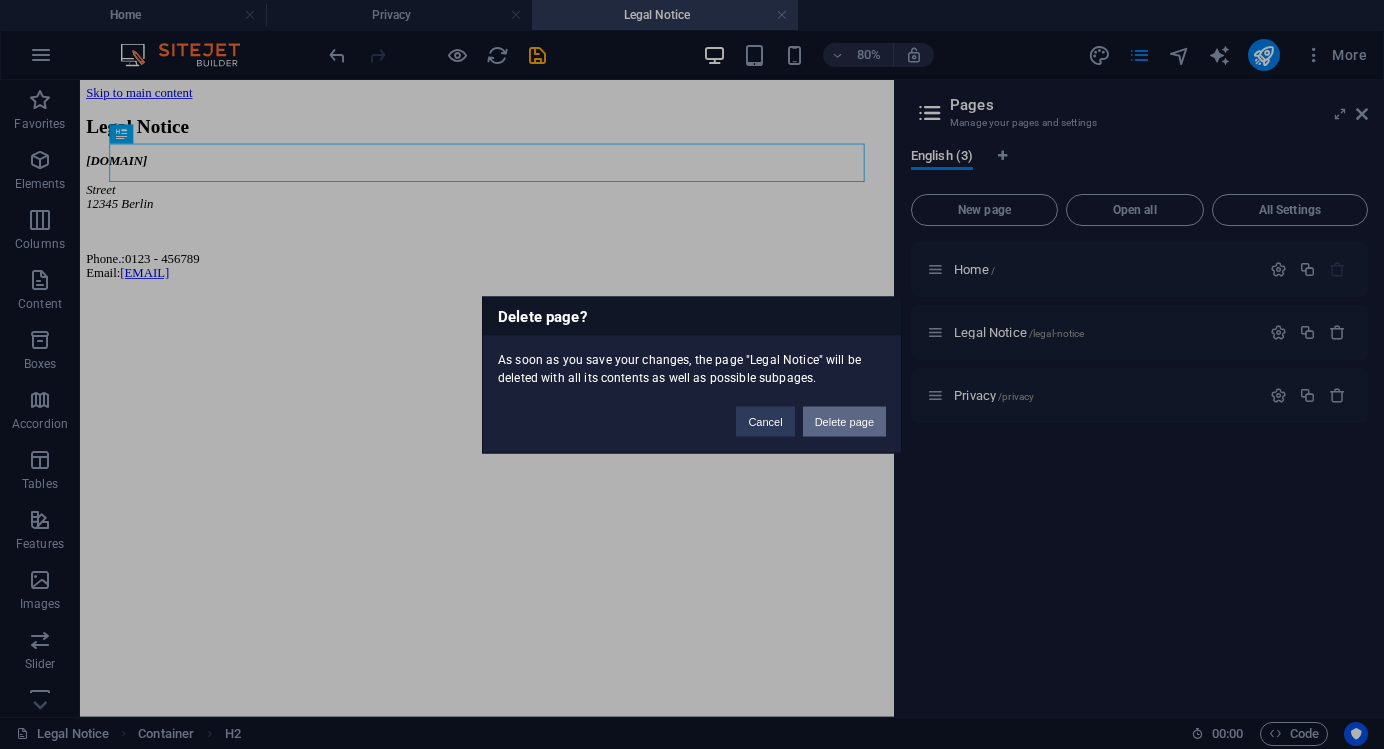 click on "Delete page" at bounding box center (844, 421) 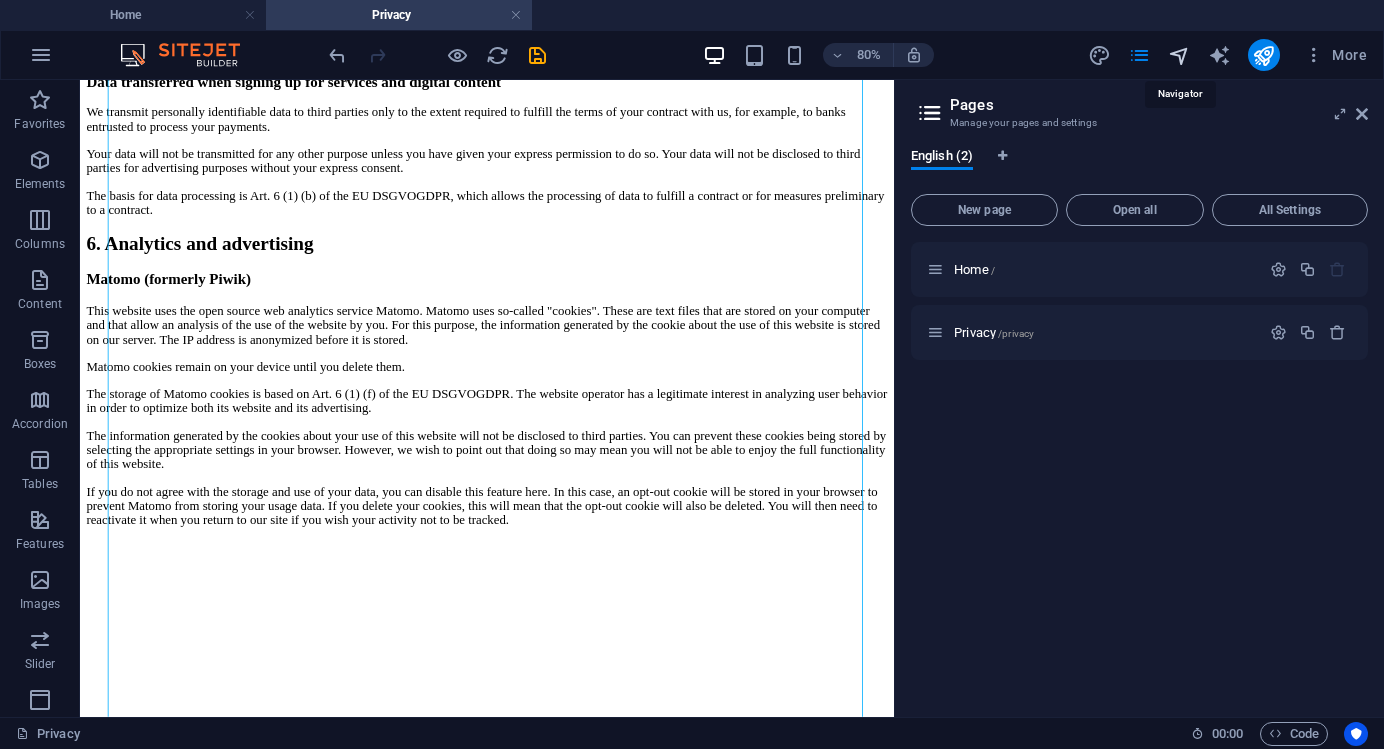 click at bounding box center (1179, 55) 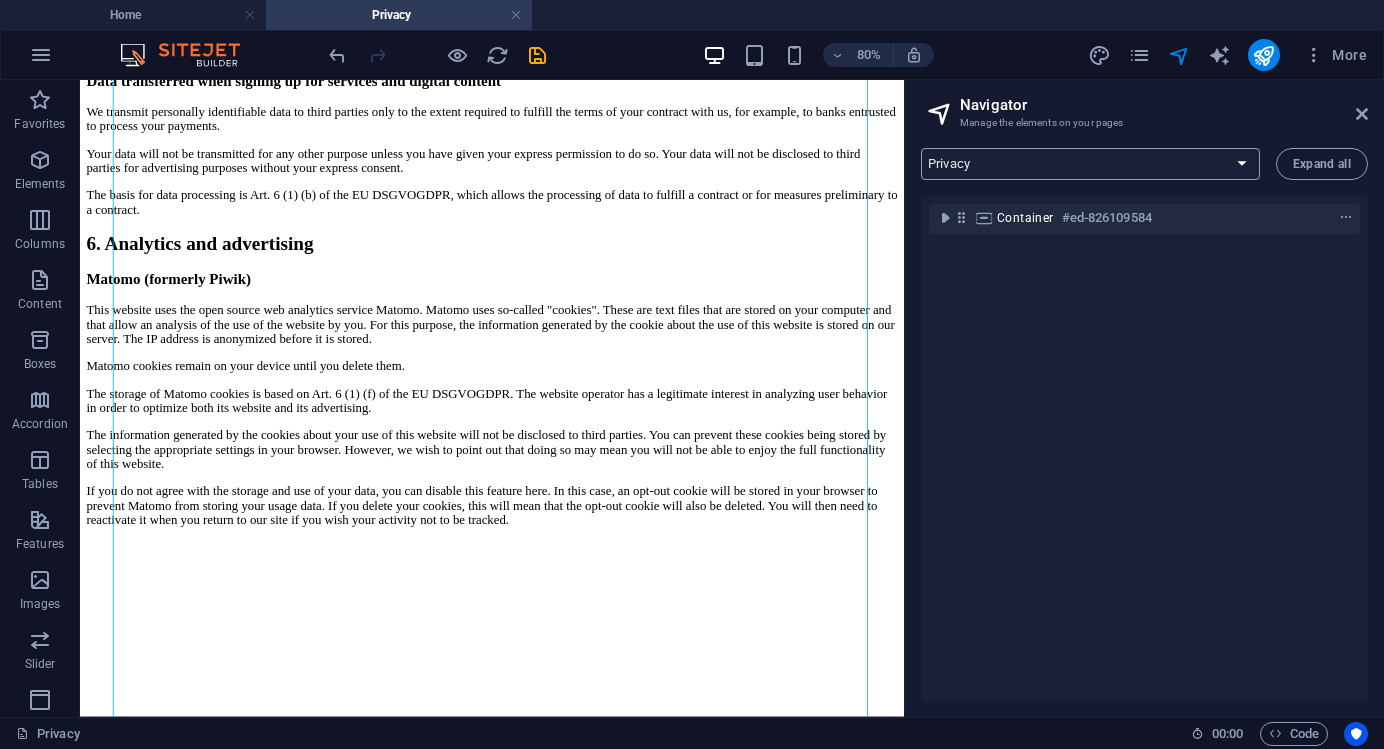 select on "15899620-en" 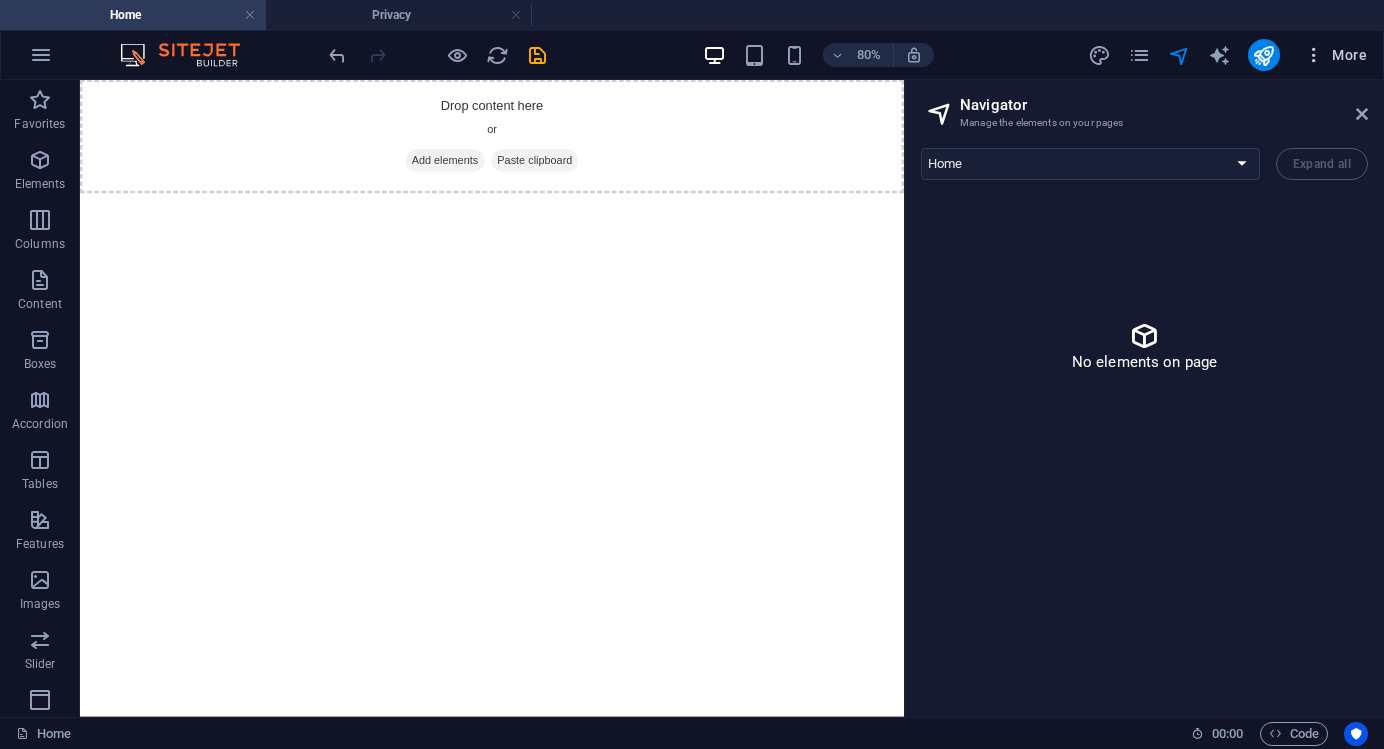 click at bounding box center [1314, 55] 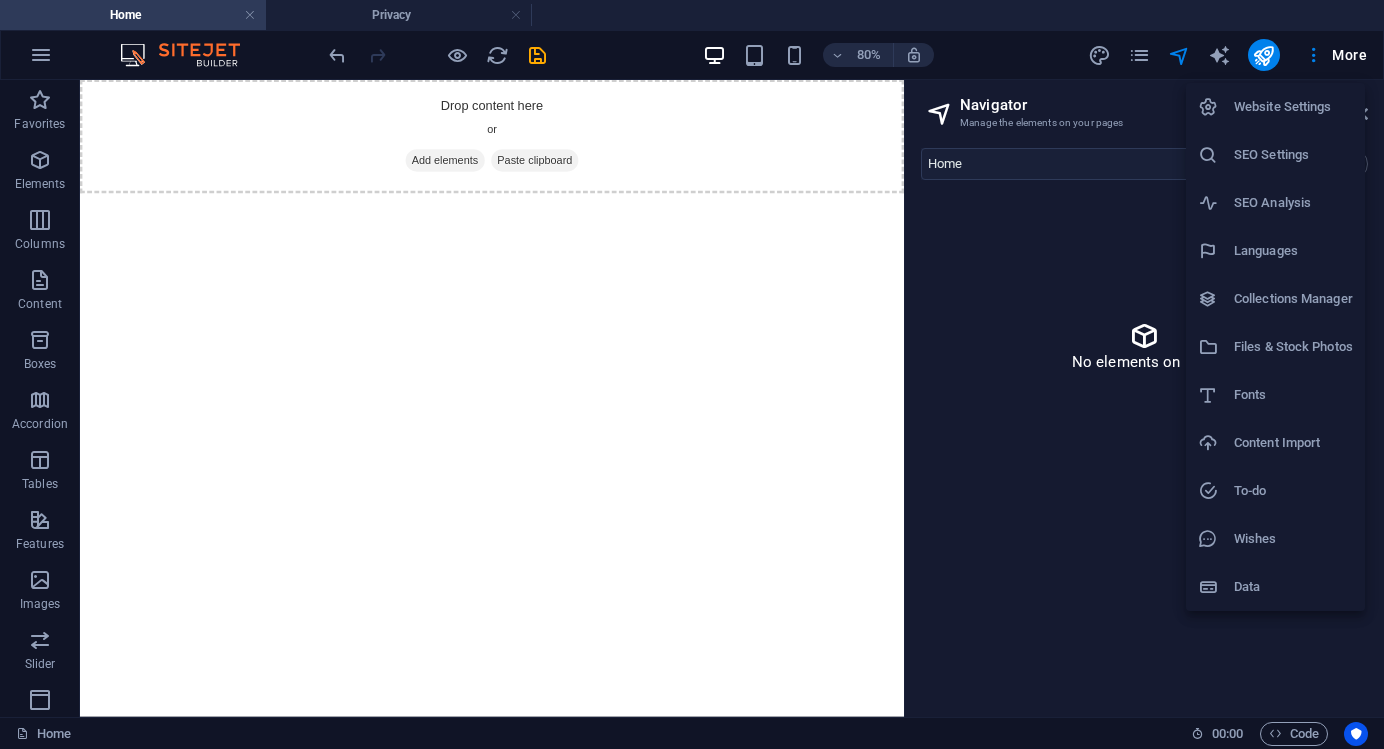 click on "Website Settings" at bounding box center [1293, 107] 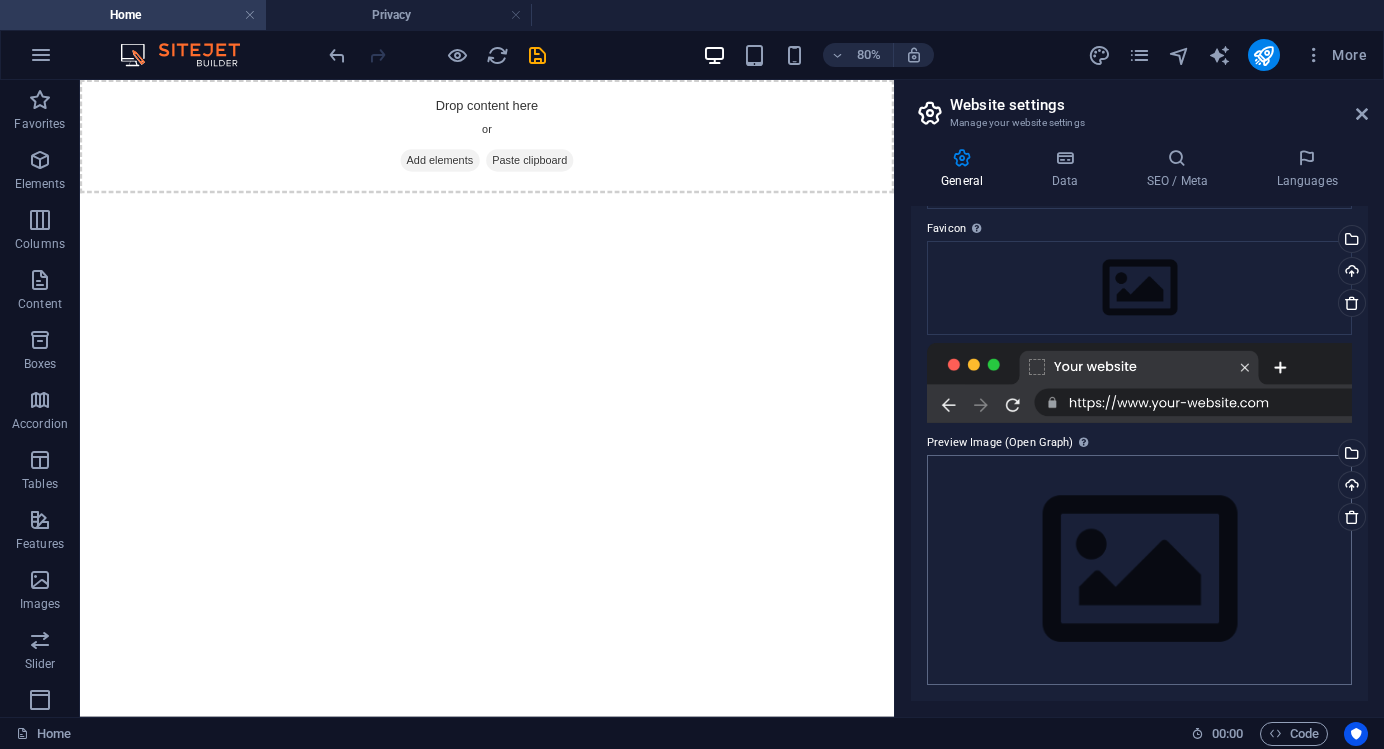 scroll, scrollTop: 186, scrollLeft: 0, axis: vertical 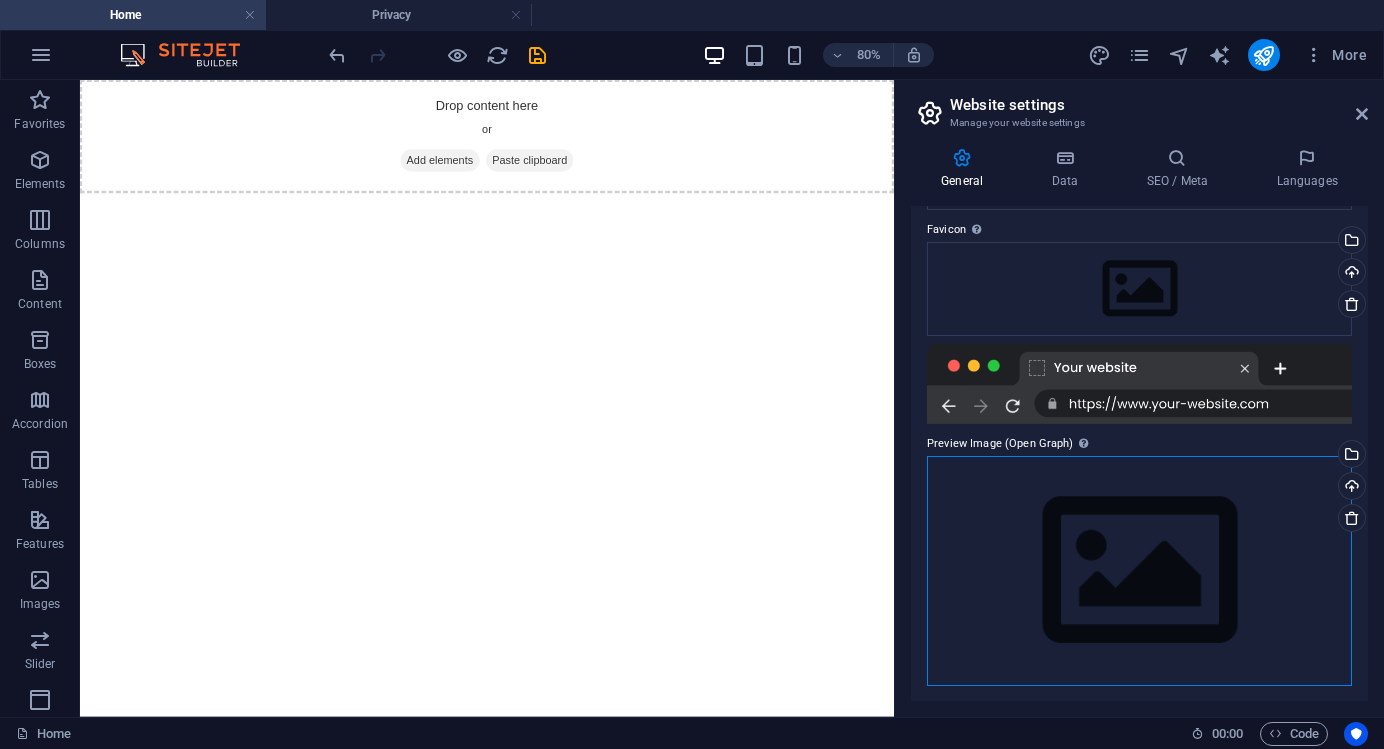 click on "Drag files here, click to choose files or select files from Files or our free stock photos & videos" at bounding box center (1139, 570) 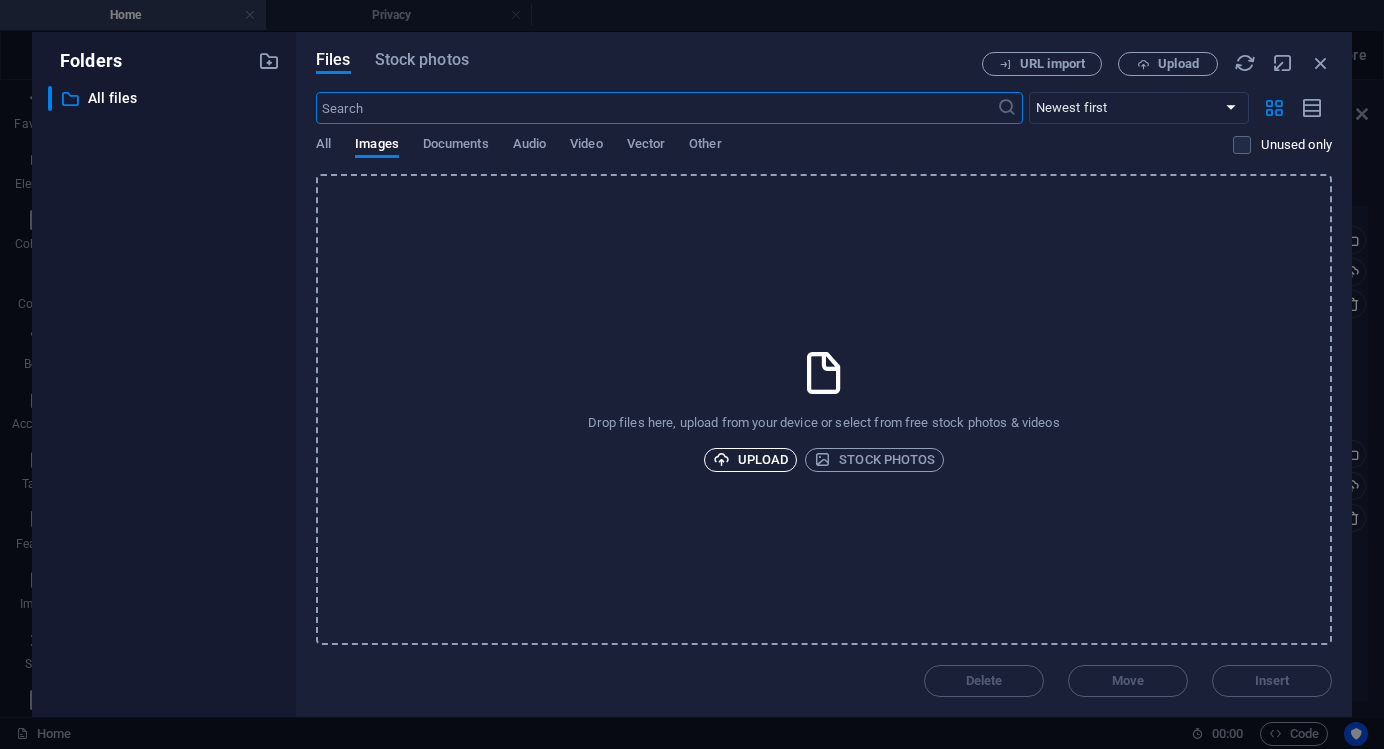 click on "Upload" at bounding box center [751, 460] 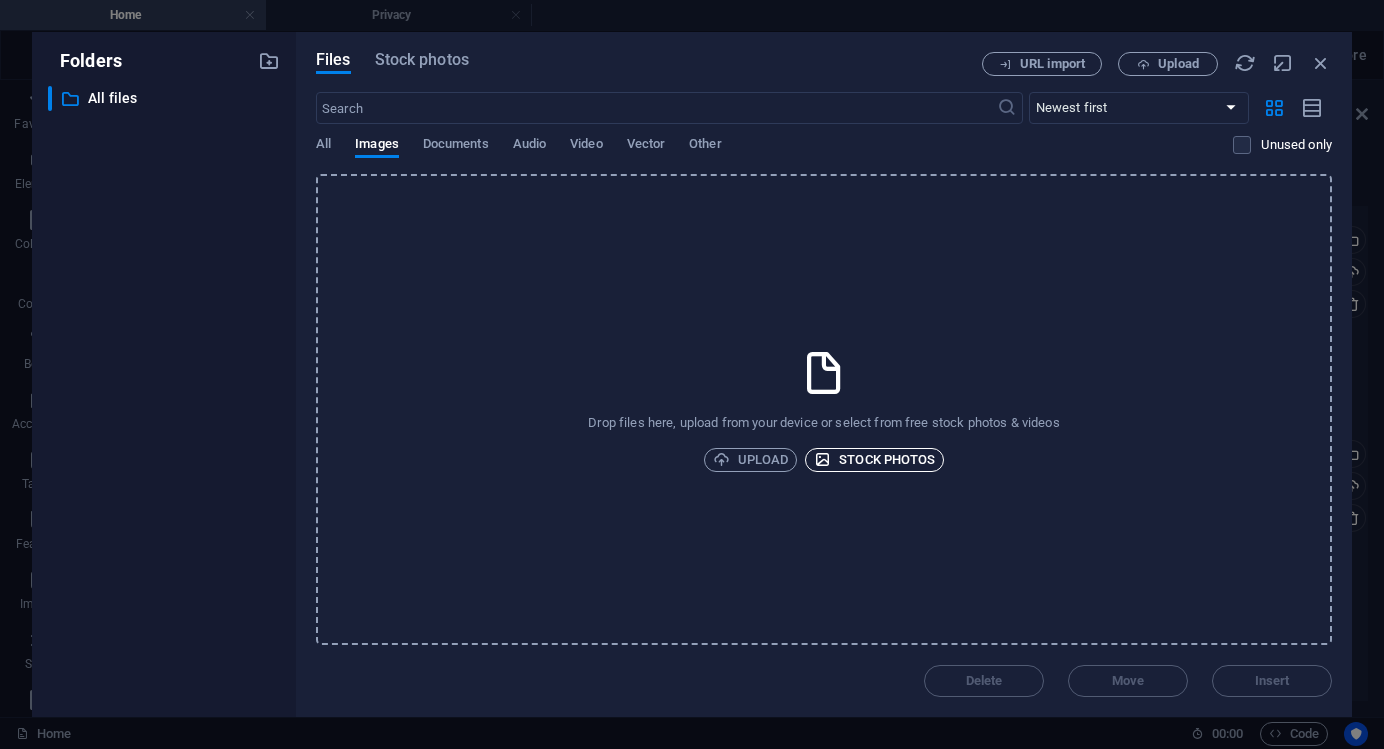 click on "Stock photos" at bounding box center [874, 460] 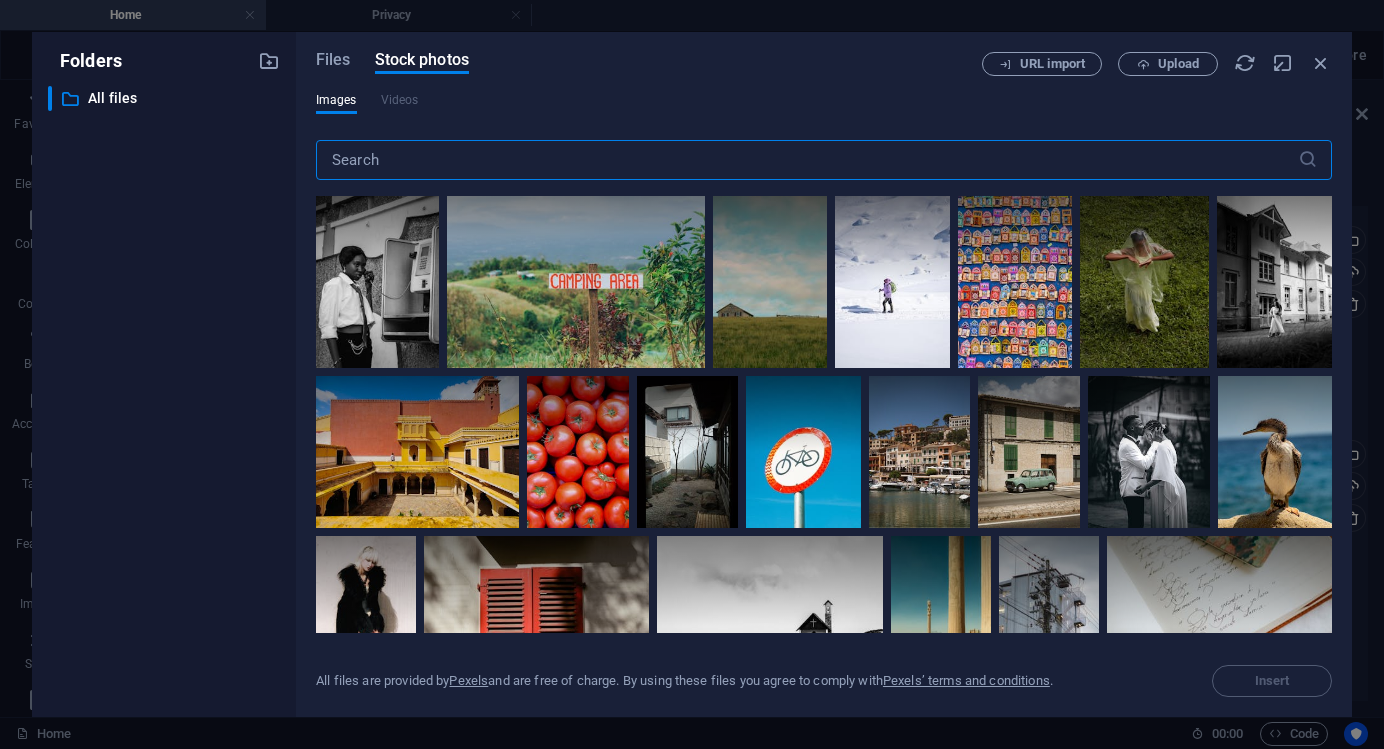 click on "​" at bounding box center [824, 164] 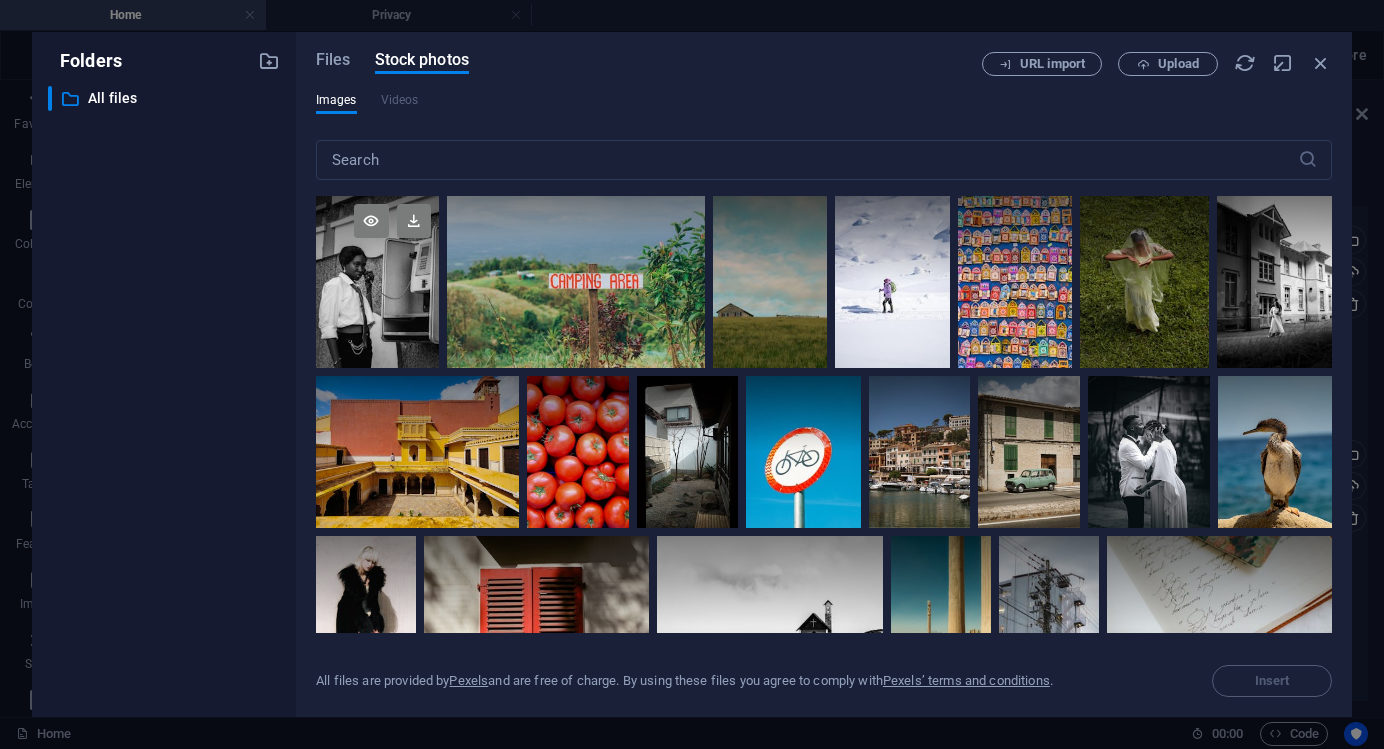 scroll, scrollTop: 0, scrollLeft: 0, axis: both 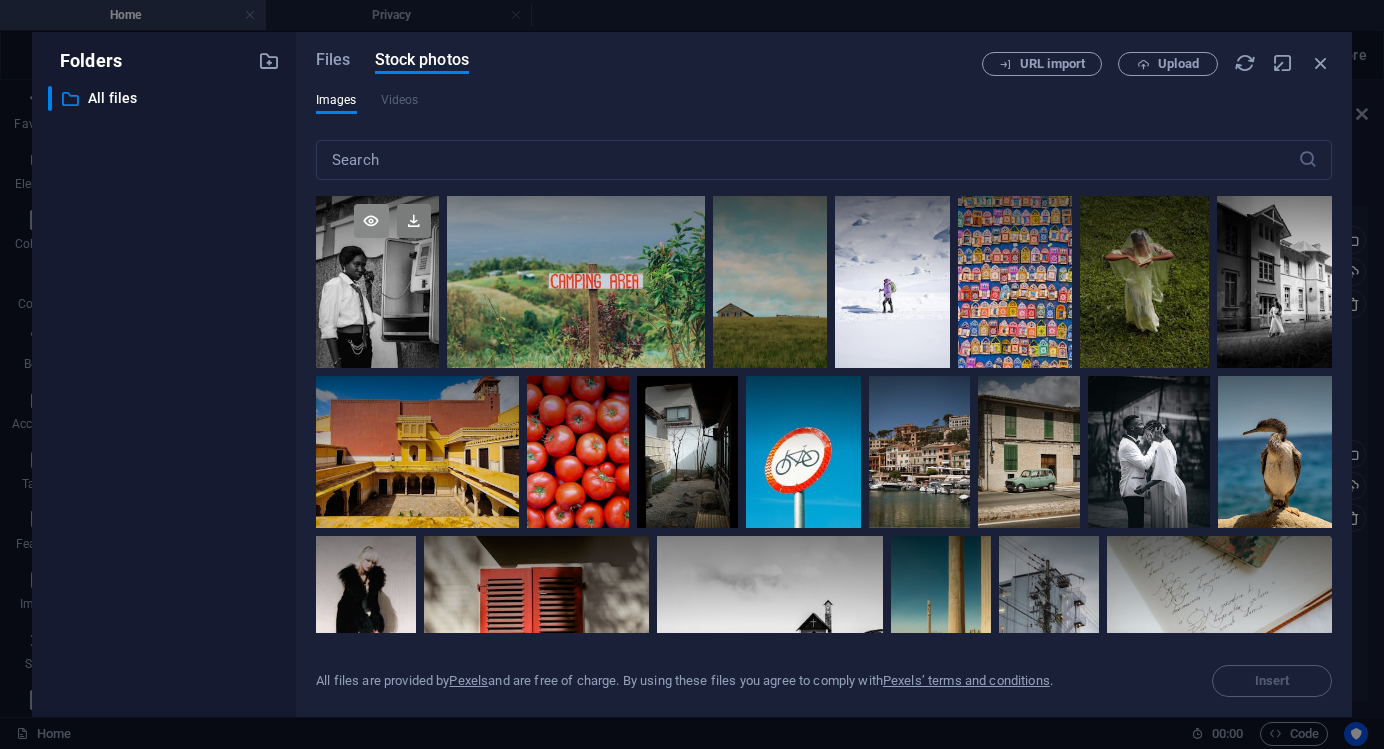click at bounding box center (371, 221) 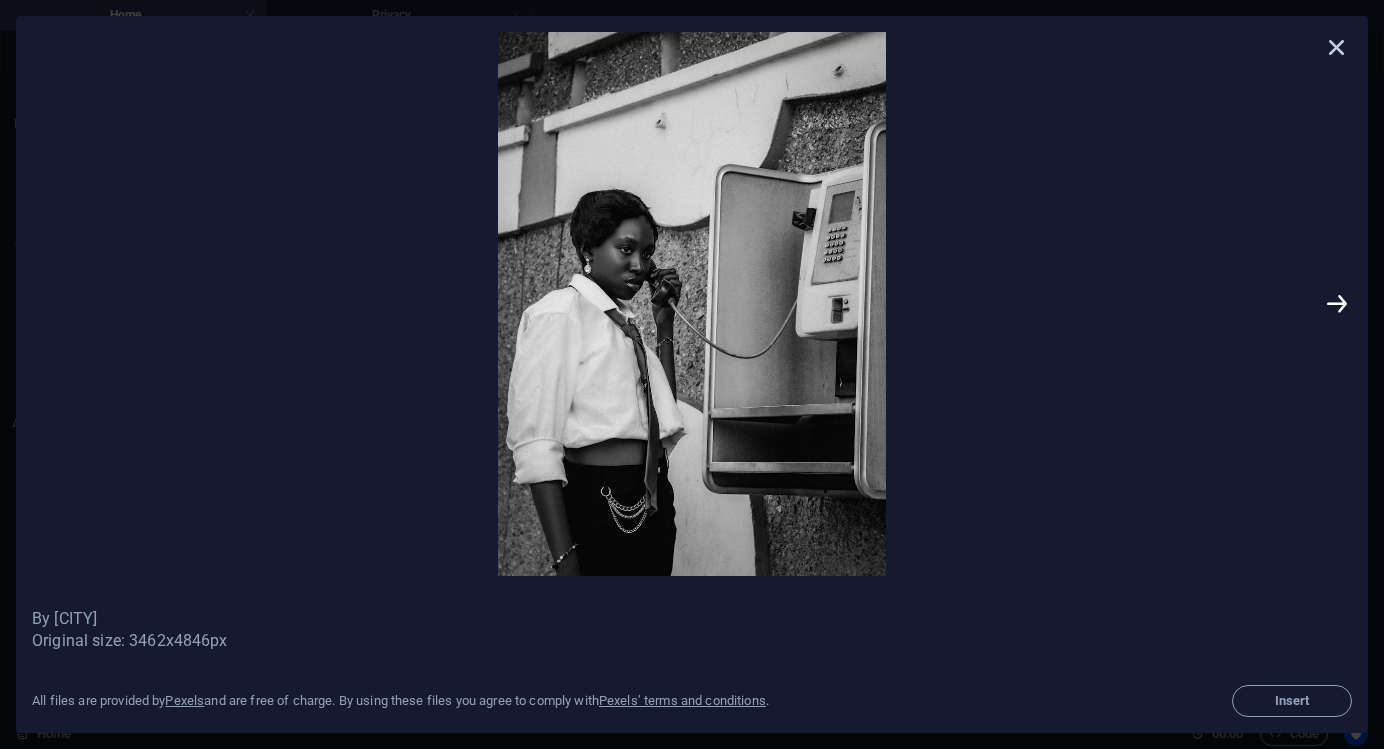 click at bounding box center (1337, 47) 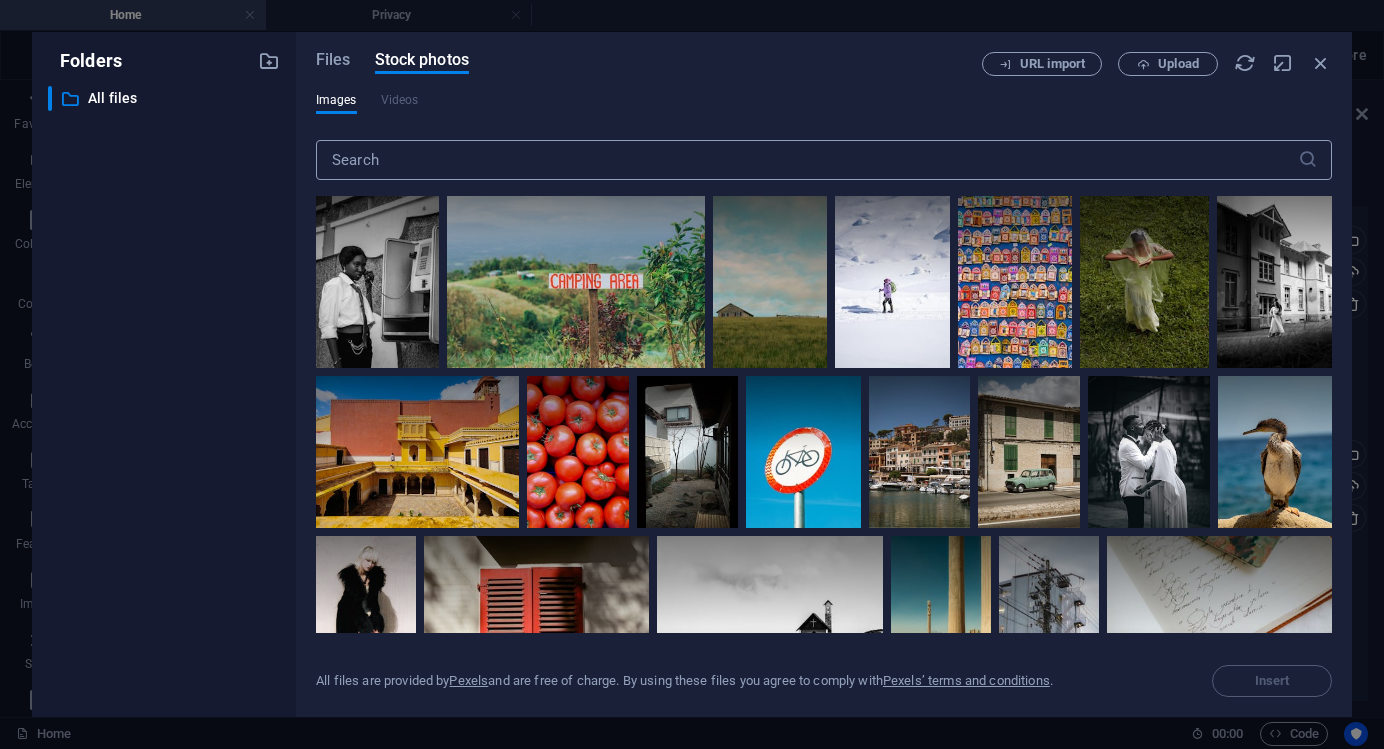 click at bounding box center [807, 160] 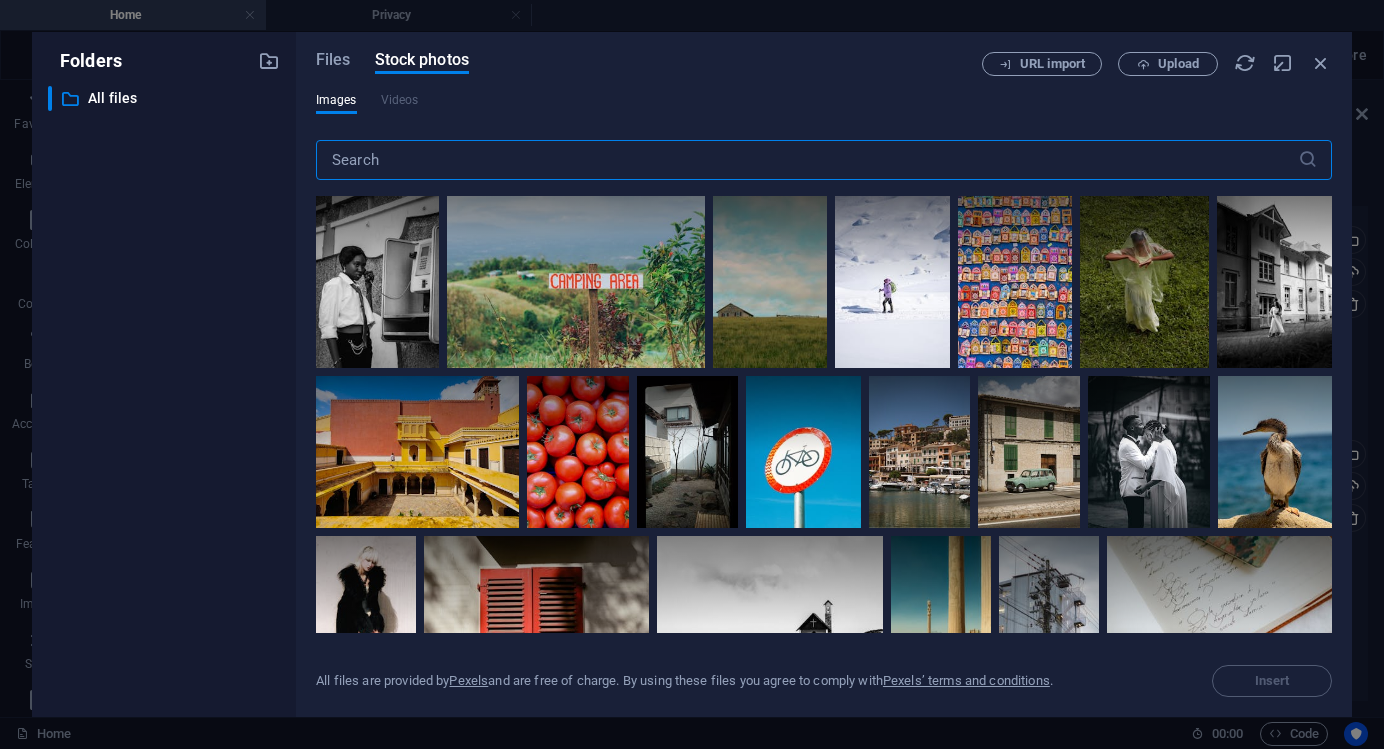 type on "b" 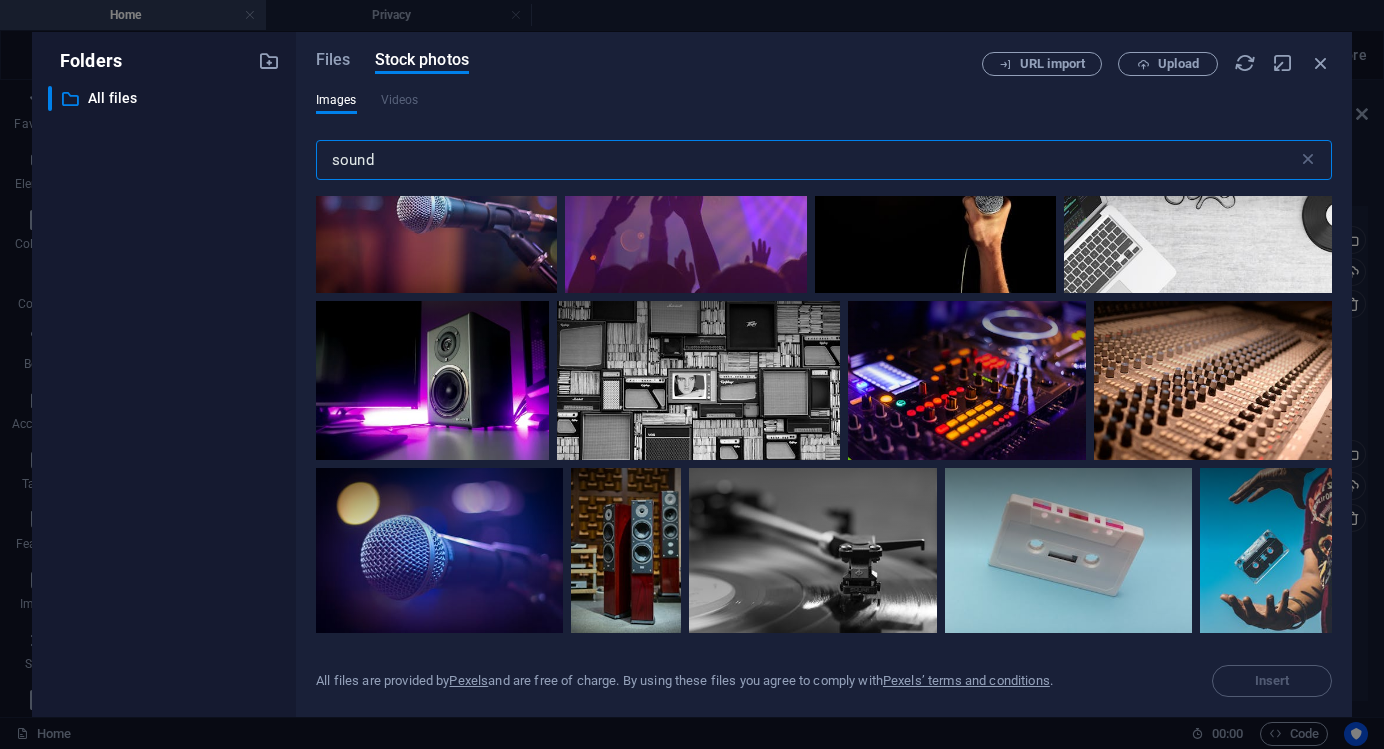 scroll, scrollTop: 769, scrollLeft: 0, axis: vertical 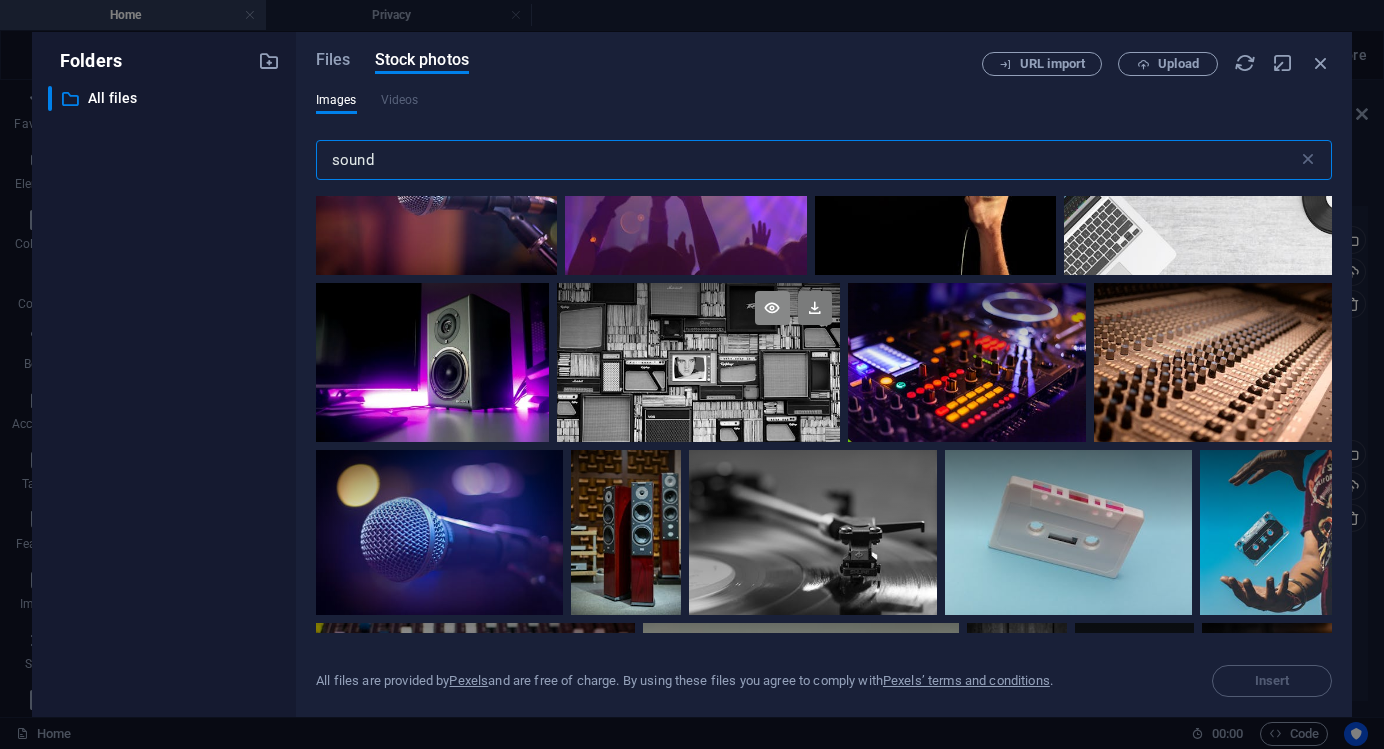 type on "sound" 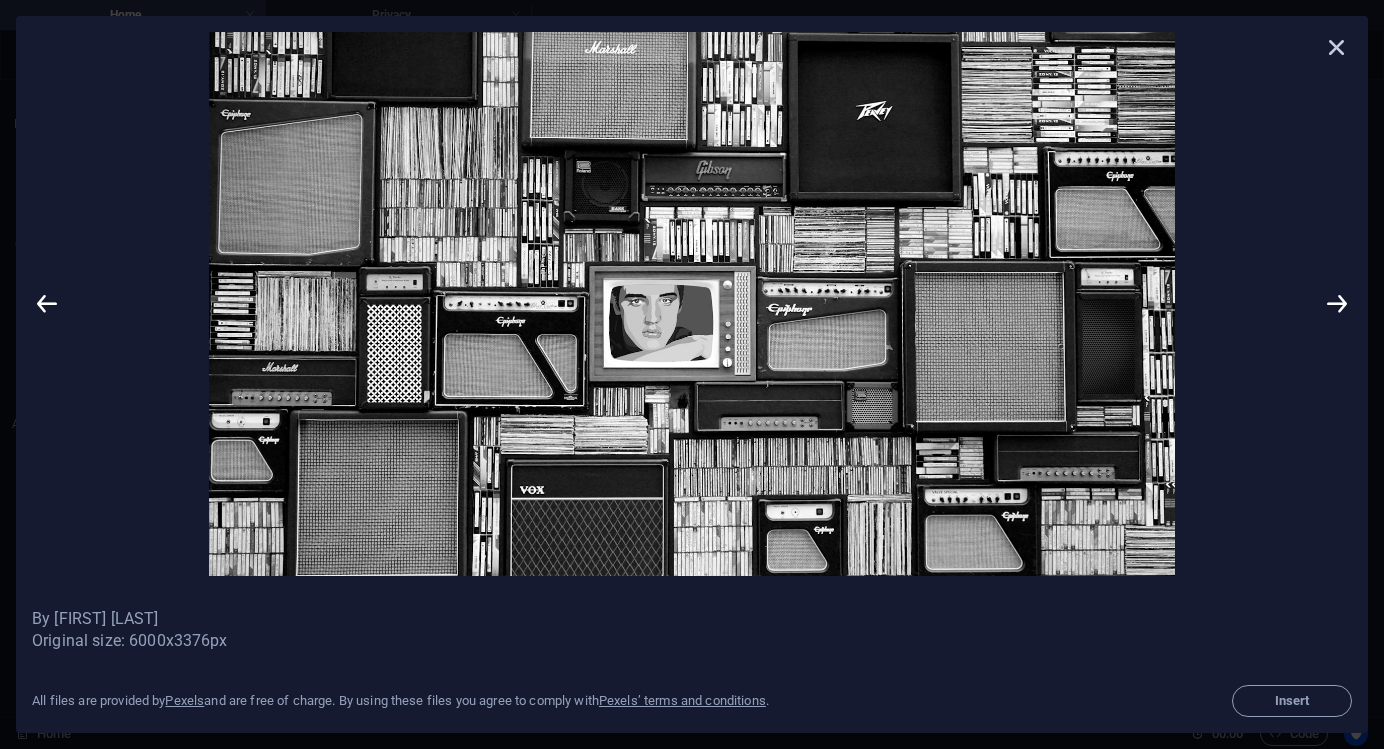 click at bounding box center [1337, 47] 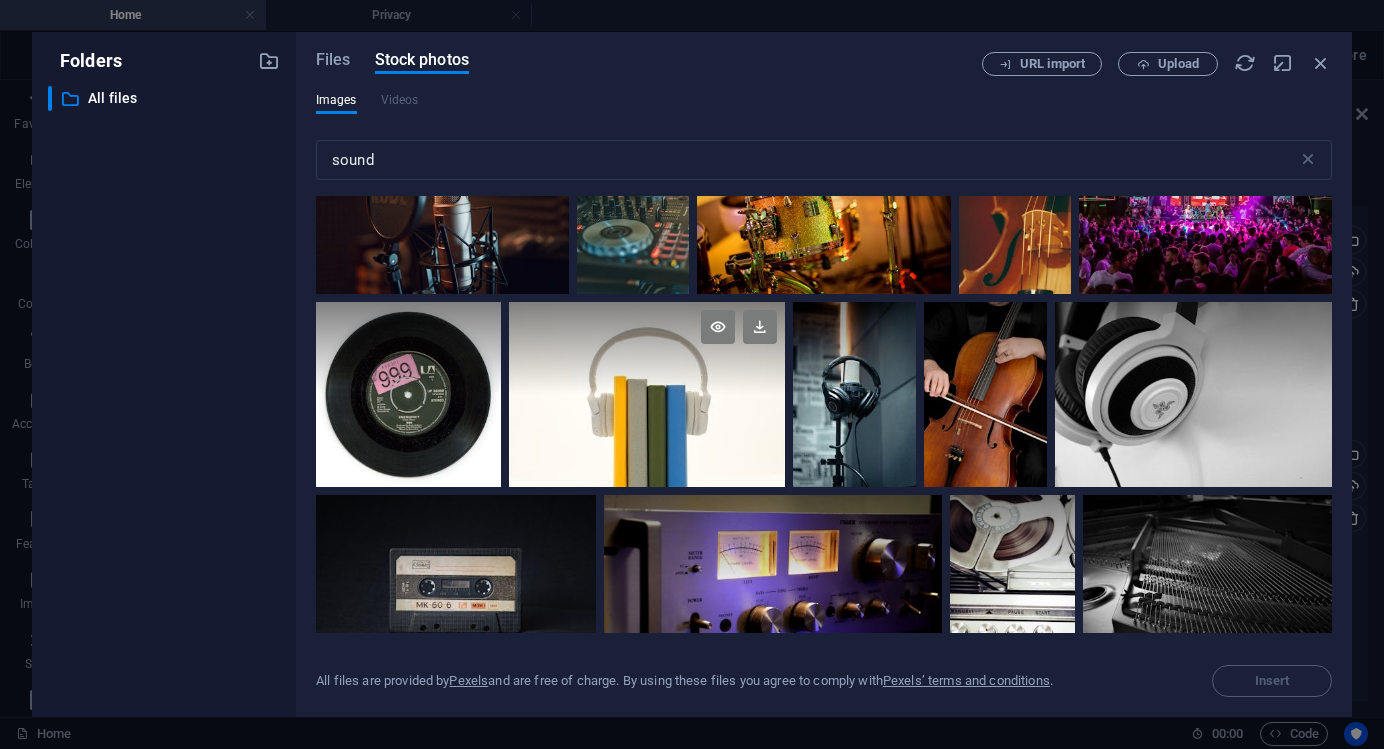 scroll, scrollTop: 4408, scrollLeft: 0, axis: vertical 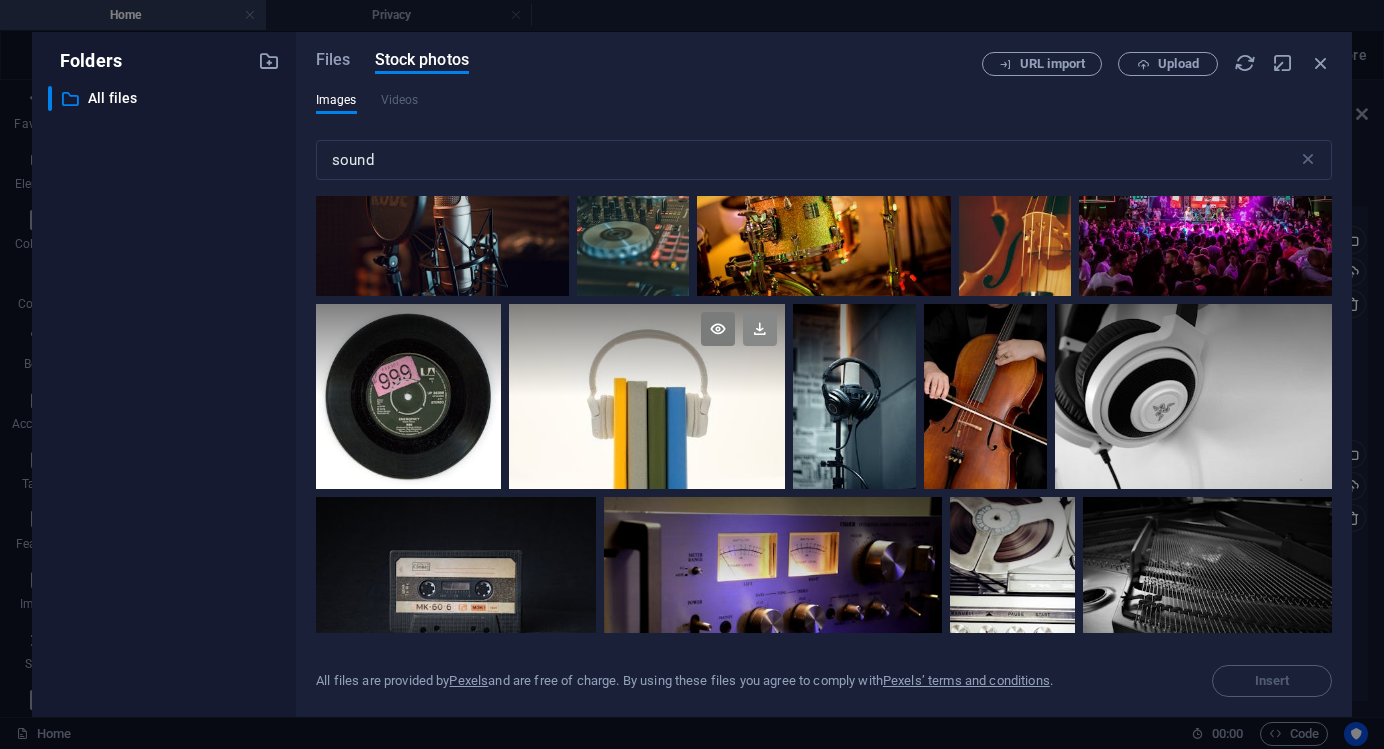 click at bounding box center (760, 329) 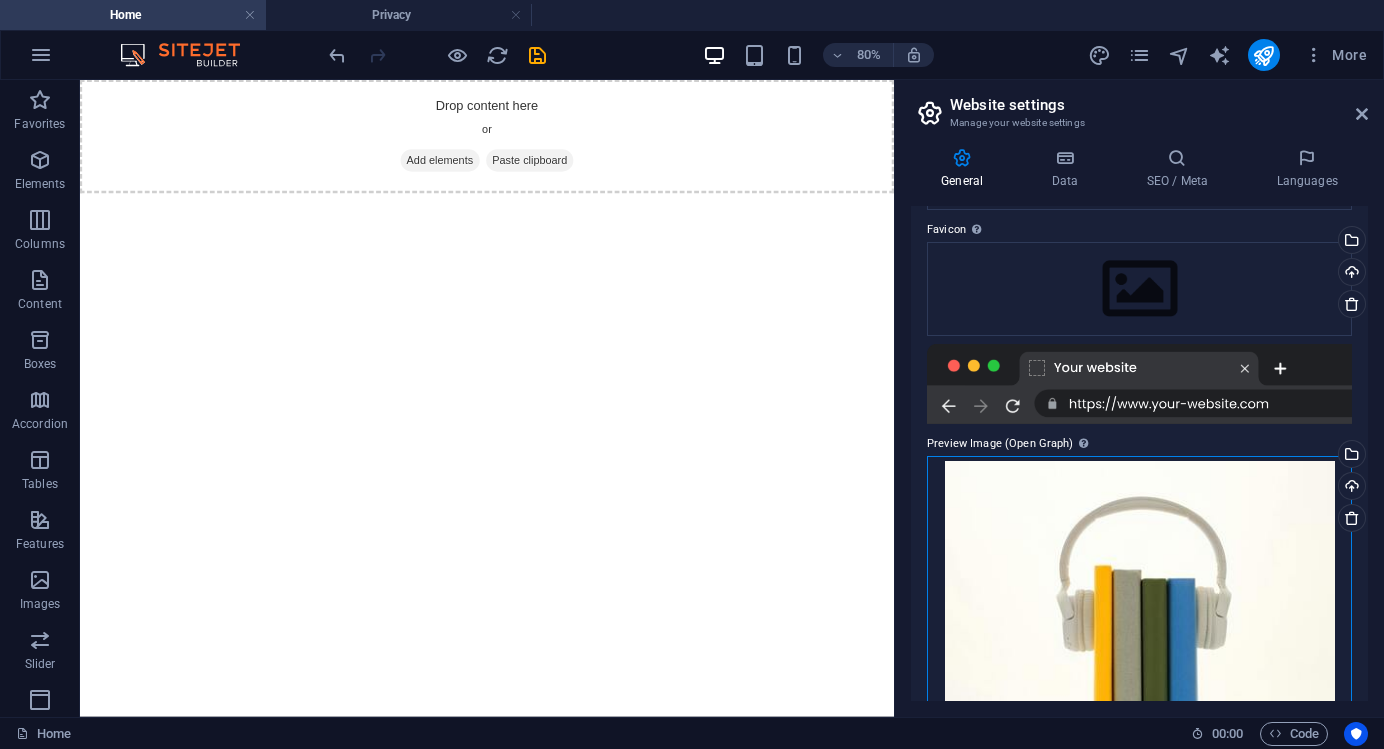 click on "Drag files here, click to choose files or select files from Files or our free stock photos & videos" at bounding box center (1139, 591) 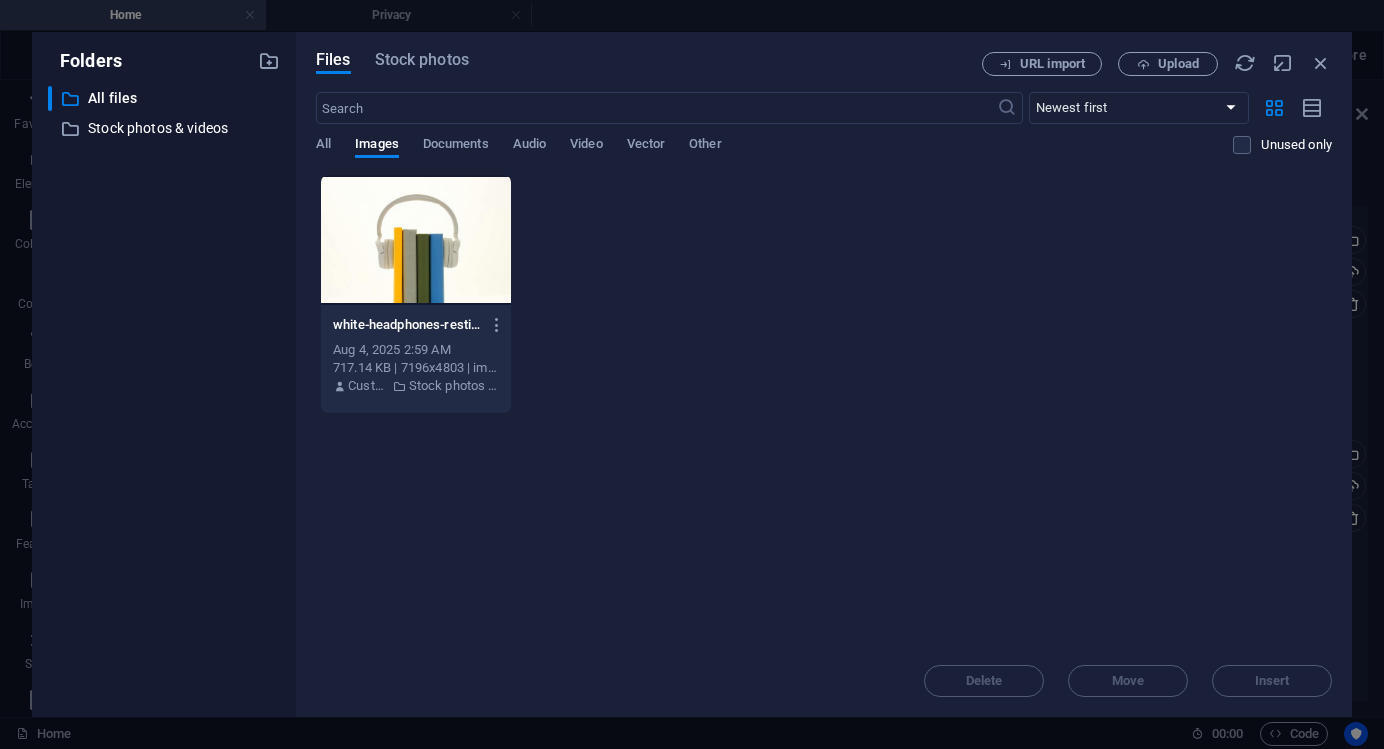 click at bounding box center (416, 240) 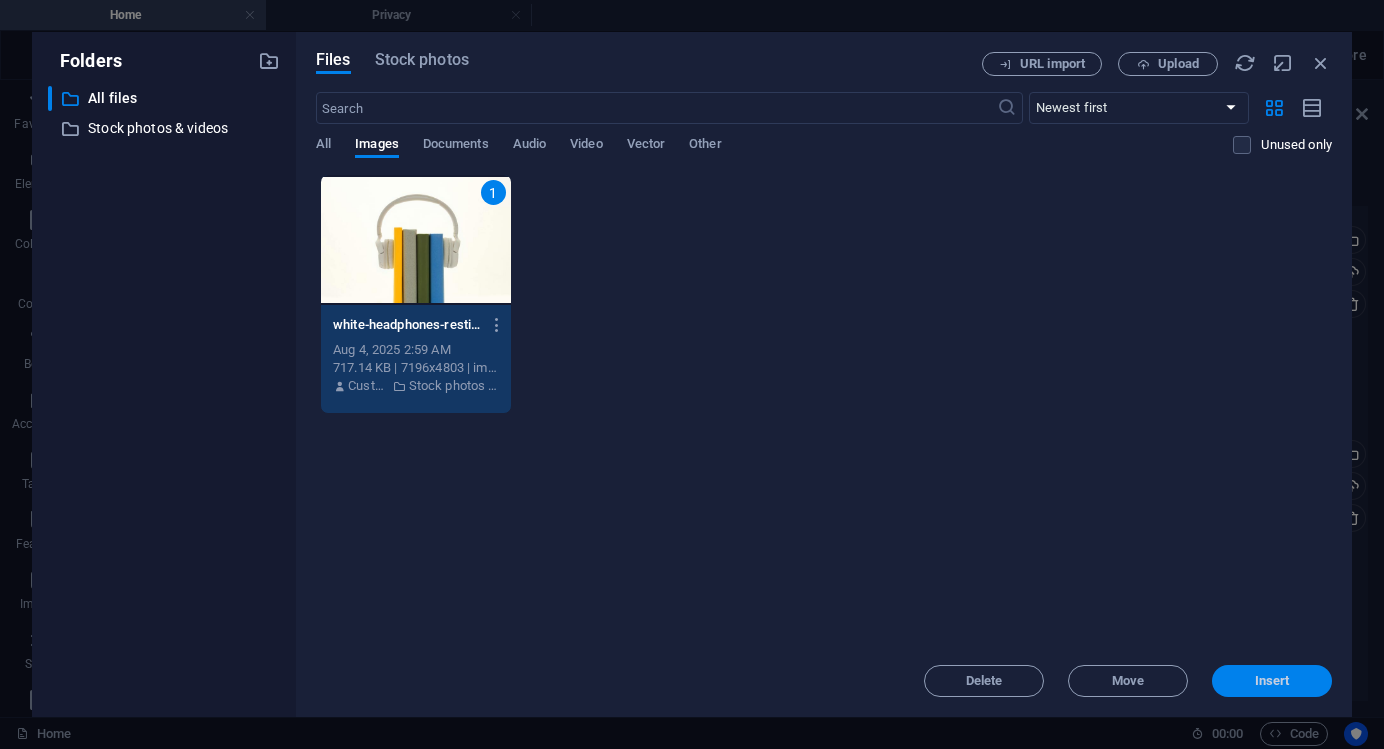 click on "Insert" at bounding box center (1272, 681) 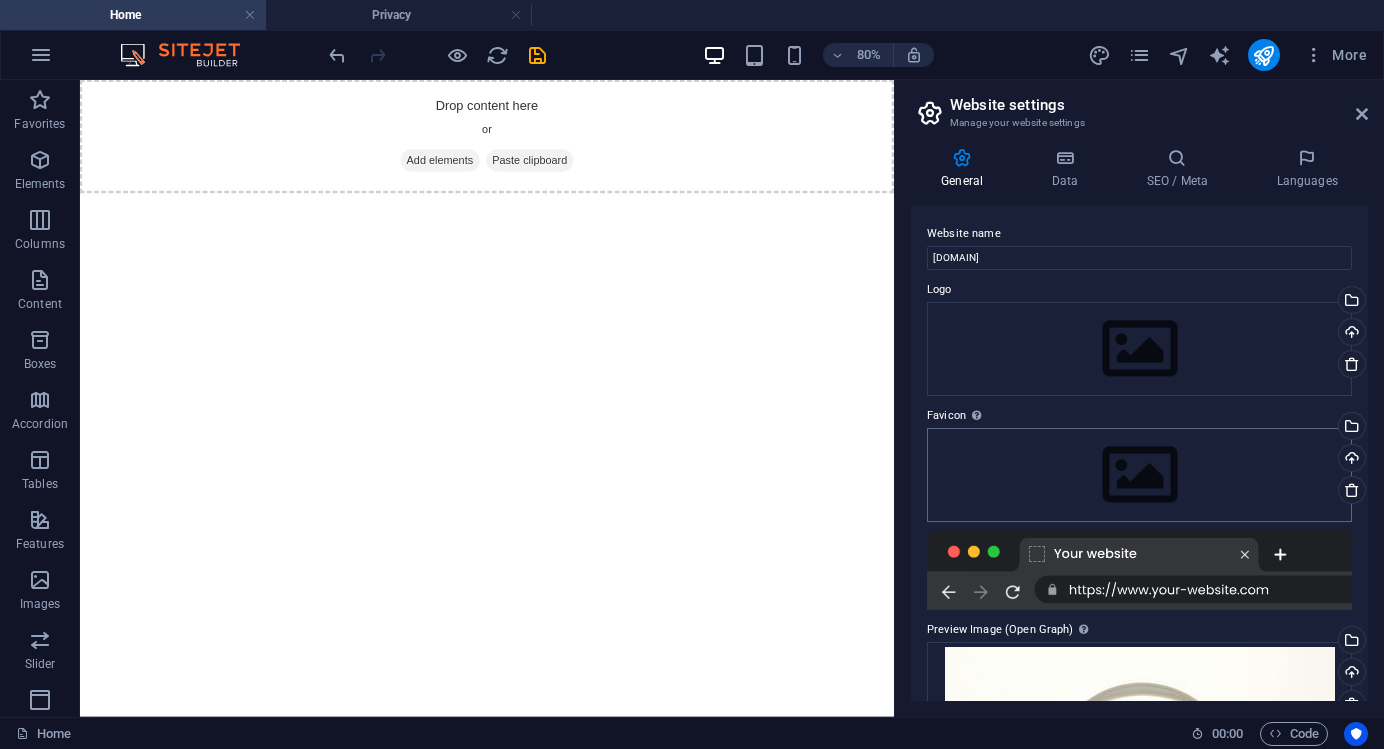 scroll, scrollTop: 0, scrollLeft: 0, axis: both 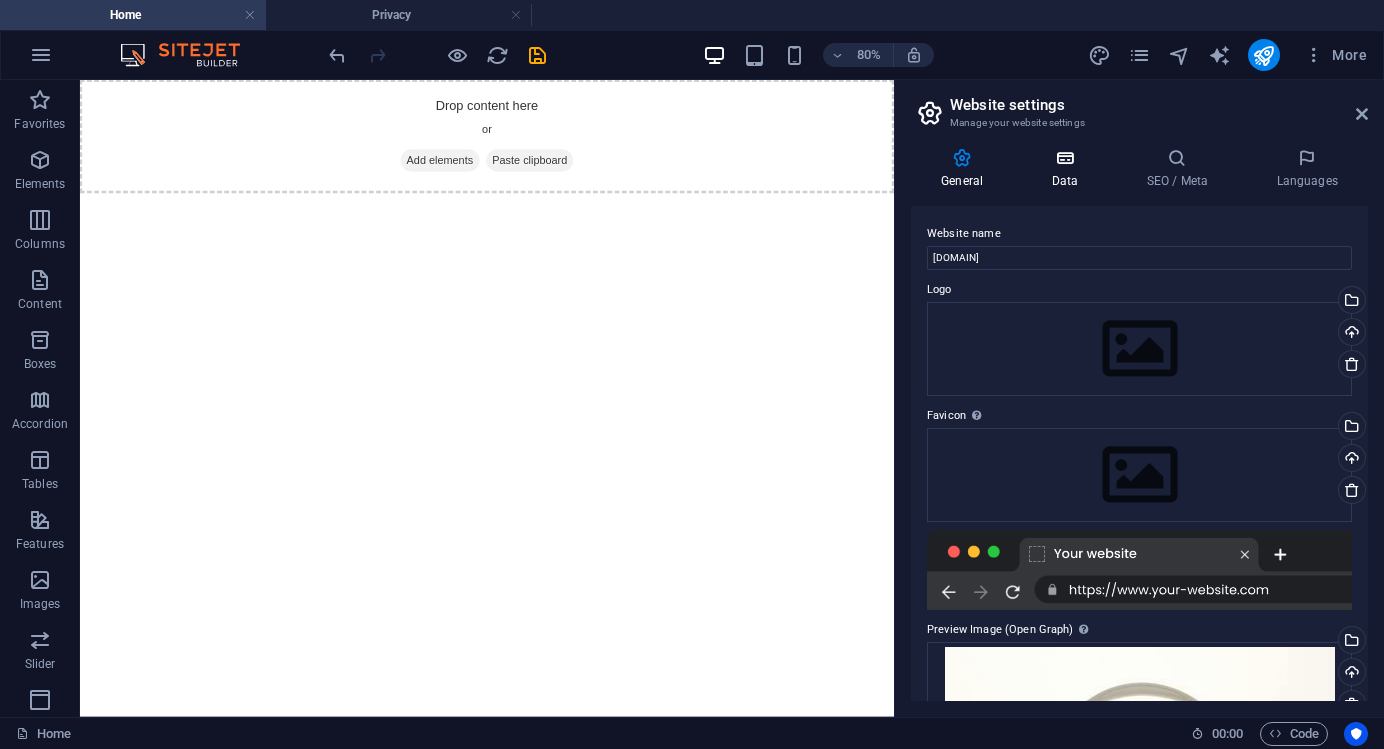 click on "Data" at bounding box center [1068, 169] 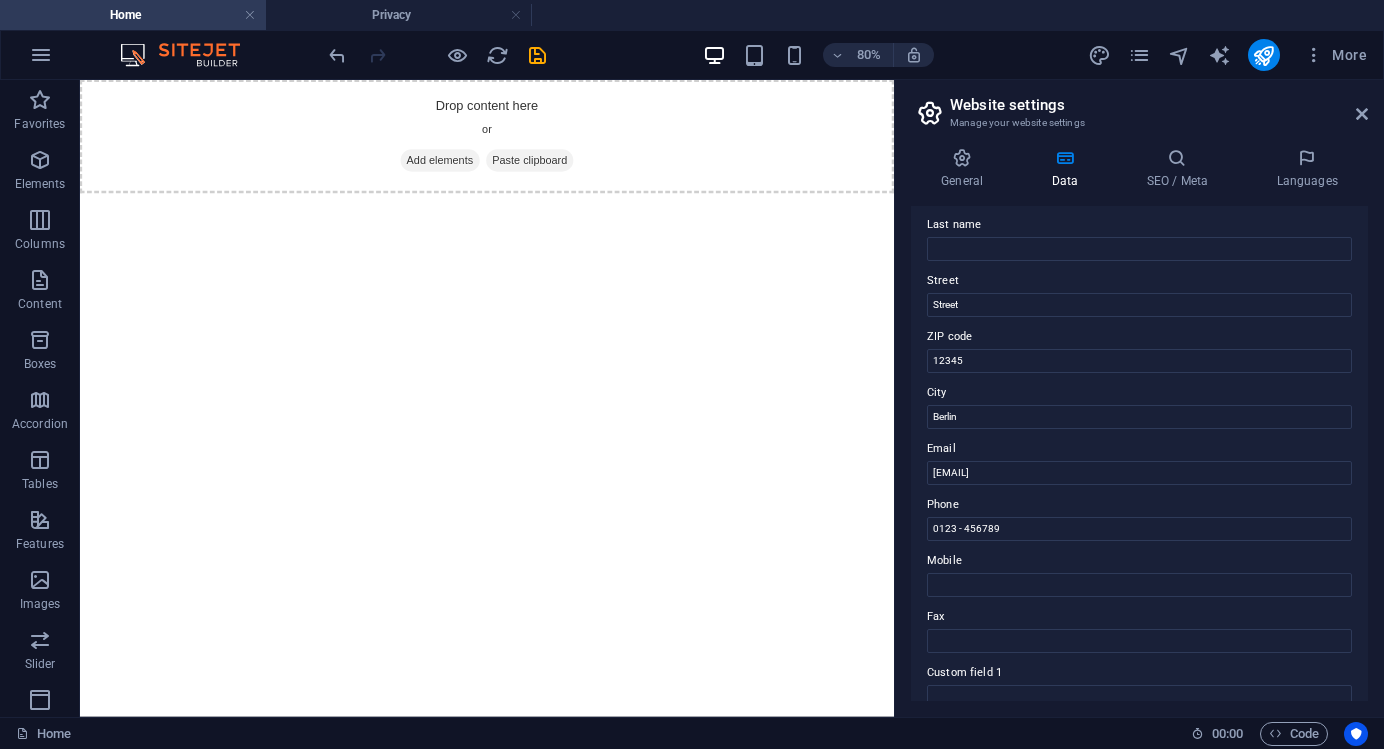 scroll, scrollTop: 122, scrollLeft: 0, axis: vertical 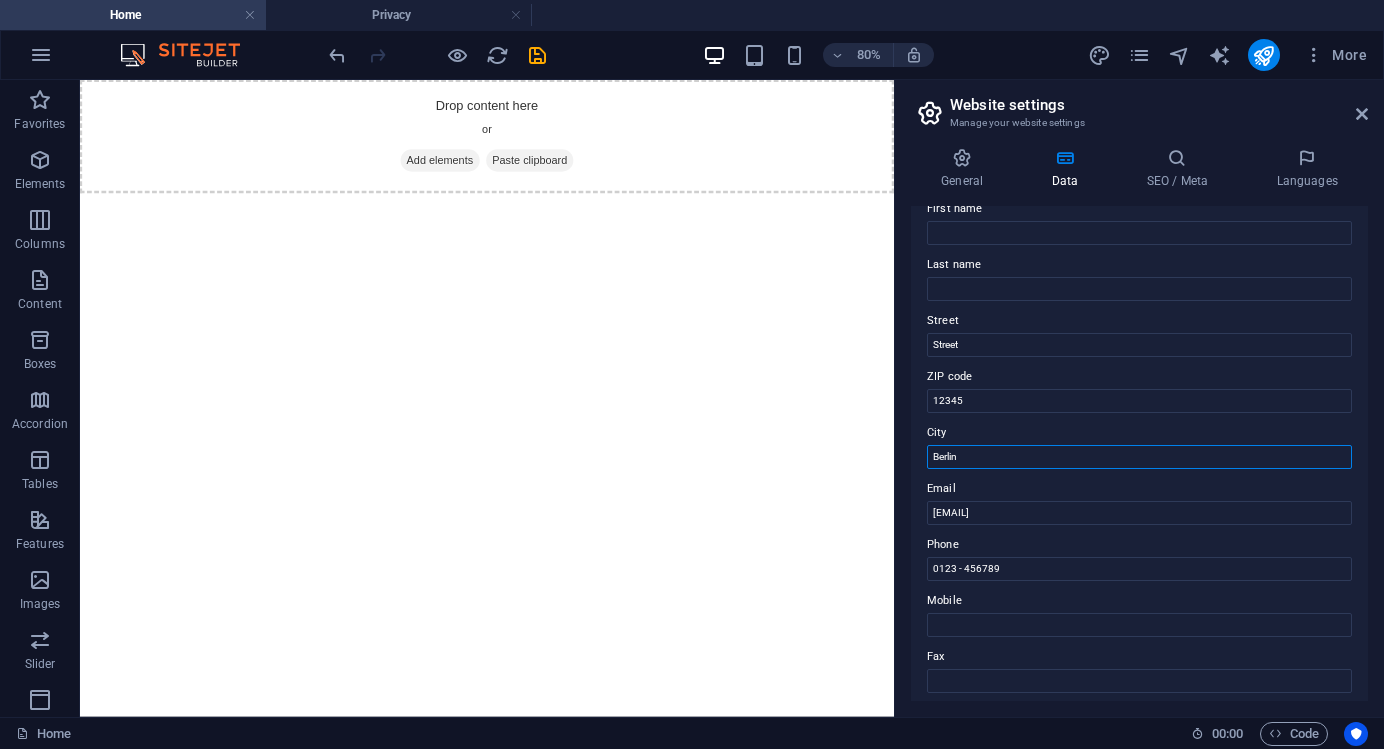 click on "Berlin" at bounding box center [1139, 457] 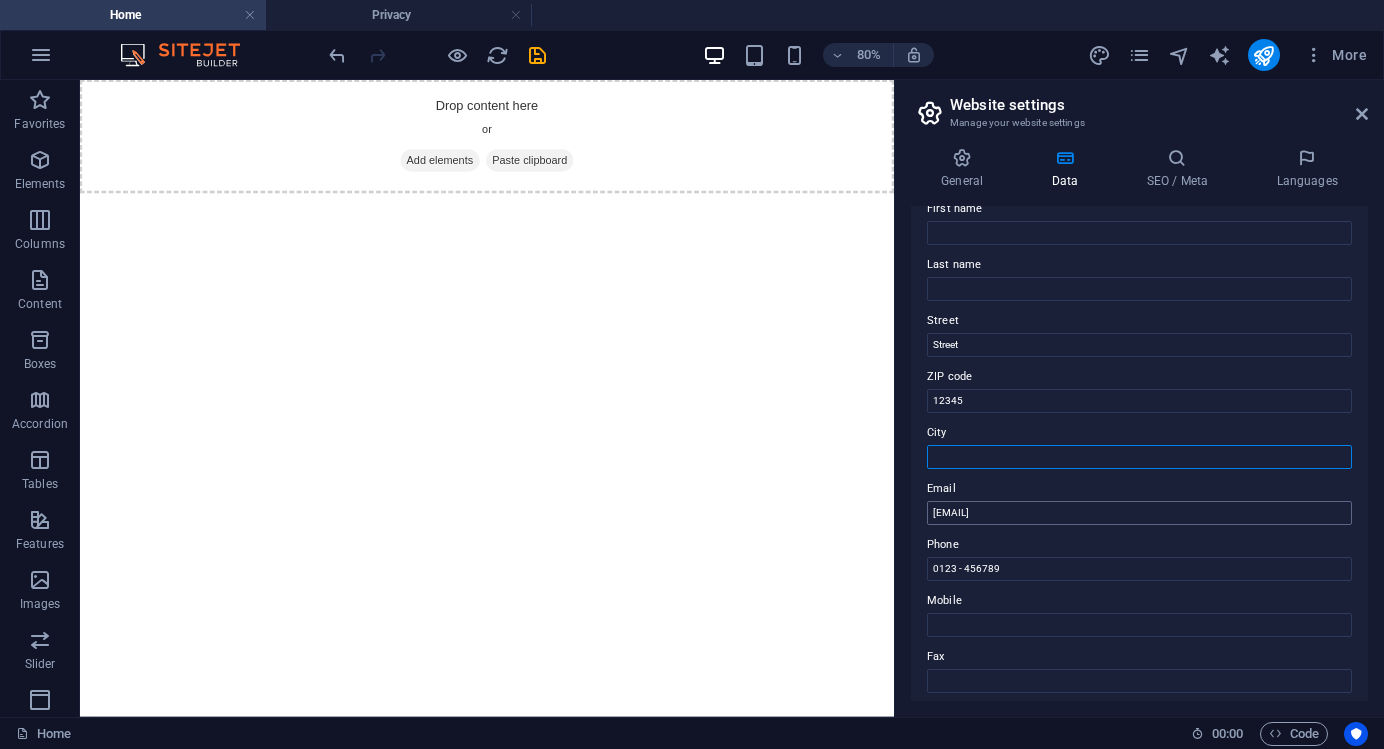 type 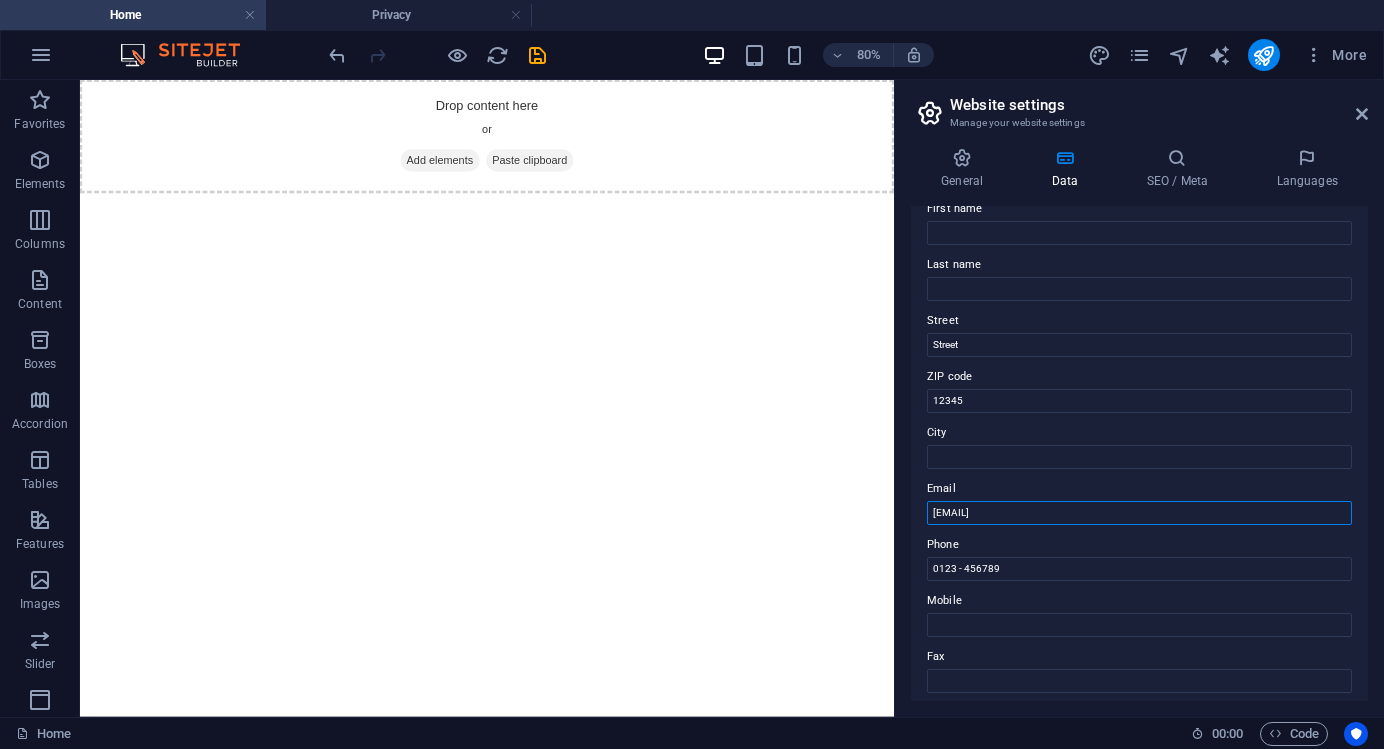 click on "[EMAIL]" at bounding box center (1139, 513) 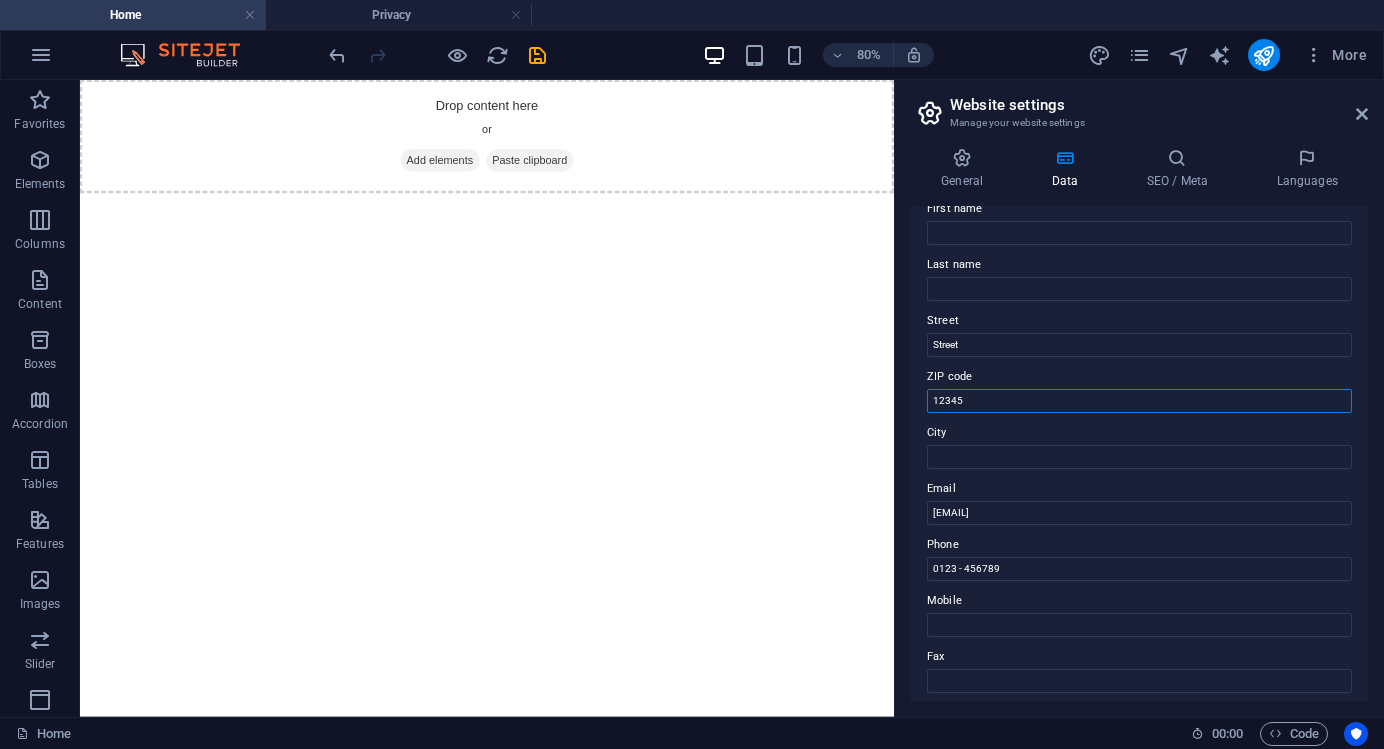 click on "12345" at bounding box center [1139, 401] 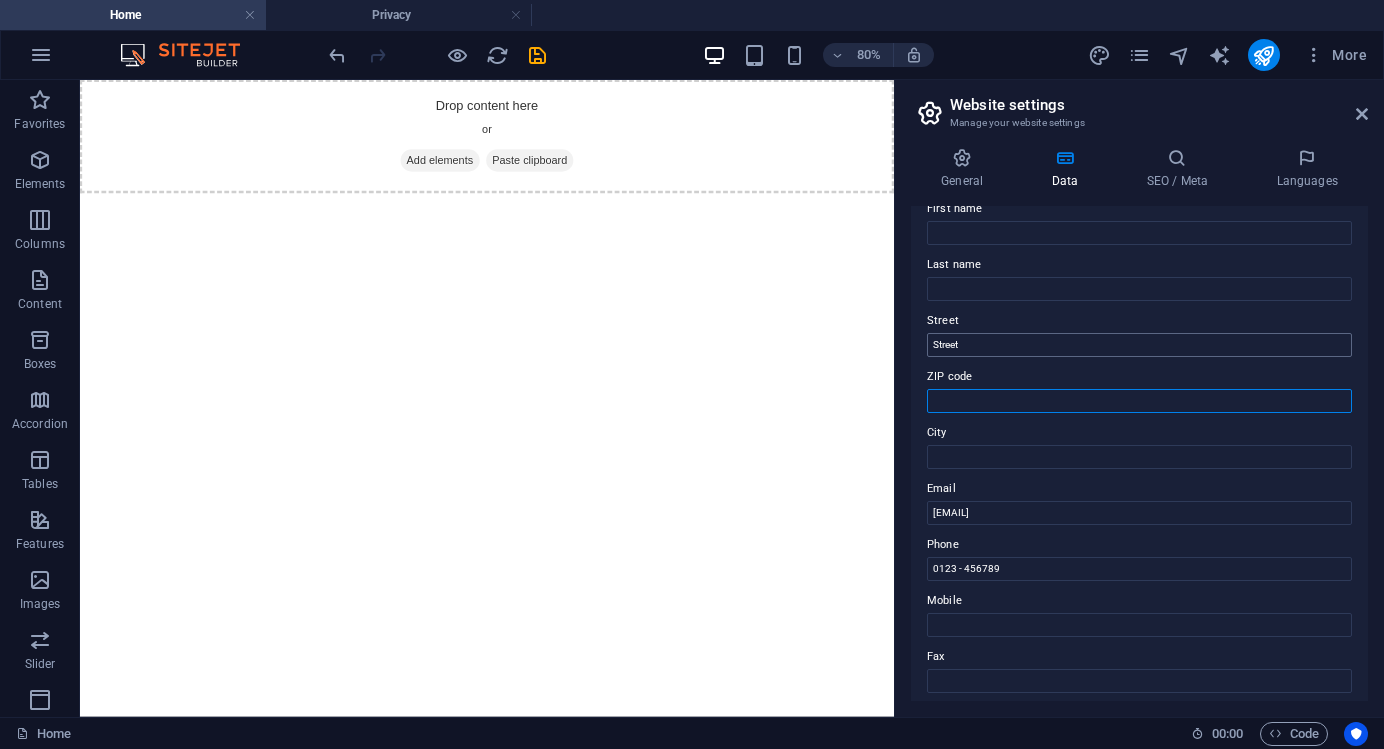 type 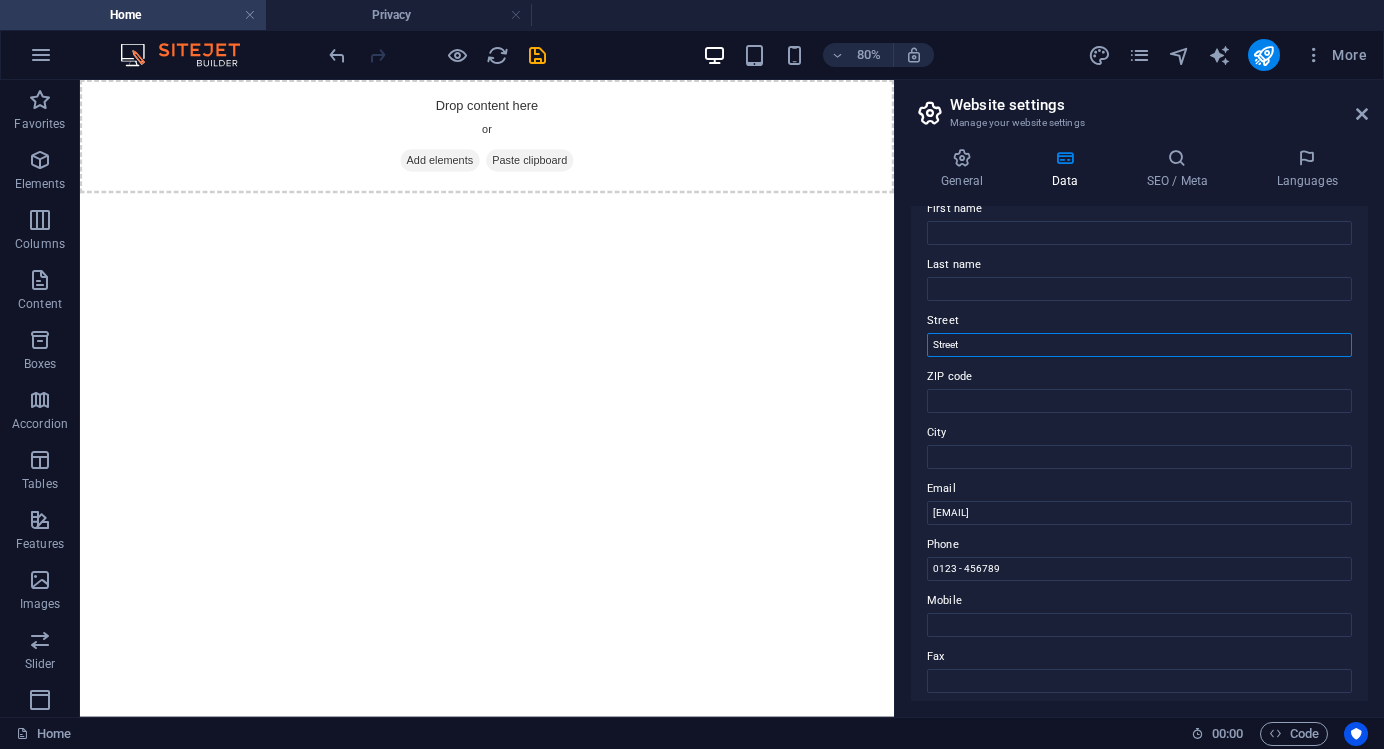 click on "Street" at bounding box center (1139, 345) 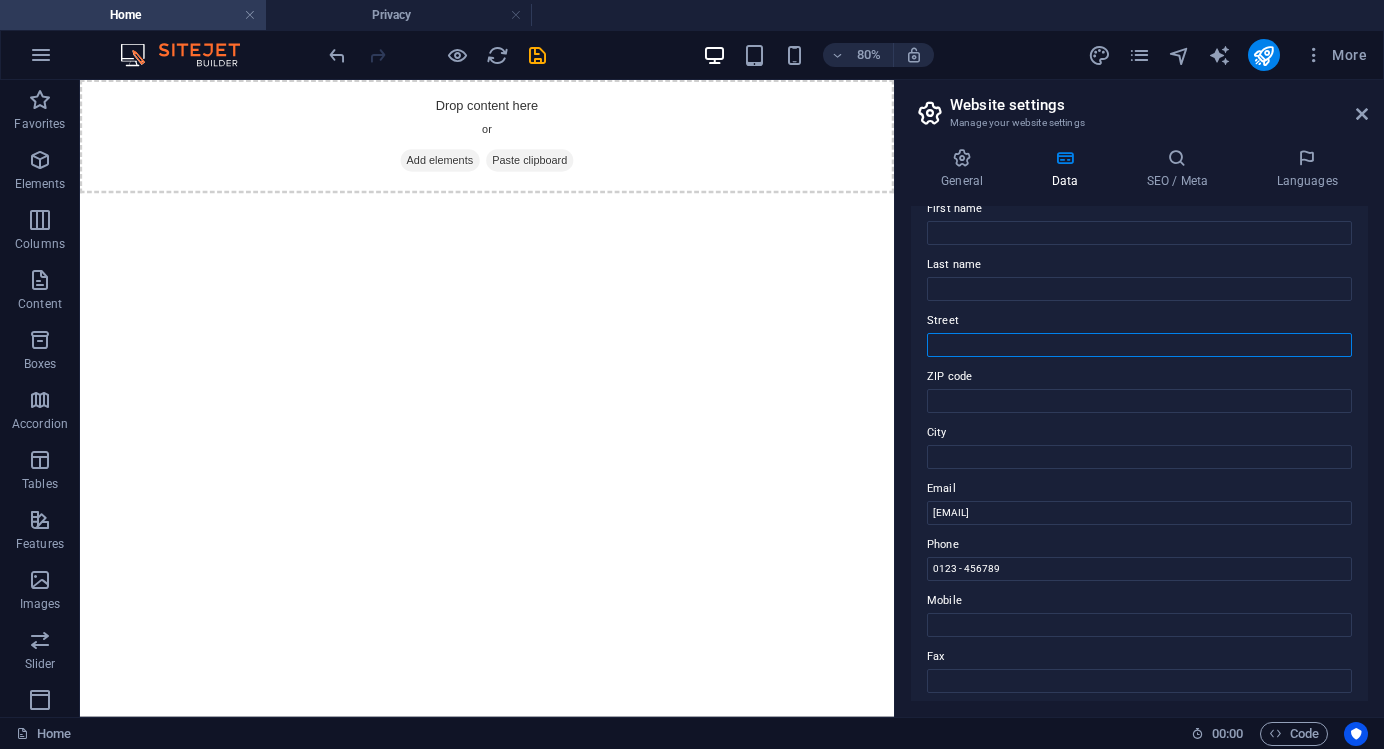 type 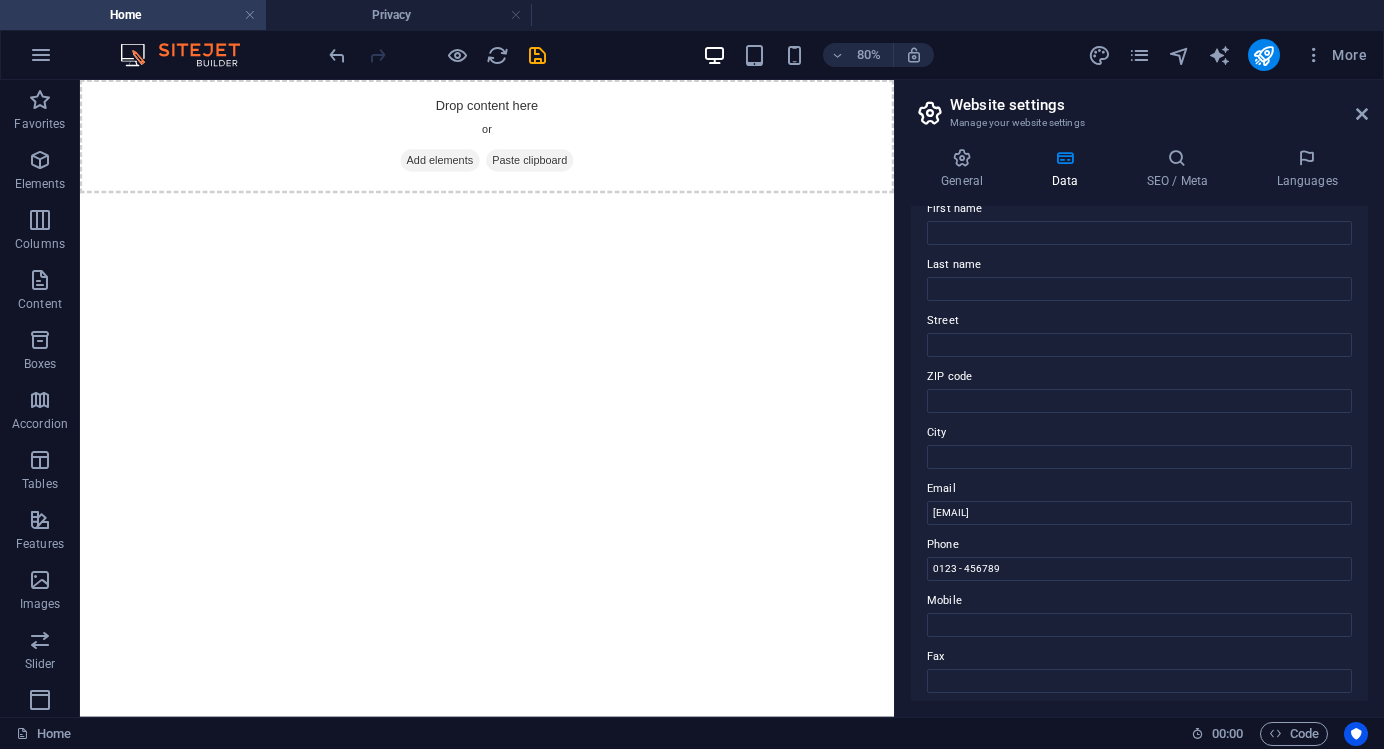 click on "ZIP code" at bounding box center [1139, 377] 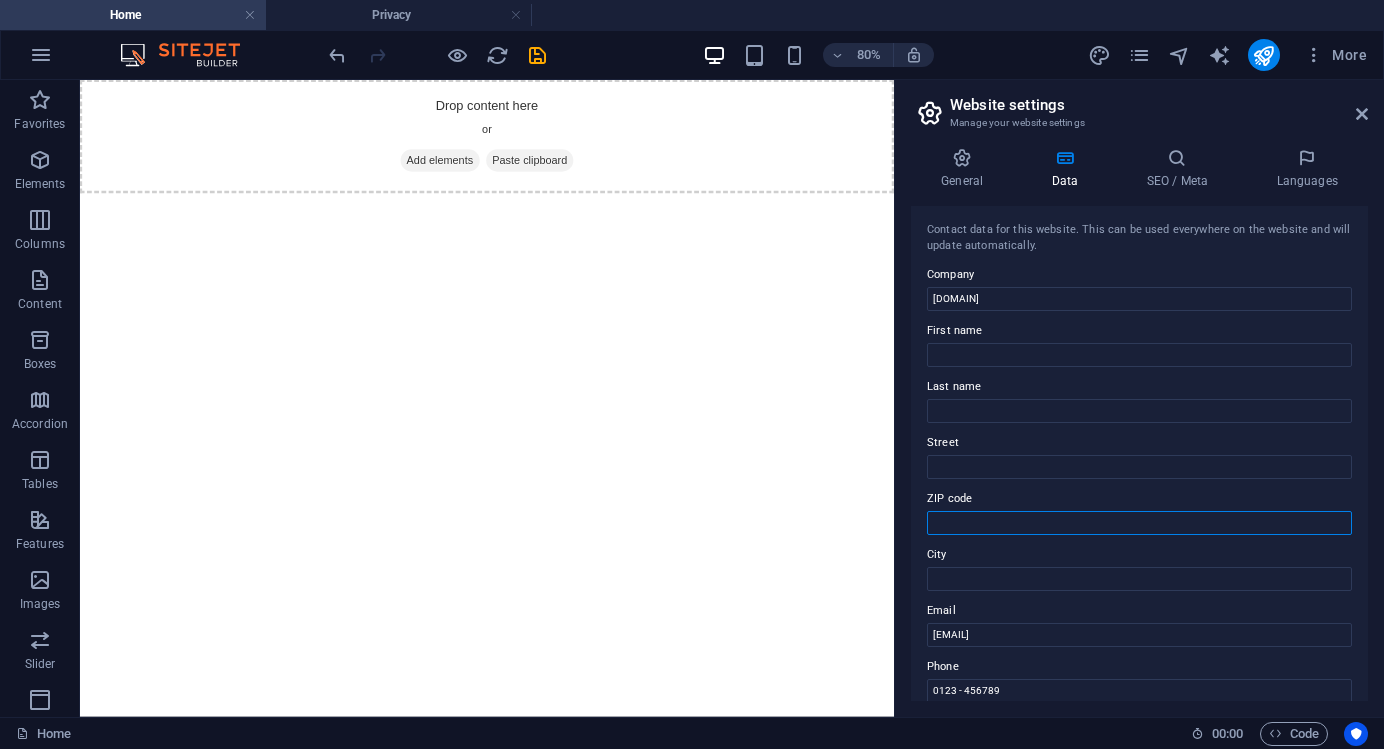 scroll, scrollTop: 0, scrollLeft: 0, axis: both 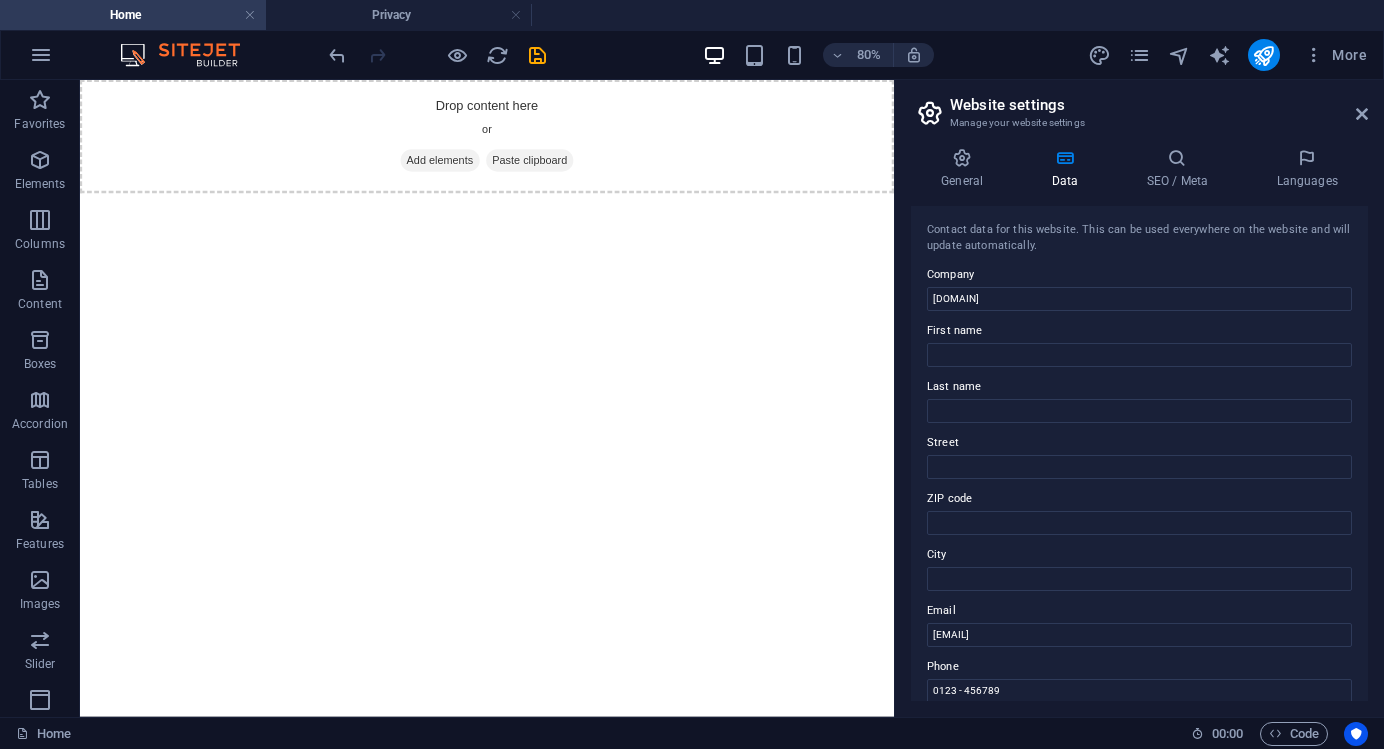 click on "First name" at bounding box center (1139, 331) 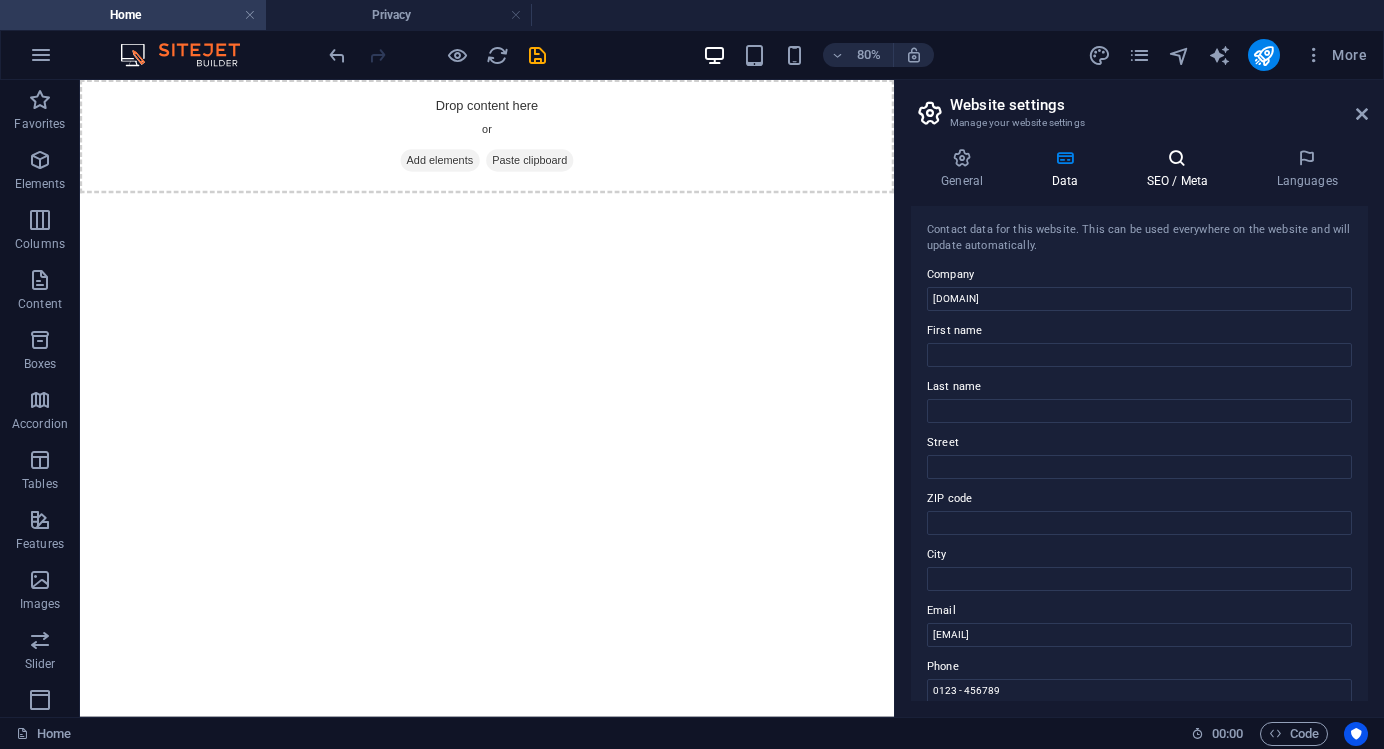 click at bounding box center (1177, 158) 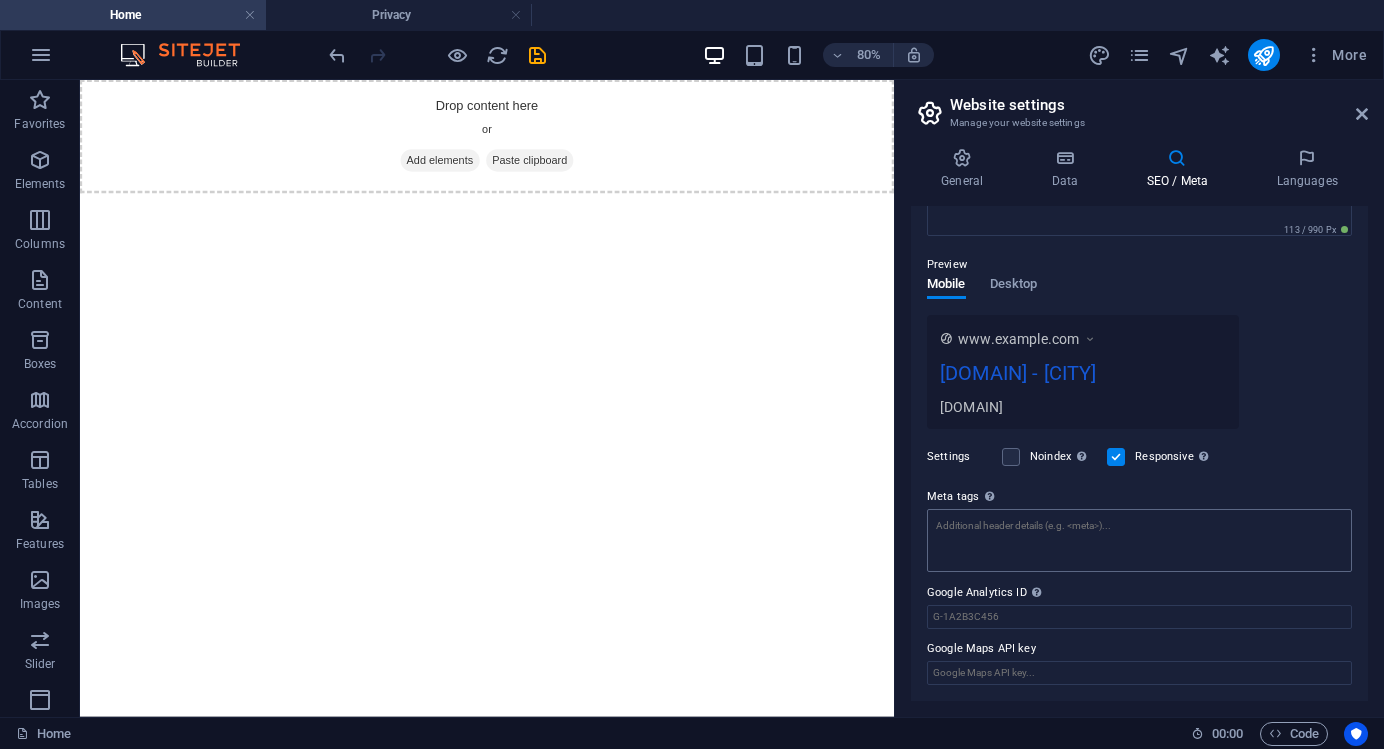 scroll, scrollTop: 240, scrollLeft: 0, axis: vertical 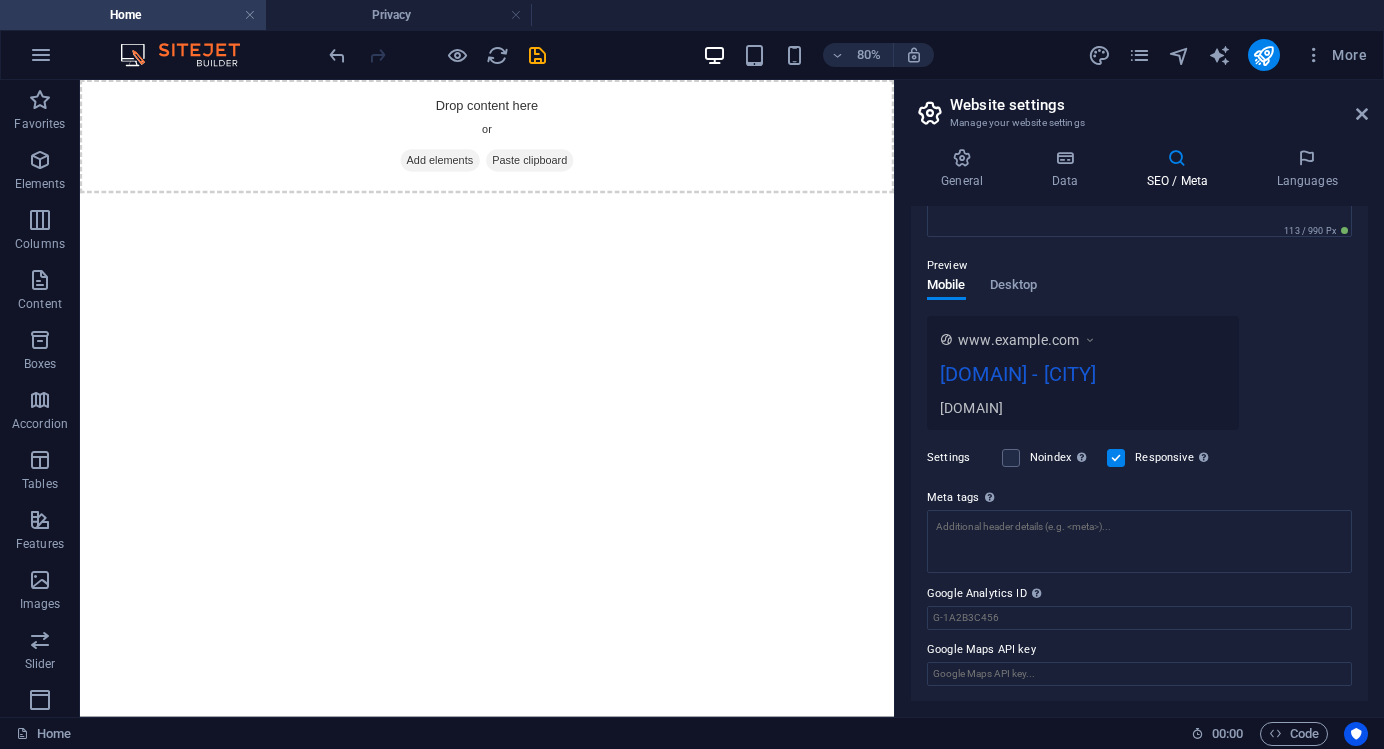 click on "[DOMAIN] - [CITY]" at bounding box center (1083, 378) 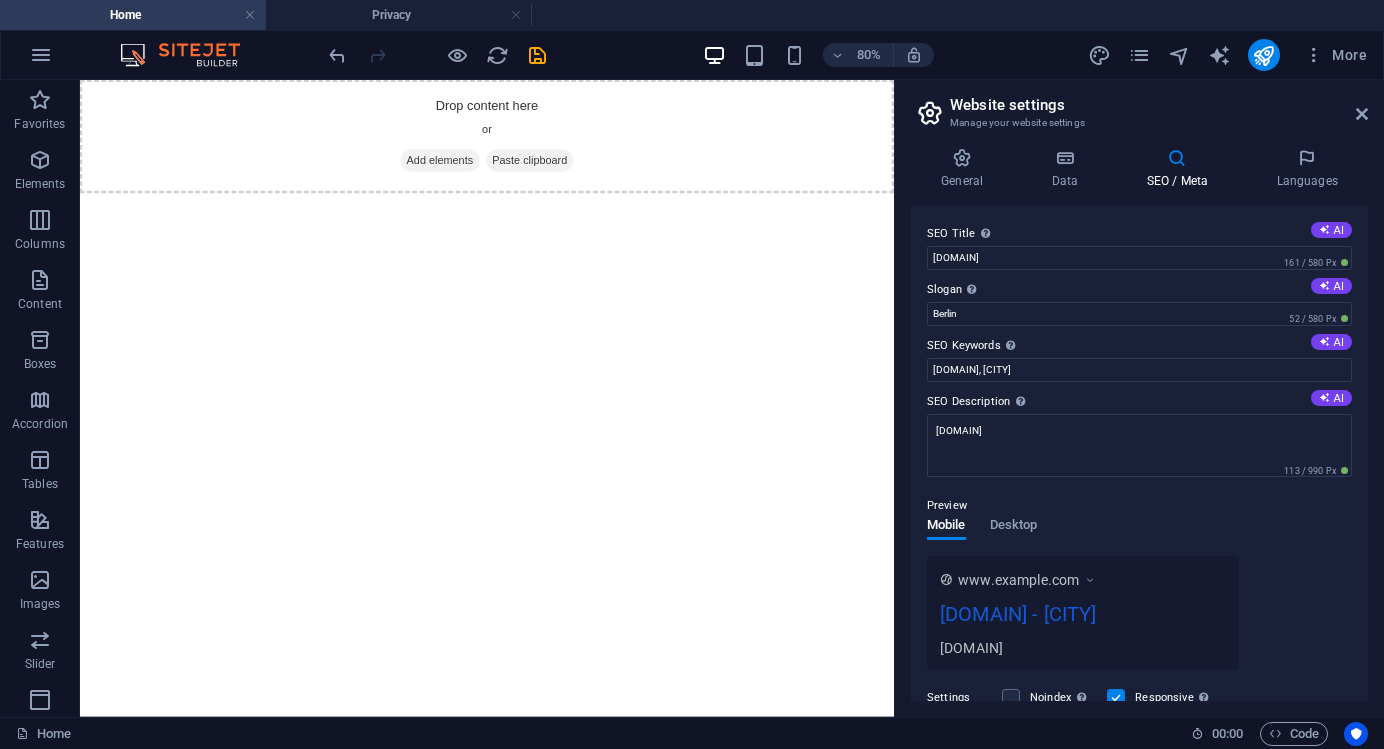 scroll, scrollTop: 0, scrollLeft: 0, axis: both 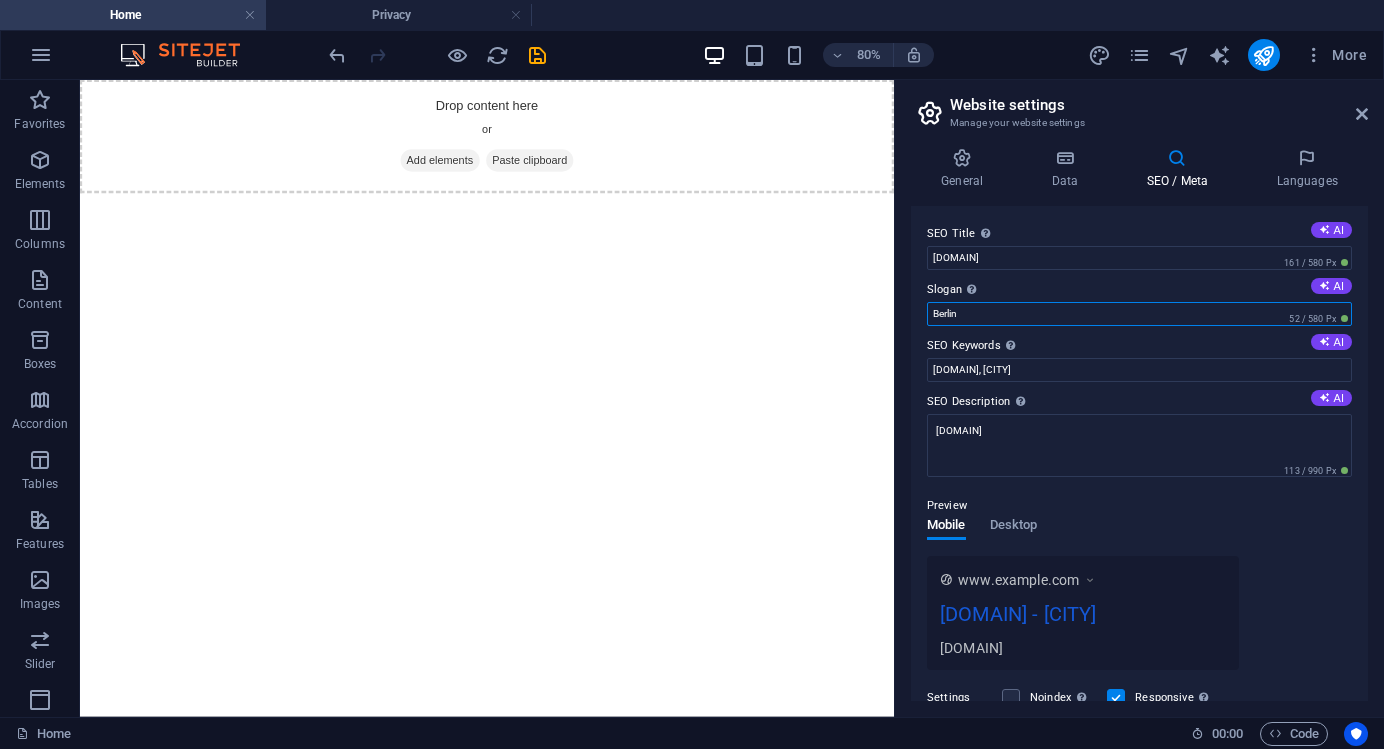 click on "Berlin" at bounding box center [1139, 314] 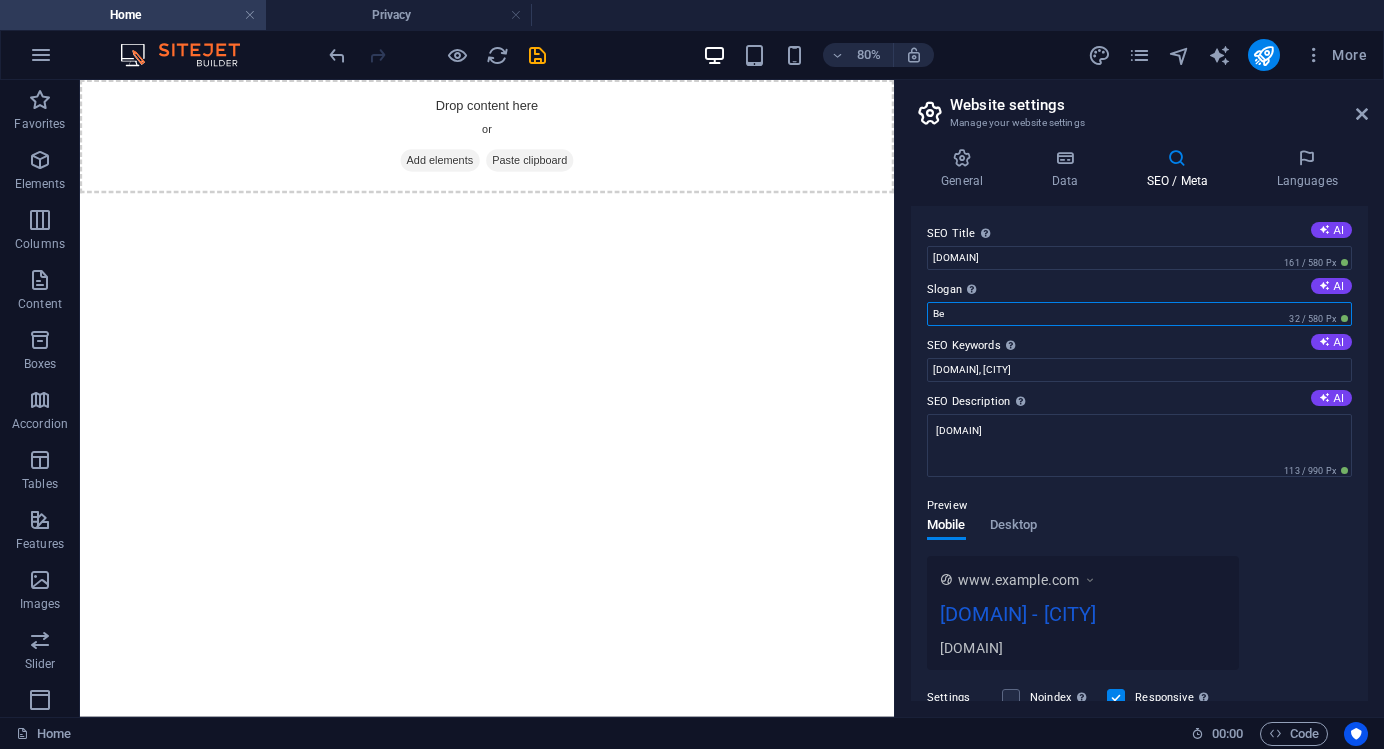 type on "B" 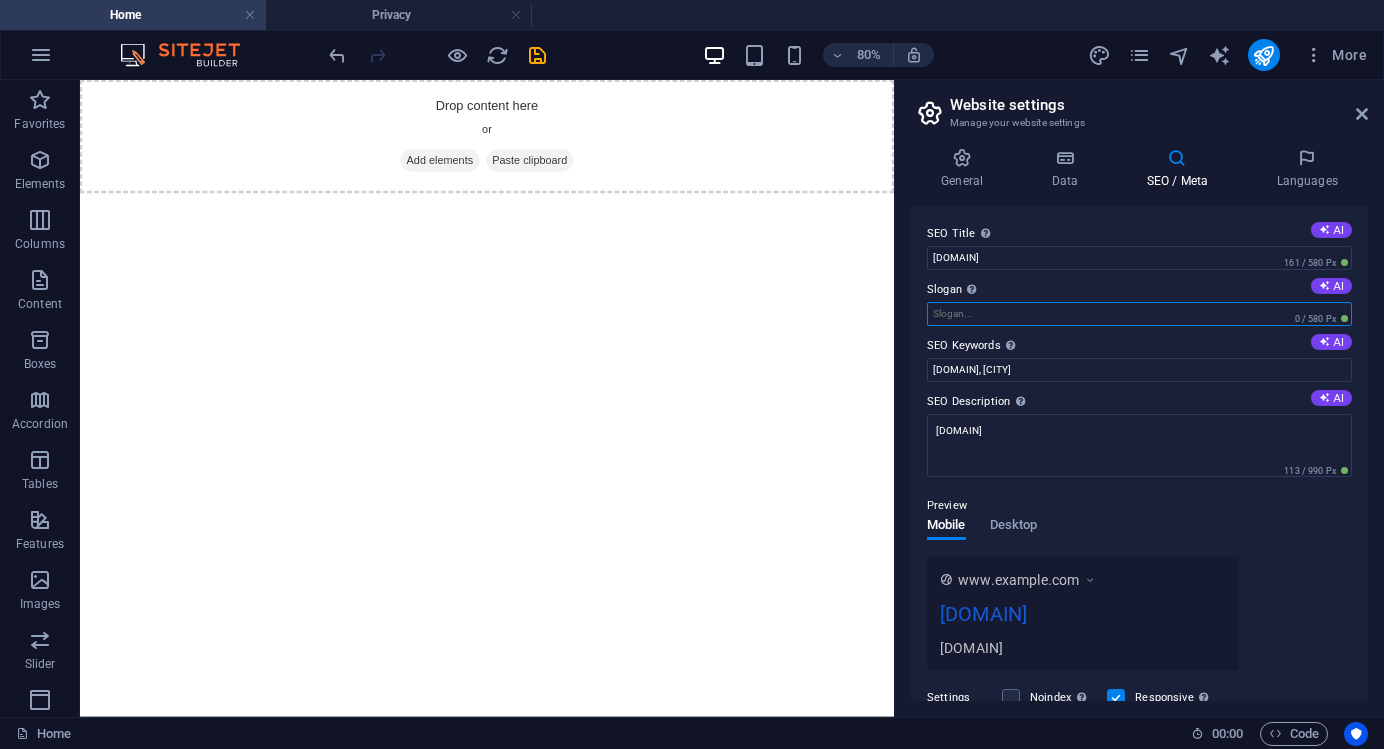 type 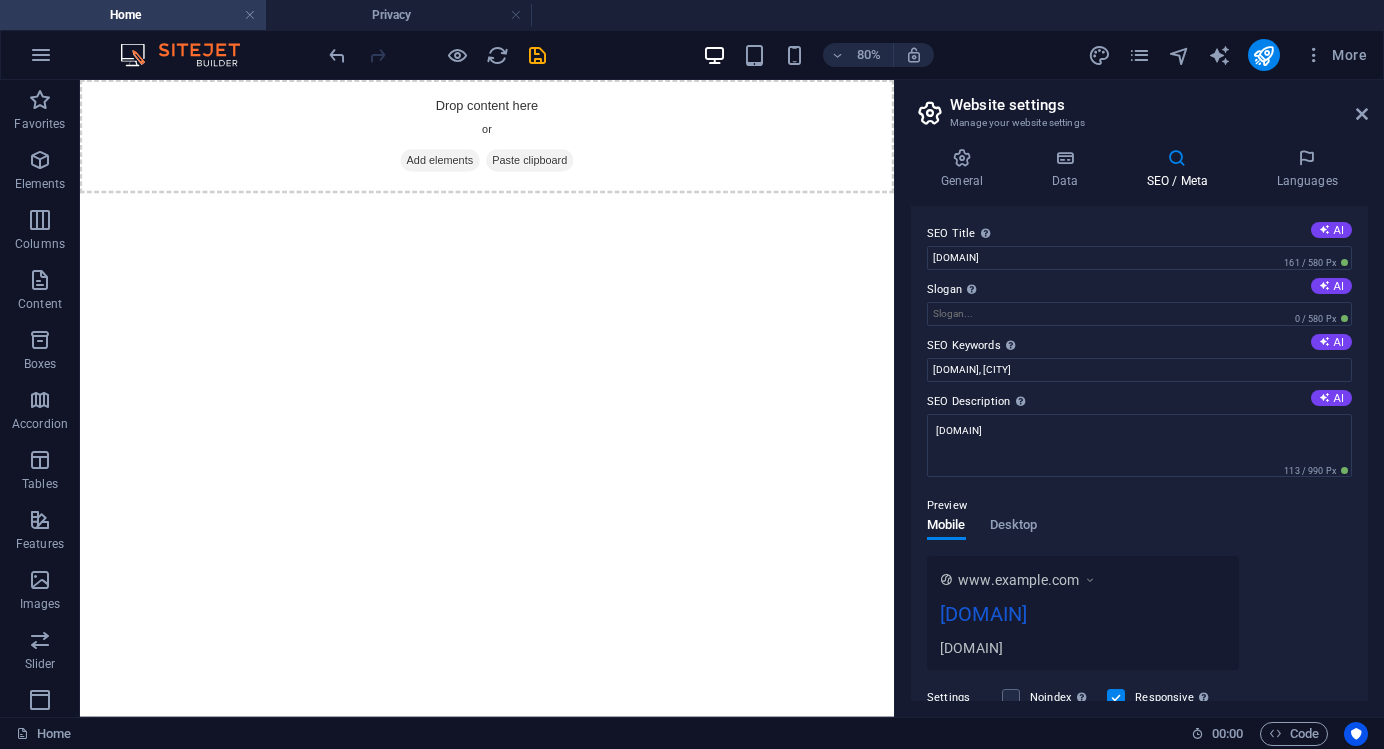 click on "www.example.com [DOMAIN] [DOMAIN]" at bounding box center (1139, 613) 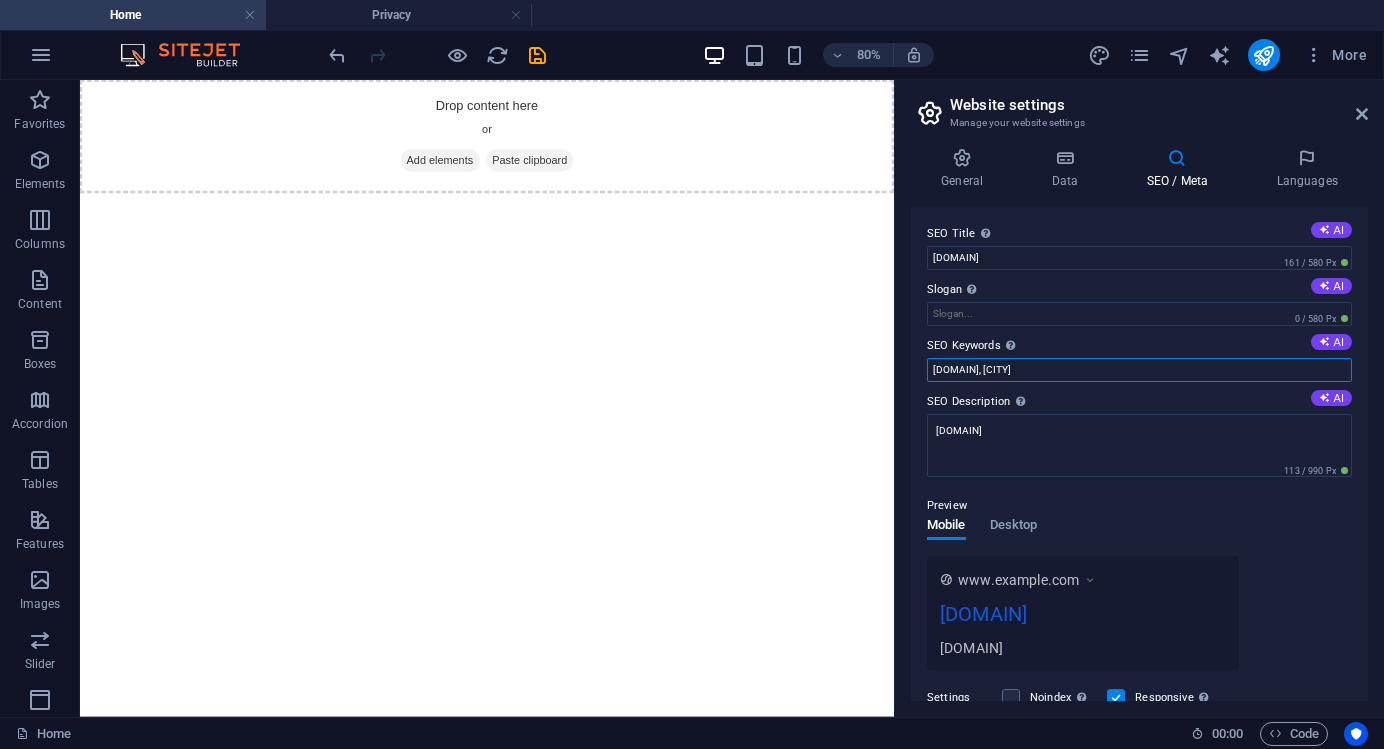 click on "[DOMAIN], [CITY]" at bounding box center [1139, 370] 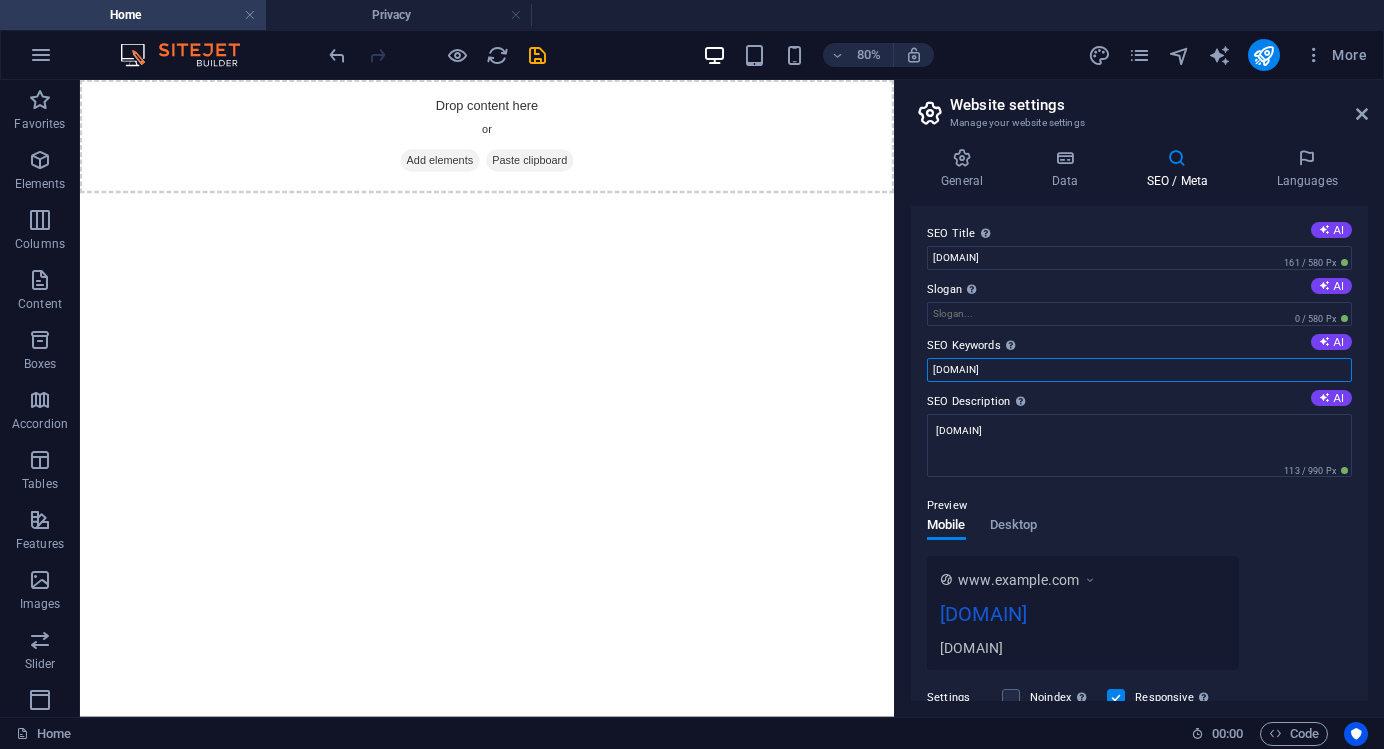 type on "[DOMAIN]" 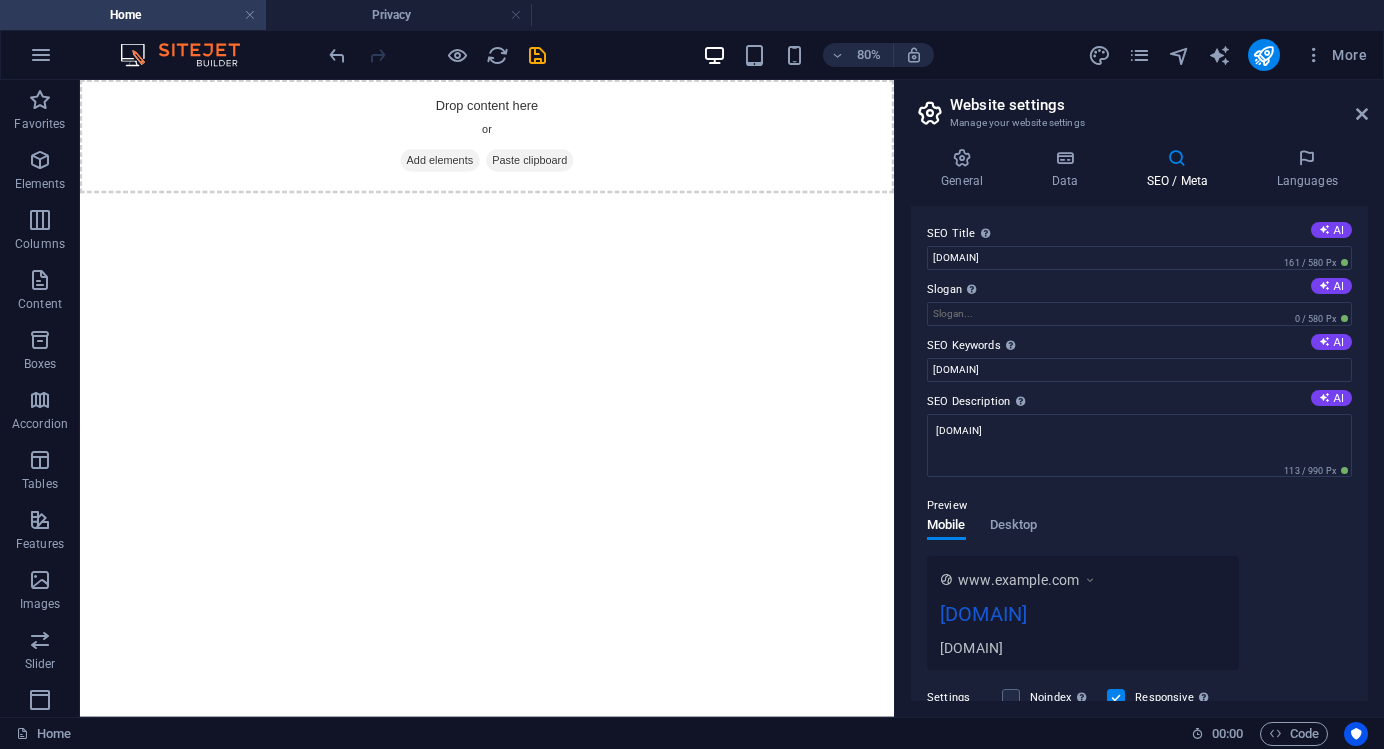 click on "www.example.com [DOMAIN] [DOMAIN]" at bounding box center (1139, 613) 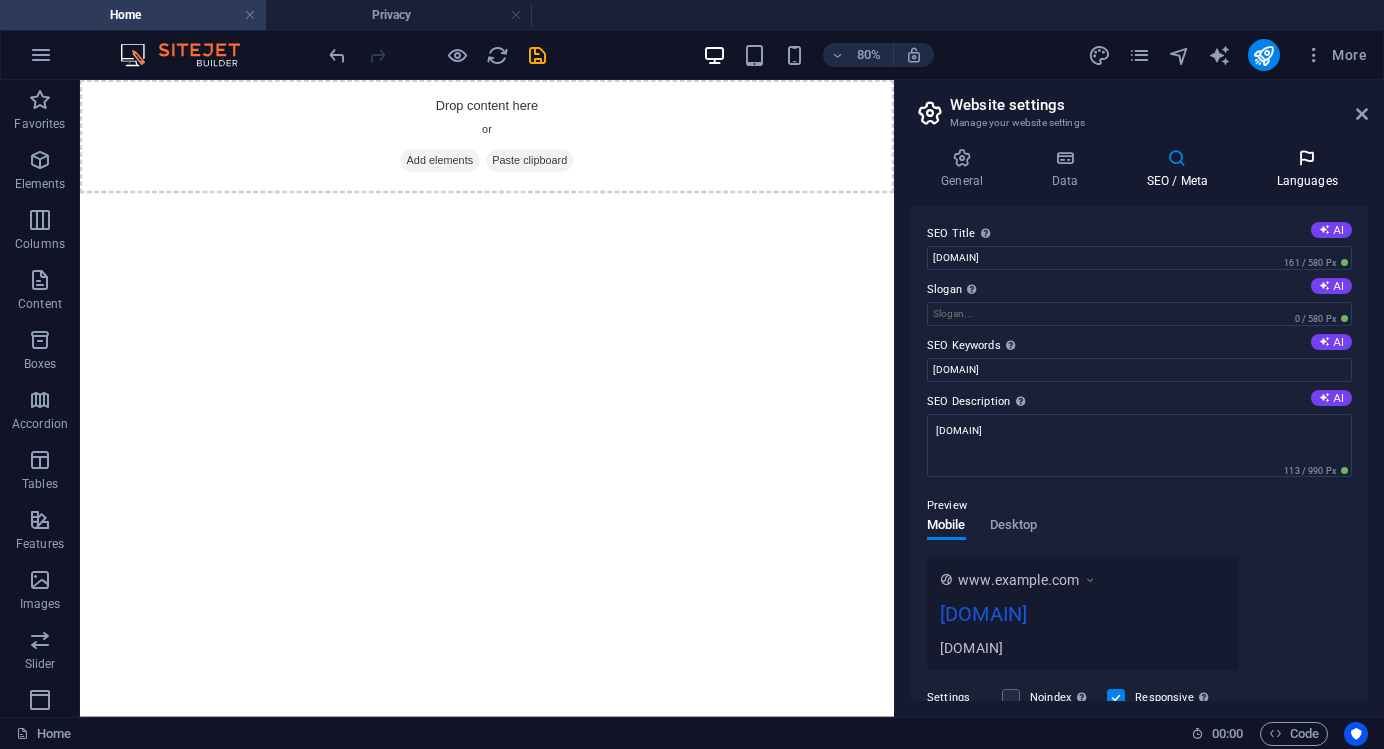 click on "Languages" at bounding box center (1307, 169) 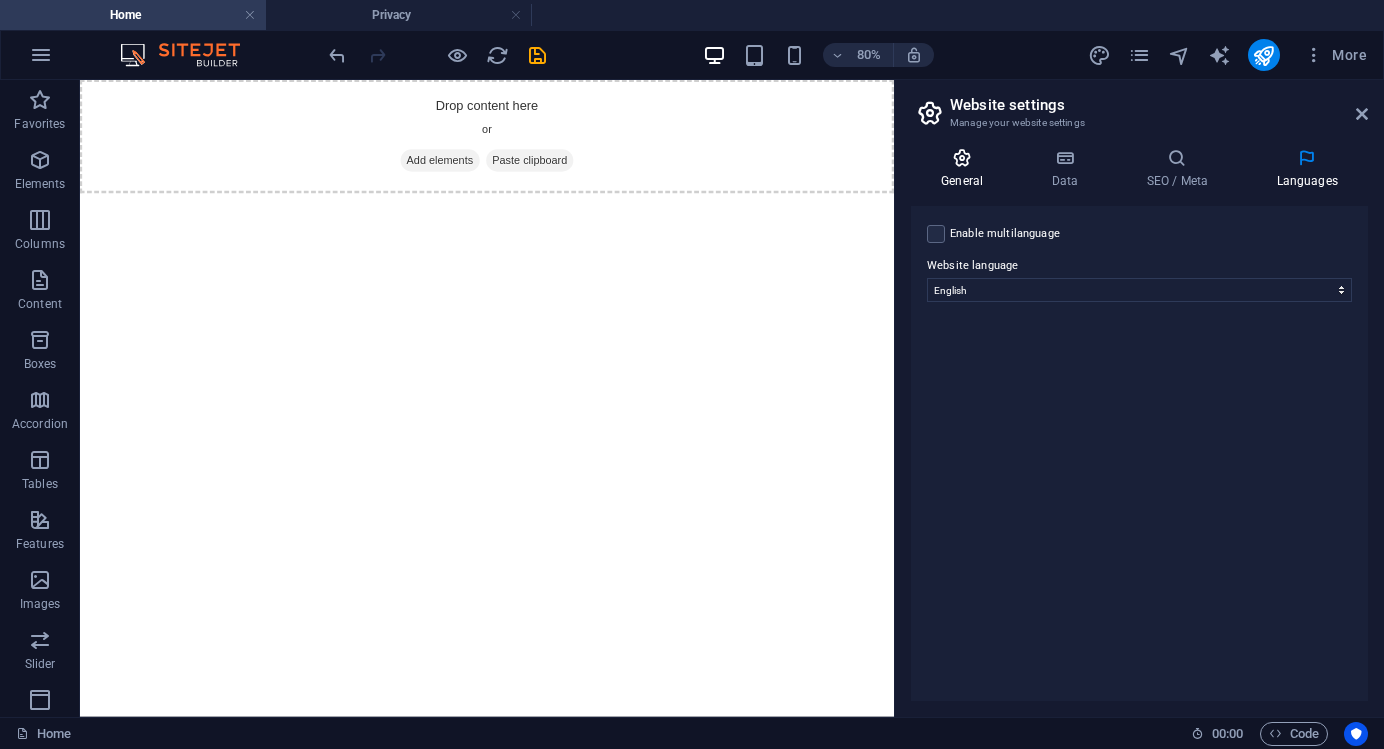 click at bounding box center (962, 158) 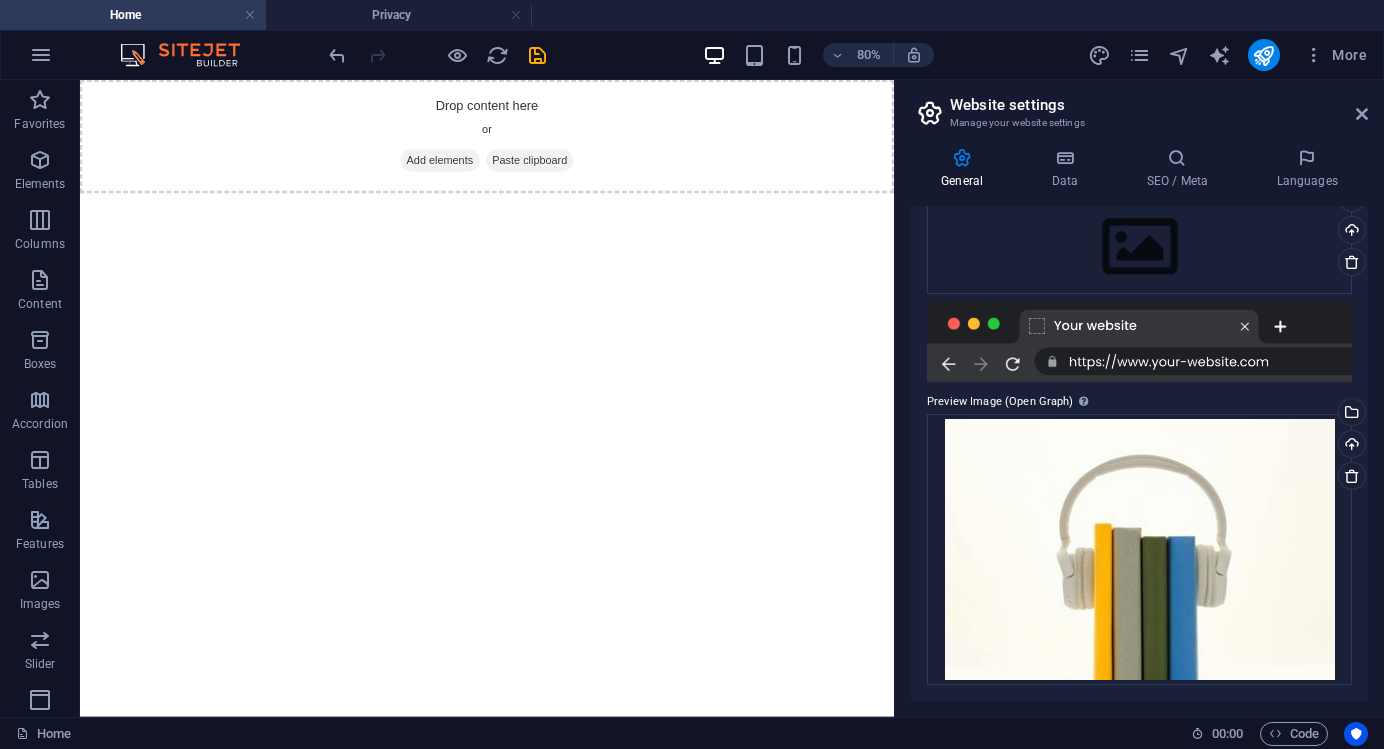 scroll, scrollTop: 227, scrollLeft: 0, axis: vertical 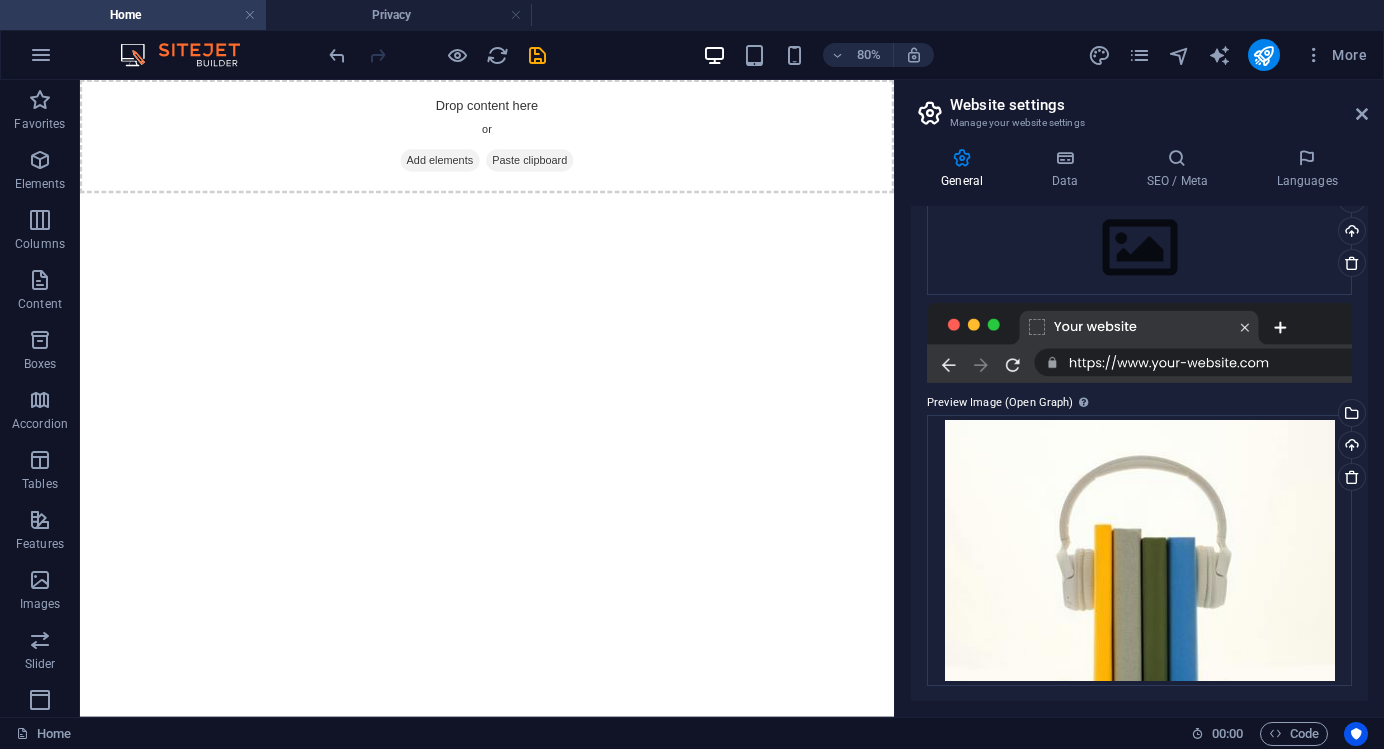 click at bounding box center [1139, 343] 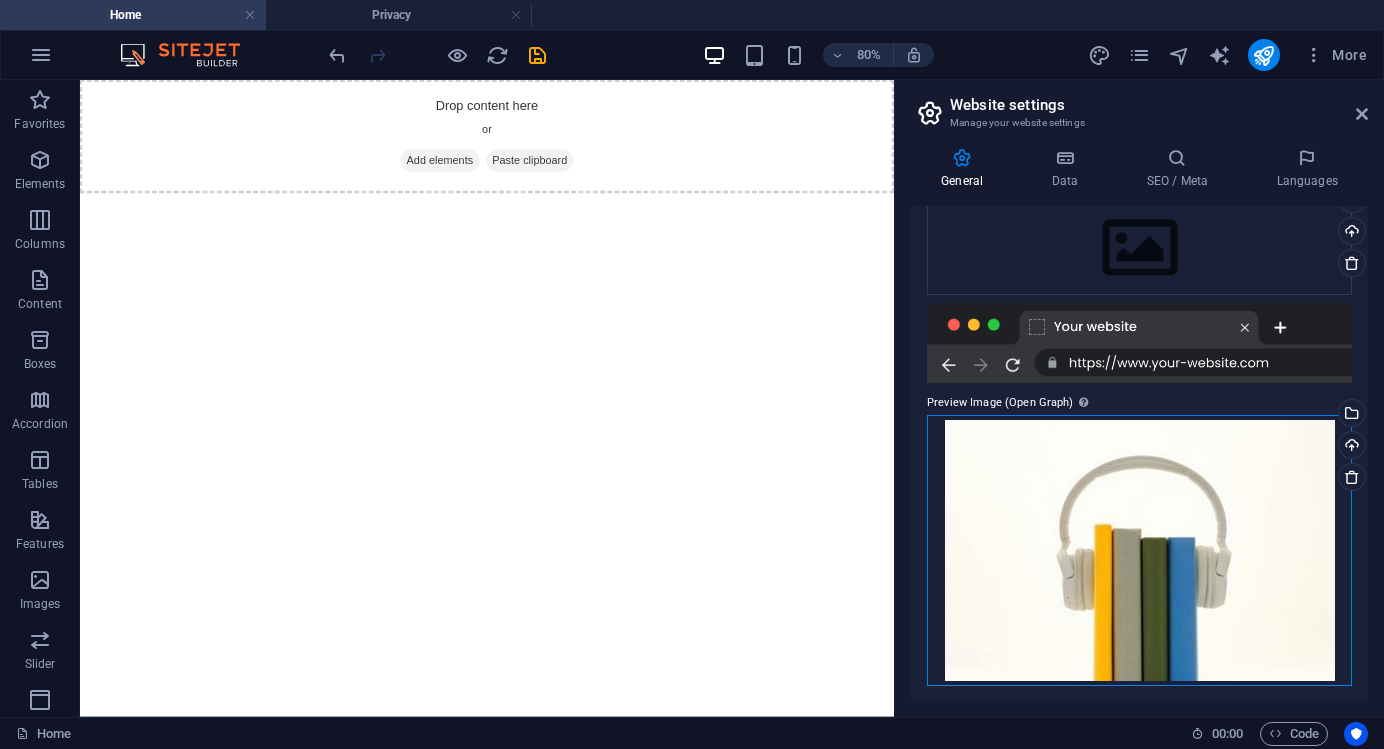 click on "Drag files here, click to choose files or select files from Files or our free stock photos & videos" at bounding box center [1139, 550] 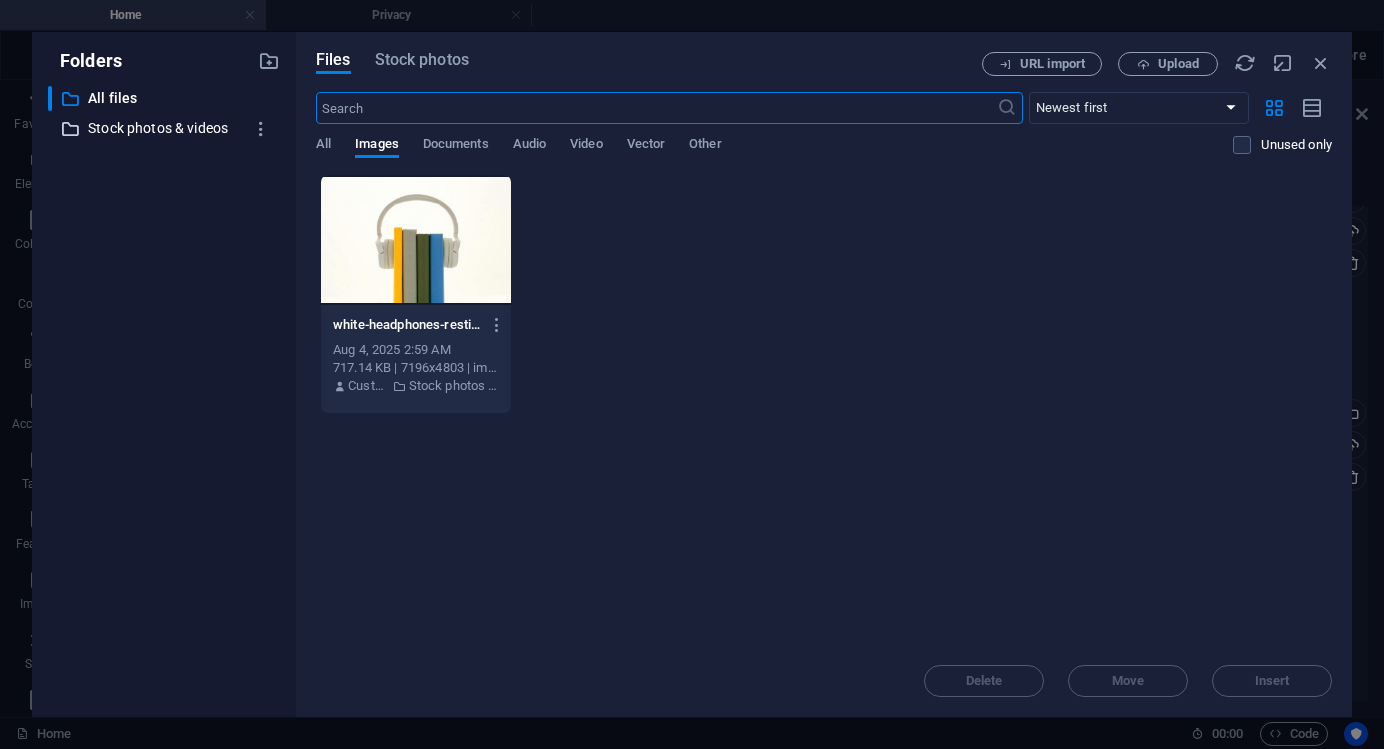 click on "Stock photos & videos" at bounding box center (165, 128) 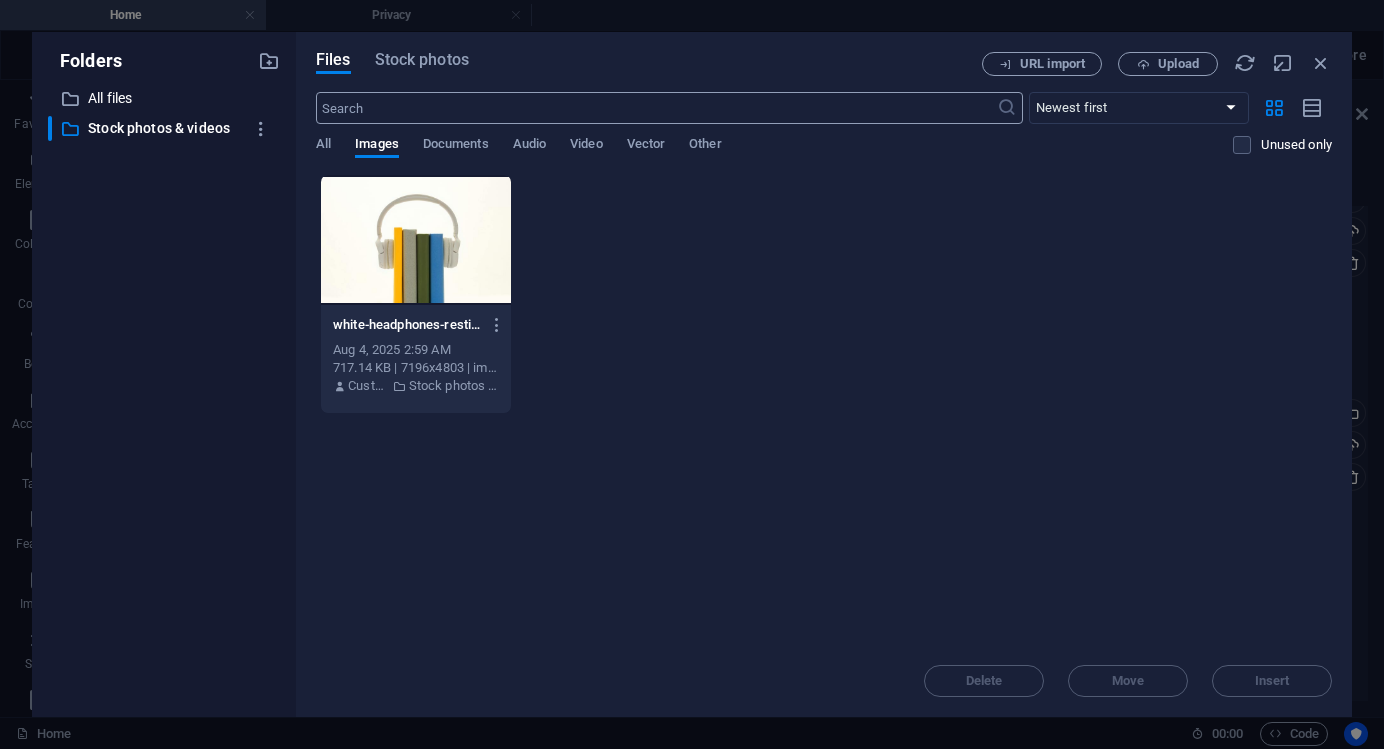 click at bounding box center [656, 108] 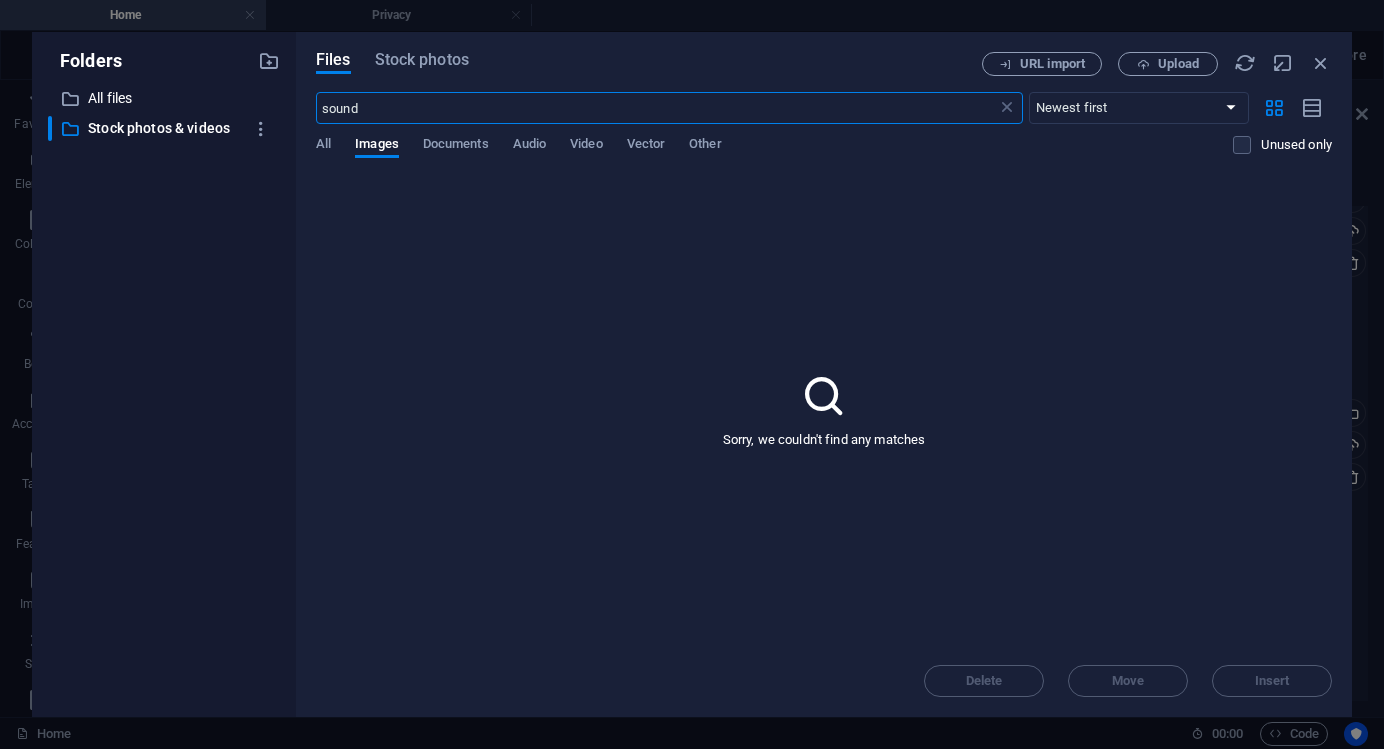 type on "sound" 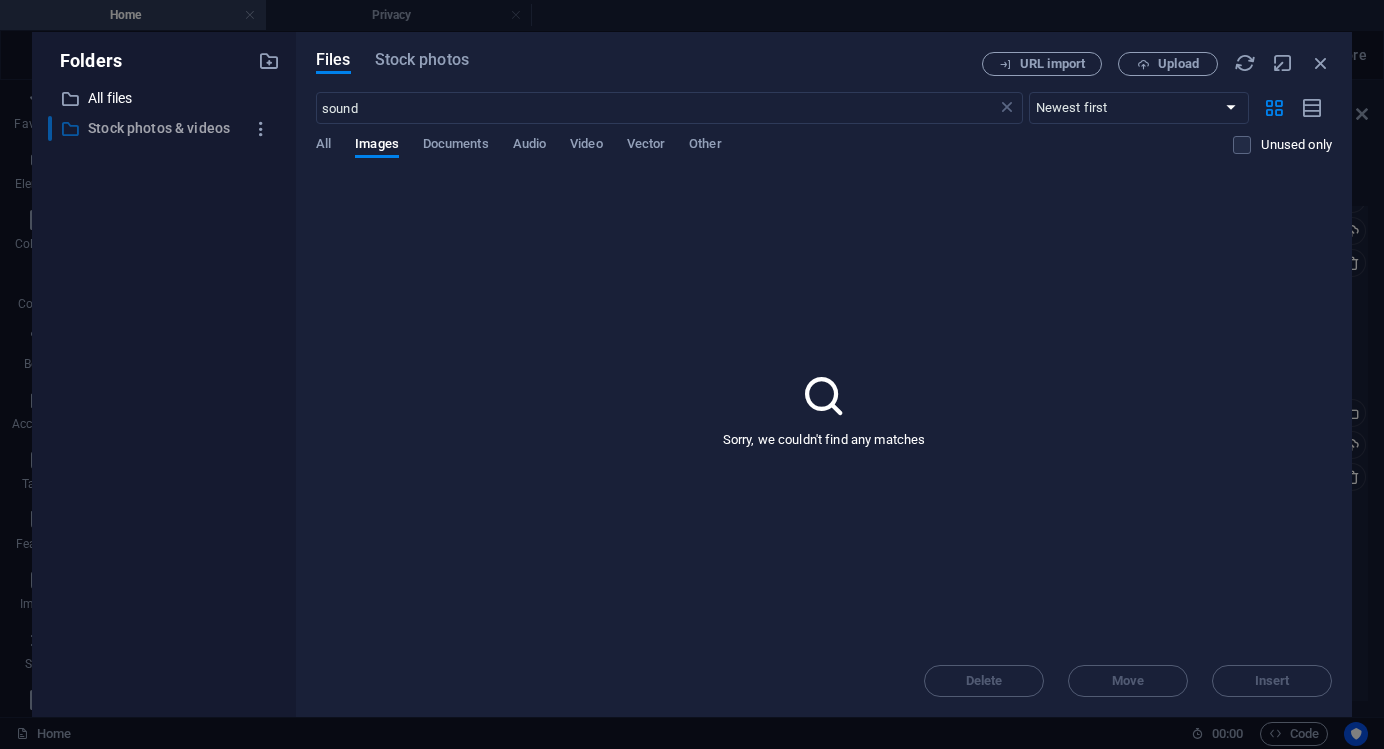 click on "Stock photos & videos" at bounding box center [165, 128] 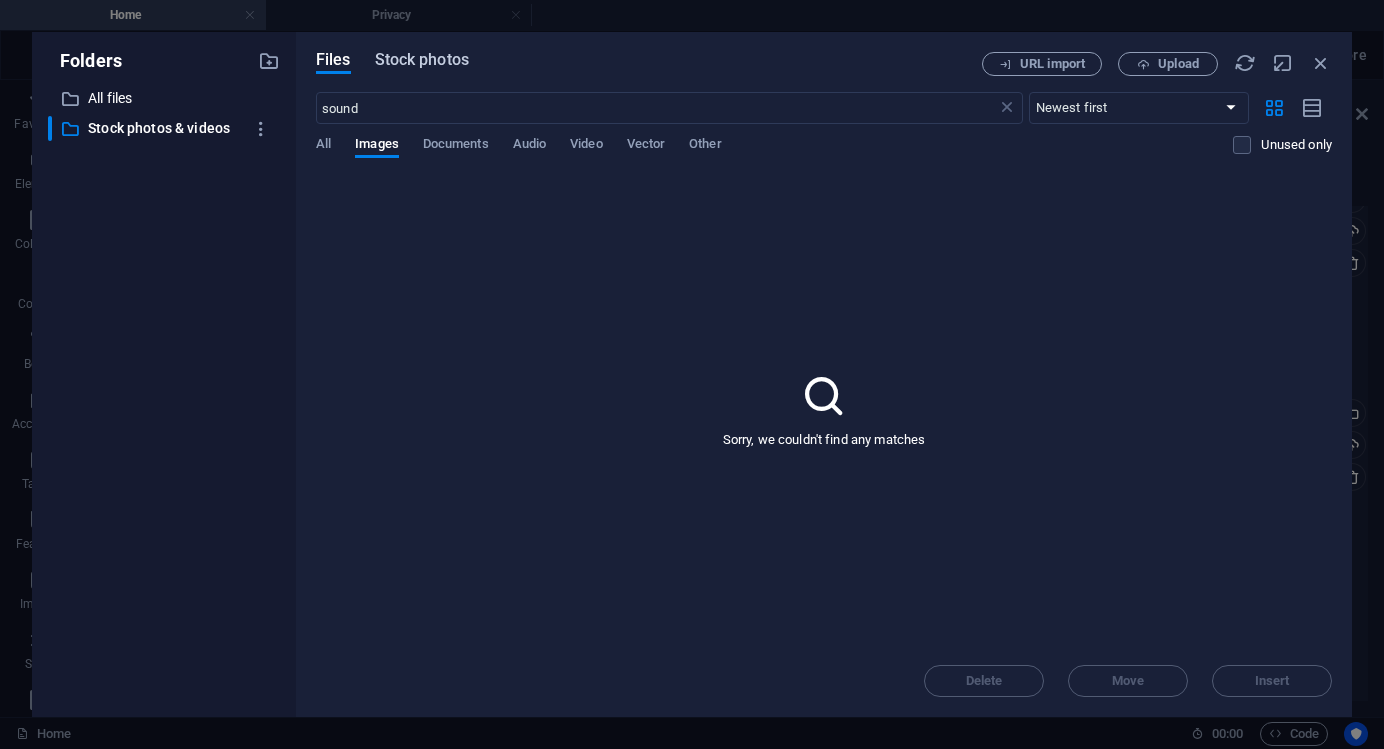 click on "Stock photos" at bounding box center [422, 60] 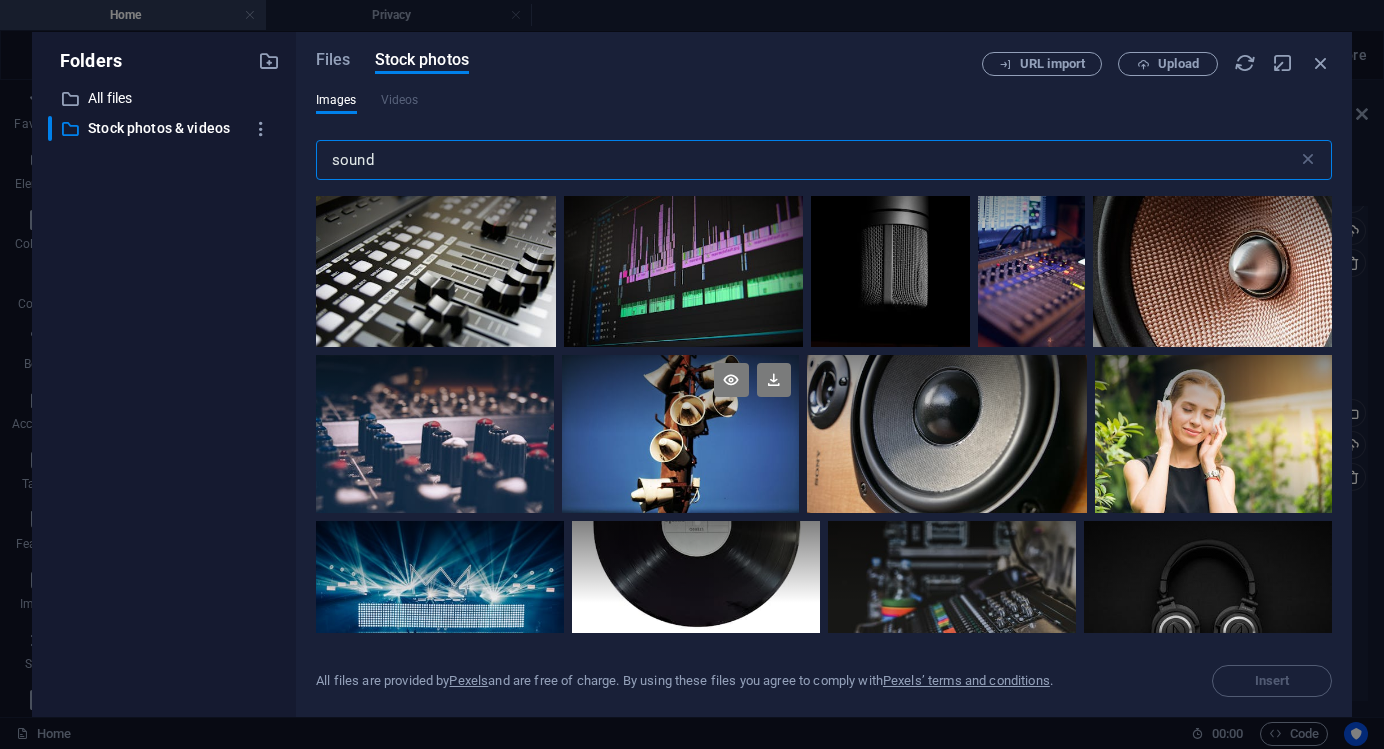 scroll, scrollTop: 7, scrollLeft: 0, axis: vertical 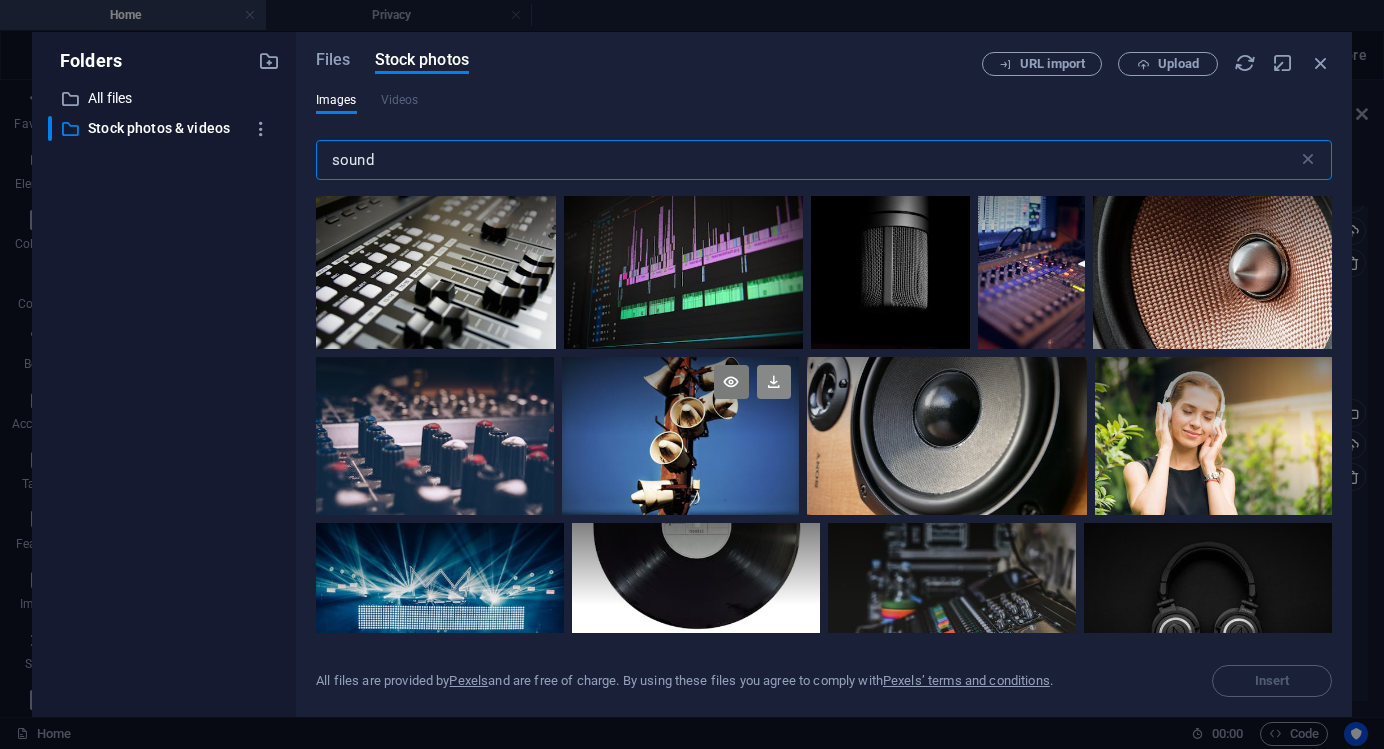 click at bounding box center [774, 382] 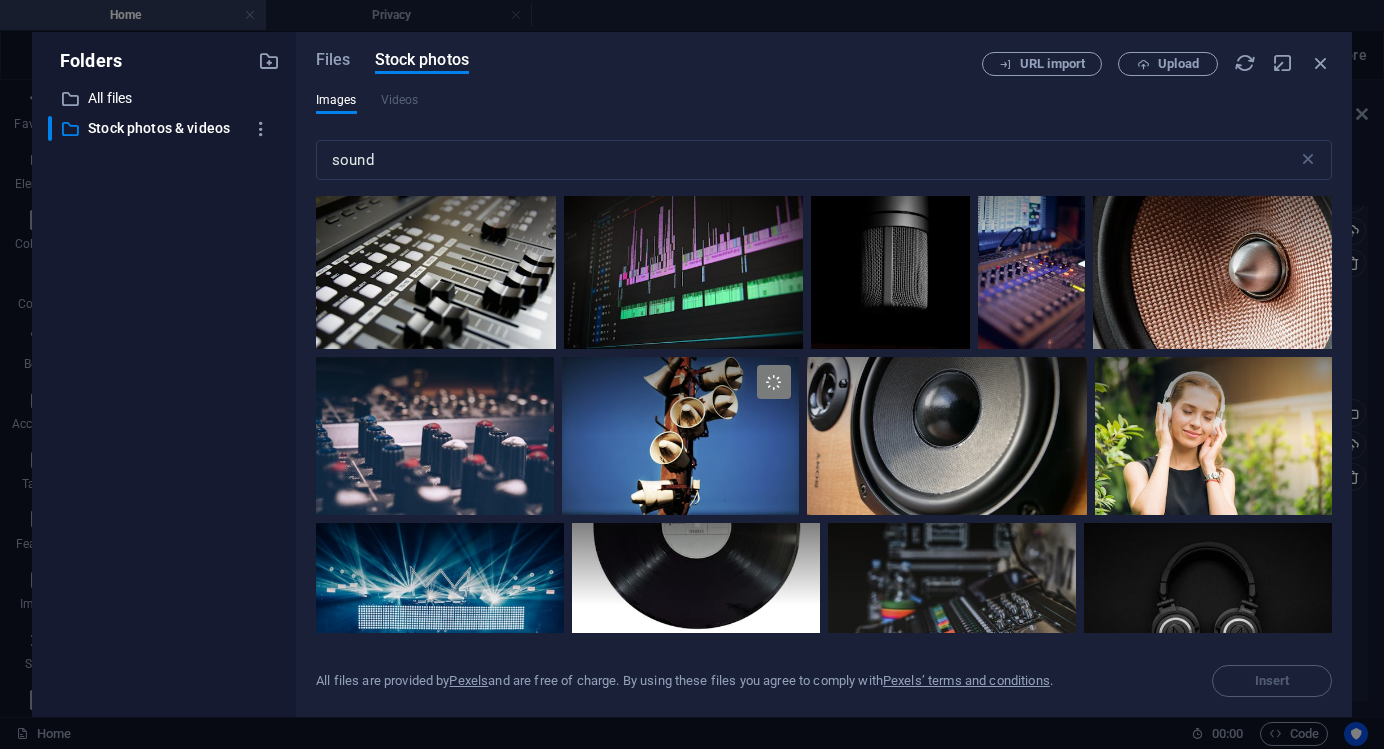 scroll, scrollTop: 0, scrollLeft: 0, axis: both 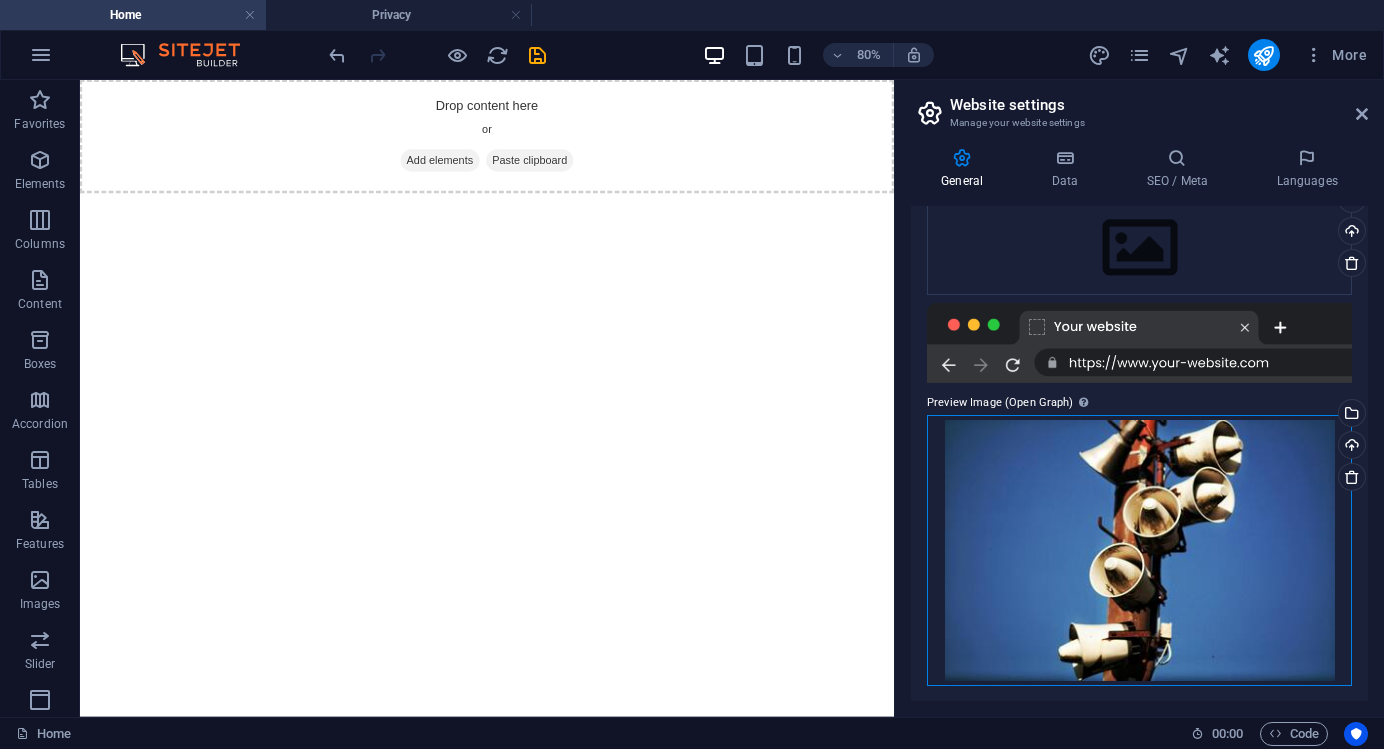 click on "Drag files here, click to choose files or select files from Files or our free stock photos & videos" at bounding box center (1139, 550) 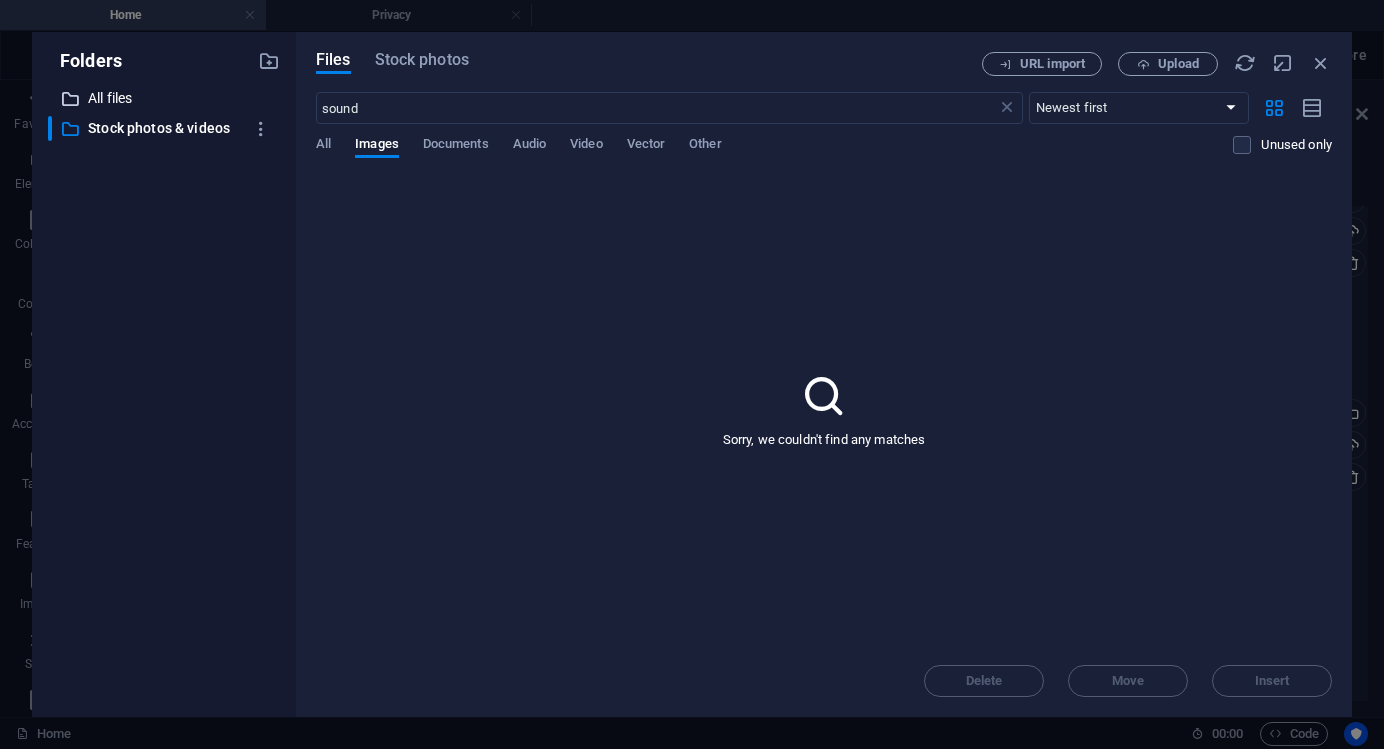 click on "All files" at bounding box center [165, 98] 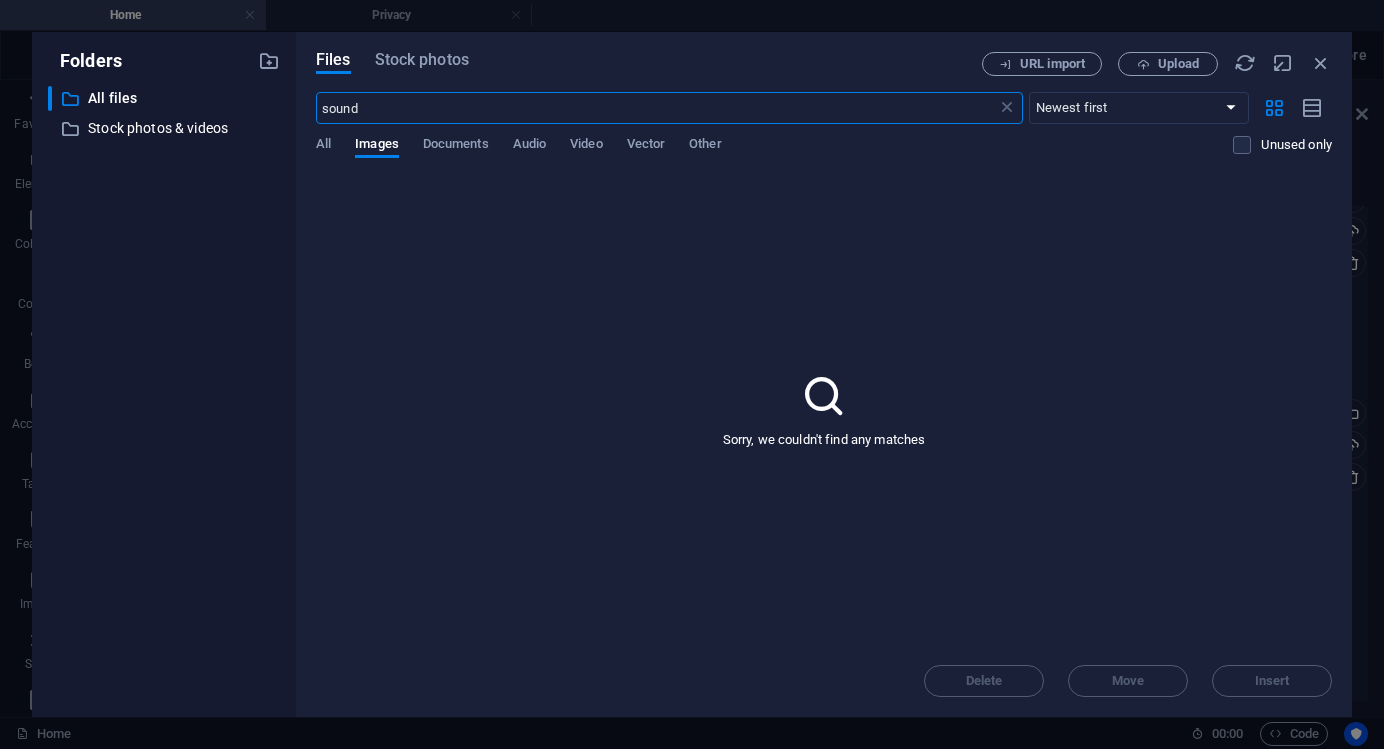 click on "sound" at bounding box center [656, 108] 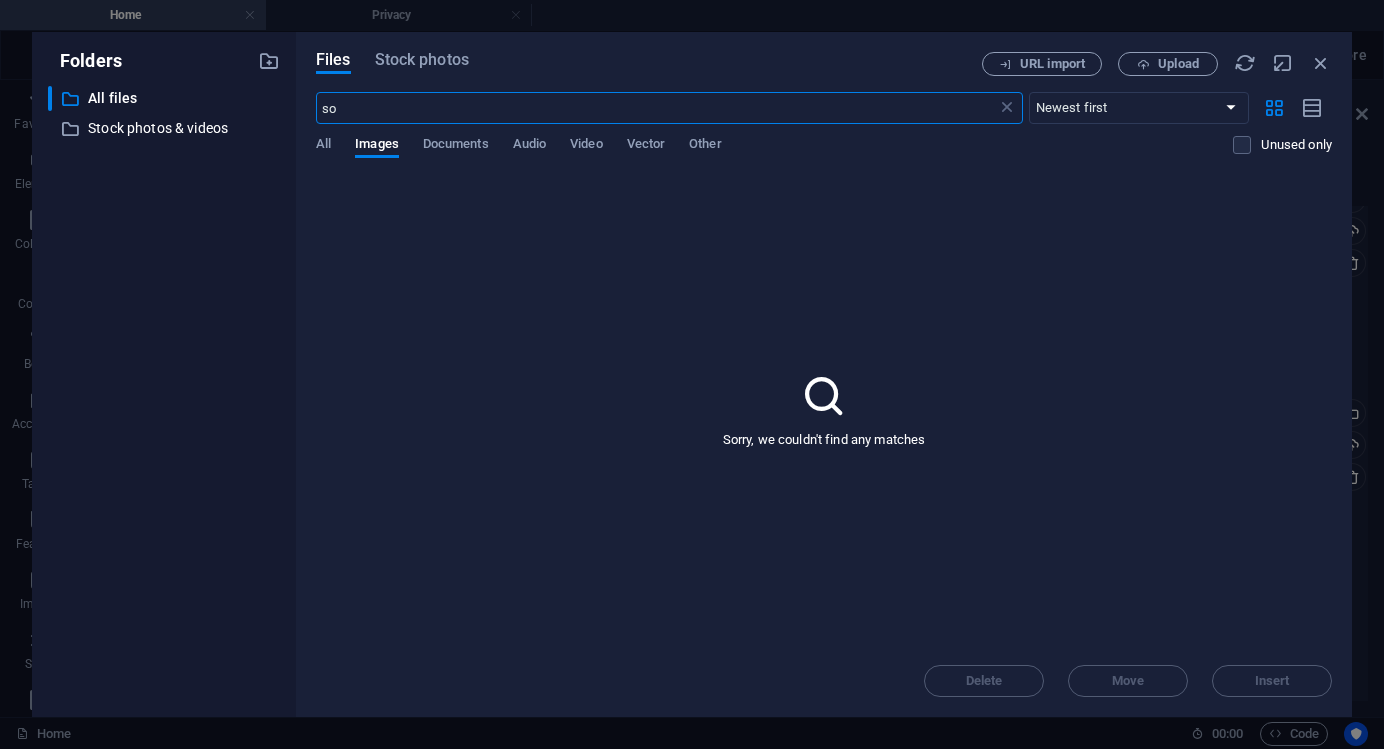 type on "s" 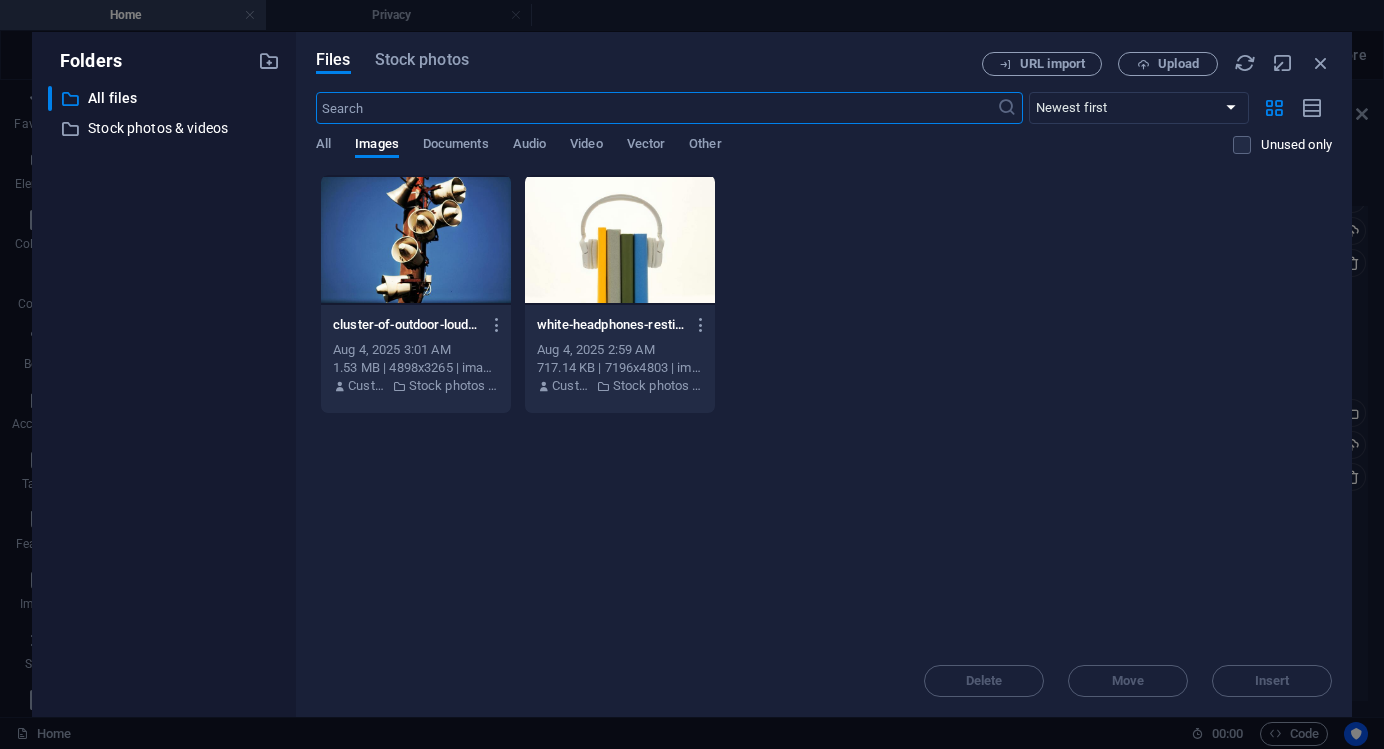 type 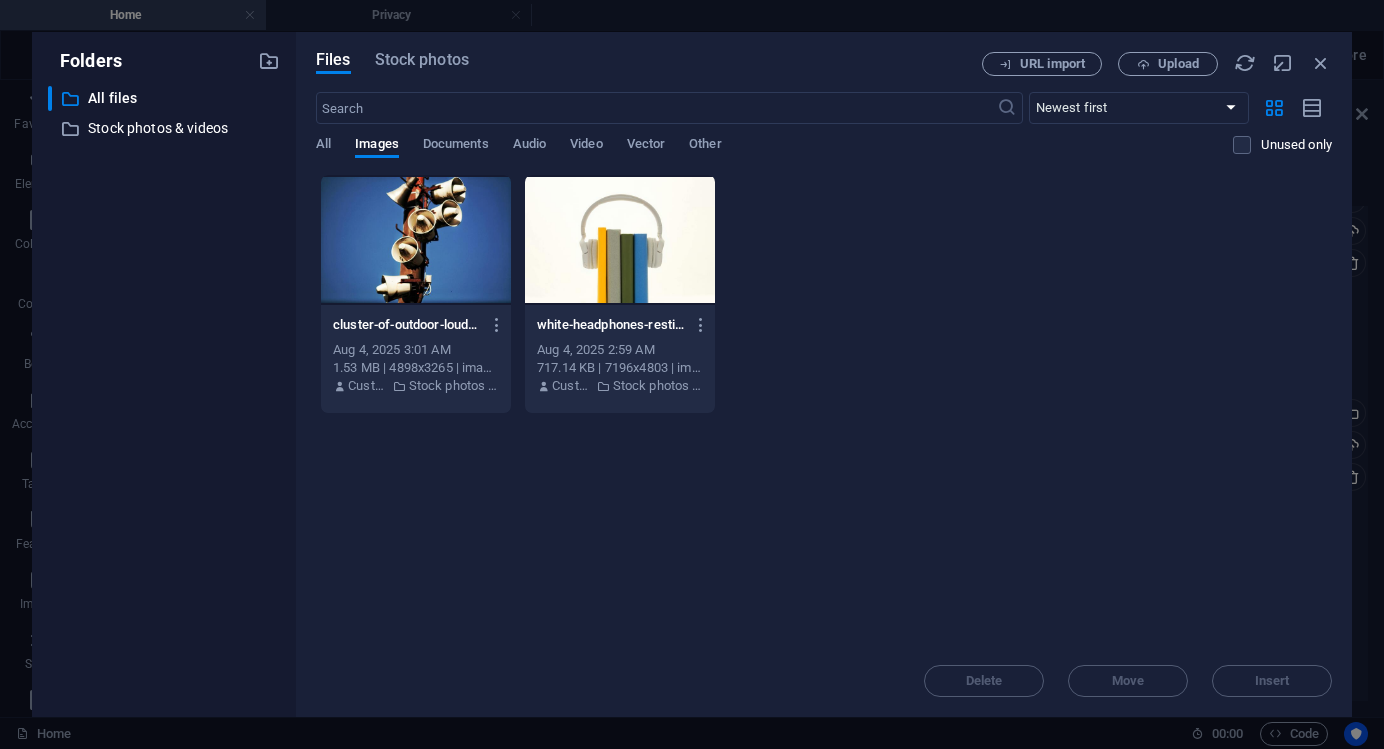 click on "cluster-of-outdoor-loudspeakers-mounted-on-a-pole-with-clear-blue-sky-in-the-background-f7Qa8cedj_X_0YkQnqOeTA.jpeg cluster-of-outdoor-loudspeakers-mounted-on-a-pole-with-clear-blue-sky-in-the-background-f7Qa8cedj_X_0YkQnqOeTA.jpeg [DATE] [TIME] [SIZE] | image/jpeg Customer Stock photos & videos white-headphones-resting-on-colorful-books-symbolizing-modern-audio-technology-Gg0FKS_7-6hiKj-fhdnkiQ.jpeg white-headphones-resting-on-colorful-books-symbolizing-modern-audio-technology-Gg0FKS_7-6hiKj-fhdnkiQ.jpeg [DATE] [TIME] [SIZE] | image/jpeg Customer Stock photos & videos" at bounding box center [824, 294] 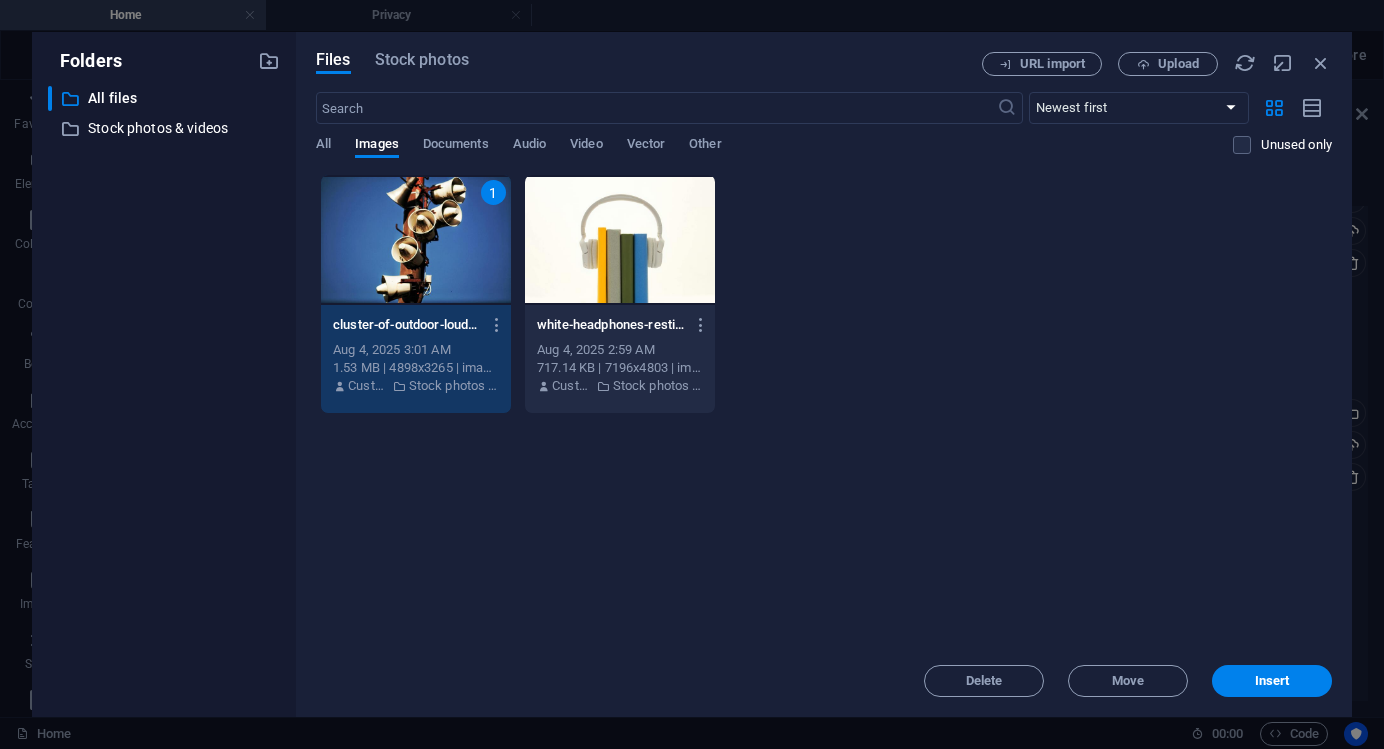click on "white-headphones-resting-on-colorful-books-symbolizing-modern-audio-technology-Gg0FKS_7-6hiKj-fhdnkiQ.jpeg white-headphones-resting-on-colorful-books-symbolizing-modern-audio-technology-Gg0FKS_7-6hiKj-fhdnkiQ.jpeg" at bounding box center [620, 325] 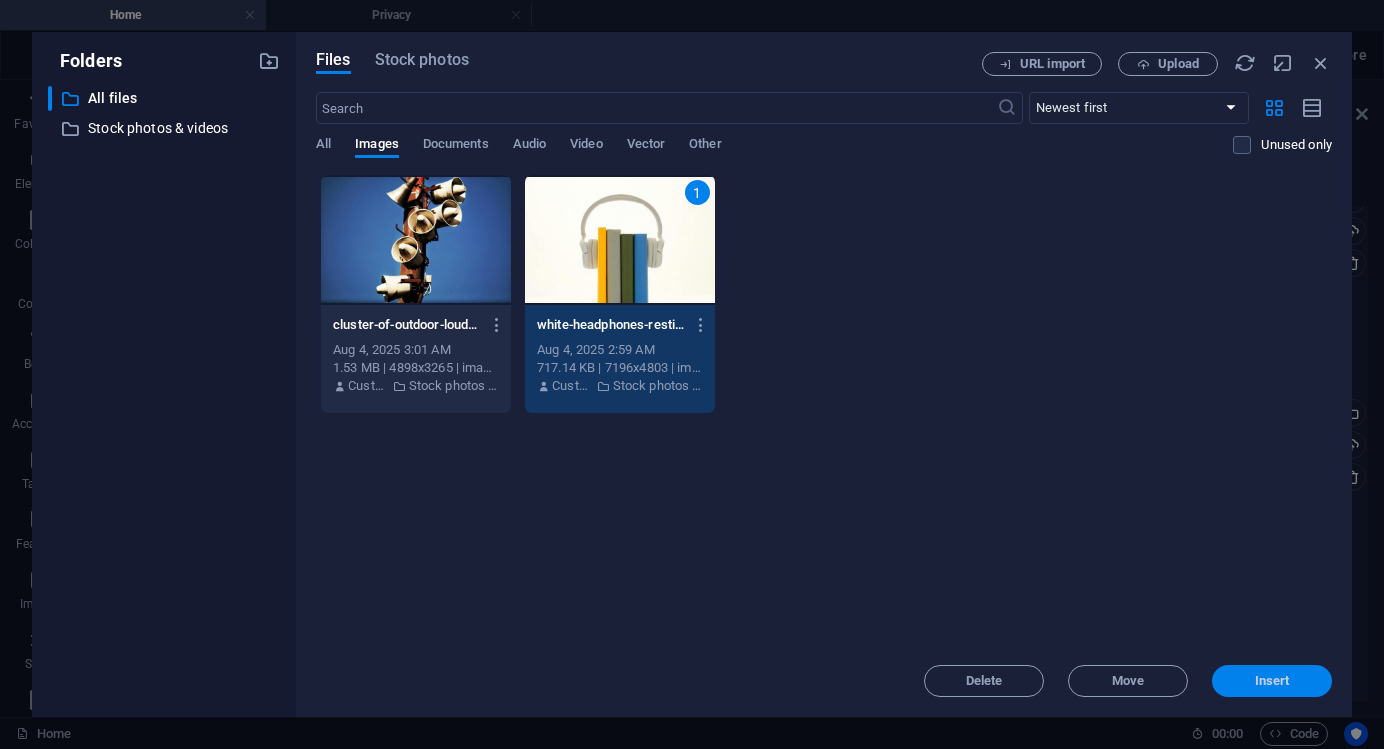 click on "Insert" at bounding box center [1272, 681] 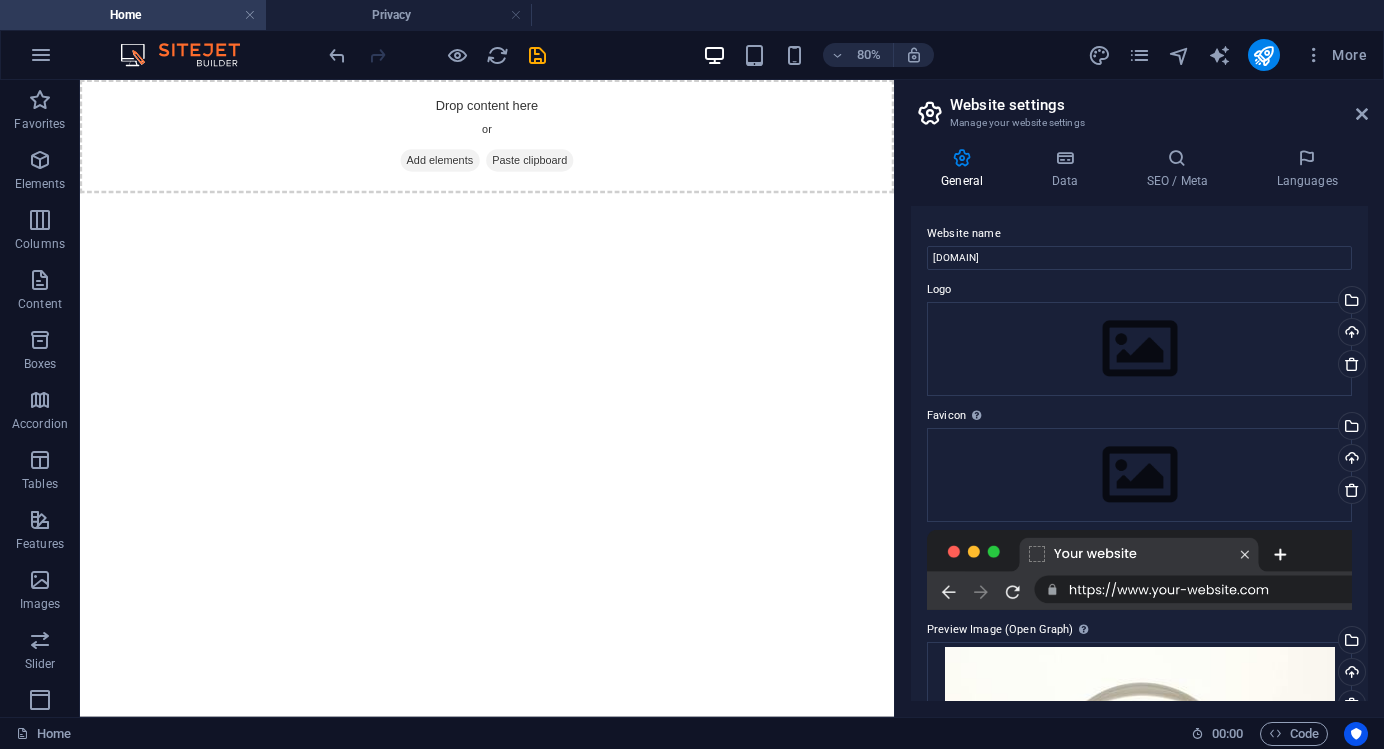 scroll, scrollTop: 0, scrollLeft: 0, axis: both 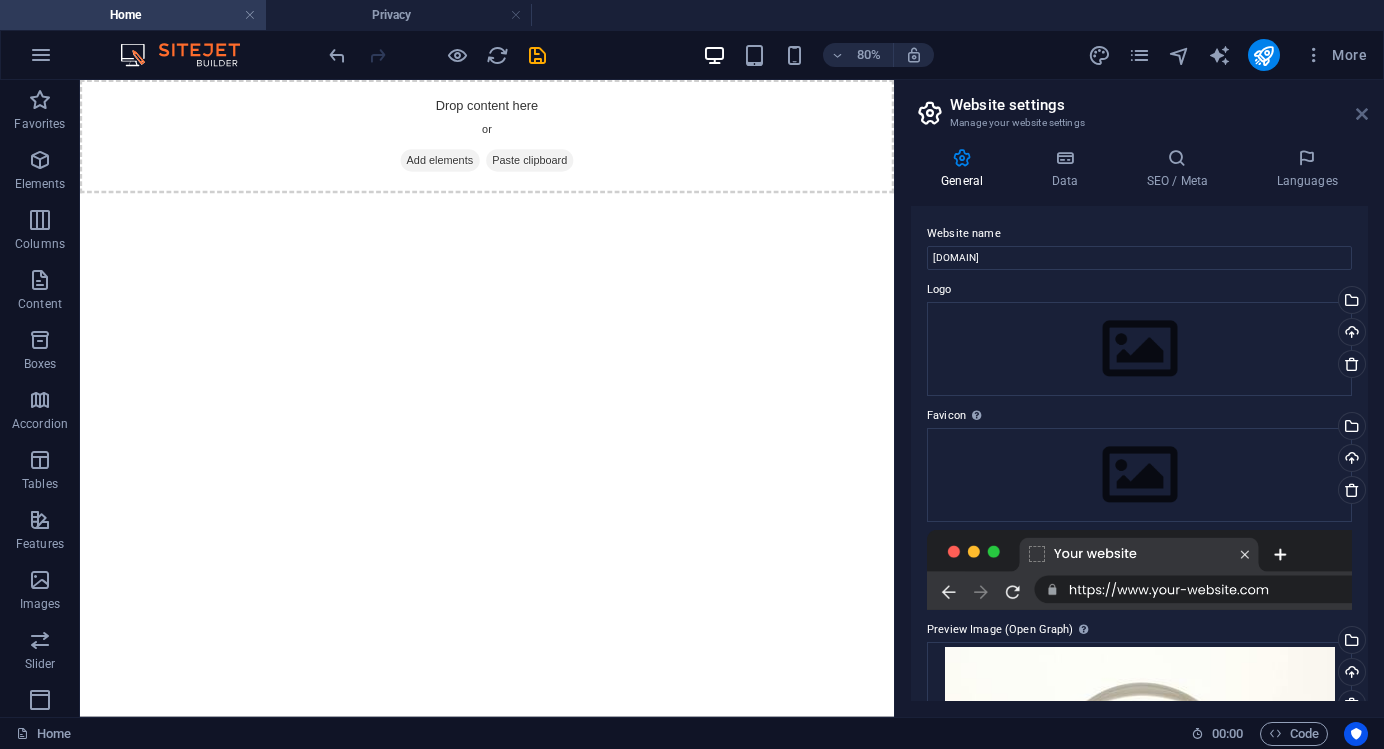 click at bounding box center [1362, 114] 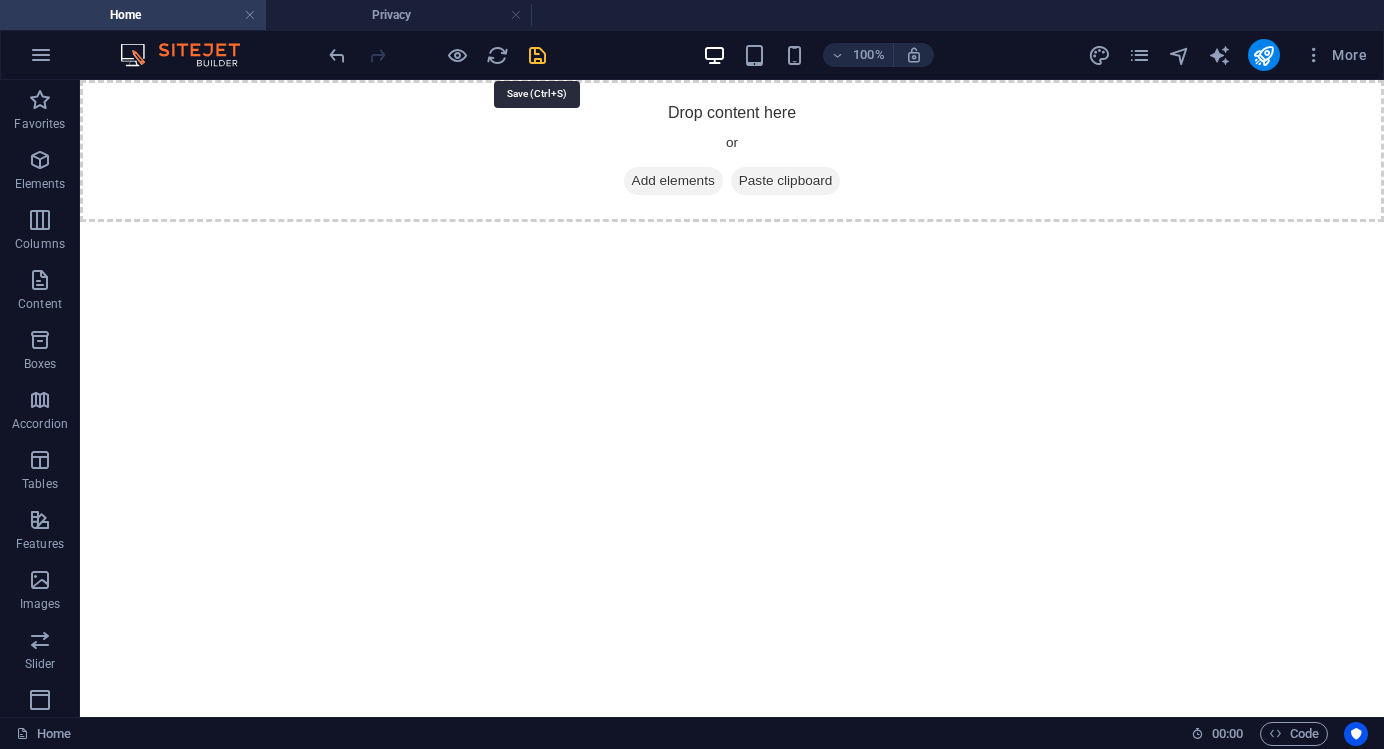 click at bounding box center [537, 55] 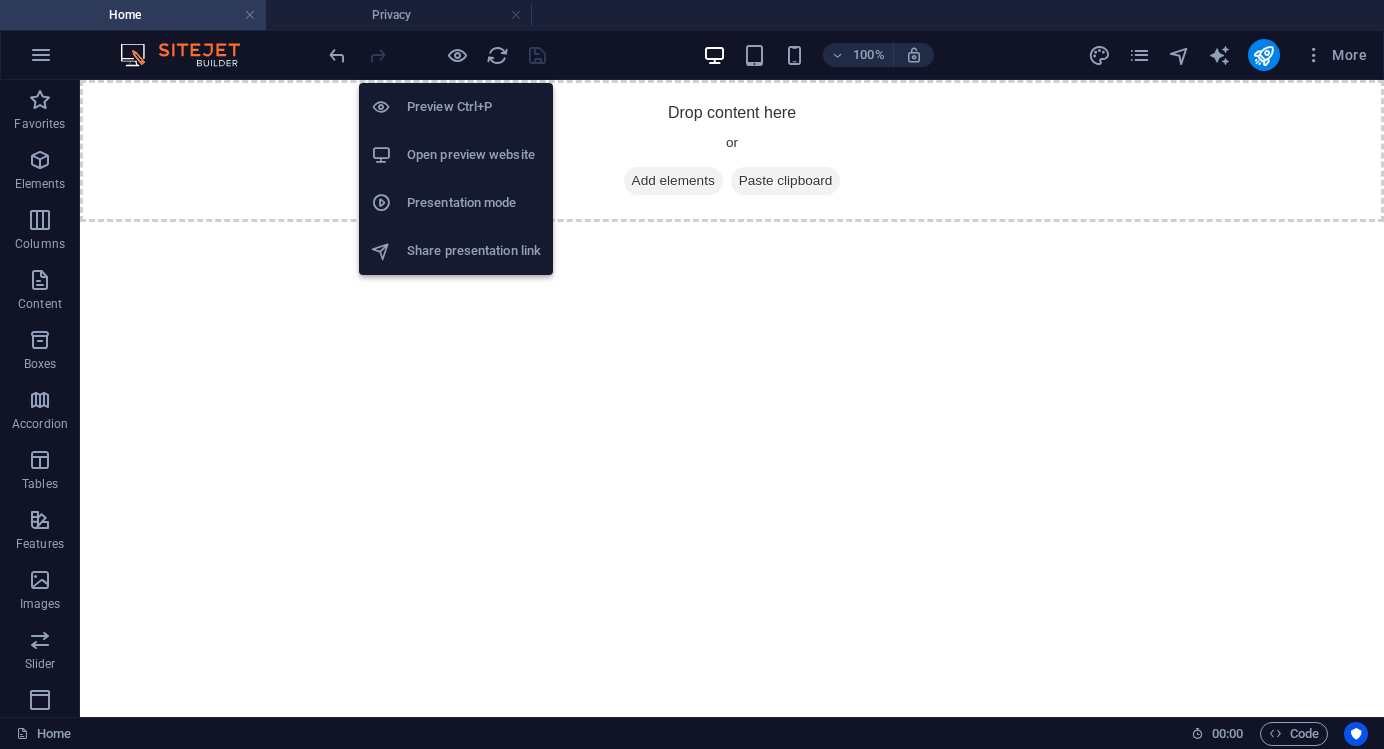 click on "Open preview website" at bounding box center [474, 155] 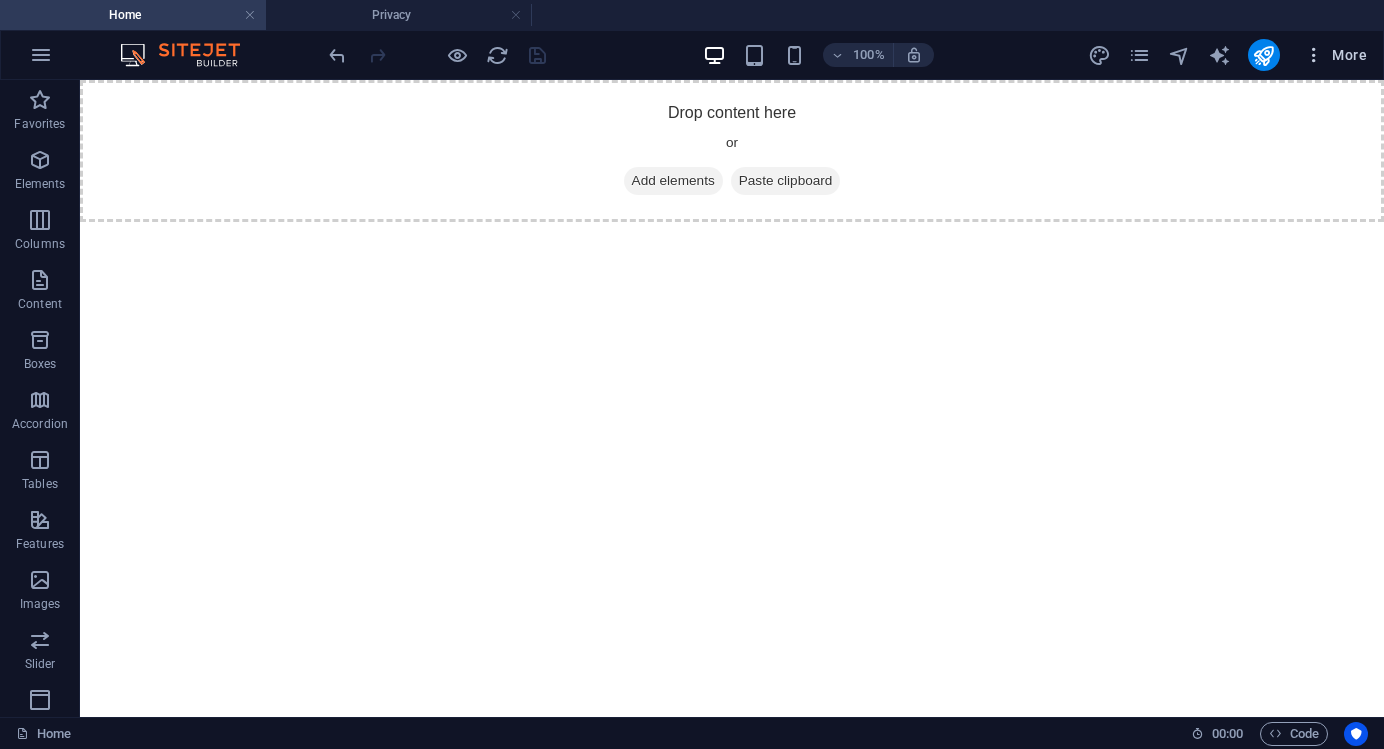 click on "More" at bounding box center (1335, 55) 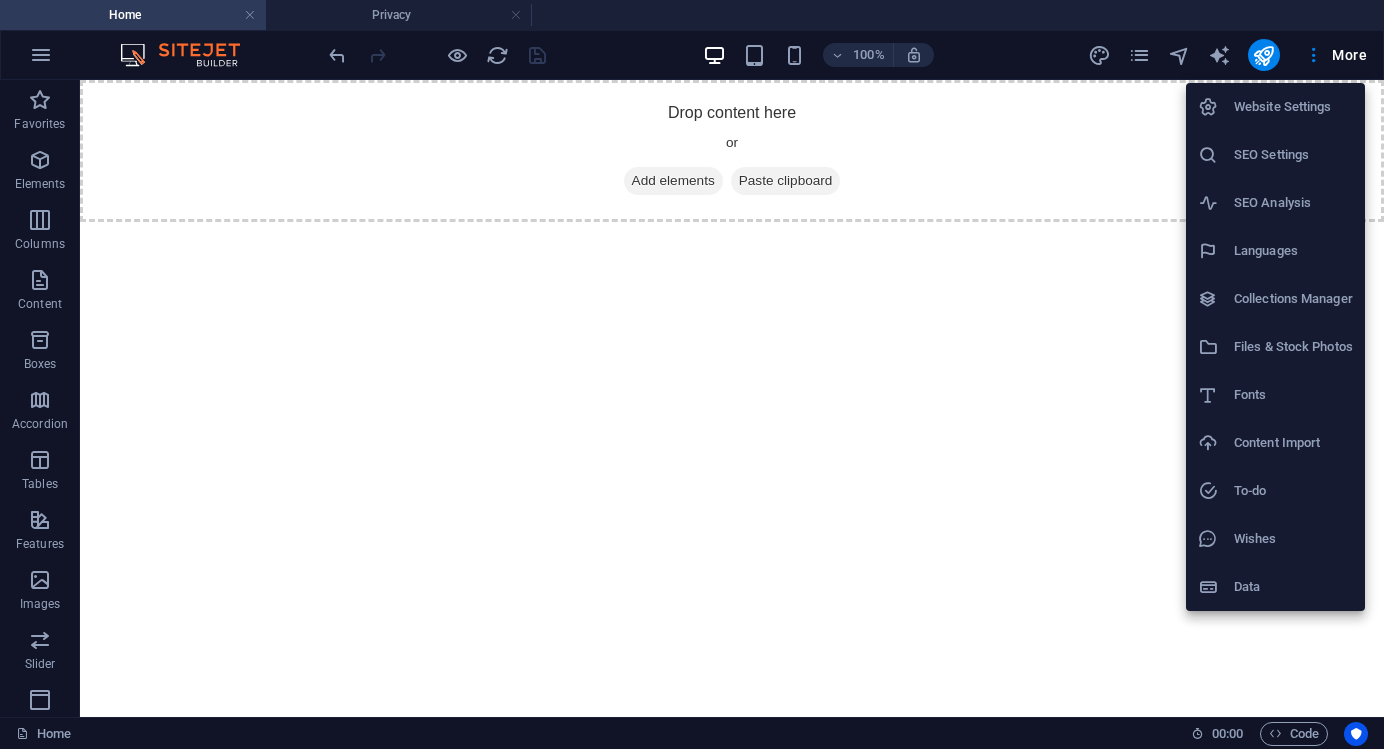 click on "Content Import" at bounding box center (1275, 443) 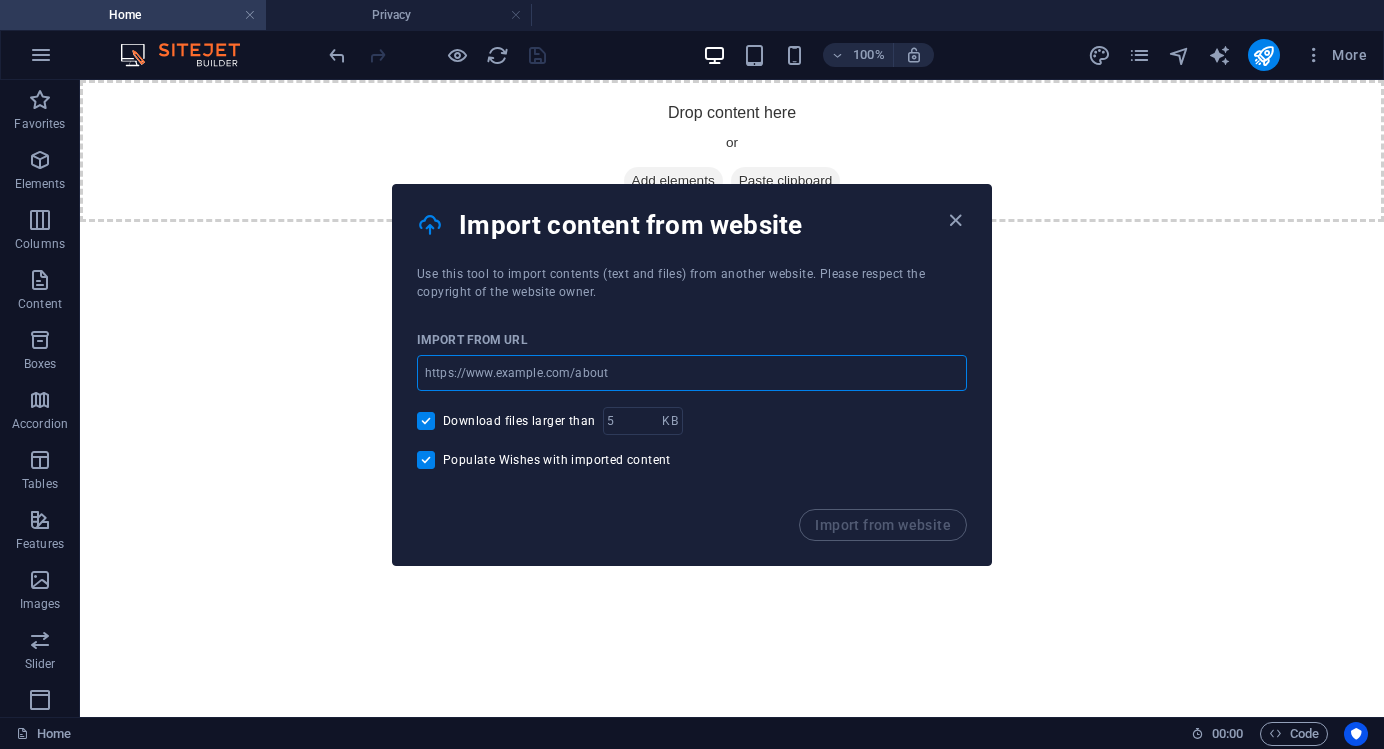 click at bounding box center (692, 373) 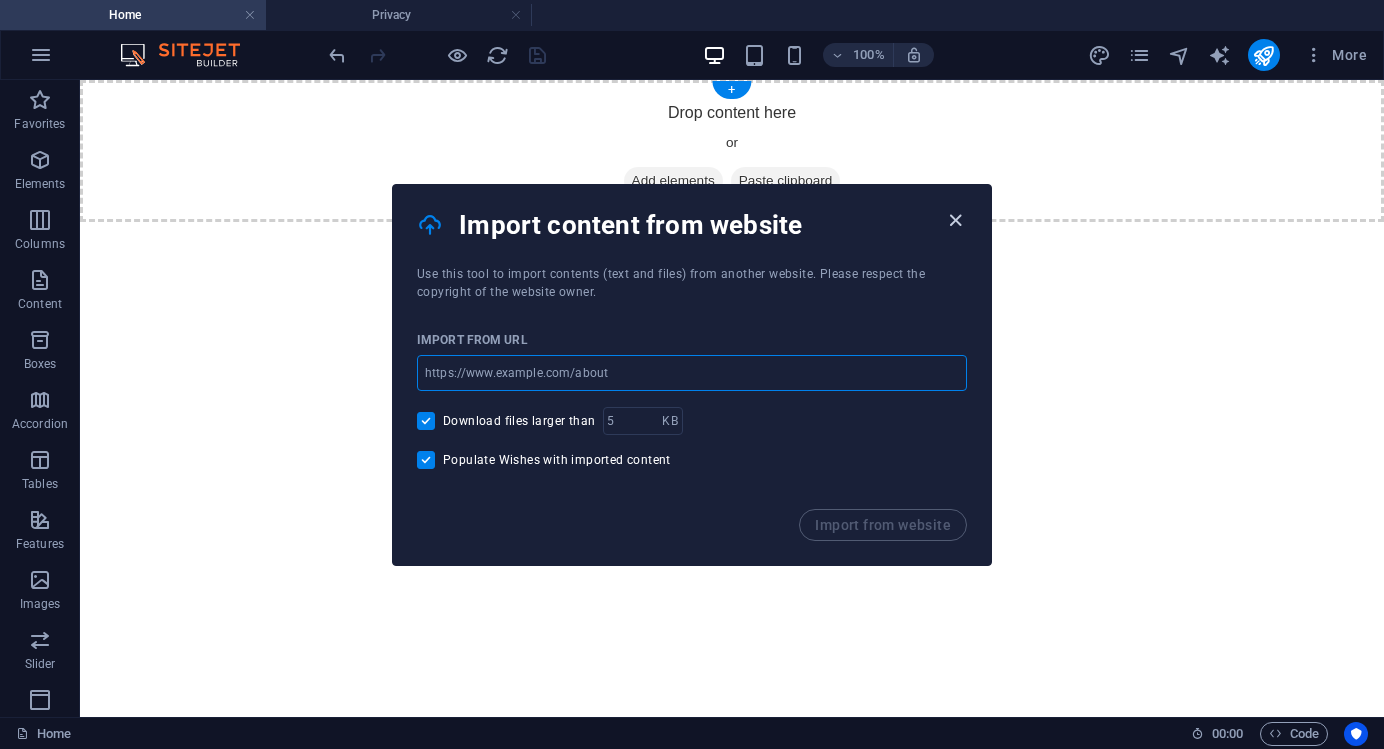 click at bounding box center [955, 220] 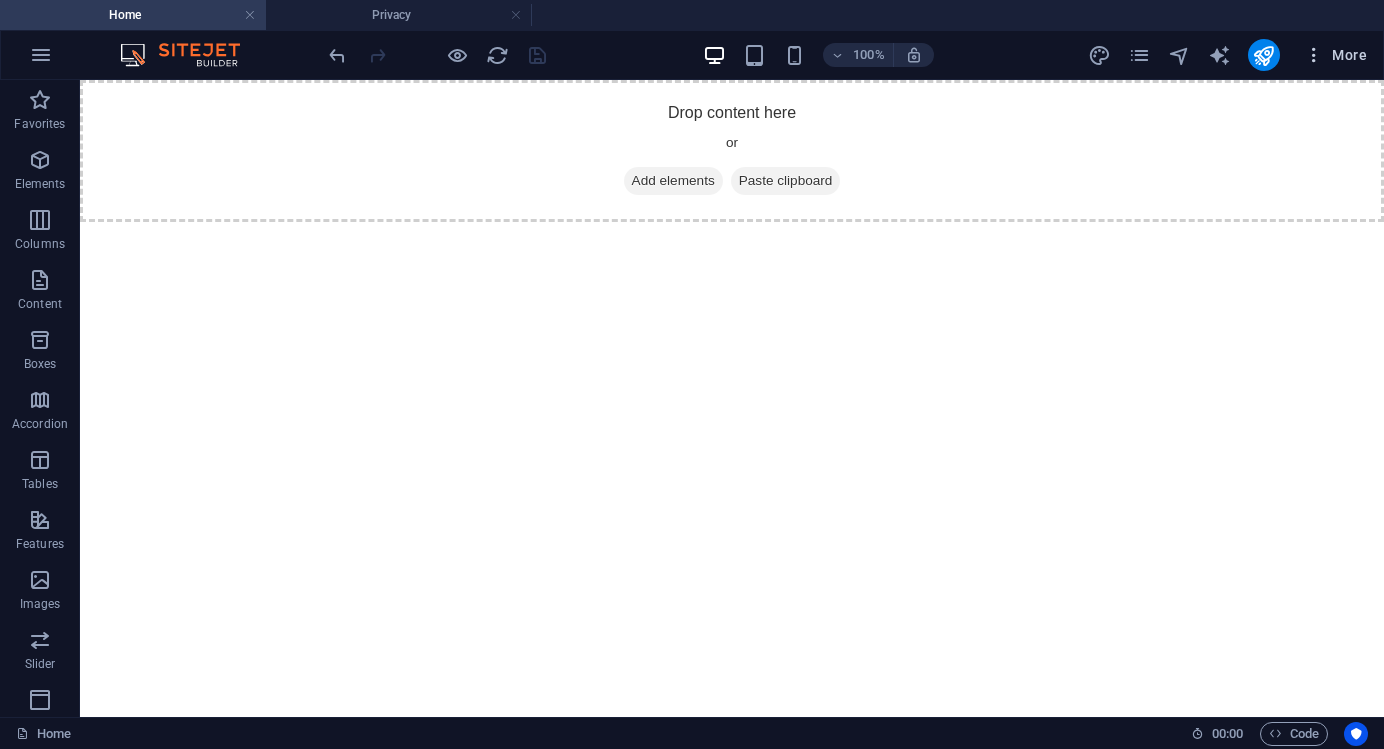 click at bounding box center (1314, 55) 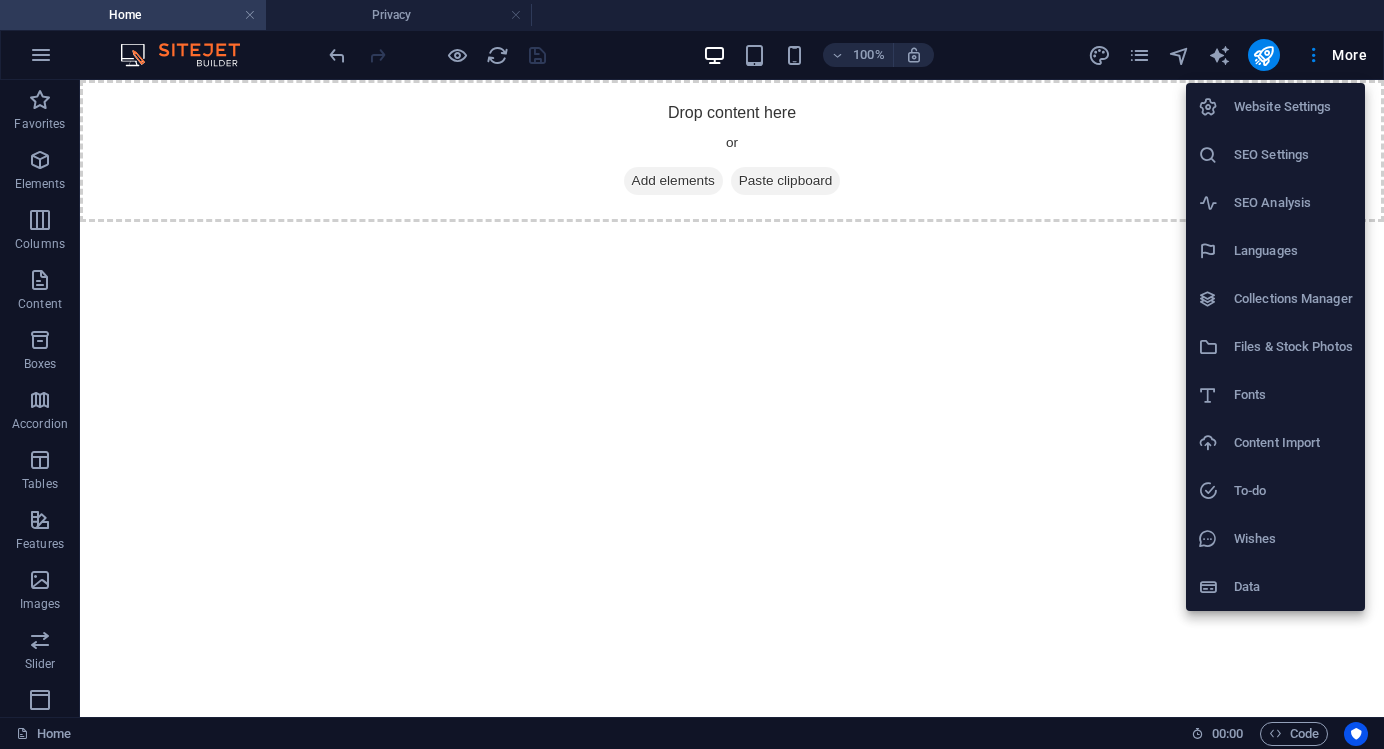 click on "Data" at bounding box center [1293, 587] 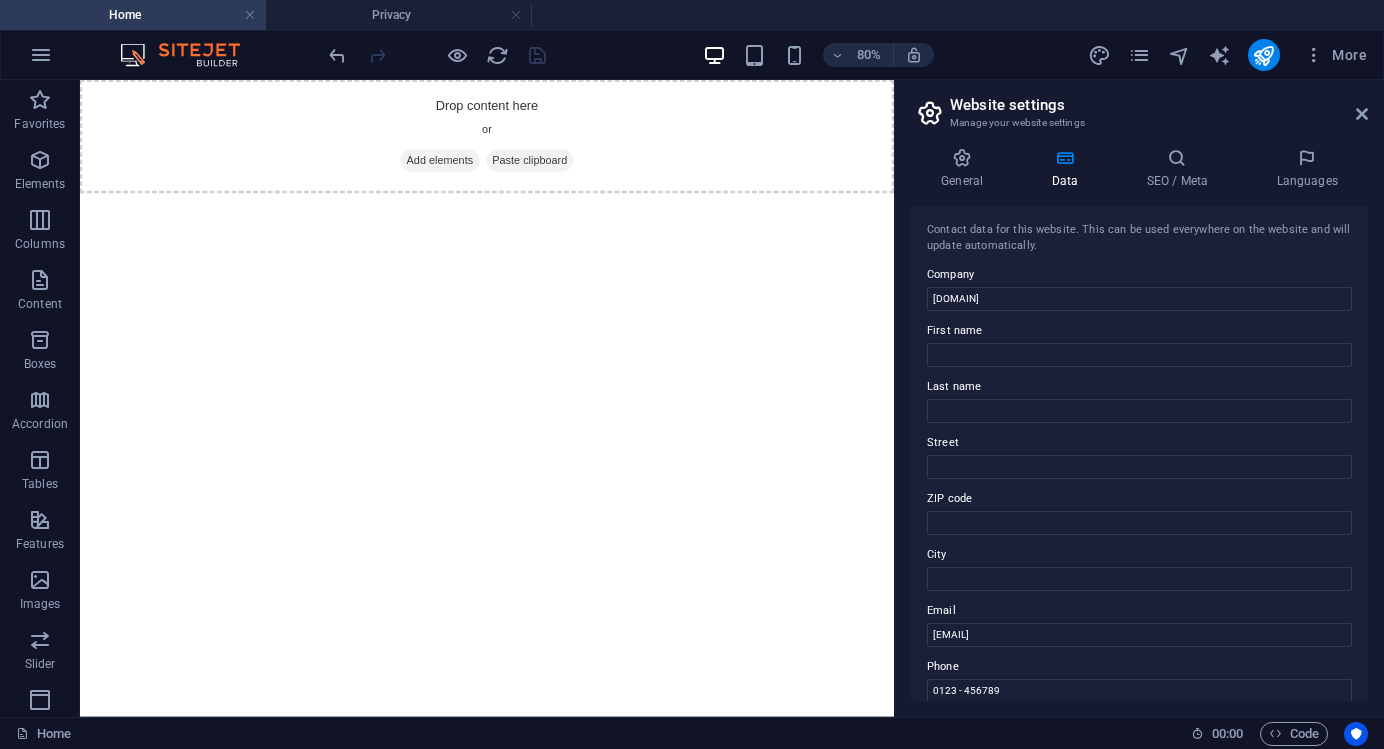 scroll, scrollTop: 0, scrollLeft: 0, axis: both 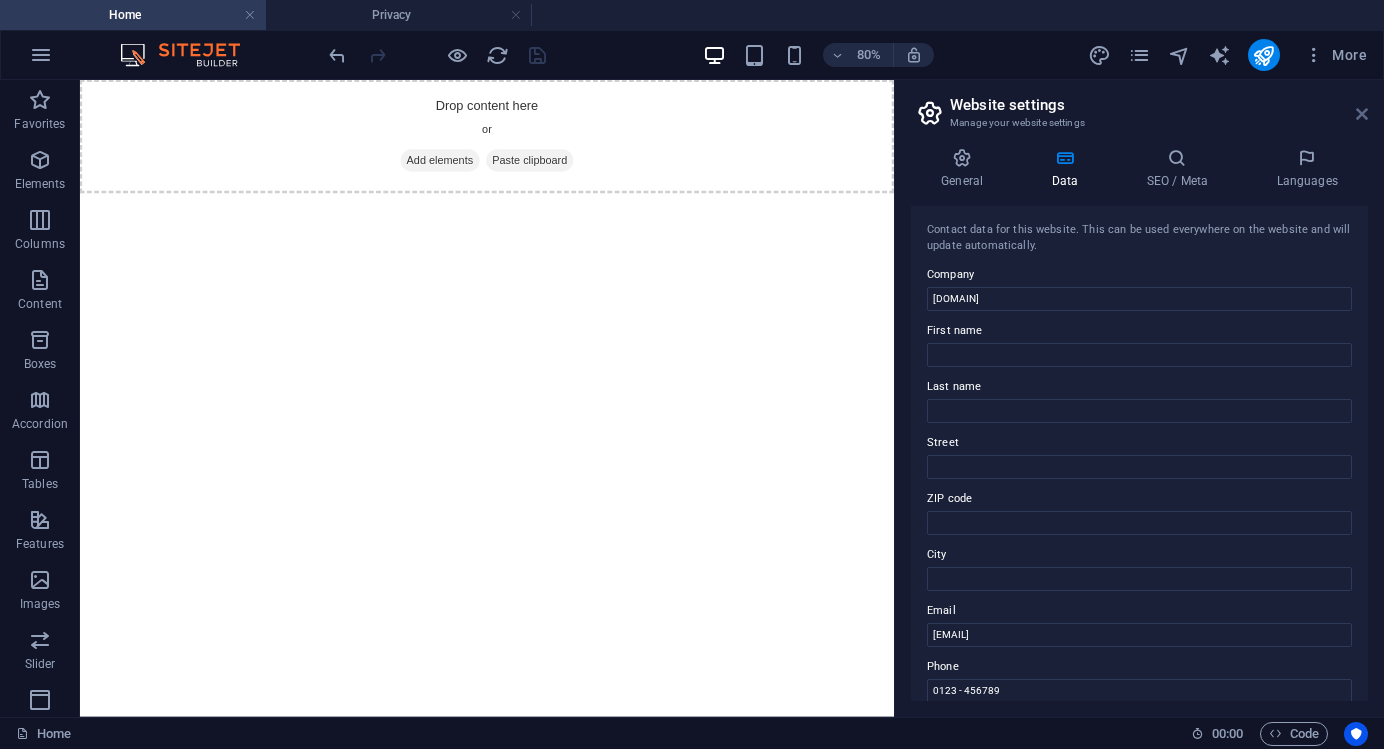 click at bounding box center (1362, 114) 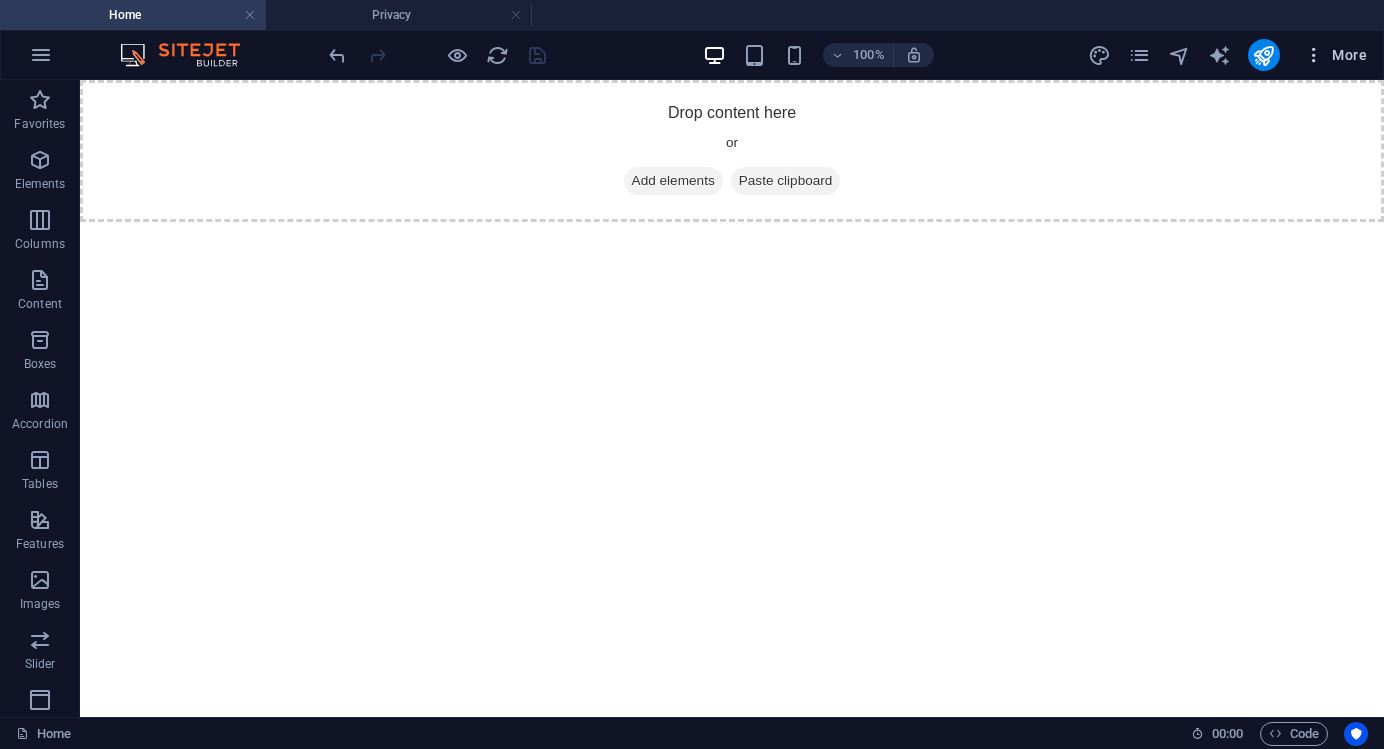 click on "More" at bounding box center [1335, 55] 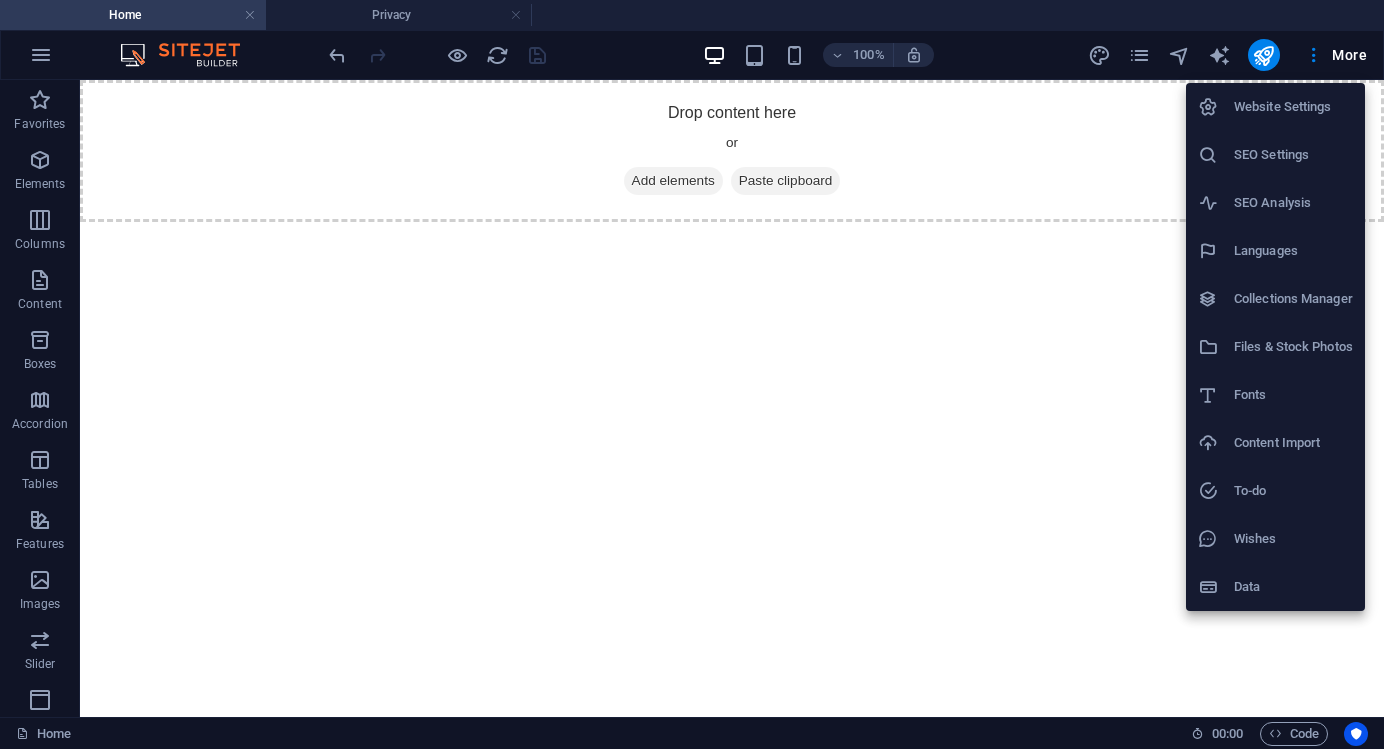 click on "Files & Stock Photos" at bounding box center (1293, 347) 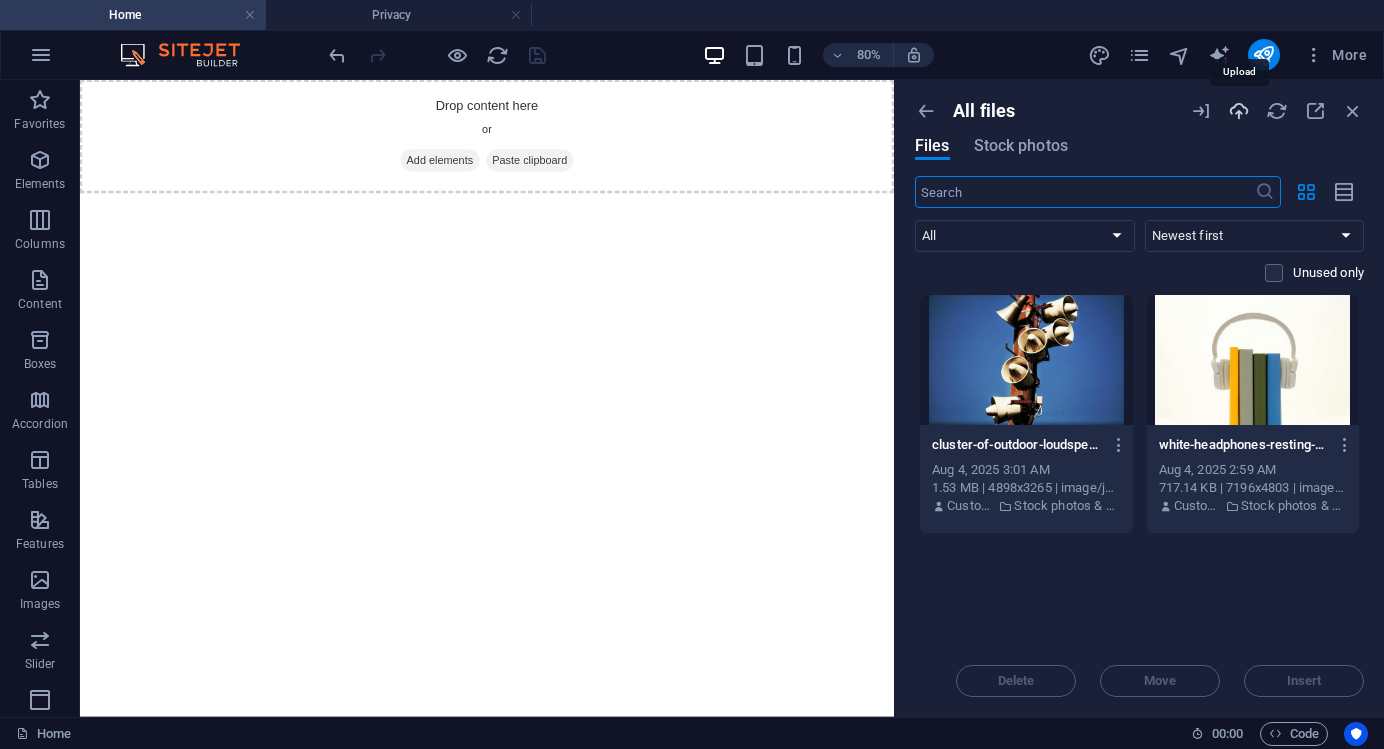click at bounding box center [1239, 111] 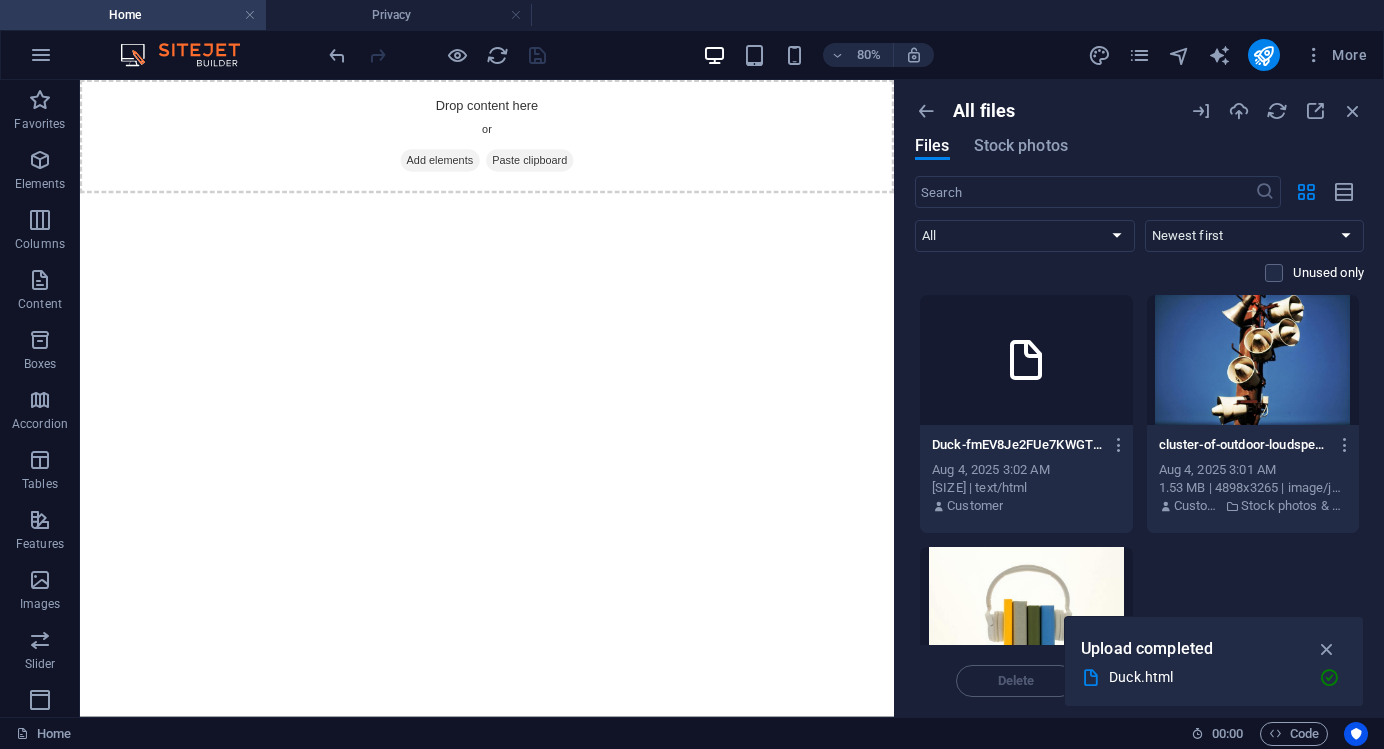 click on "Duck-fmEV8Je2FUe7KWGT6R0W5w.html Duck-fmEV8Je2FUe7KWGT6R0W5w.html [DATE] [TIME] [SIZE] | text/html Customer cluster-of-outdoor-loudspeakers-mounted-on-a-pole-with-clear-blue-sky-in-the-background-f7Qa8cedj_X_0YkQnqOeTA.jpeg cluster-of-outdoor-loudspeakers-mounted-on-a-pole-with-clear-blue-sky-in-the-background-f7Qa8cedj_X_0YkQnqOeTA.jpeg [DATE] [TIME] [SIZE] | image/jpeg Customer Stock photos & videos white-headphones-resting-on-colorful-books-symbolizing-modern-audio-technology-Gg0FKS_7-6hiKj-fhdnkiQ.jpeg white-headphones-resting-on-colorful-books-symbolizing-modern-audio-technology-Gg0FKS_7-6hiKj-fhdnkiQ.jpeg [DATE] [TIME] [SIZE] | image/jpeg Customer Stock photos & videos" at bounding box center (1139, 540) 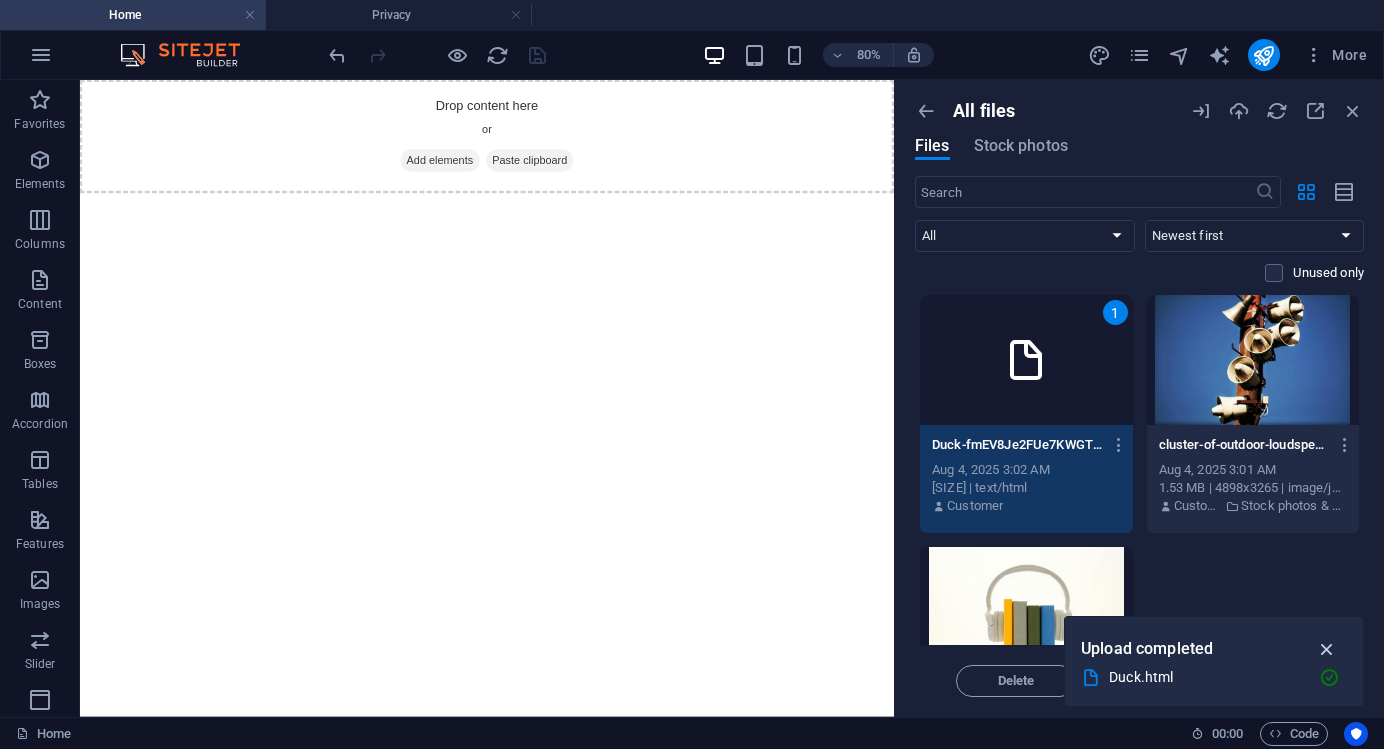 click at bounding box center (1327, 649) 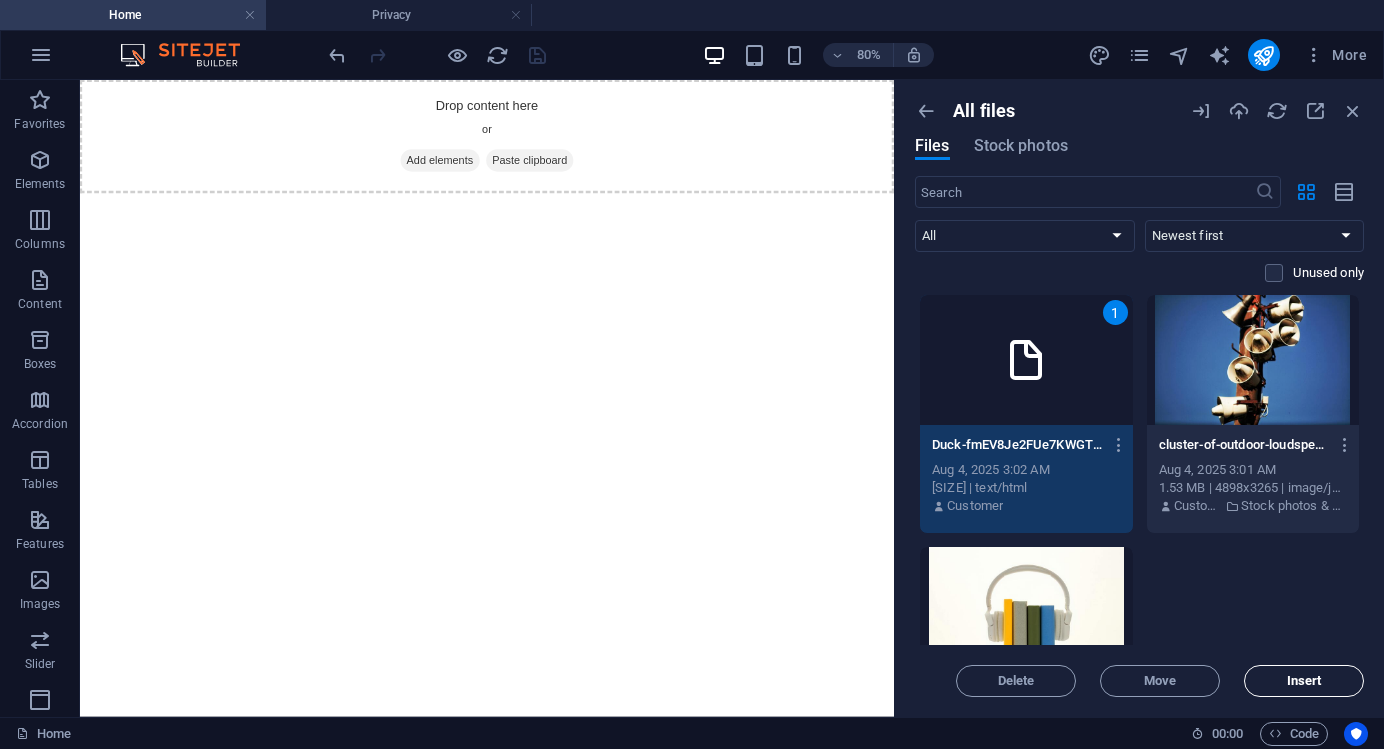 click on "Insert" at bounding box center (1304, 681) 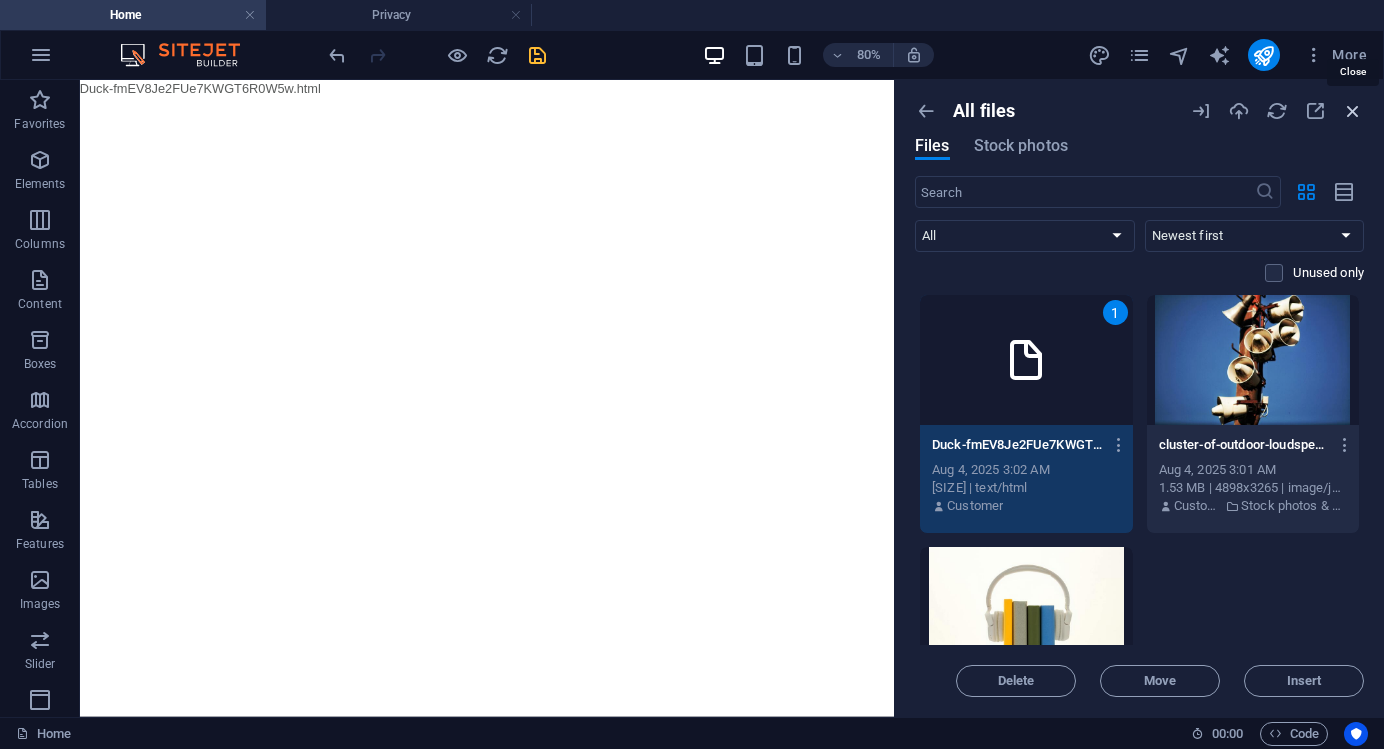 click at bounding box center (1353, 111) 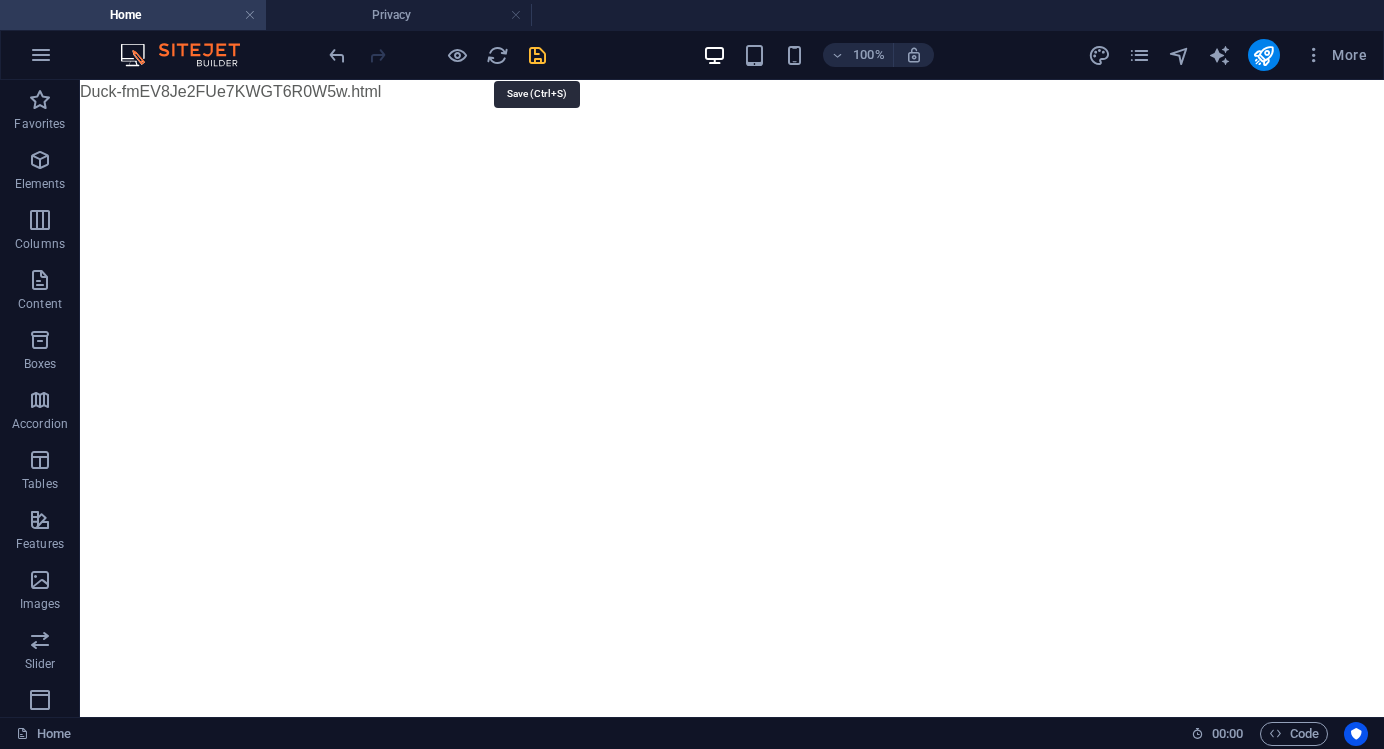 click at bounding box center [537, 55] 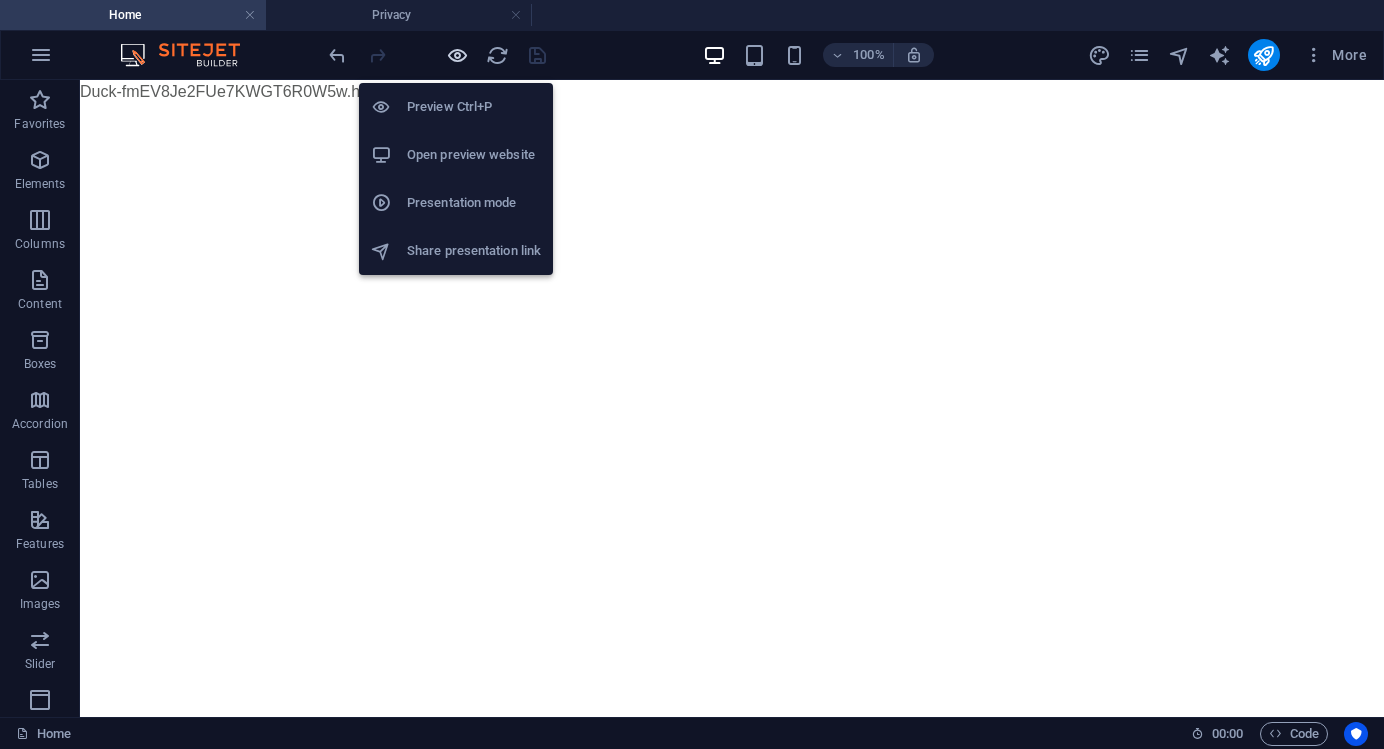 click at bounding box center (457, 55) 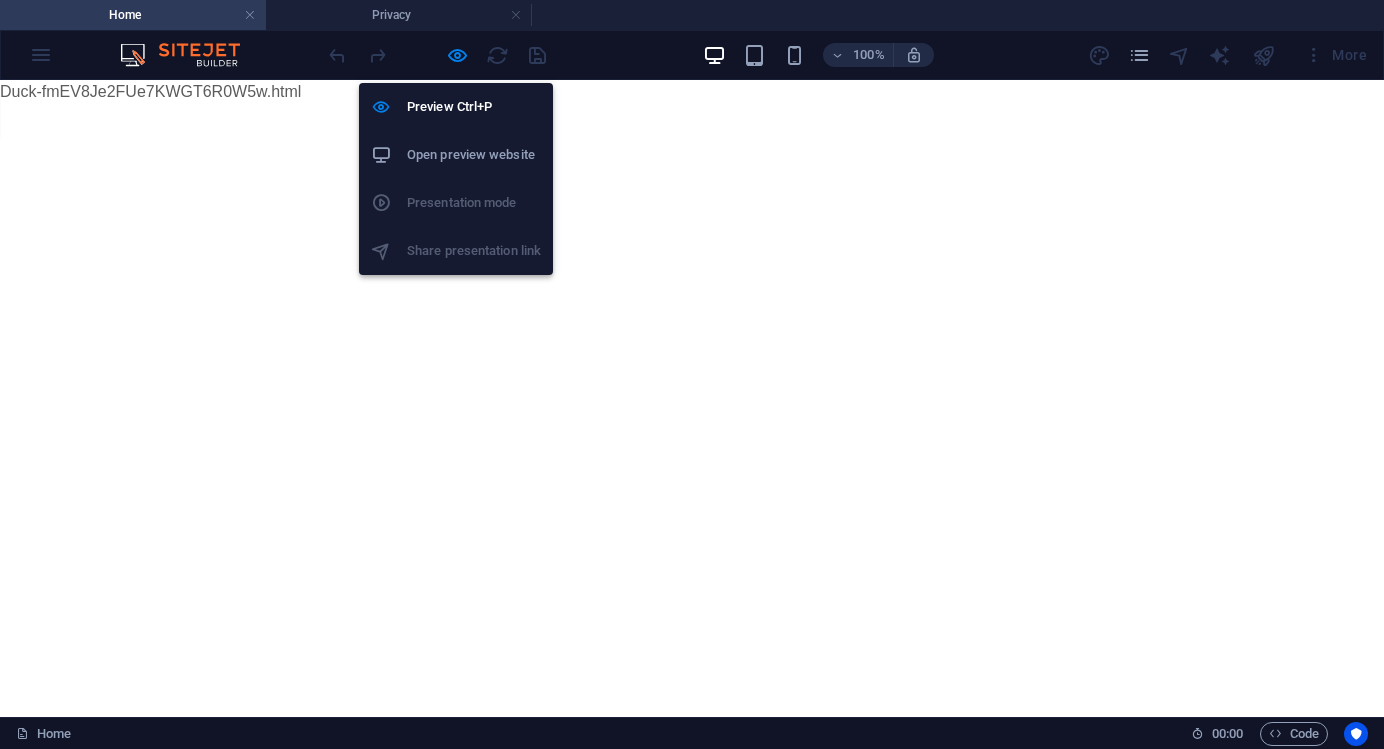 click on "Open preview website" at bounding box center [474, 155] 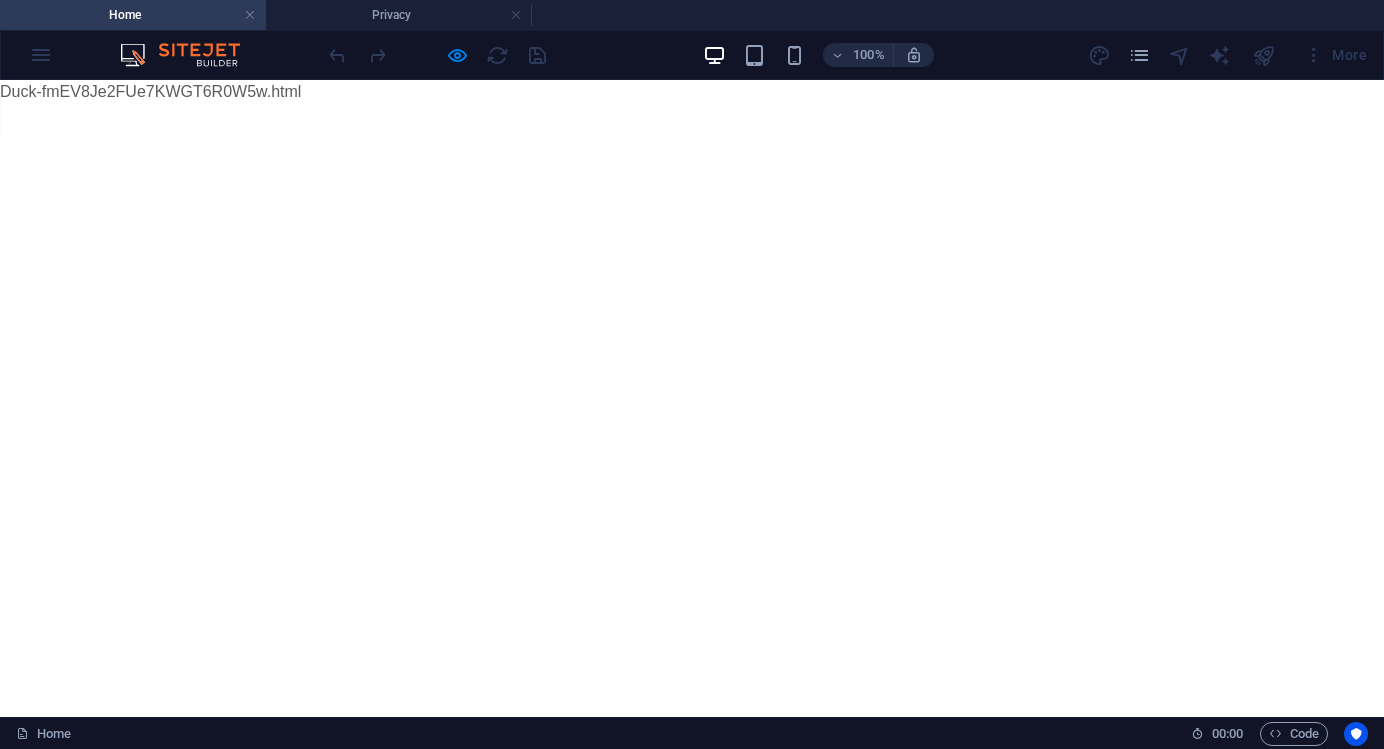 click on "Duck-fmEV8Je2FUe7KWGT6R0W5w.html [SIZE]" at bounding box center (692, 92) 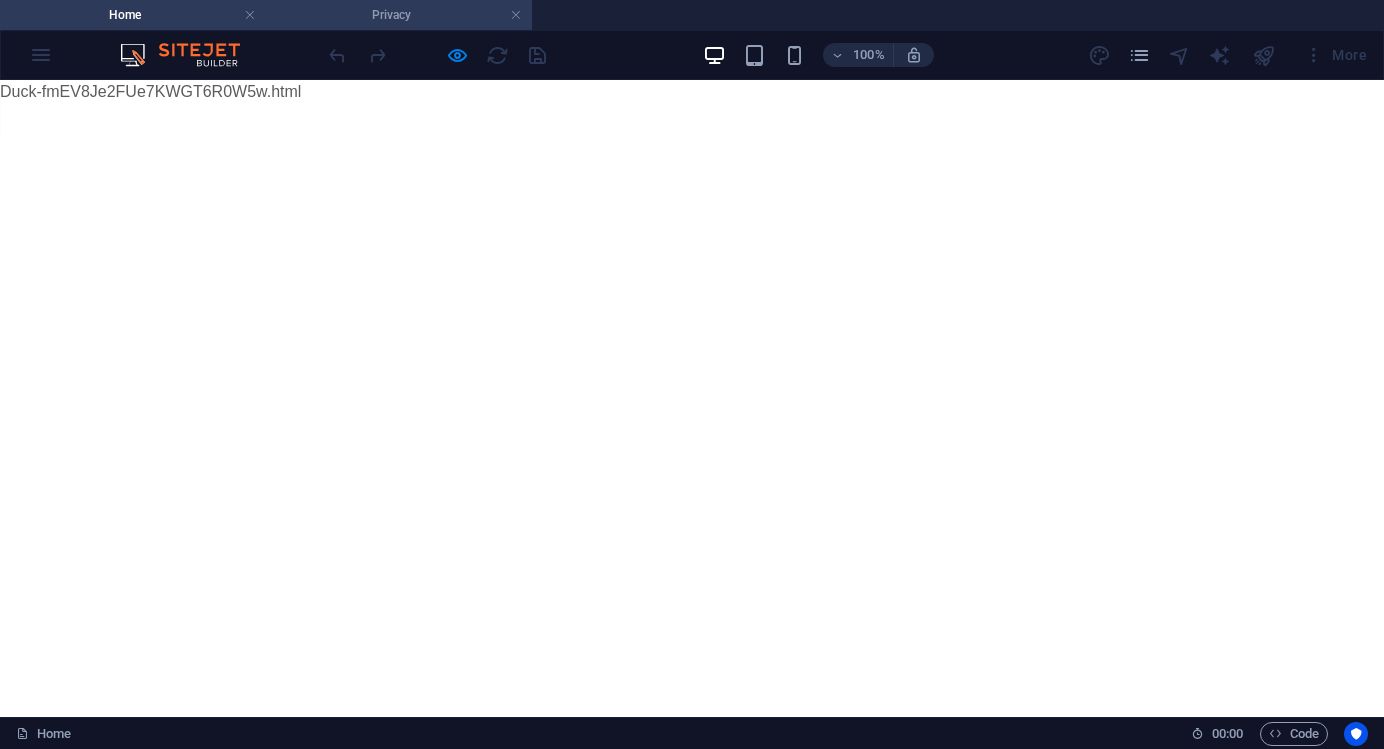click on "Privacy" at bounding box center [399, 15] 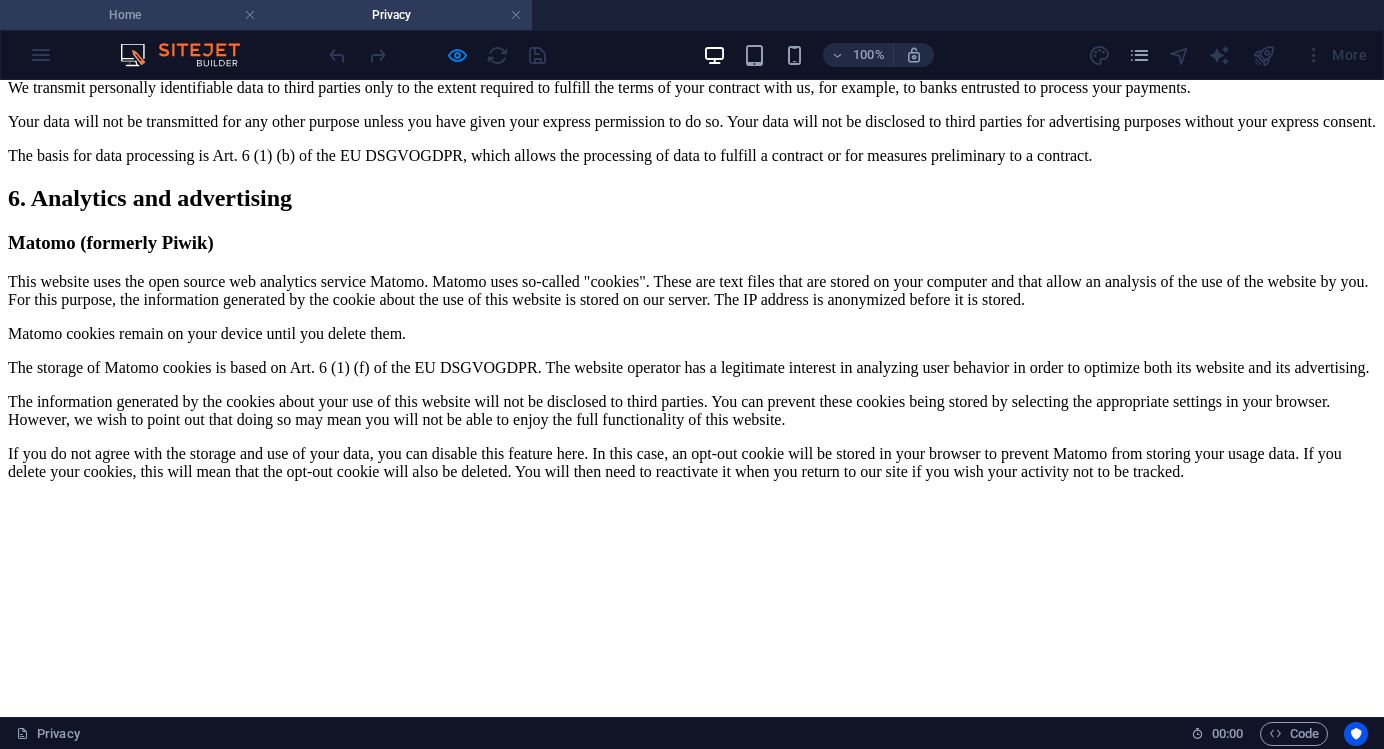 click on "Home" at bounding box center [133, 15] 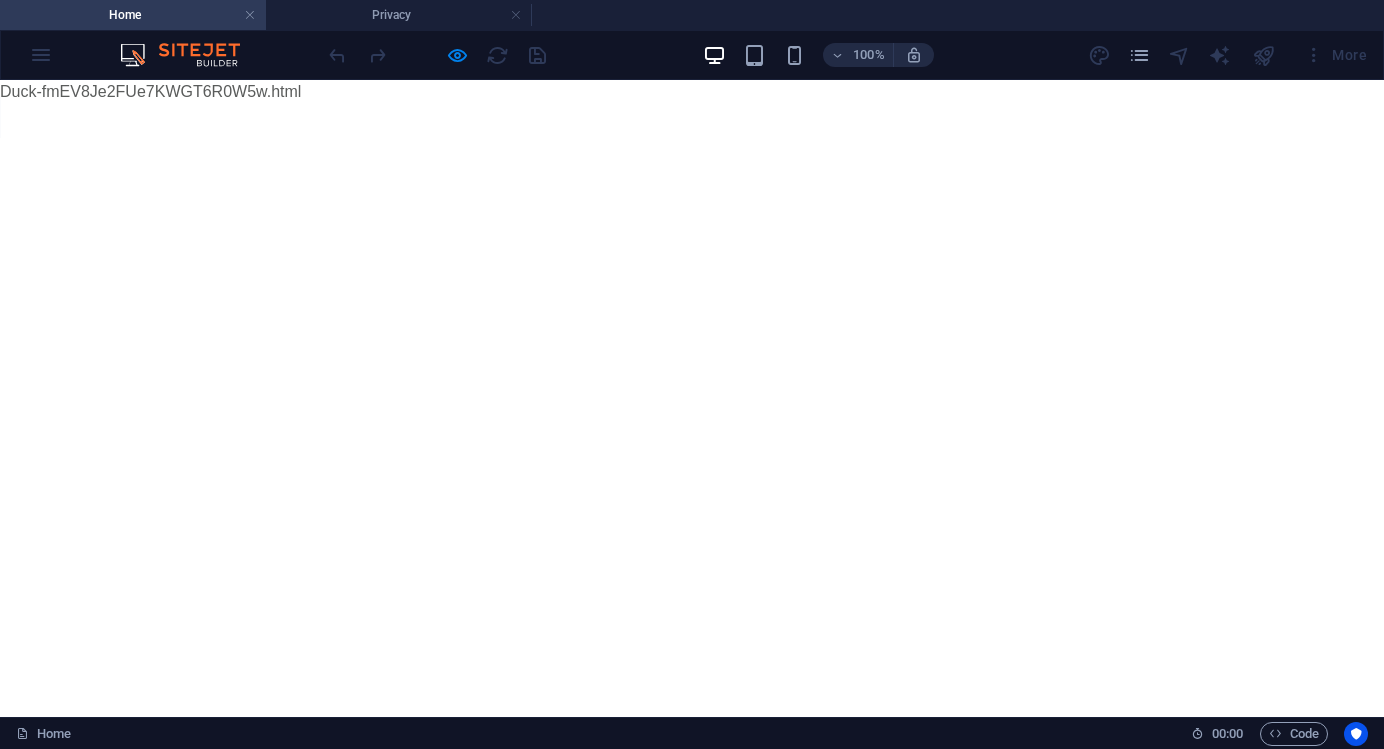 click on "Duck-fmEV8Je2FUe7KWGT6R0W5w.html [SIZE]" at bounding box center [692, 92] 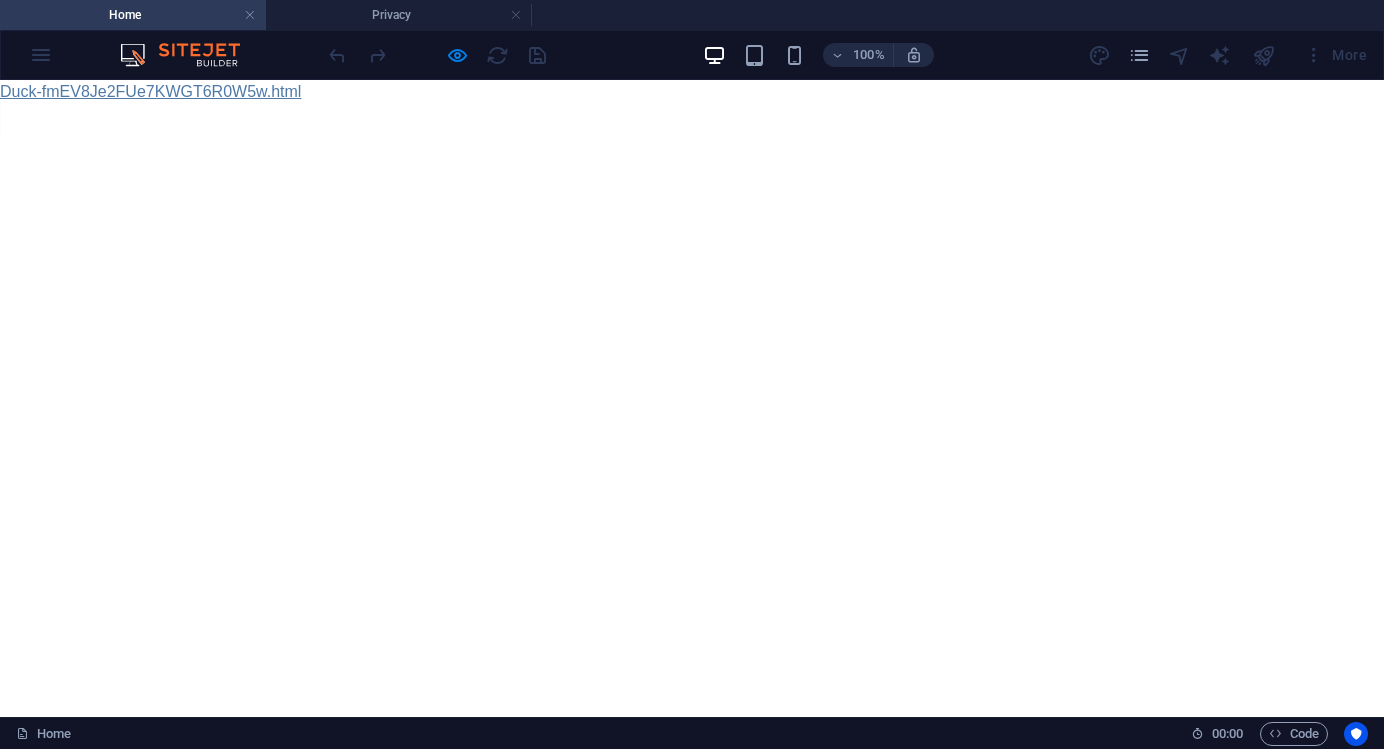 click on "Duck-fmEV8Je2FUe7KWGT6R0W5w.html" at bounding box center [150, 91] 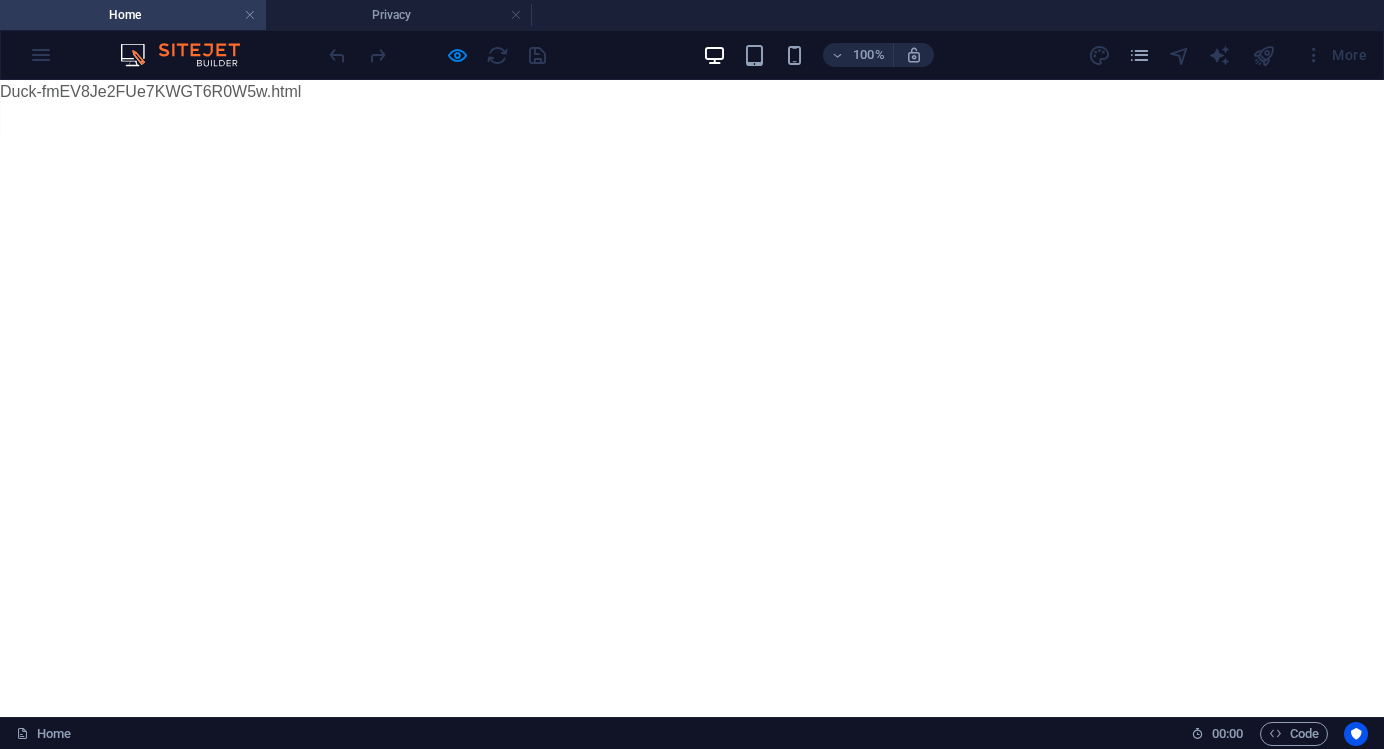 click at bounding box center [190, 55] 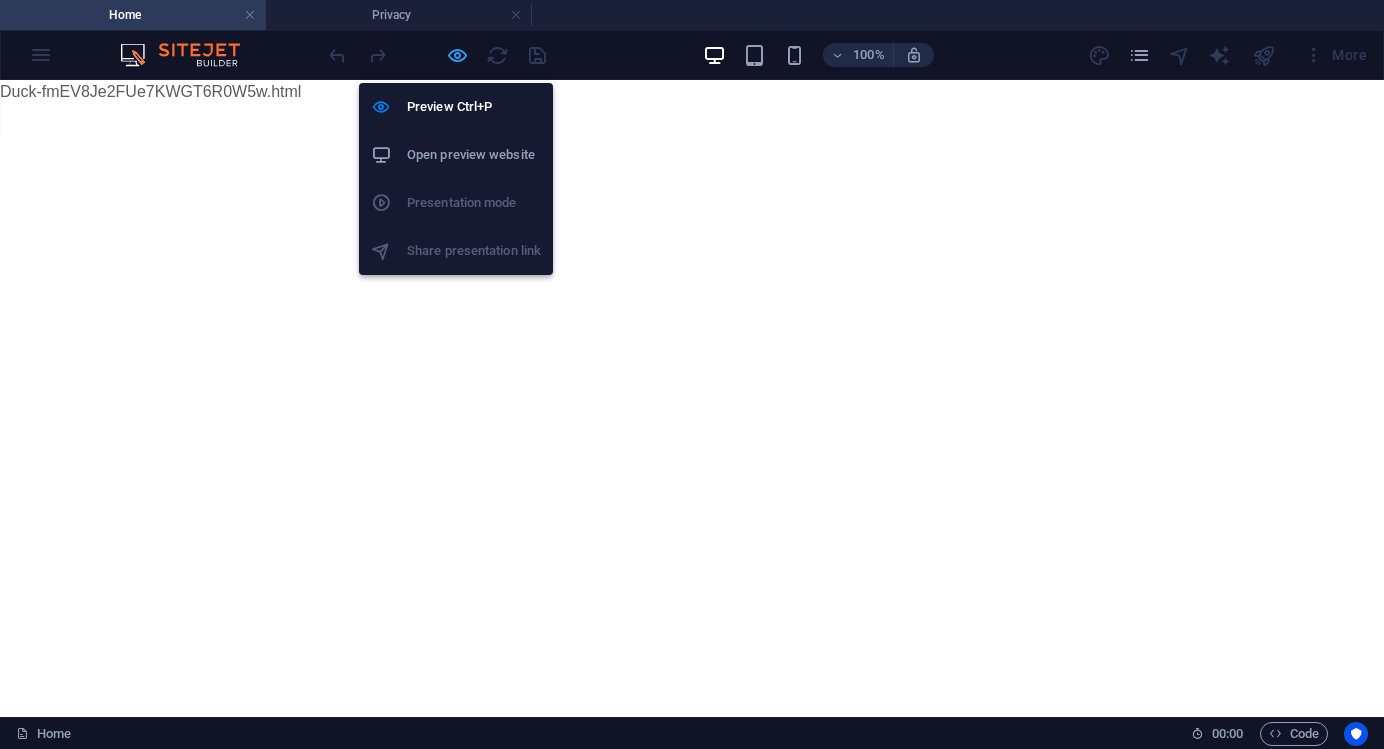 click at bounding box center [457, 55] 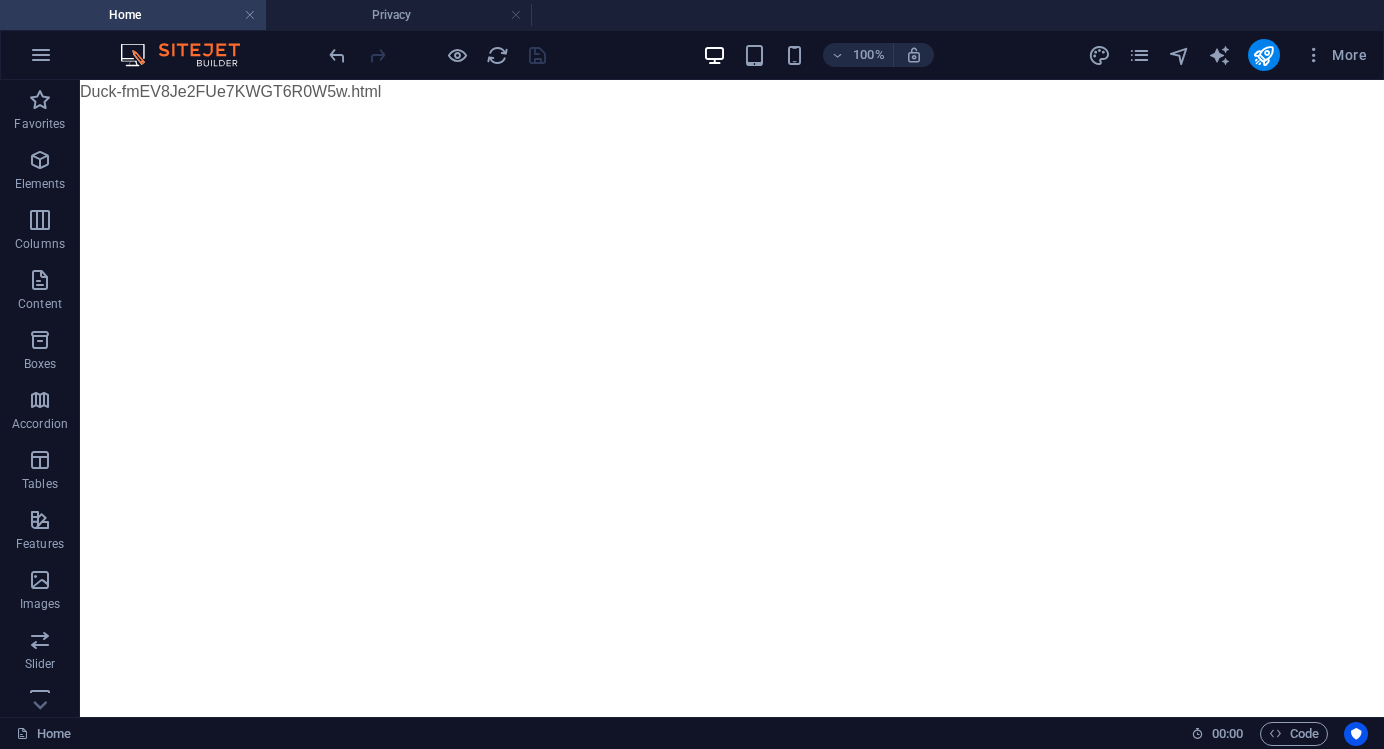 click on "Skip to main content
Duck-fmEV8Je2FUe7KWGT6R0W5w.html [SIZE]" at bounding box center (732, 92) 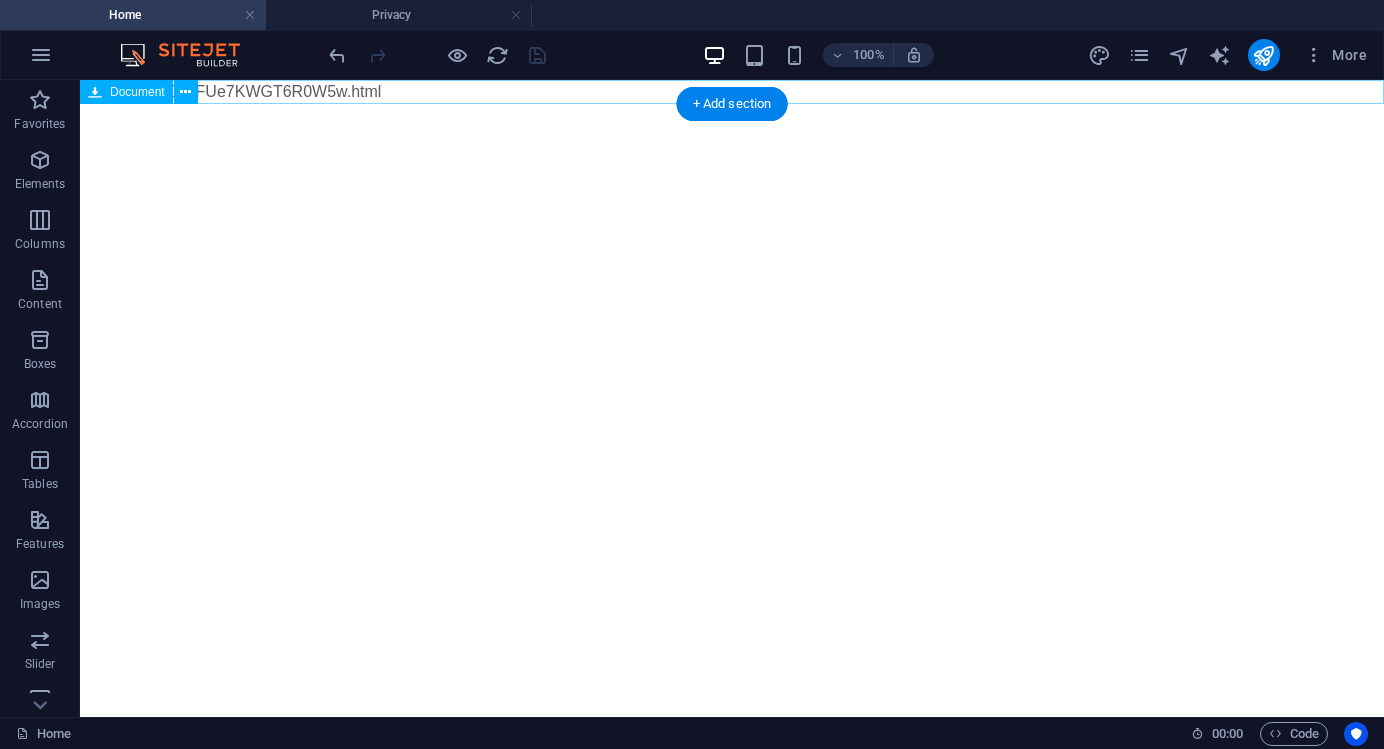 click on "Duck-fmEV8Je2FUe7KWGT6R0W5w.html [SIZE]" at bounding box center [732, 92] 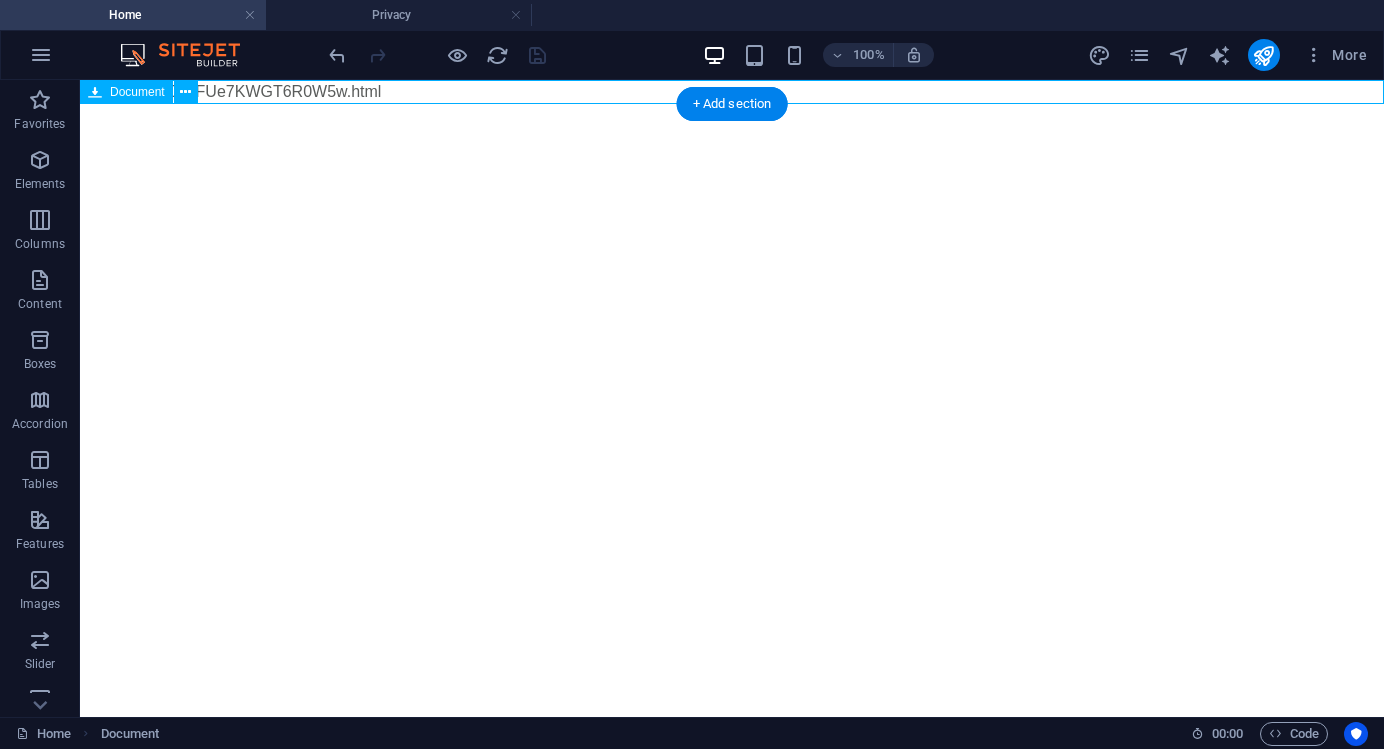 click on "Document" at bounding box center [137, 92] 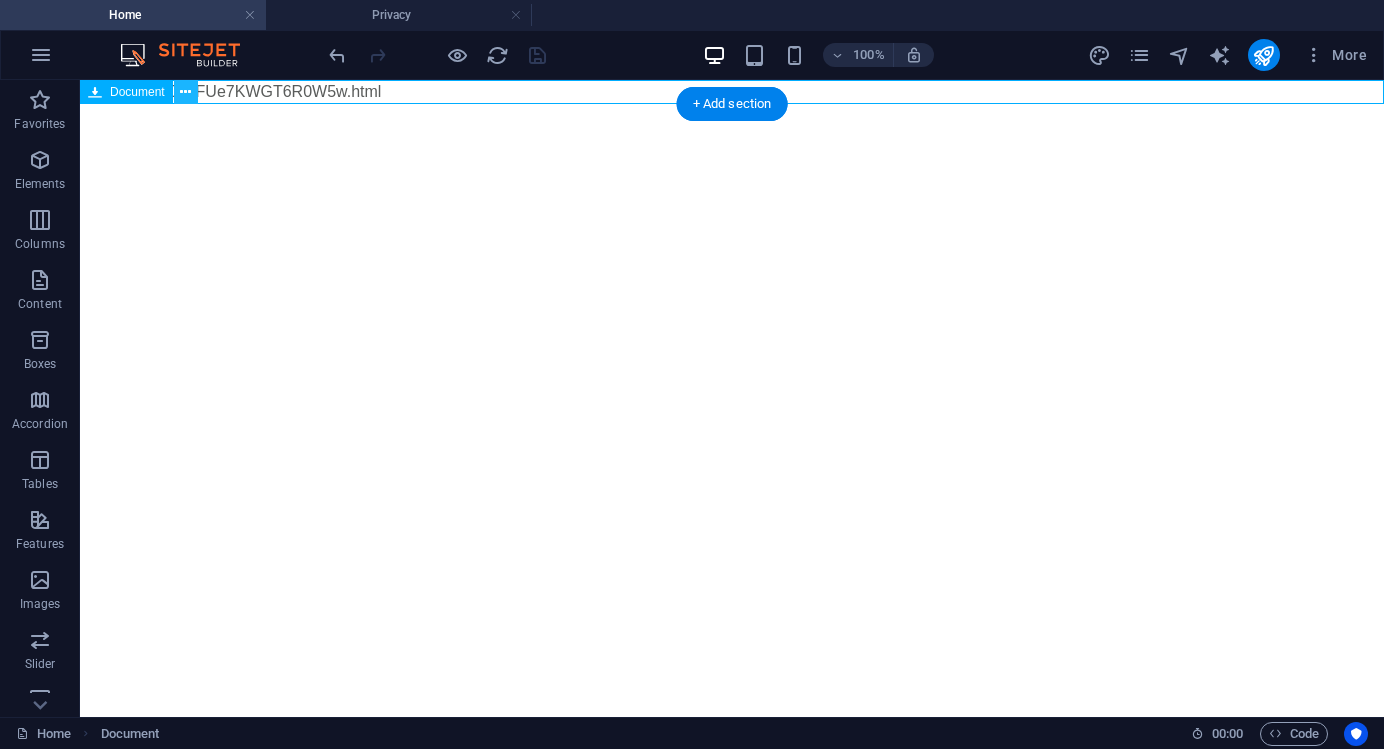click at bounding box center [185, 92] 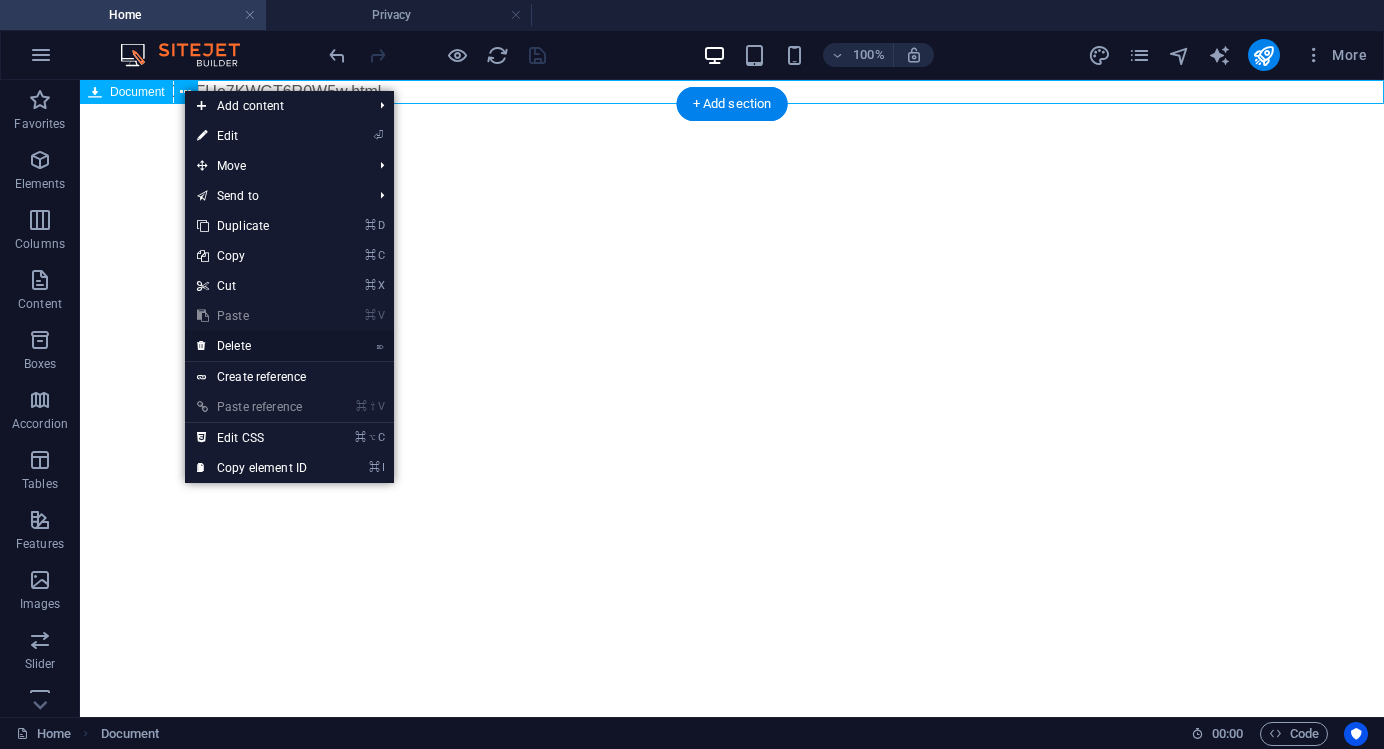 click on "⌦  Delete" at bounding box center (252, 346) 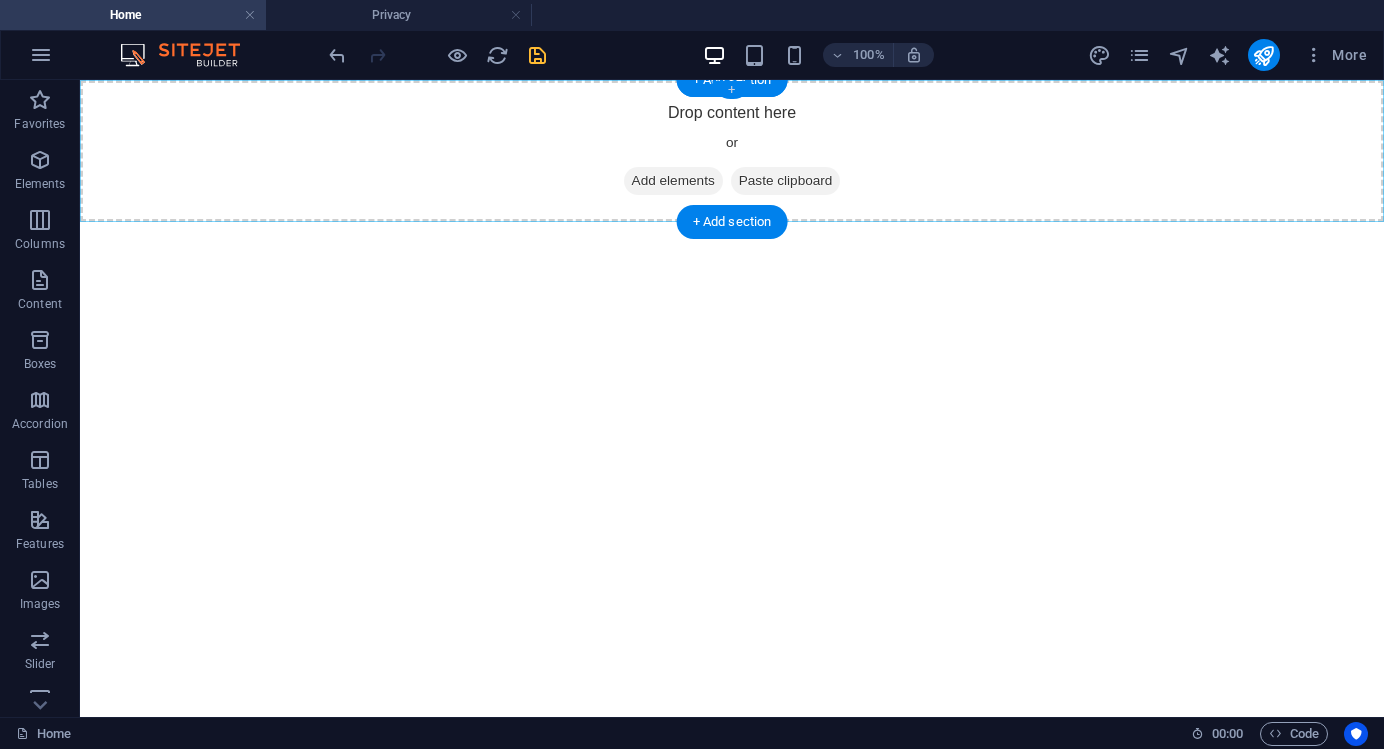 click on "+" at bounding box center [731, 90] 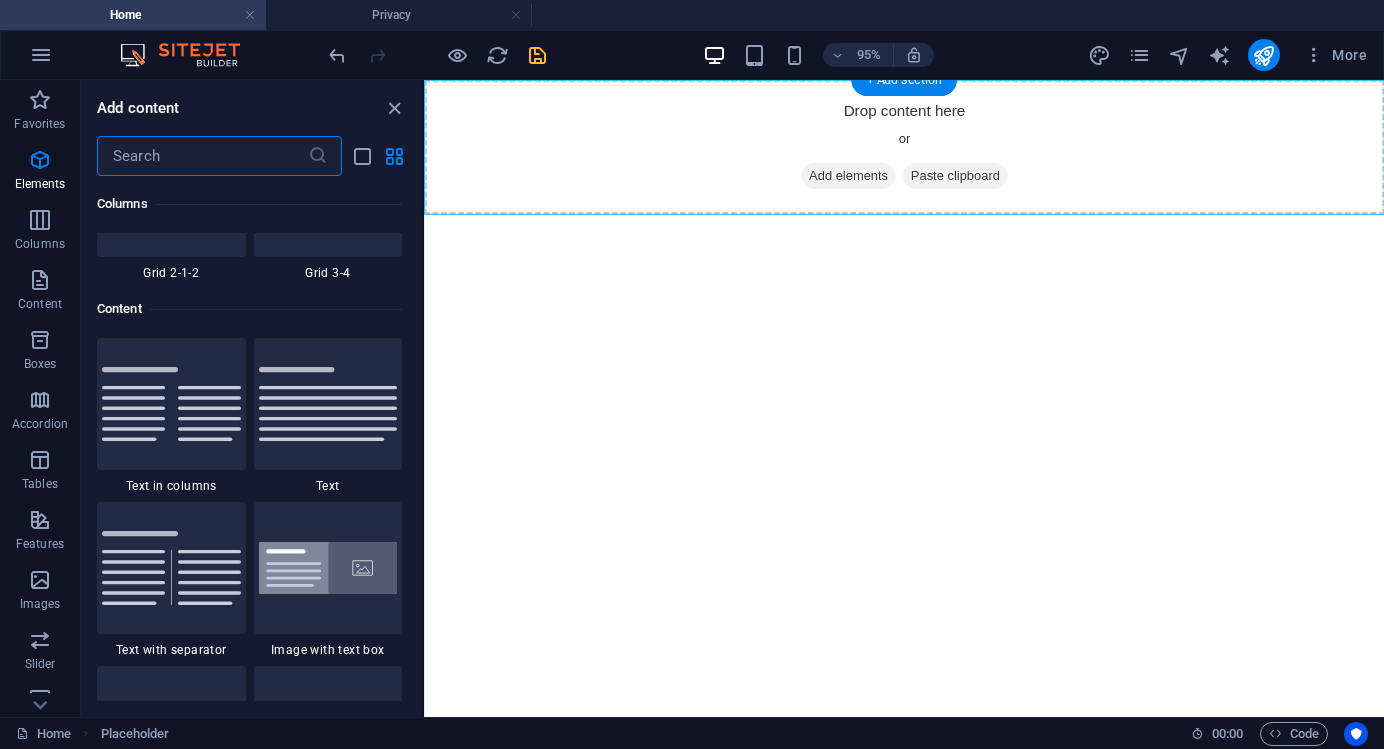 scroll, scrollTop: 3499, scrollLeft: 0, axis: vertical 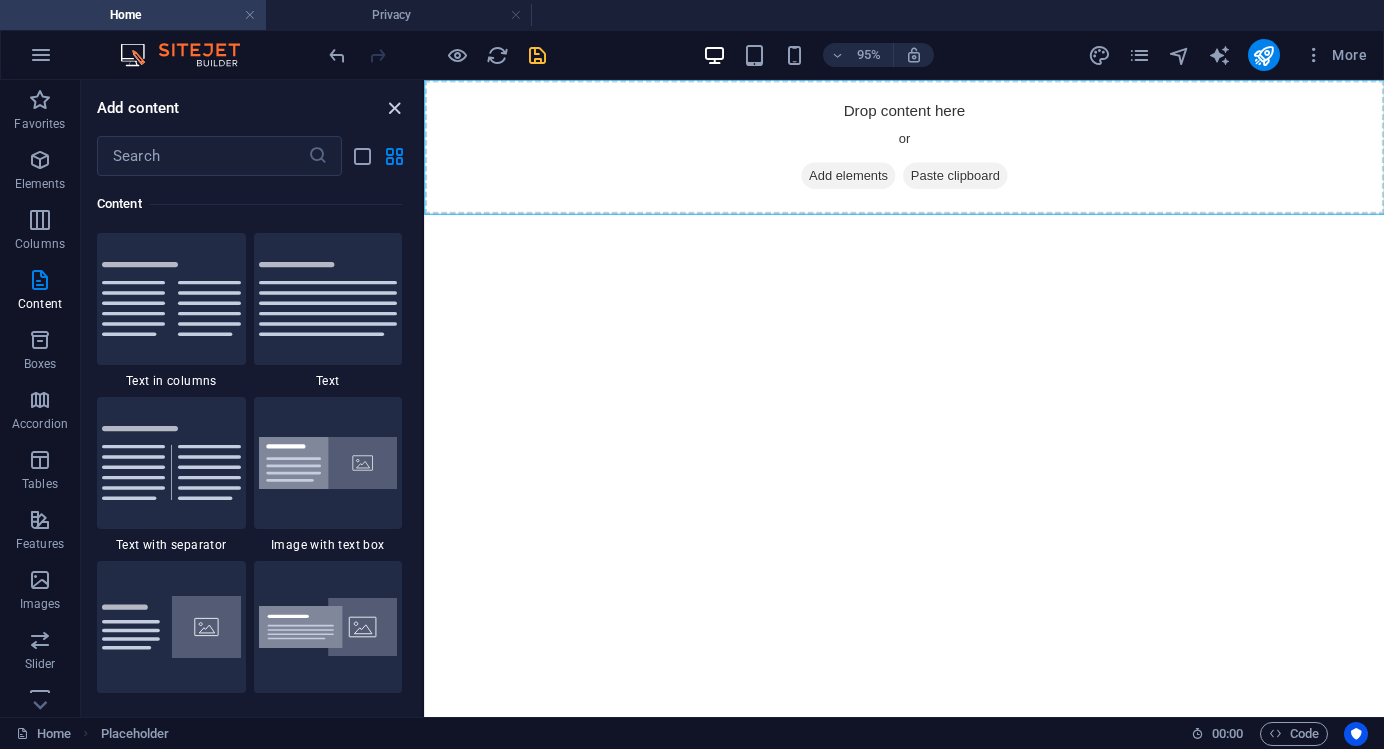 click at bounding box center [394, 108] 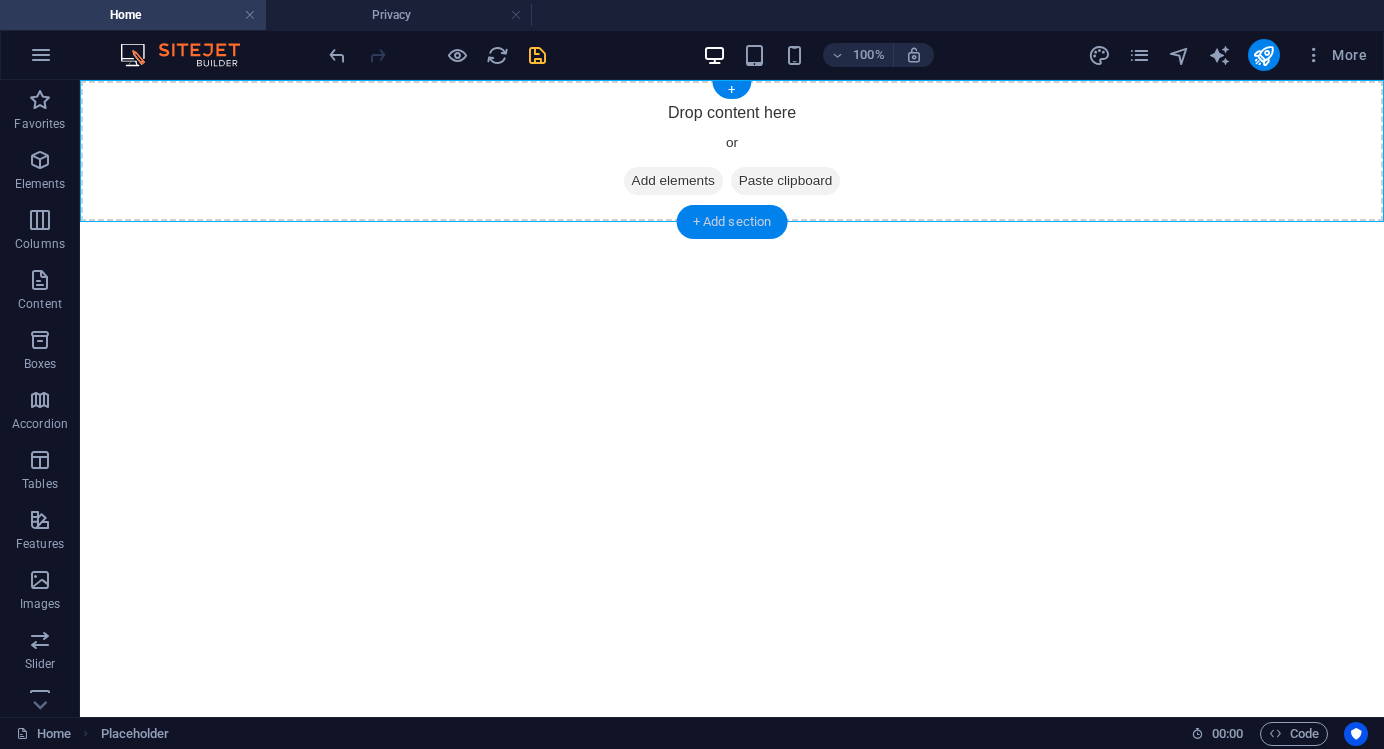 click on "+ Add section" at bounding box center (732, 222) 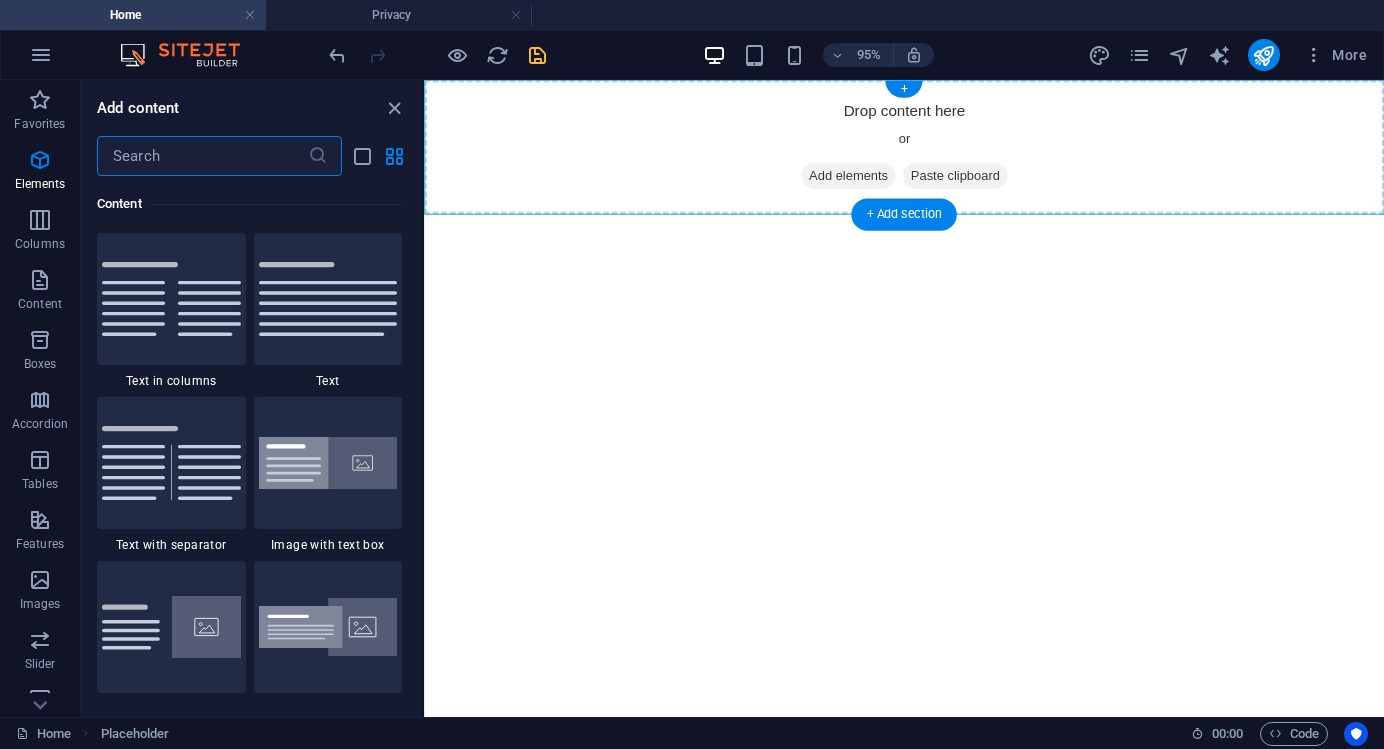 scroll, scrollTop: 3499, scrollLeft: 0, axis: vertical 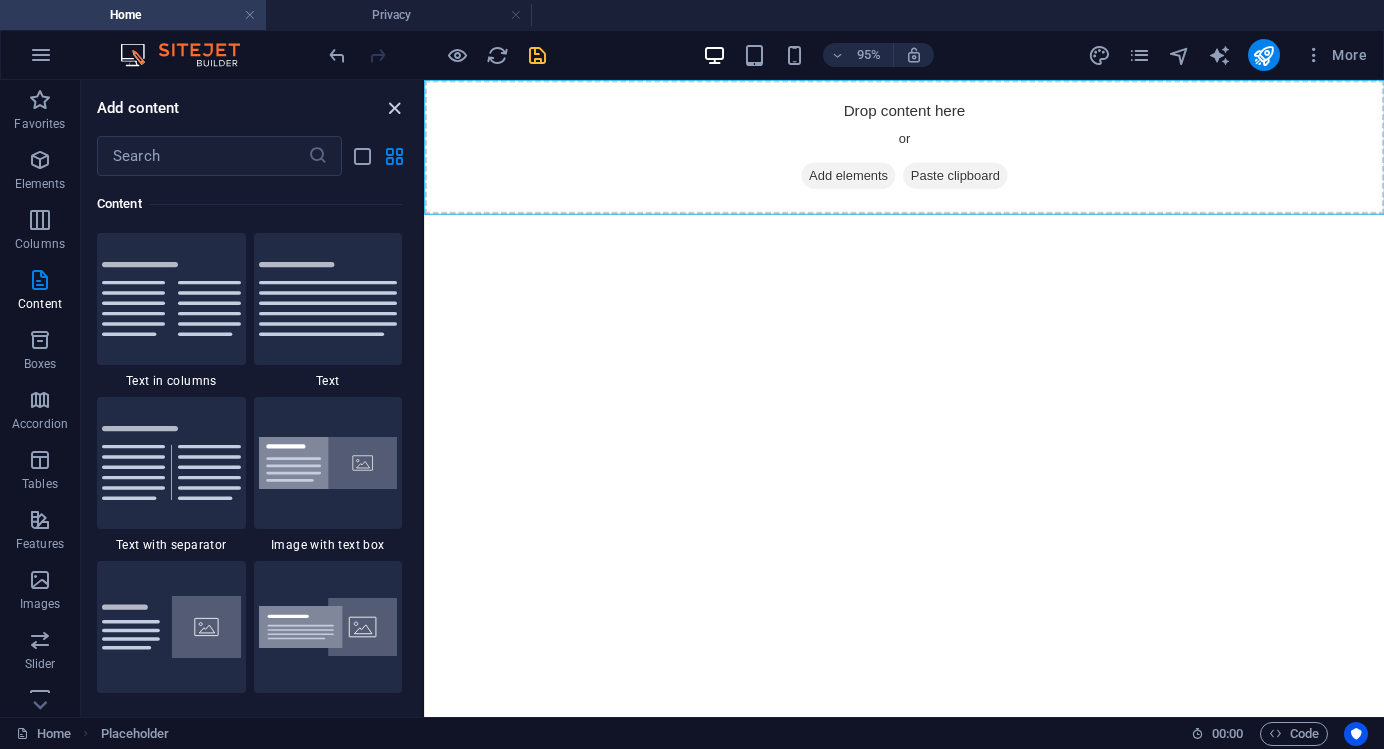 click at bounding box center [394, 108] 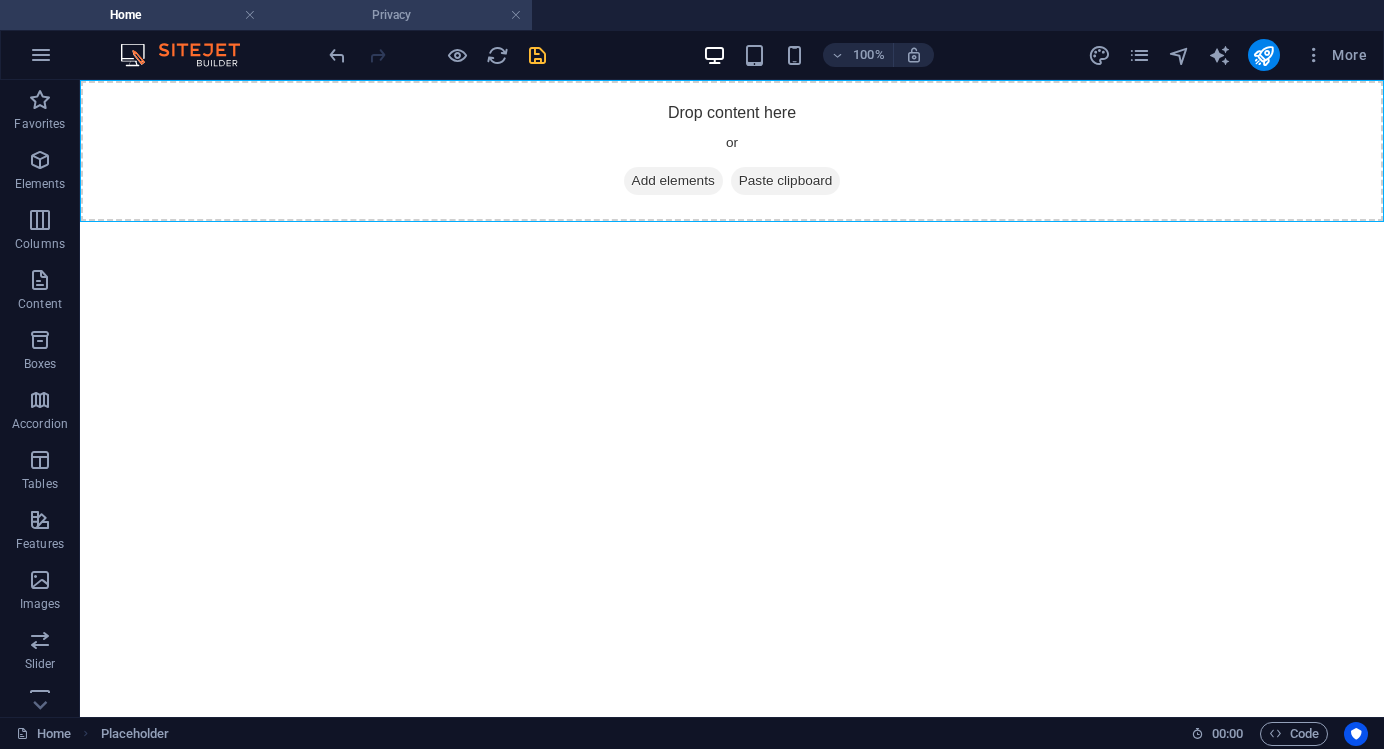 click on "Privacy" at bounding box center (399, 15) 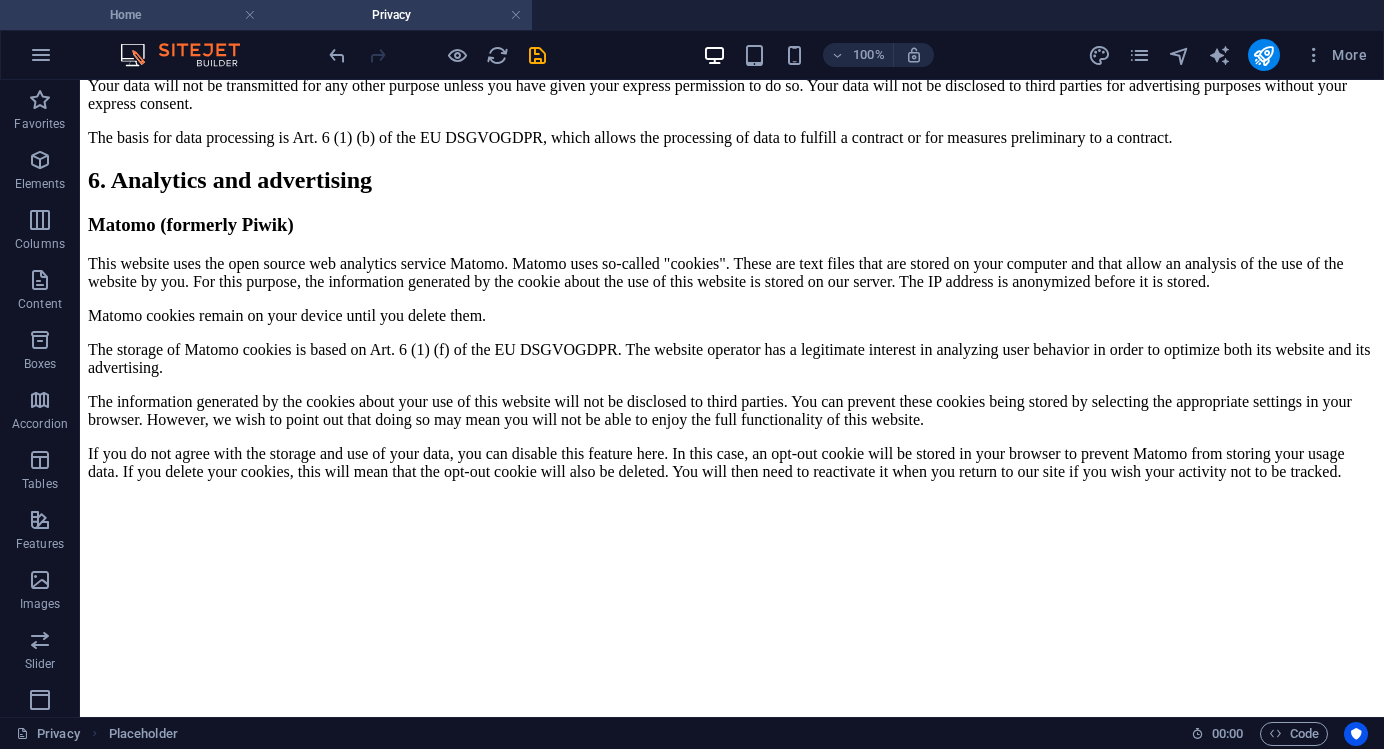 click on "Home" at bounding box center (133, 15) 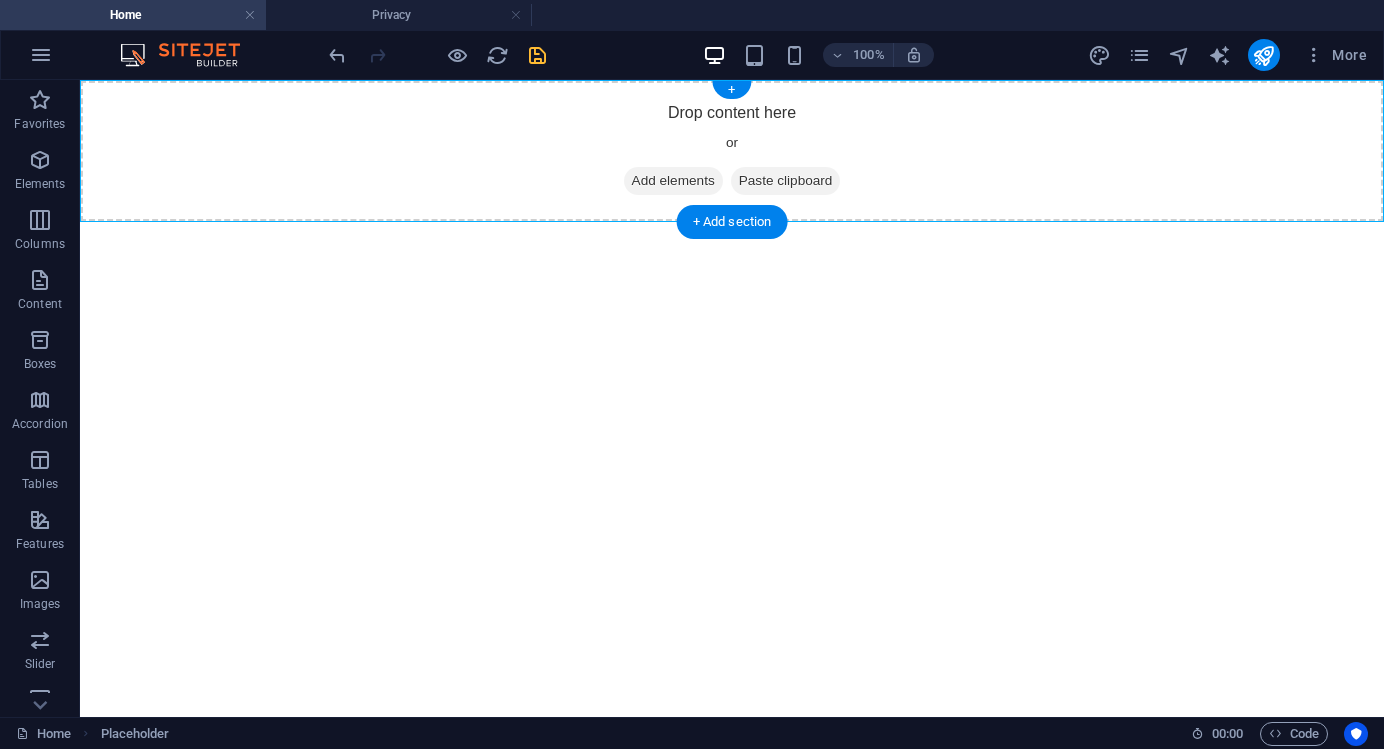 click on "Drop content here or  Add elements  Paste clipboard" at bounding box center (732, 151) 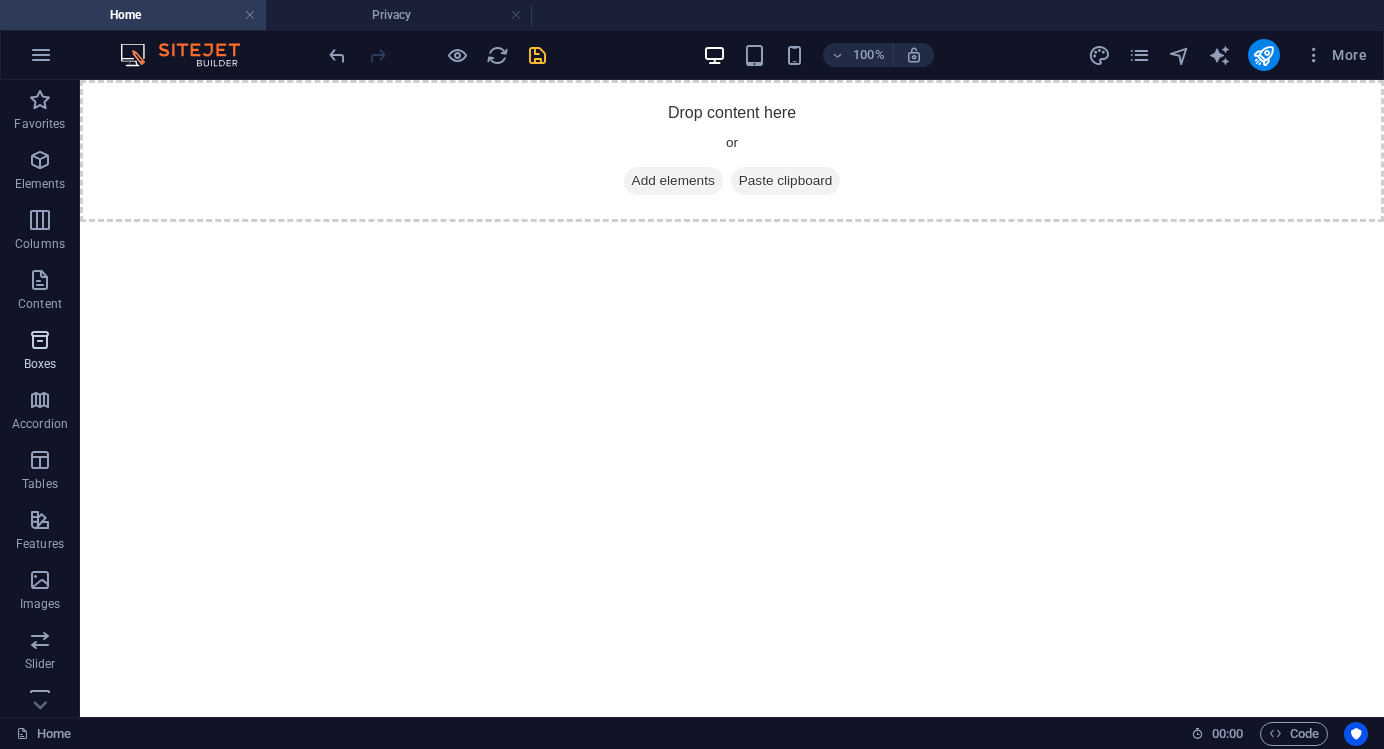 click on "Boxes" at bounding box center [40, 352] 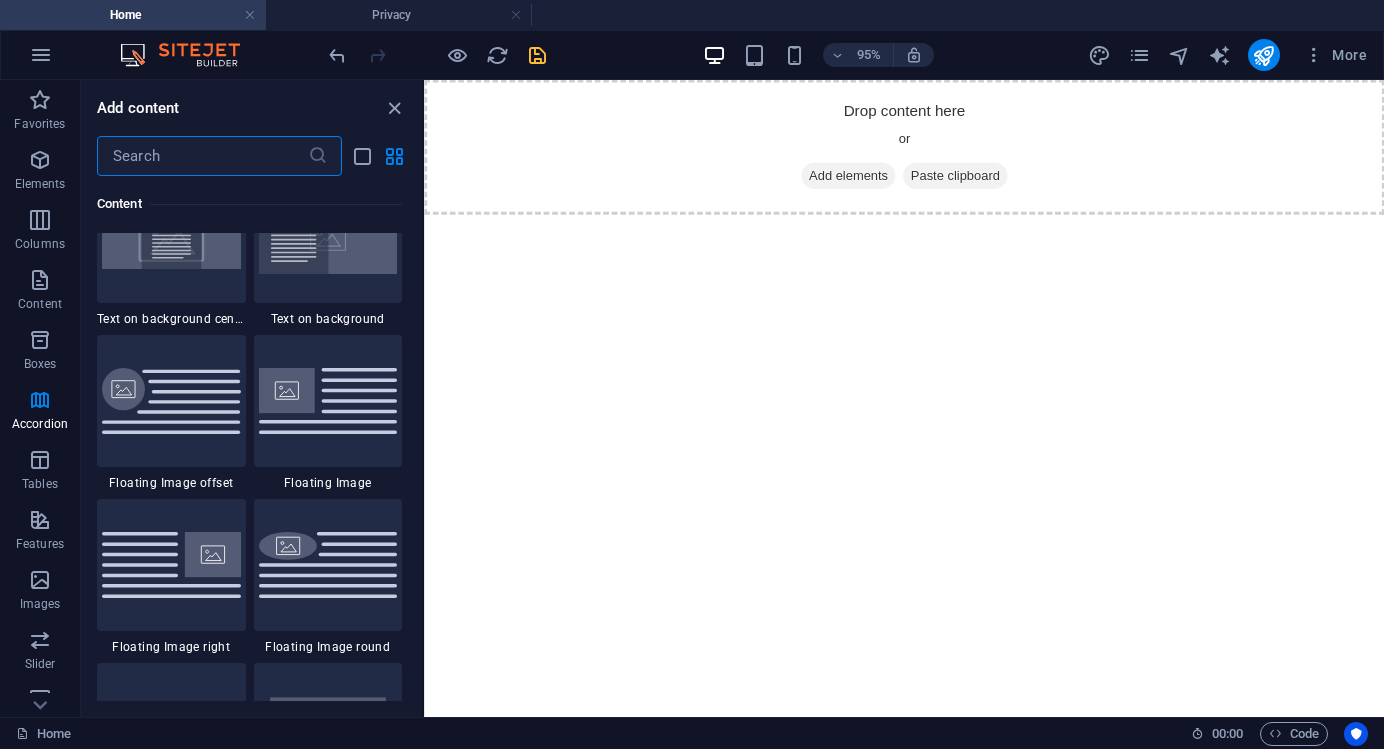 scroll, scrollTop: 3892, scrollLeft: 0, axis: vertical 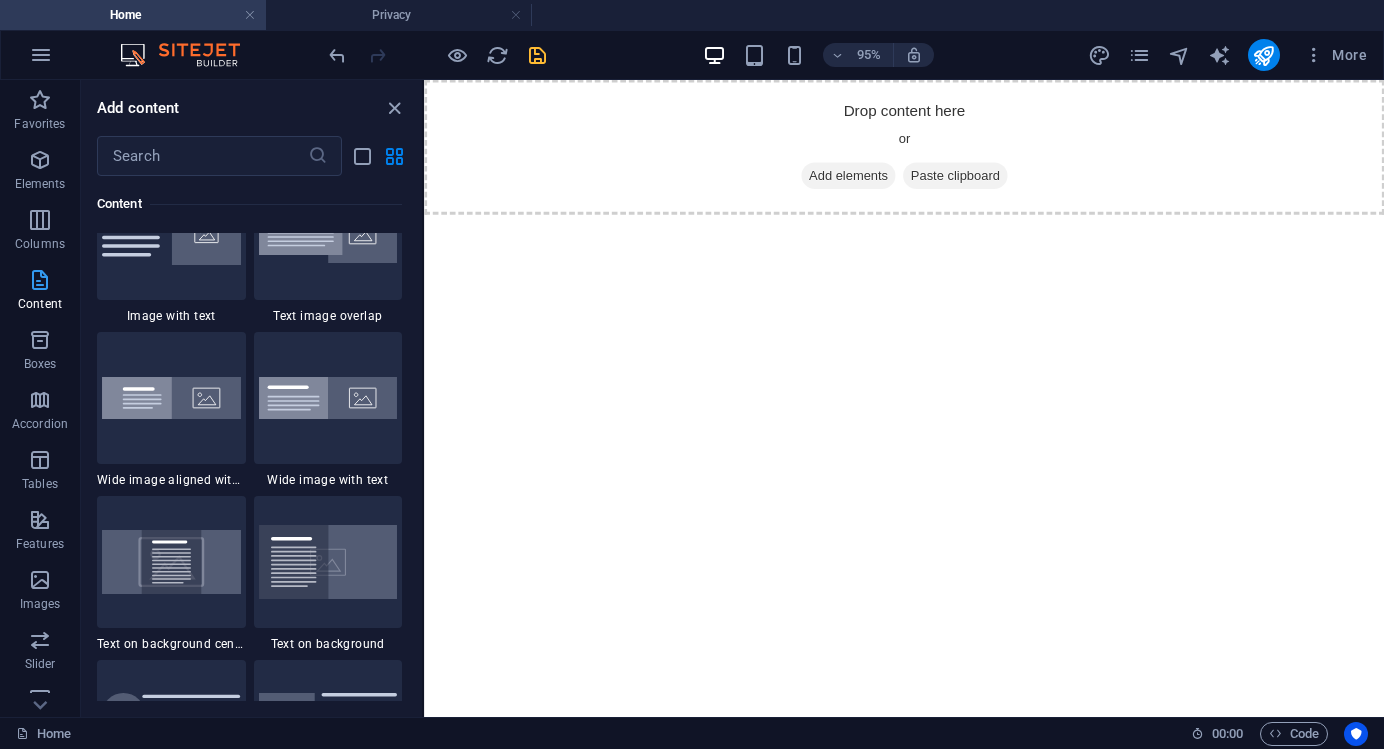 click at bounding box center [40, 280] 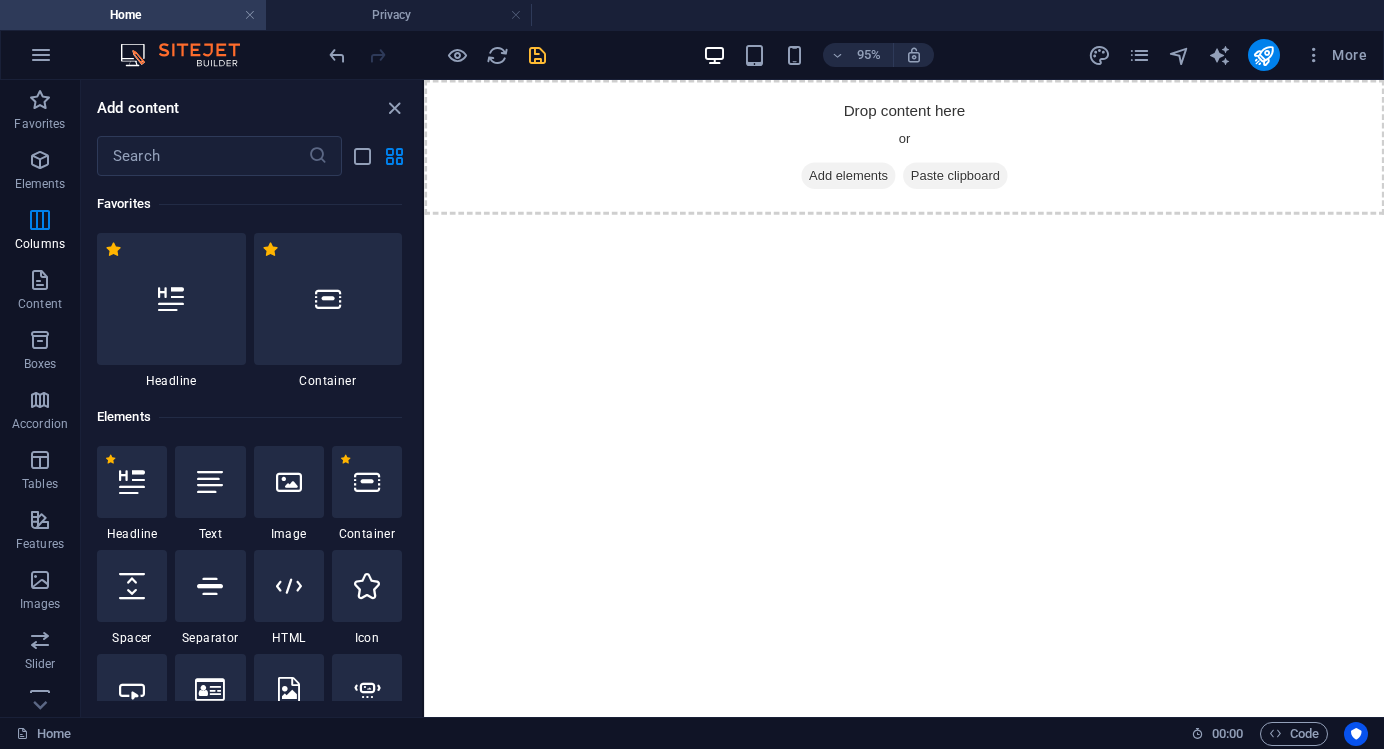 scroll, scrollTop: 0, scrollLeft: 0, axis: both 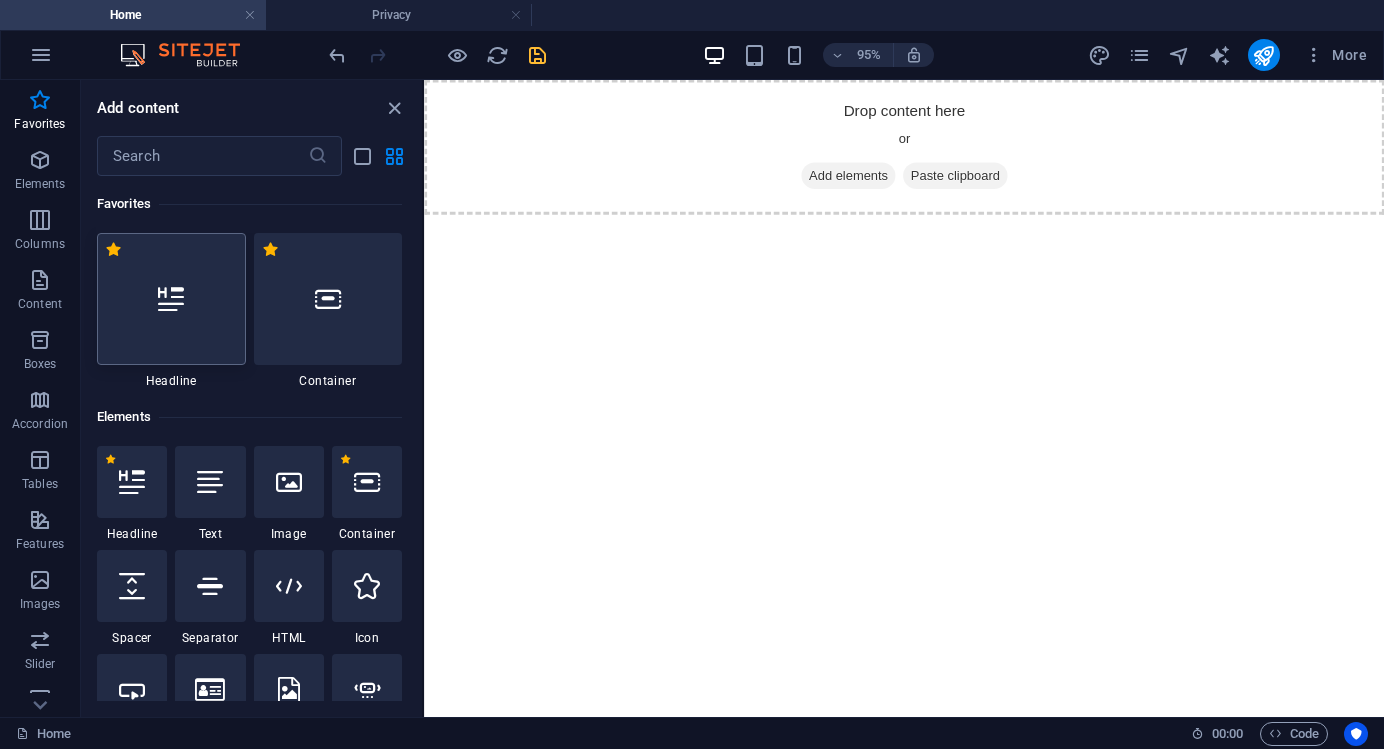 click at bounding box center (171, 299) 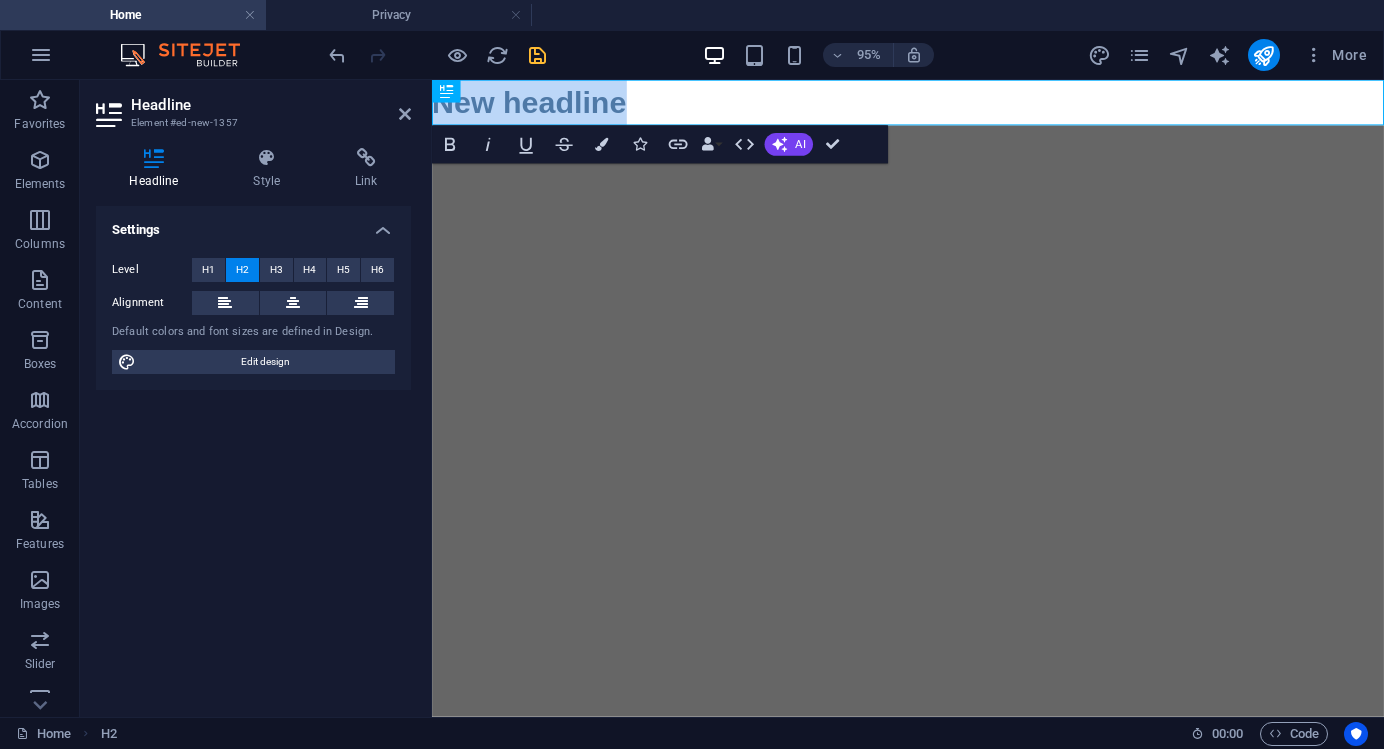 type 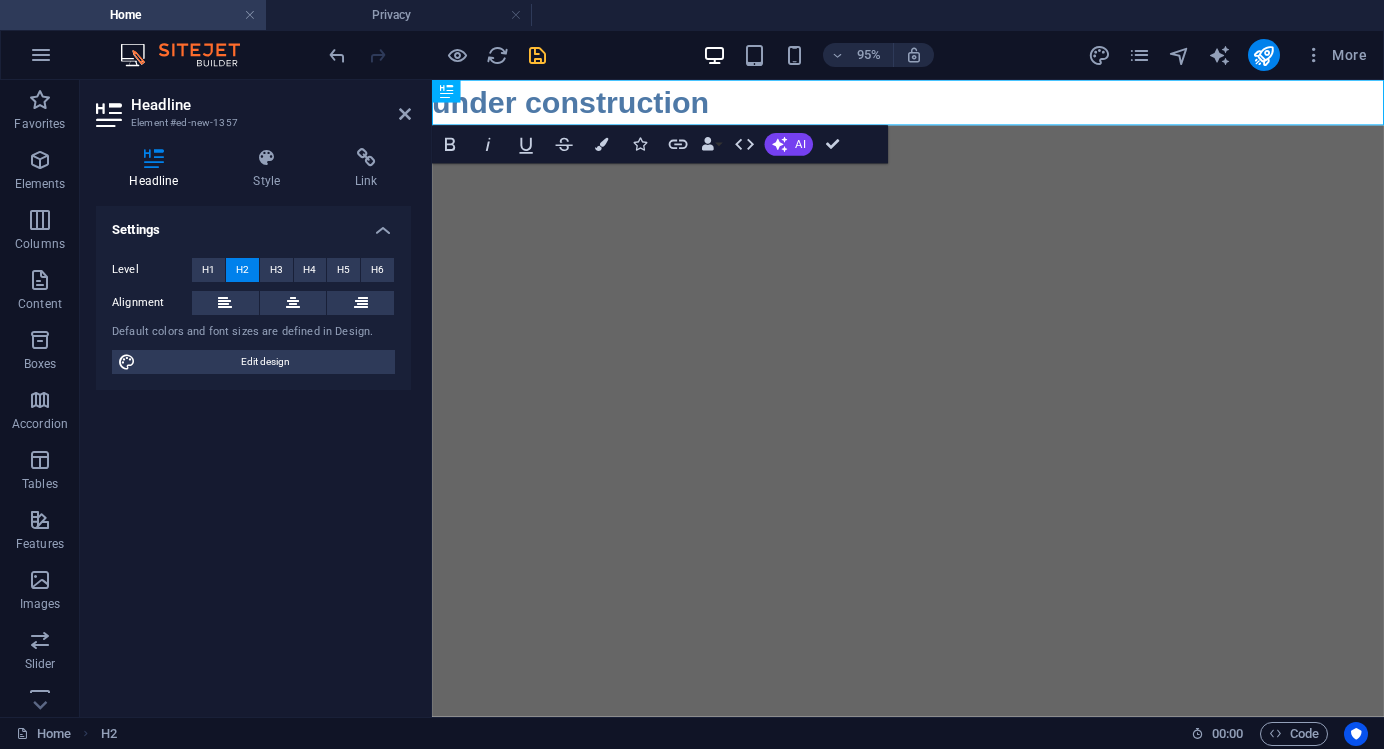 click on "Skip to main content
under construction" at bounding box center (933, 104) 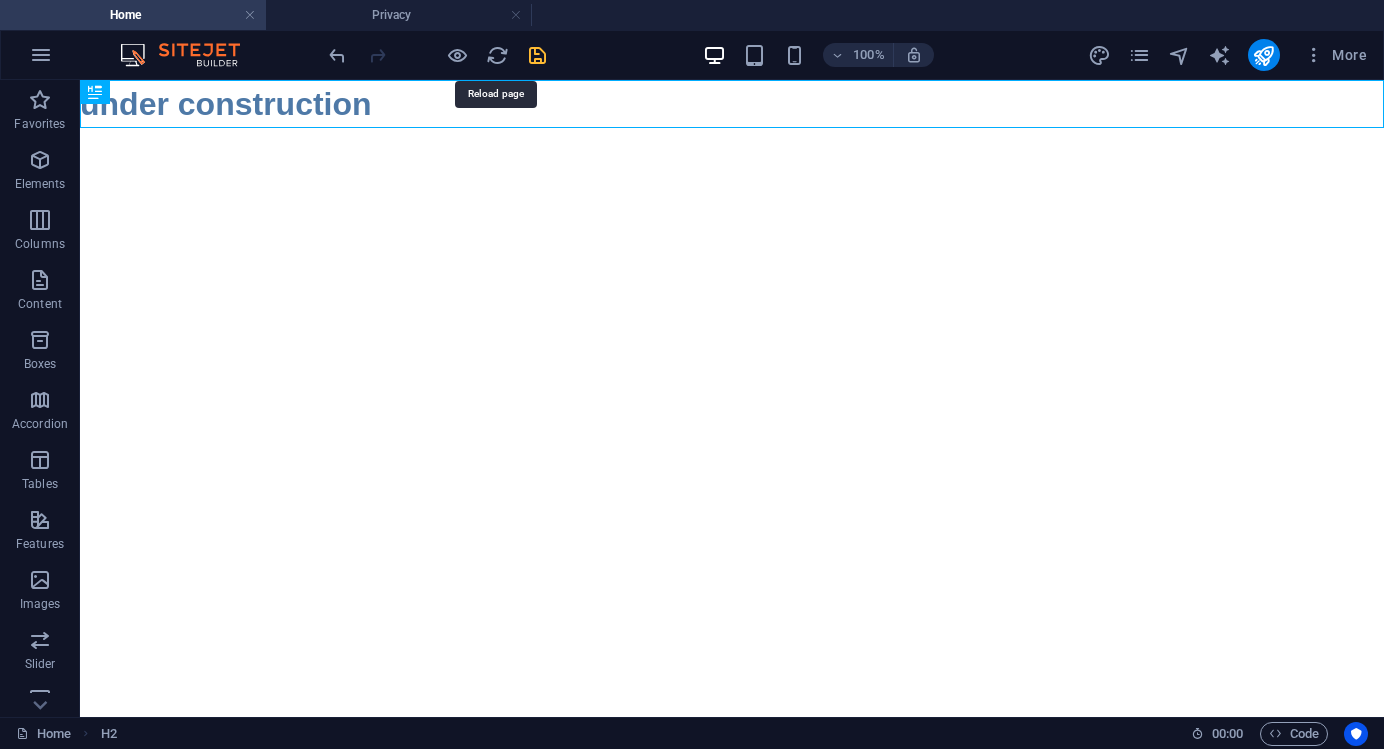 click at bounding box center [537, 55] 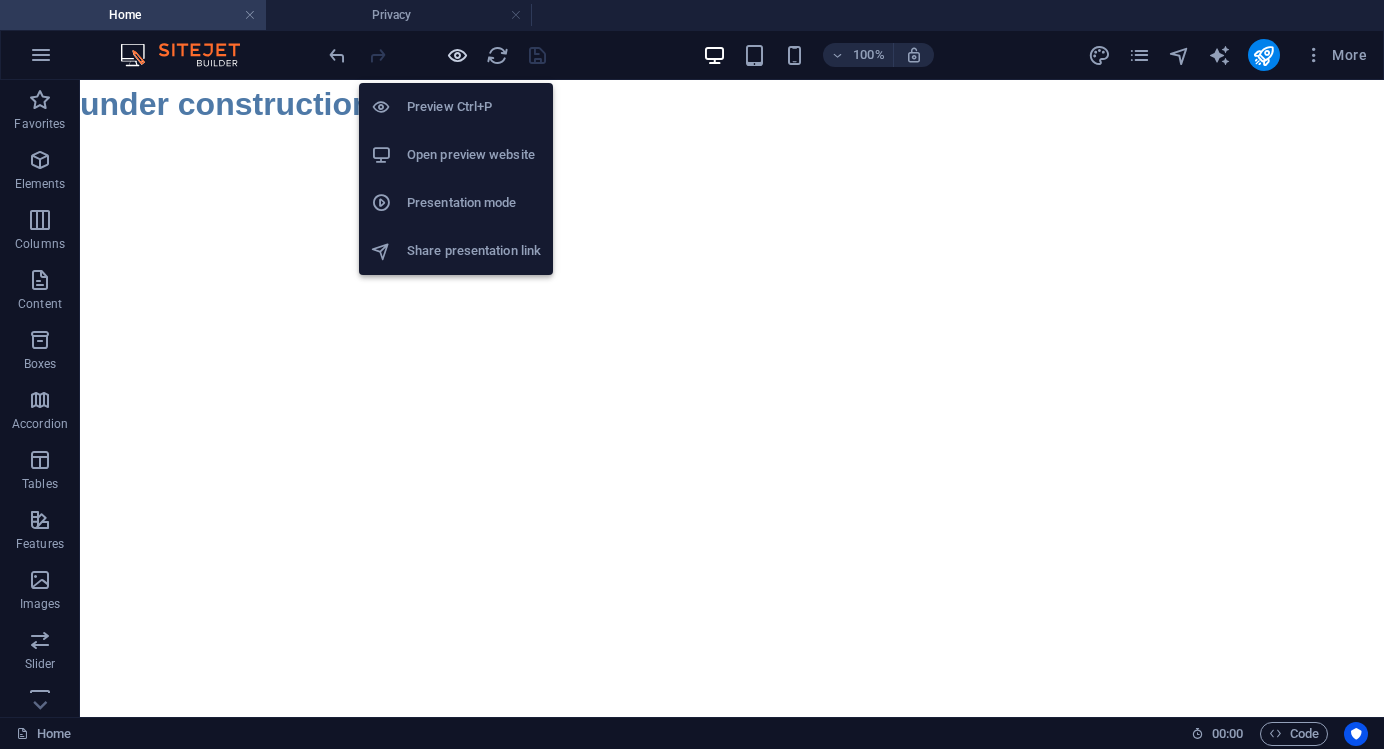 click at bounding box center (457, 55) 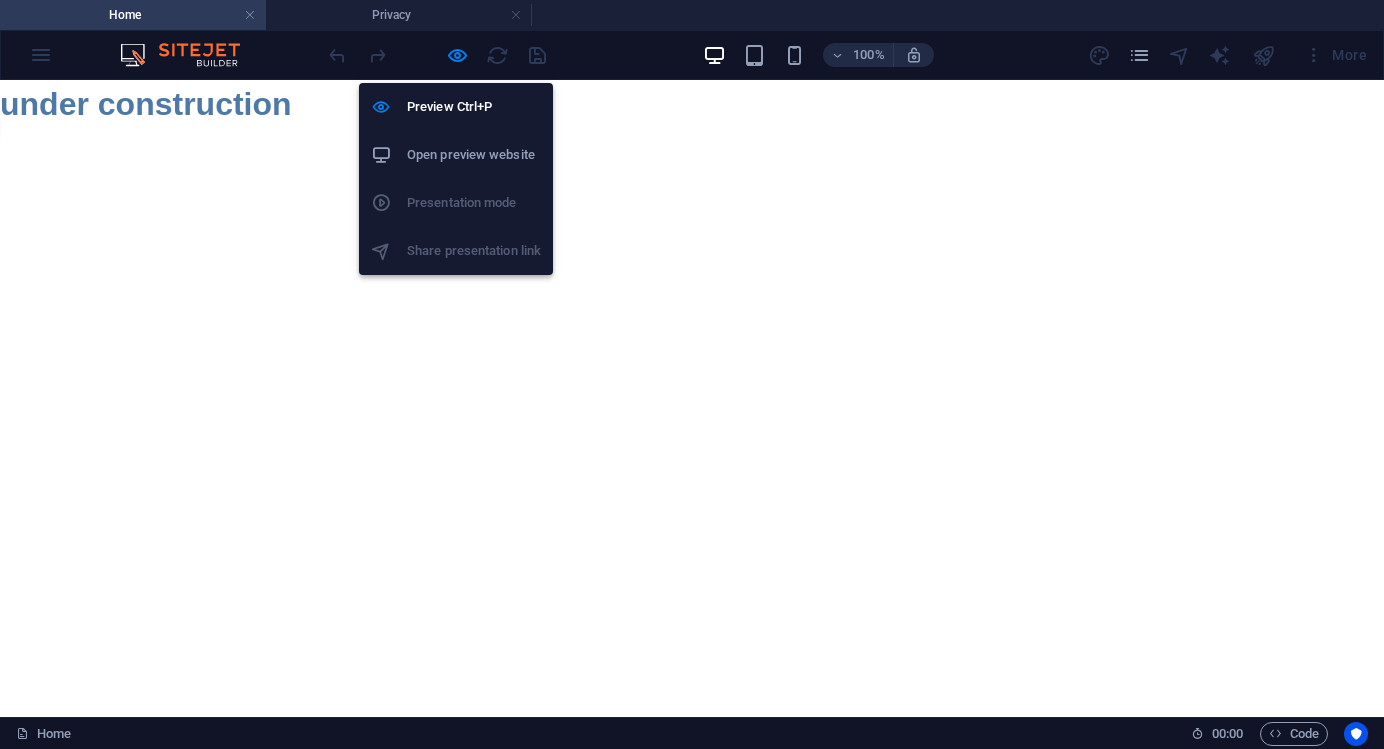 click on "Open preview website" at bounding box center [474, 155] 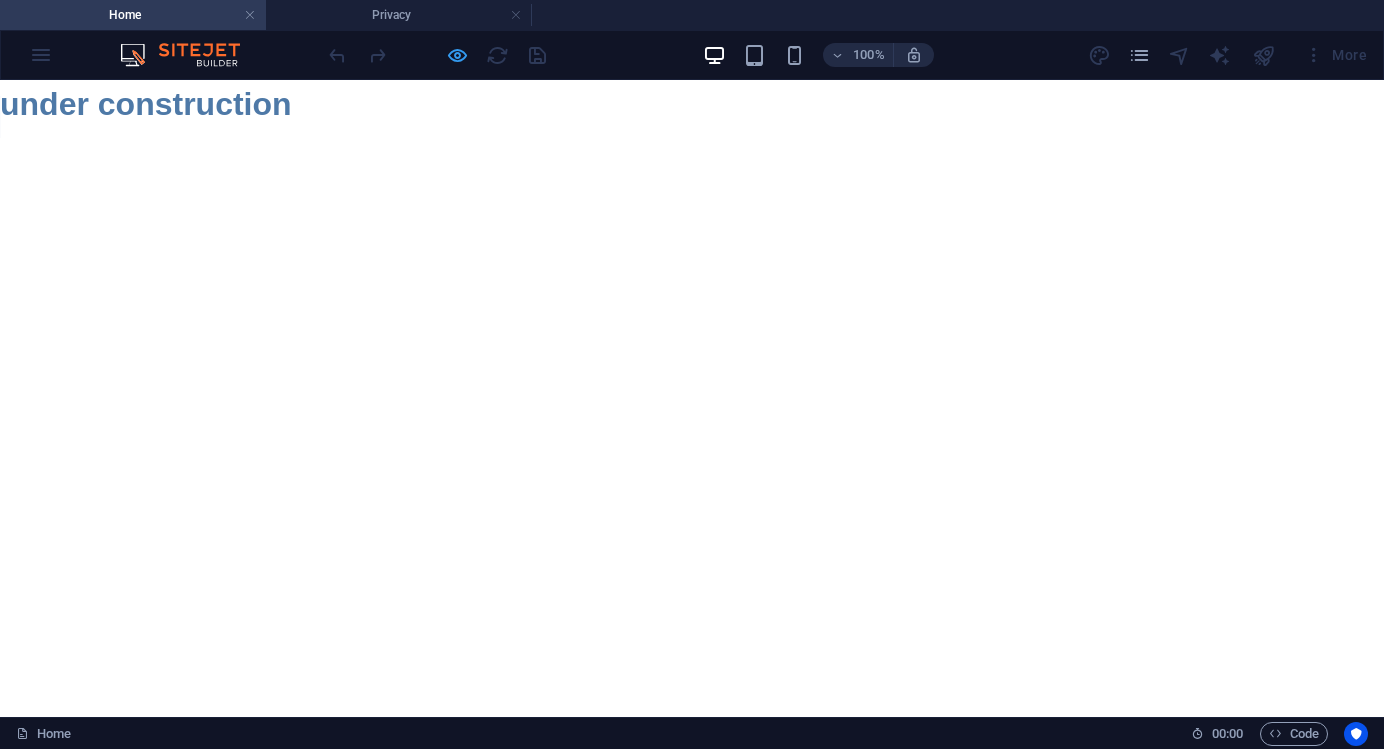 click at bounding box center (457, 55) 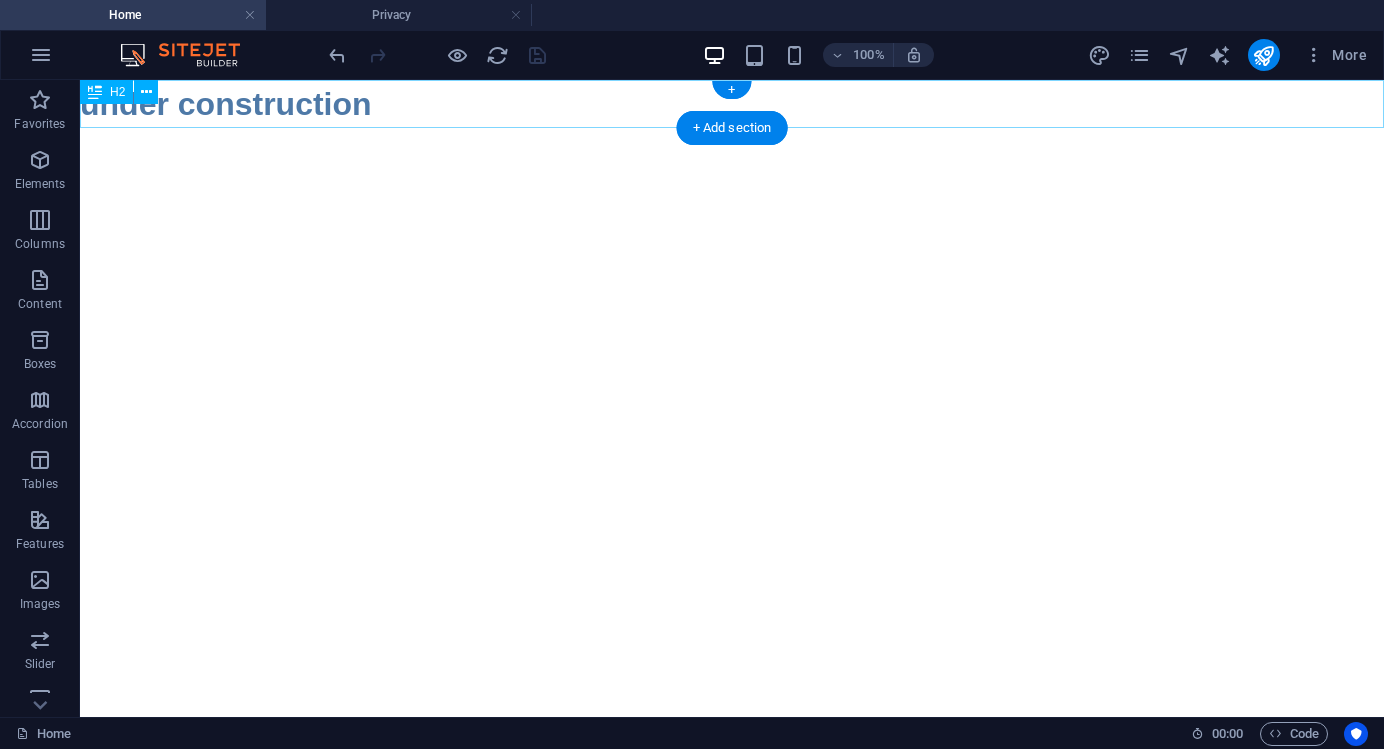 click on "under construction" at bounding box center (732, 104) 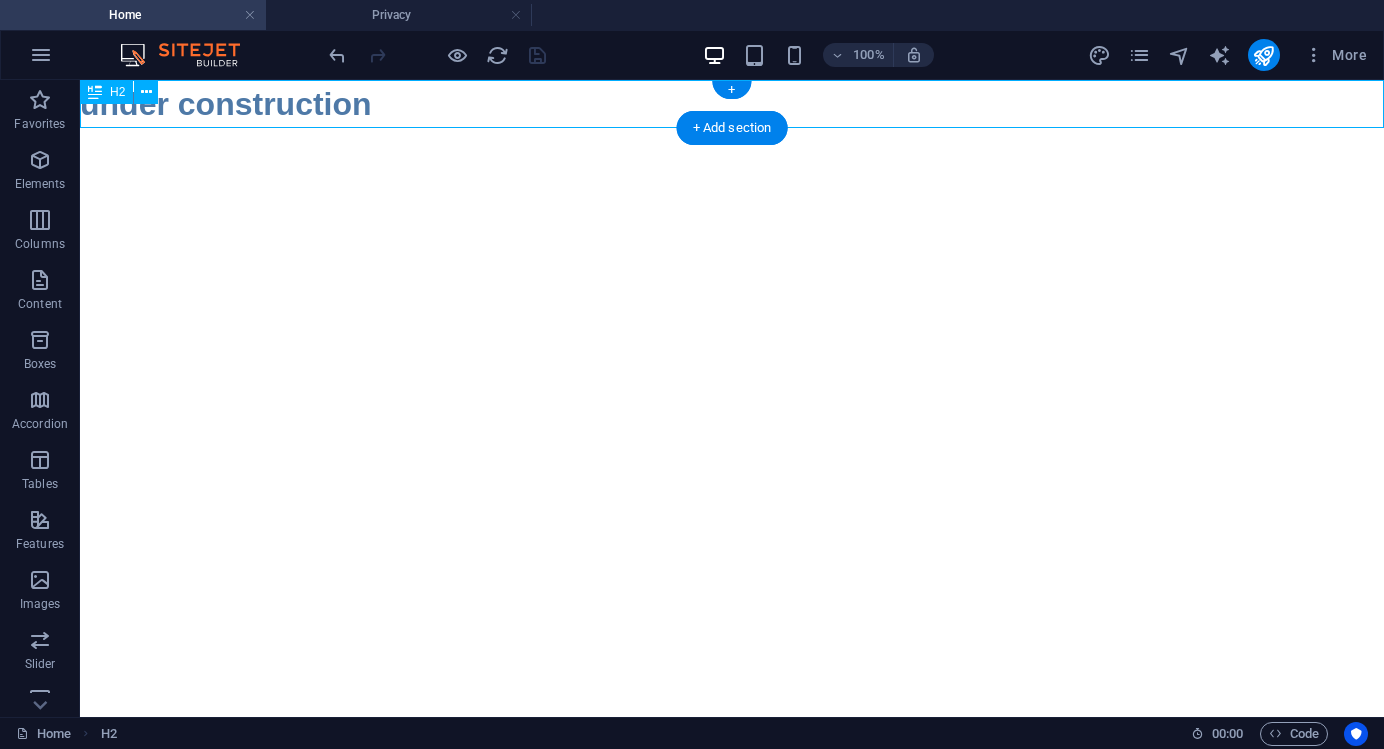 click on "under construction" at bounding box center (732, 104) 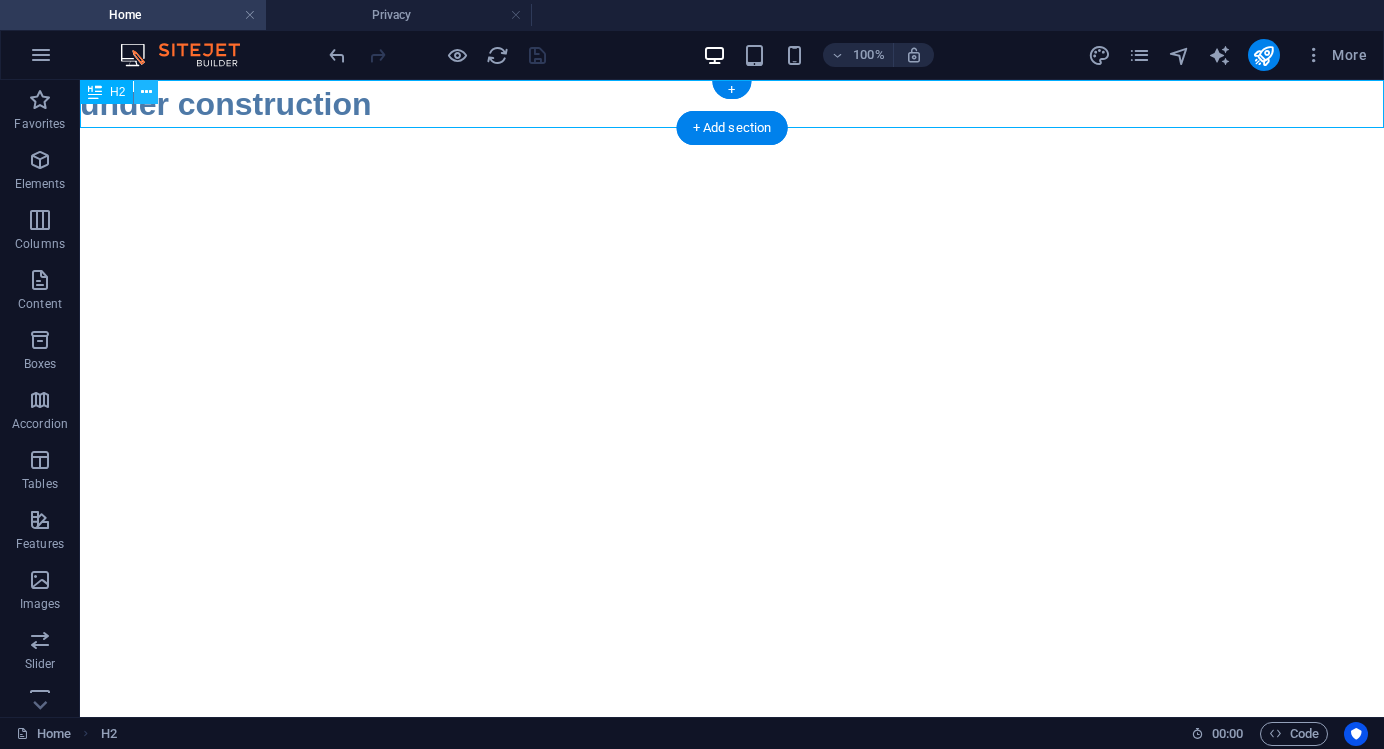 click at bounding box center (146, 92) 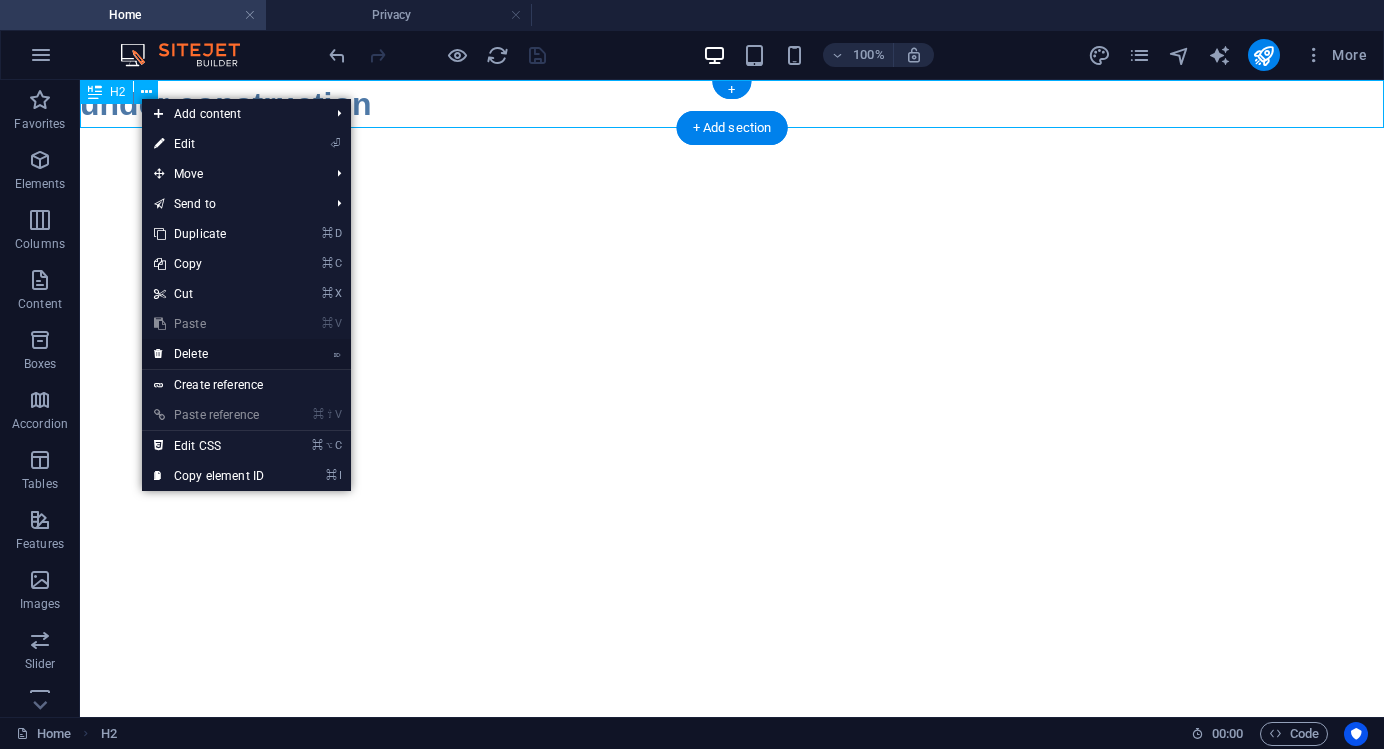 click on "⌦  Delete" at bounding box center [209, 354] 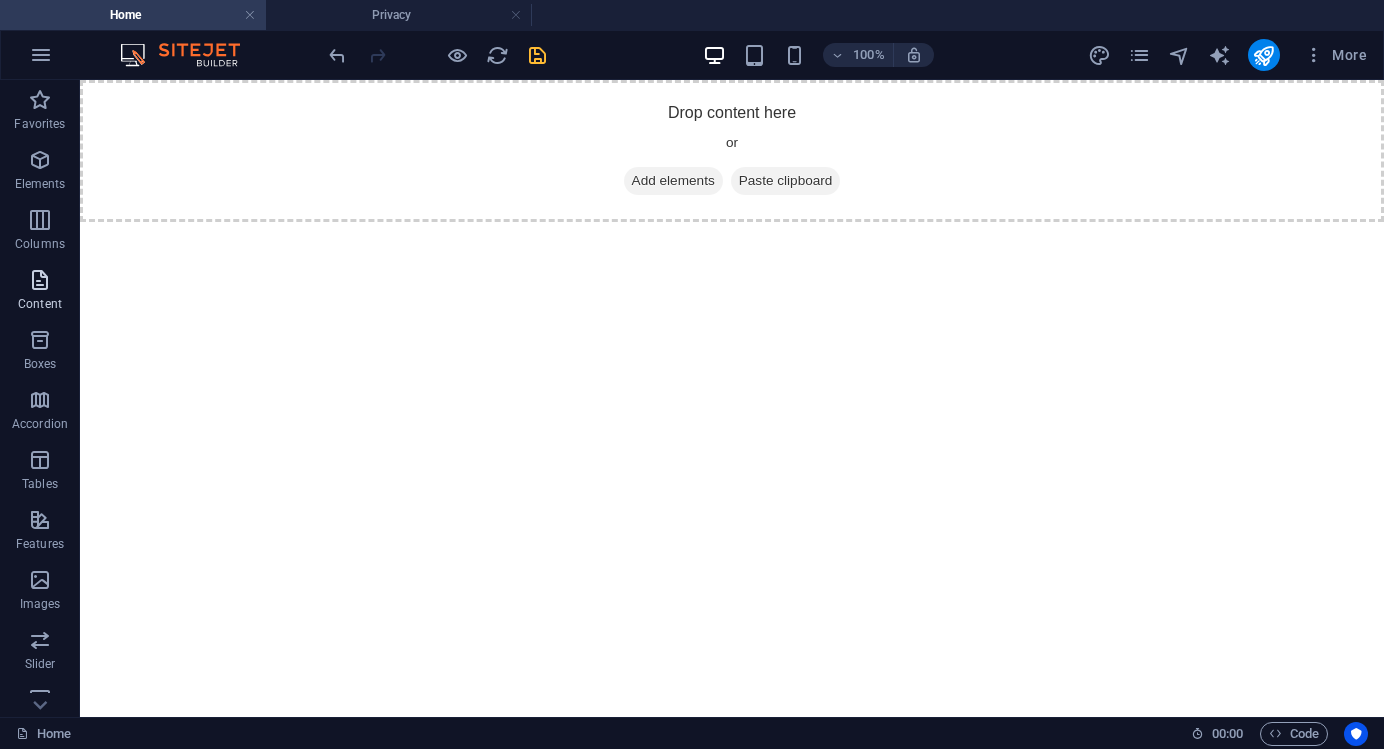 click on "Content" at bounding box center [40, 304] 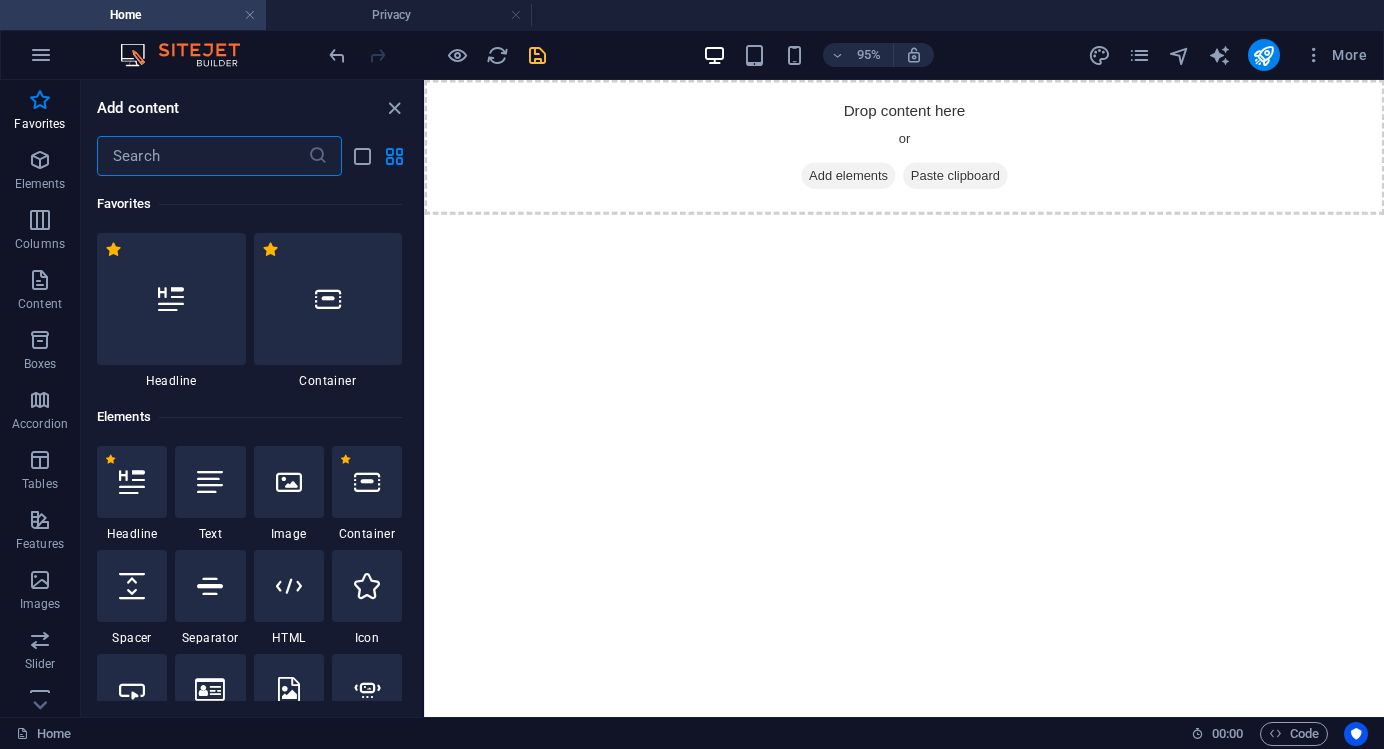 scroll, scrollTop: 0, scrollLeft: 0, axis: both 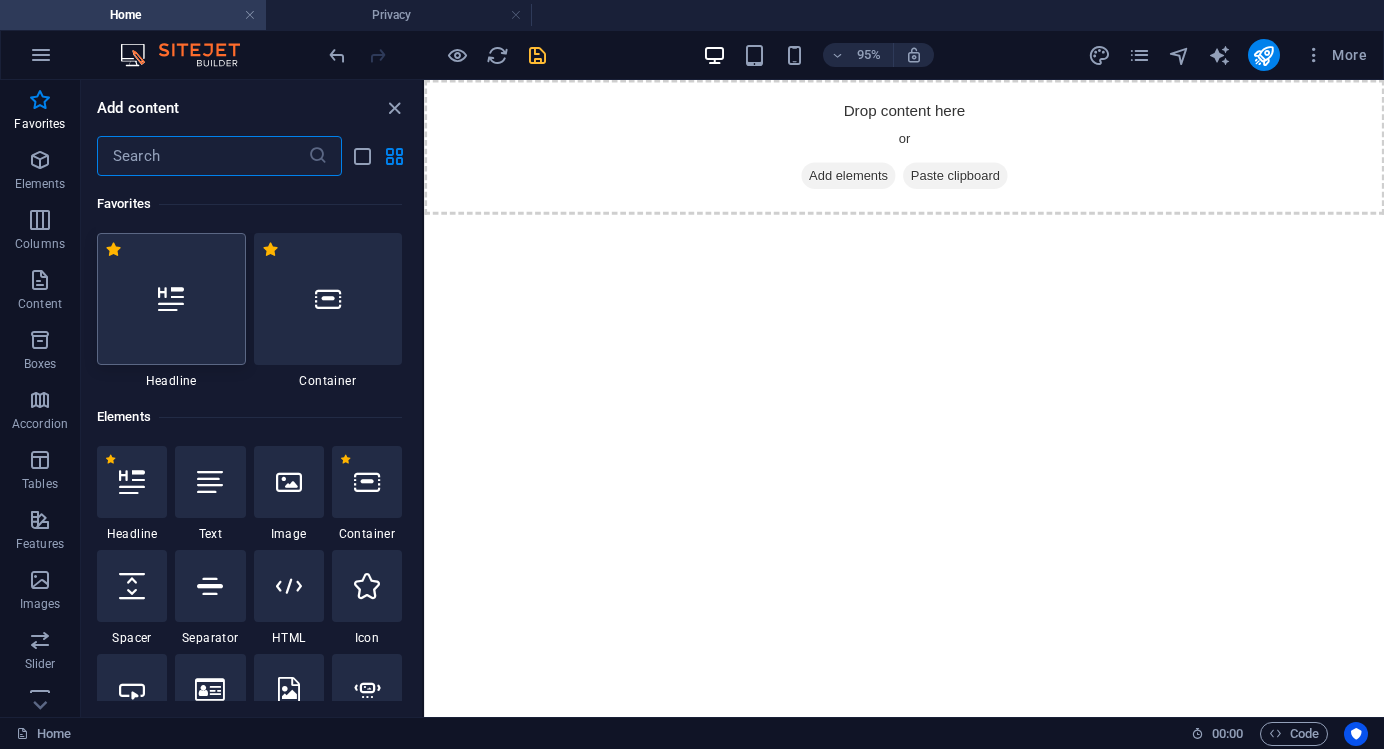 click at bounding box center [171, 299] 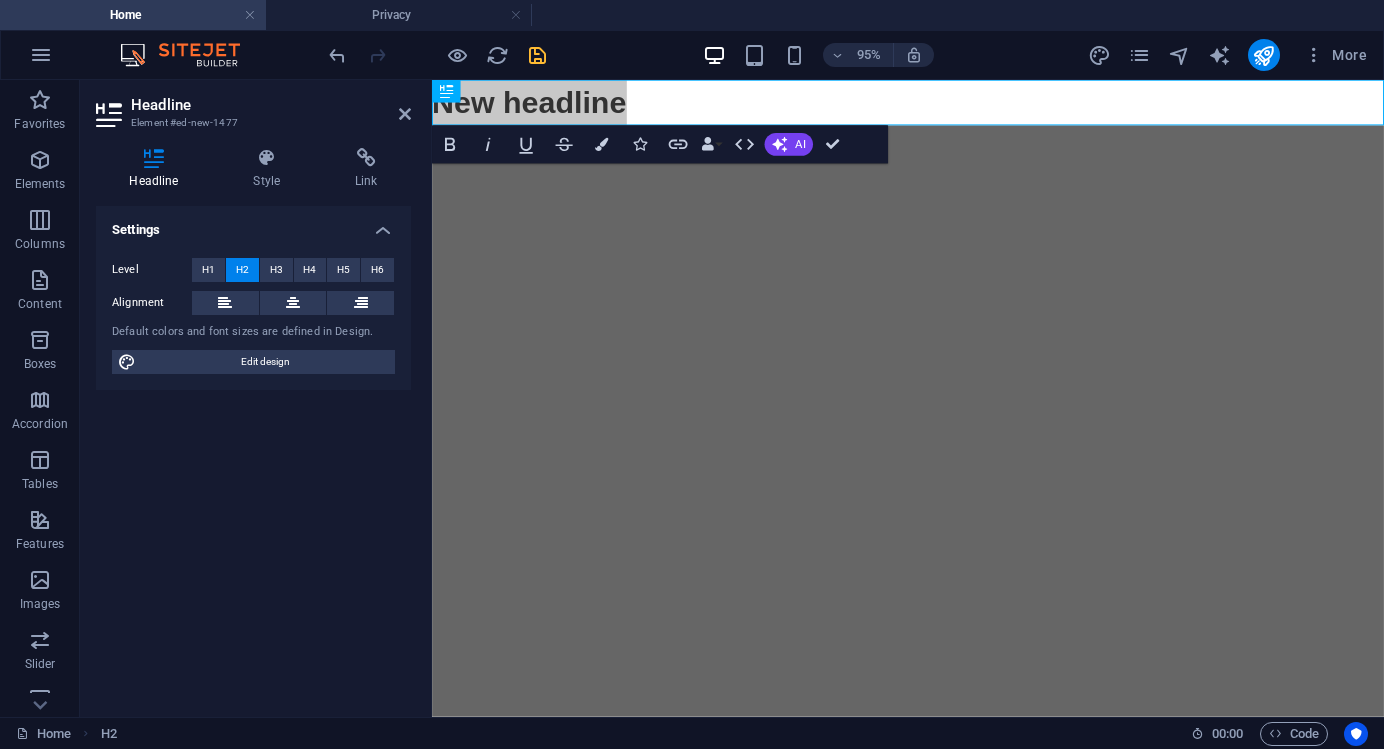 click on "Headline" at bounding box center [271, 105] 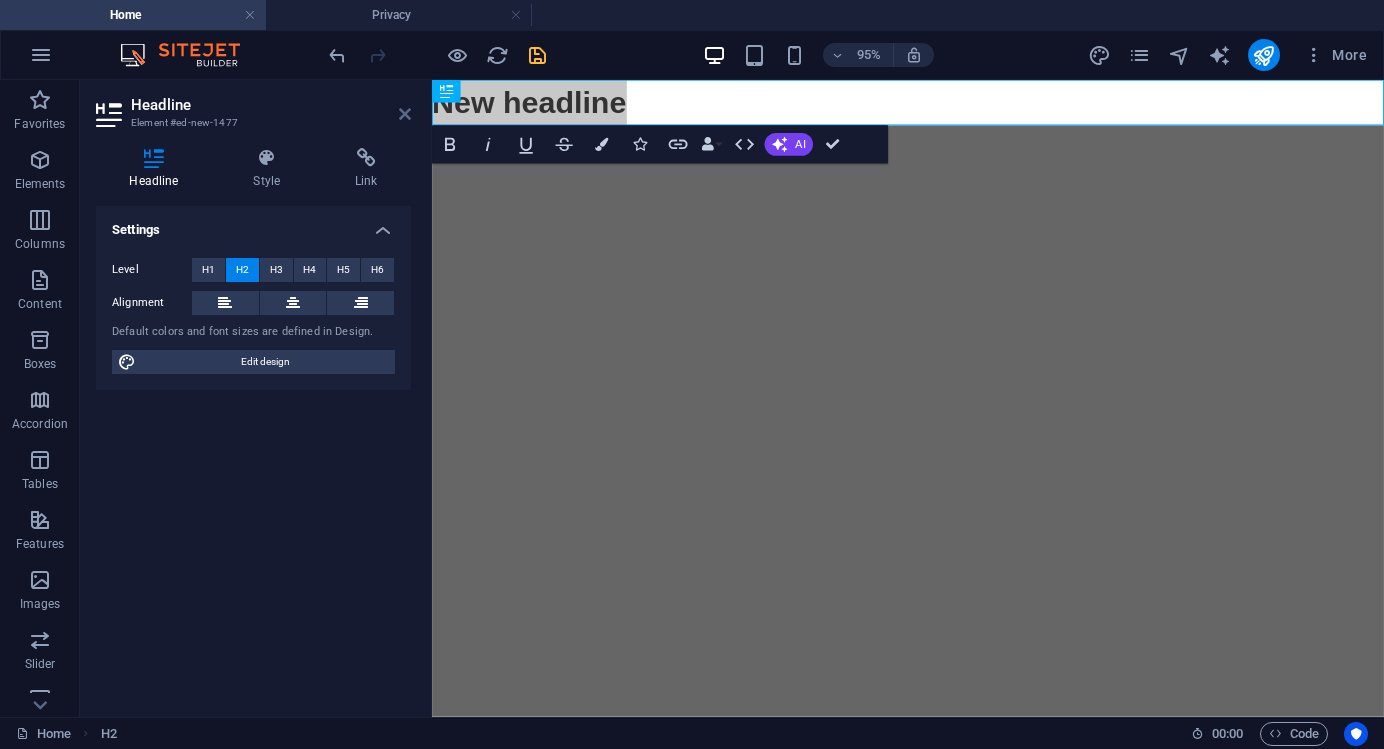 click at bounding box center [405, 114] 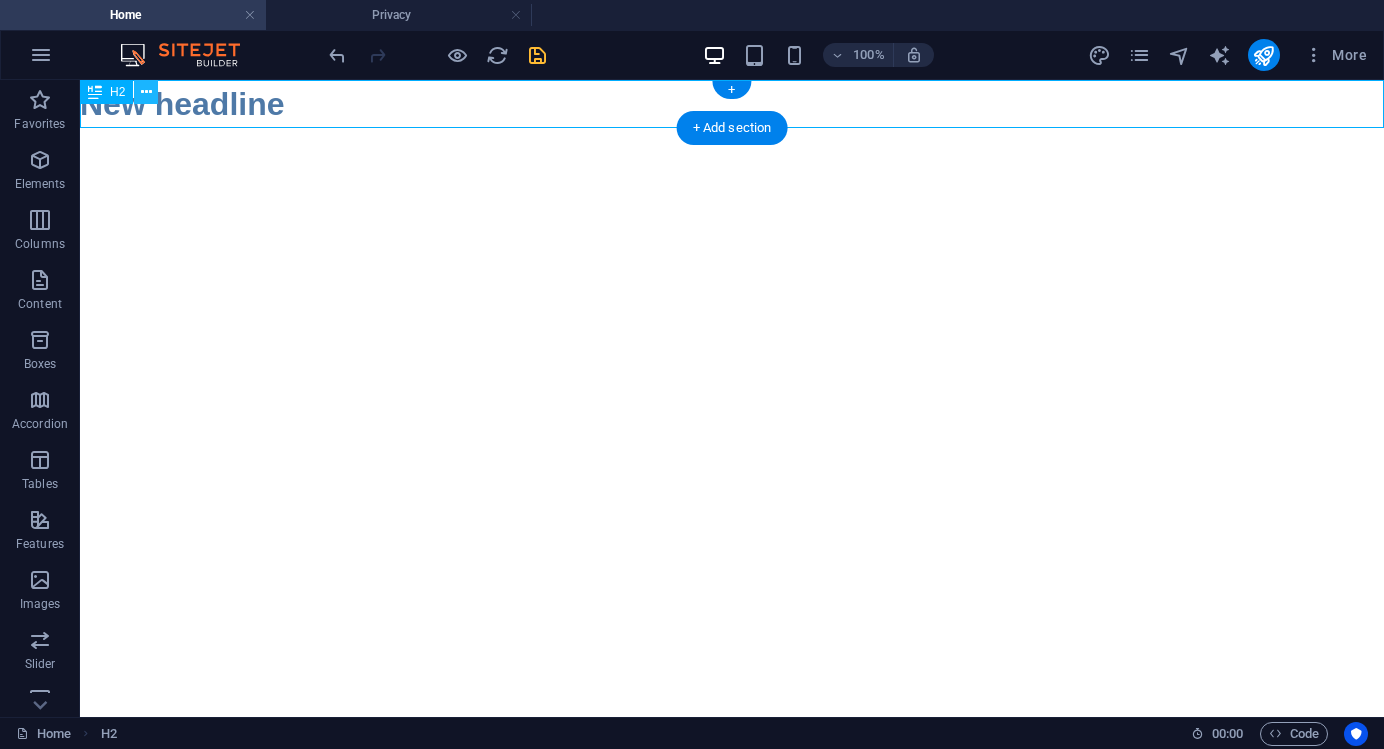 click at bounding box center [146, 92] 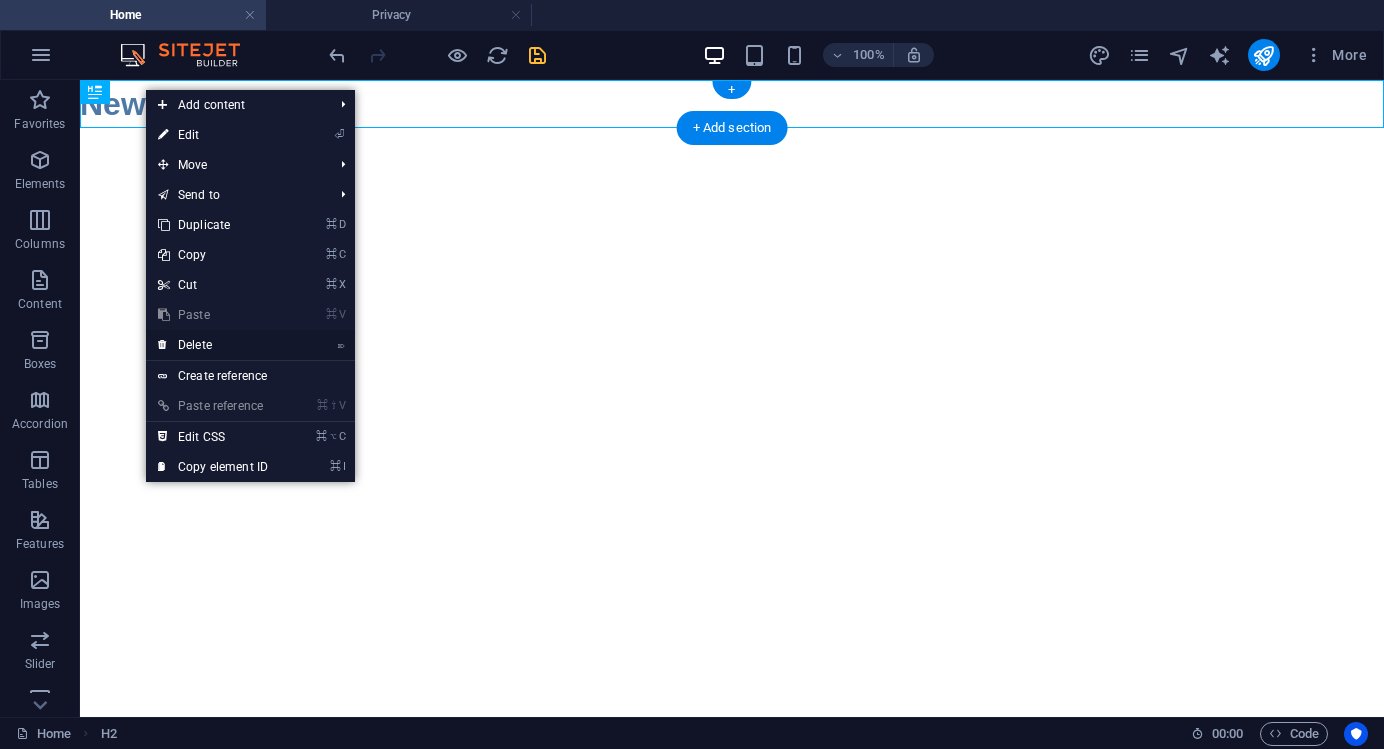 click on "⌦  Delete" at bounding box center (213, 345) 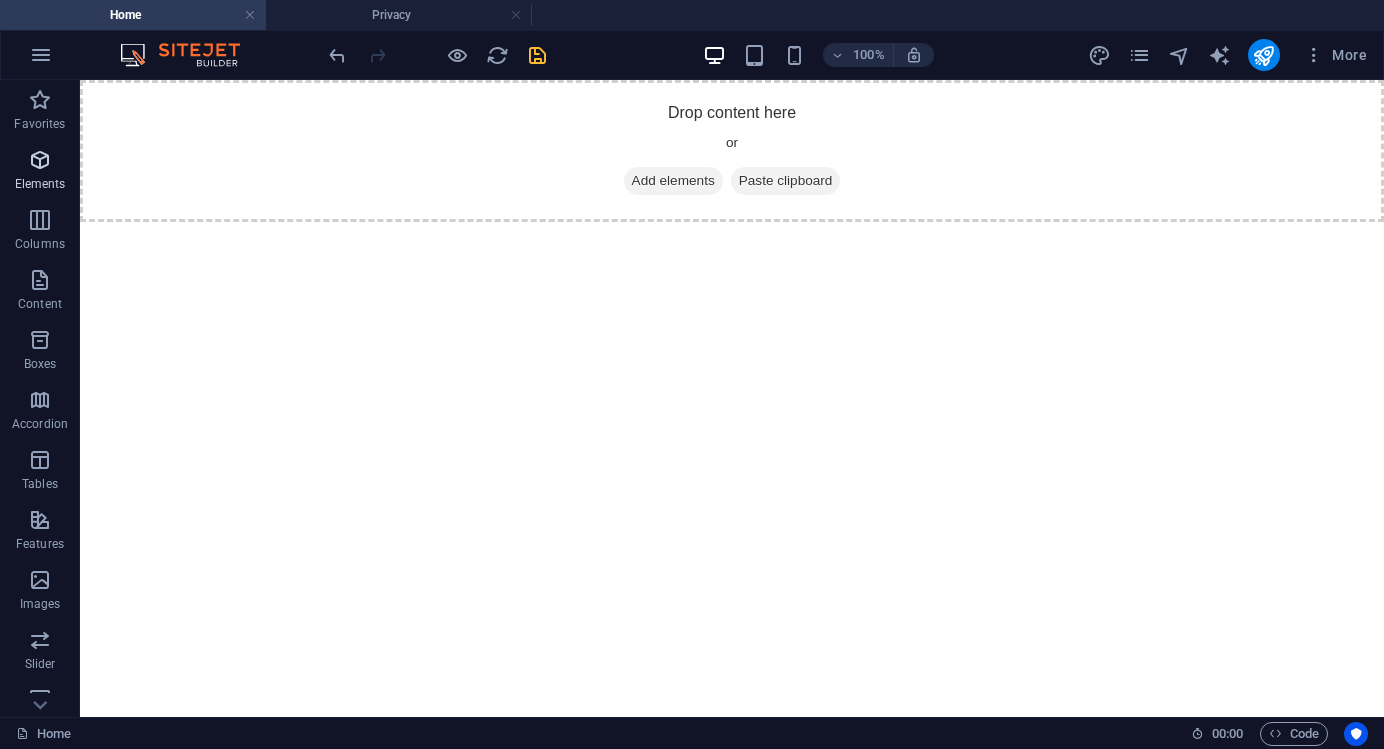 click on "Elements" at bounding box center (40, 184) 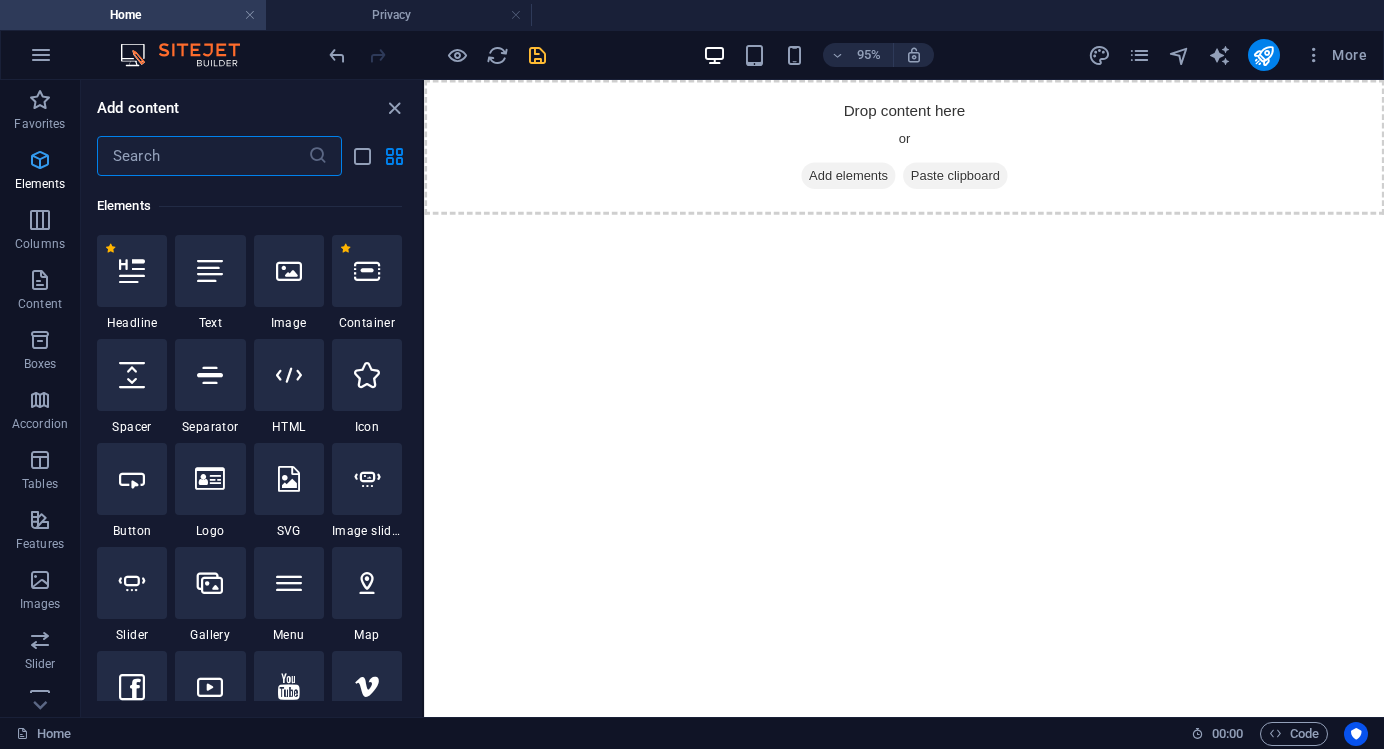 scroll, scrollTop: 213, scrollLeft: 0, axis: vertical 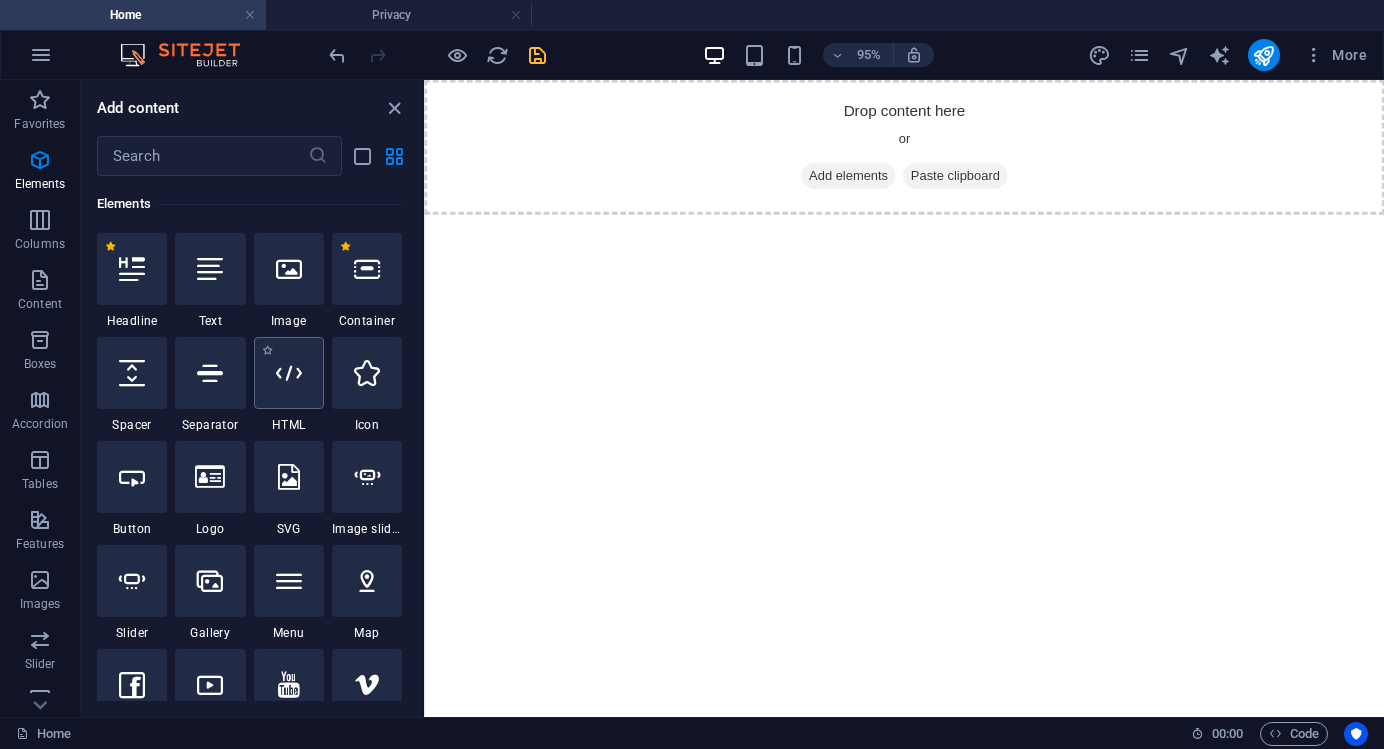click at bounding box center [289, 373] 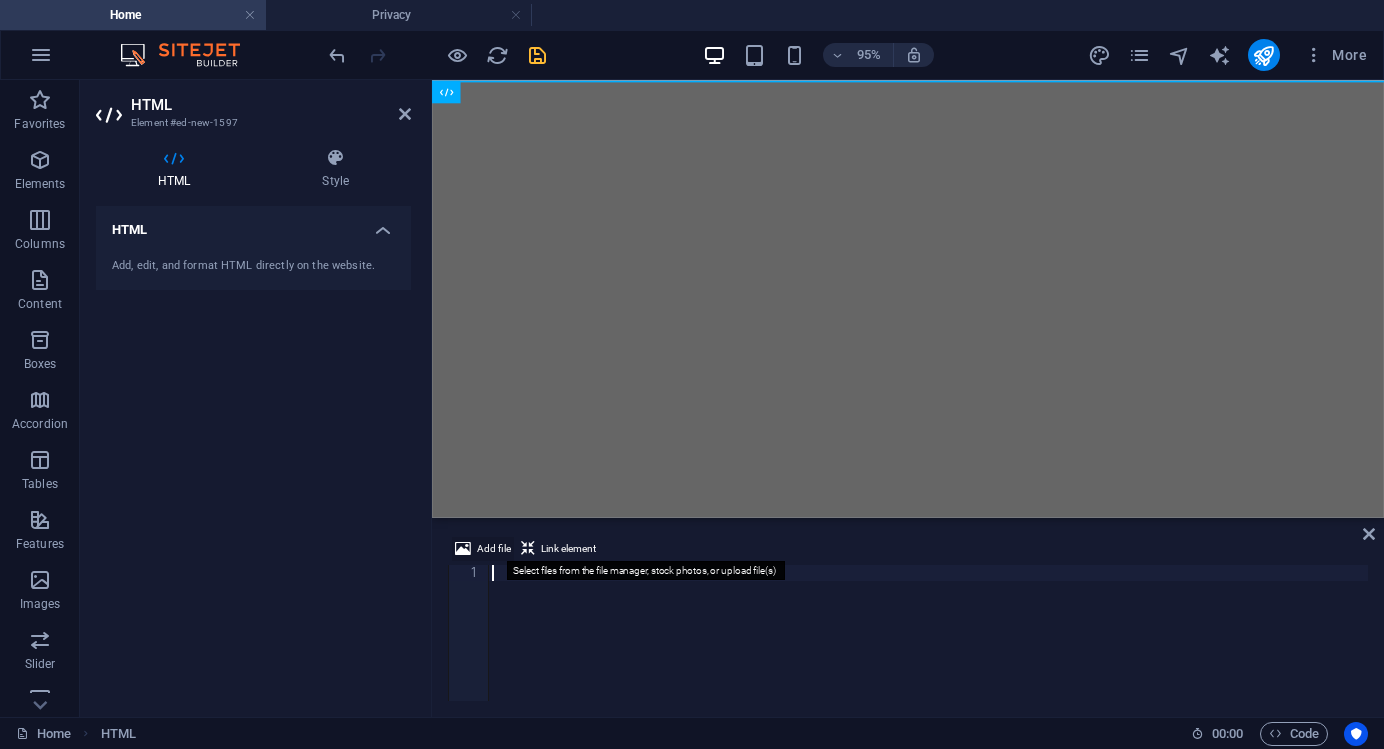 click on "Add file" at bounding box center [494, 549] 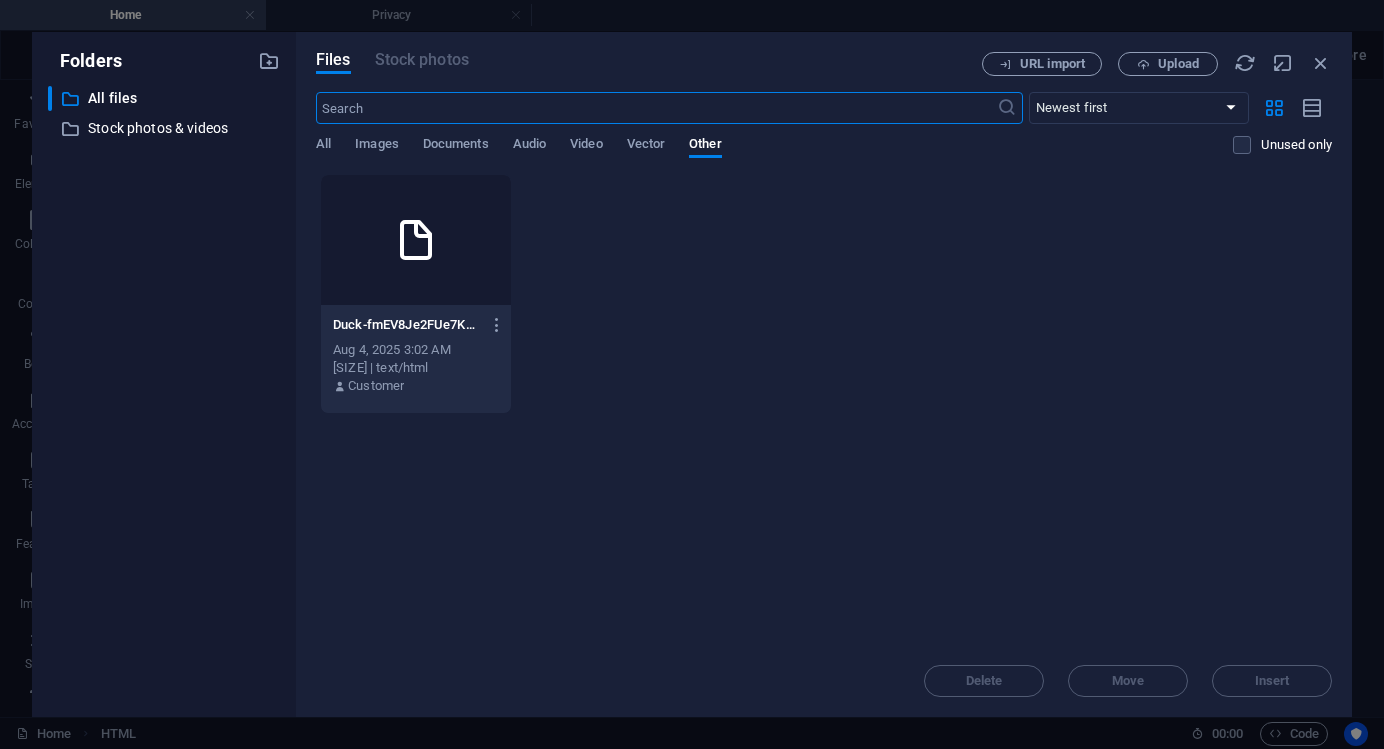 click on "Duck-fmEV8Je2FUe7KWGT6R0W5w.html Duck-fmEV8Je2FUe7KWGT6R0W5w.html [DATE] [TIME] [SIZE] | text/html Customer" at bounding box center [416, 356] 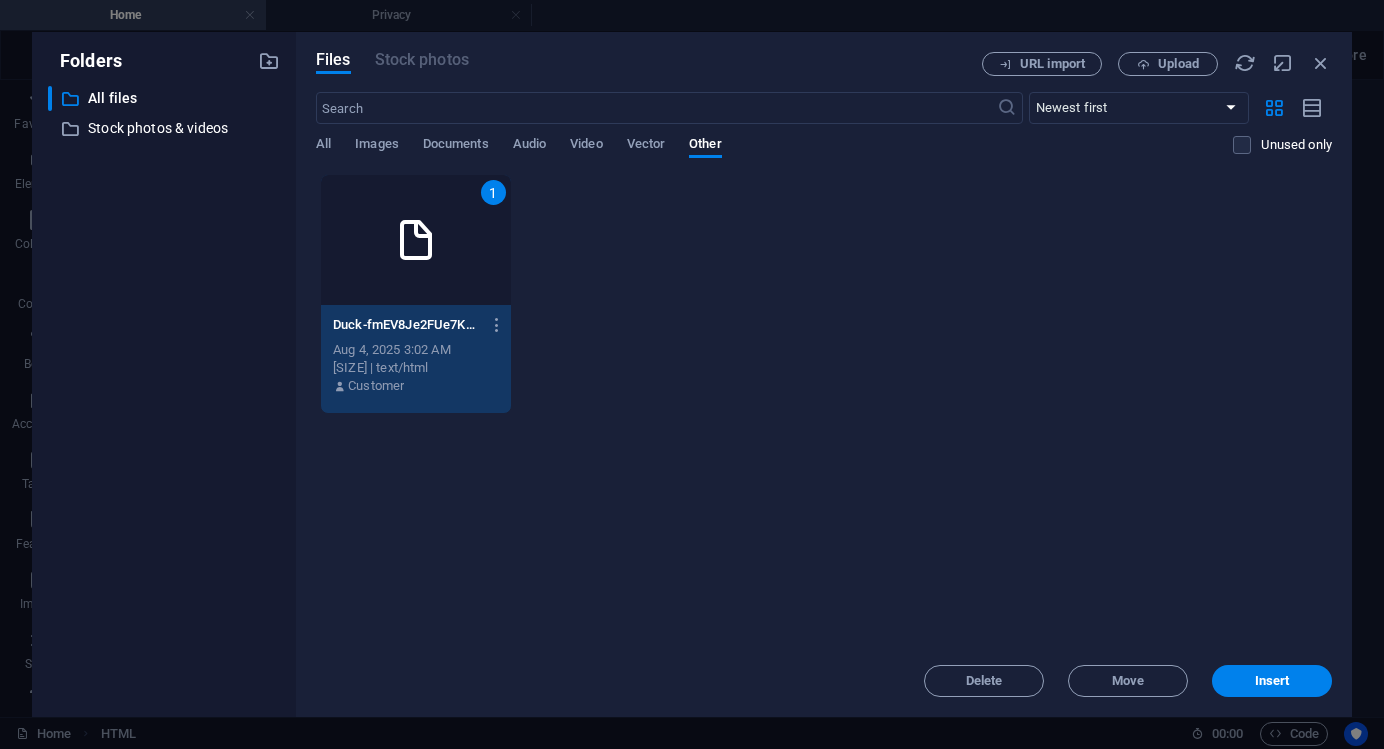 click on "Files Stock photos URL import Upload ​ Newest first Oldest first Name (A-Z) Name (Z-A) Size (0-9) Size (9-0) Resolution (0-9) Resolution (9-0) All Images Documents Audio Video Vector Other Unused only Drop files here to upload them instantly 1 Duck-fmEV8Je2FUe7KWGT6R0W5w.html Duck-fmEV8Je2FUe7KWGT6R0W5w.html [DATE] [TIME] [SIZE] | text/html Customer Delete Move Insert" at bounding box center [824, 374] 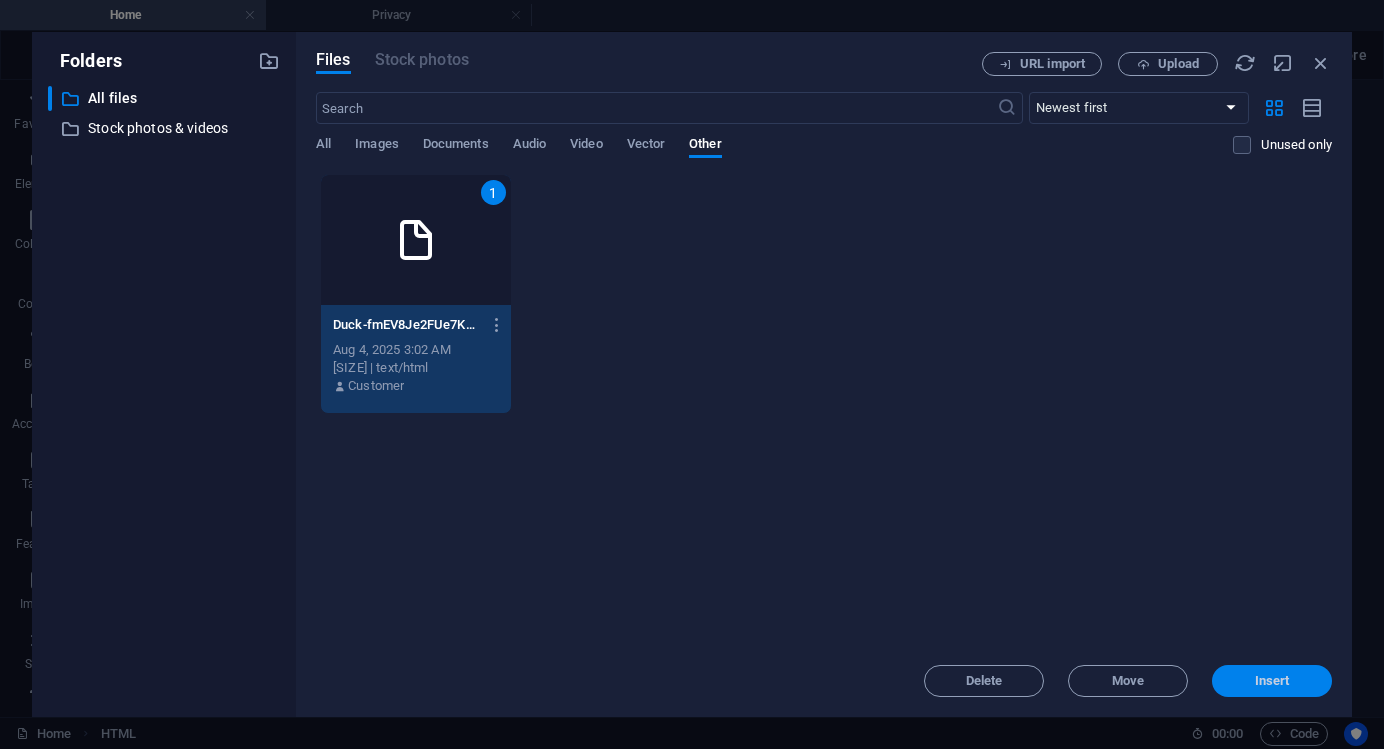 click on "Insert" at bounding box center [1272, 681] 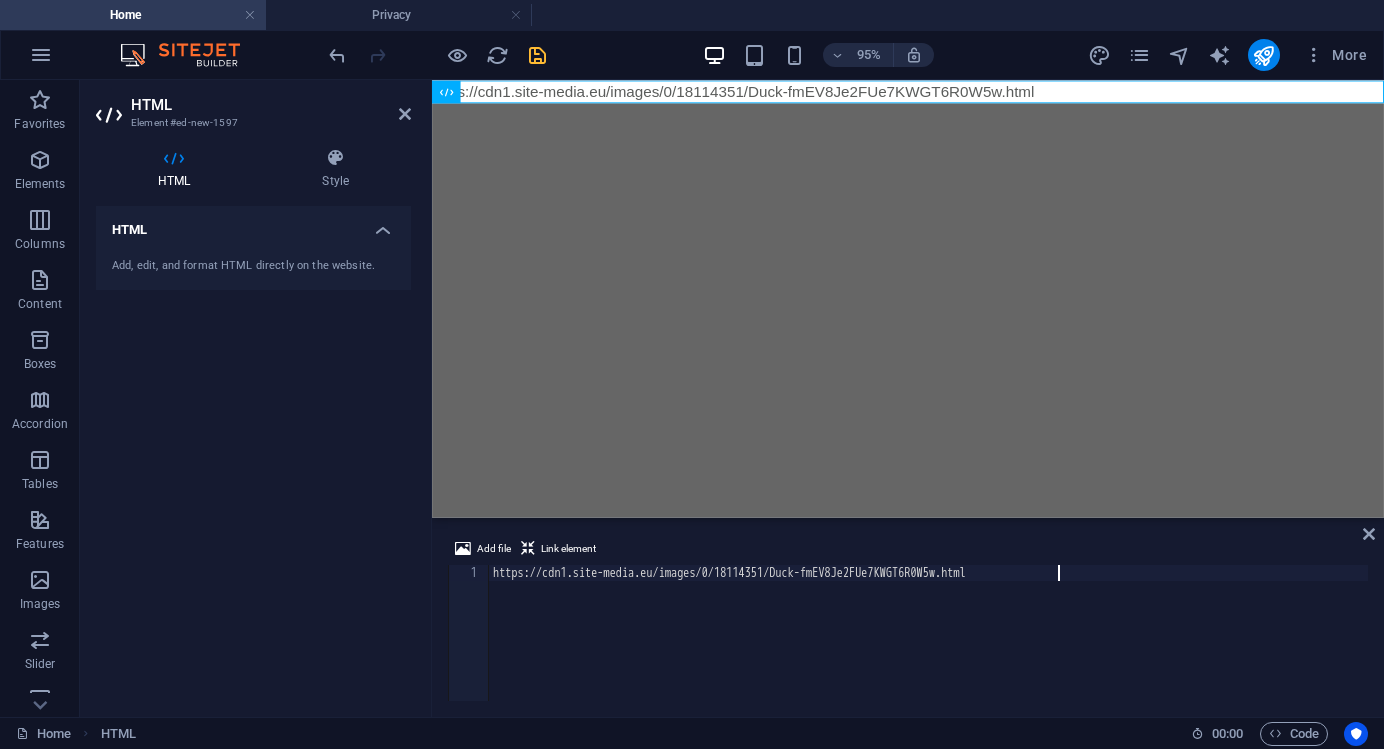 click on "Add, edit, and format HTML directly on the website." at bounding box center (253, 266) 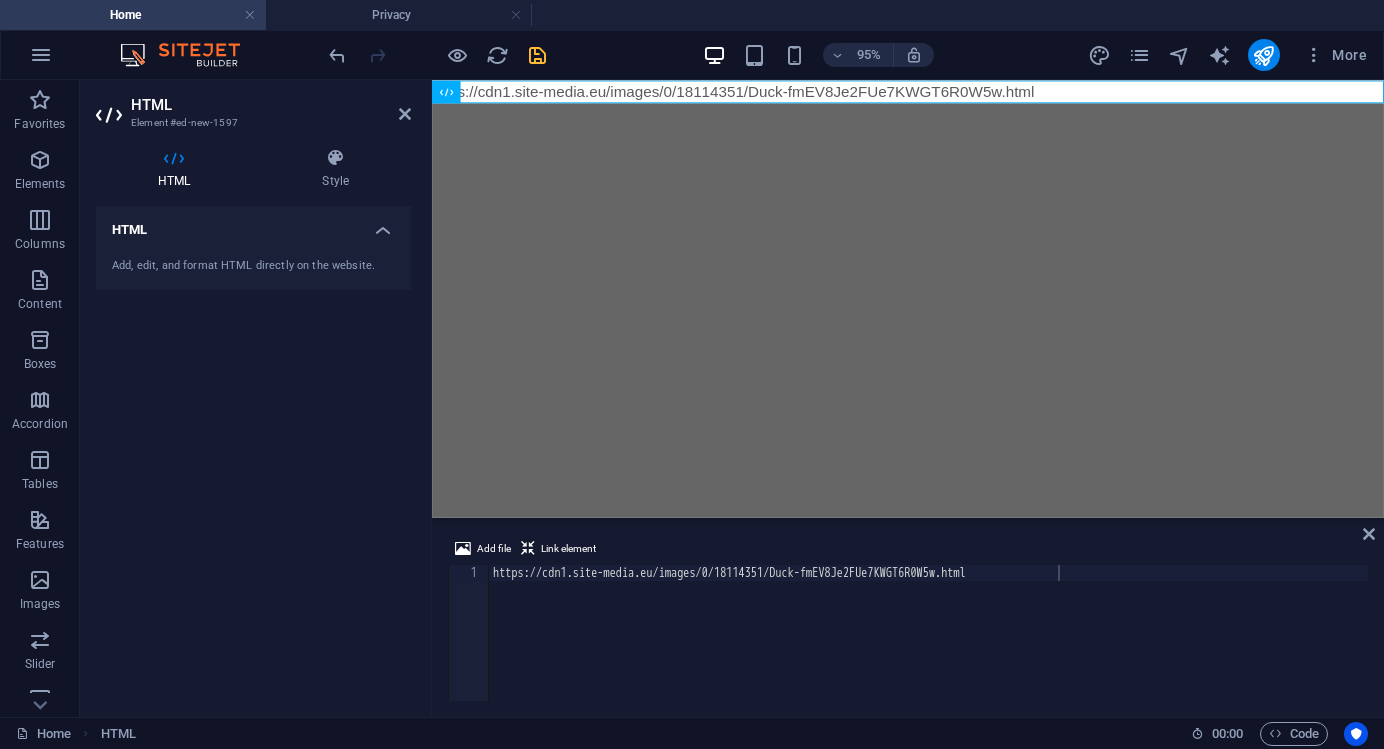 click on "Add, edit, and format HTML directly on the website." at bounding box center [253, 266] 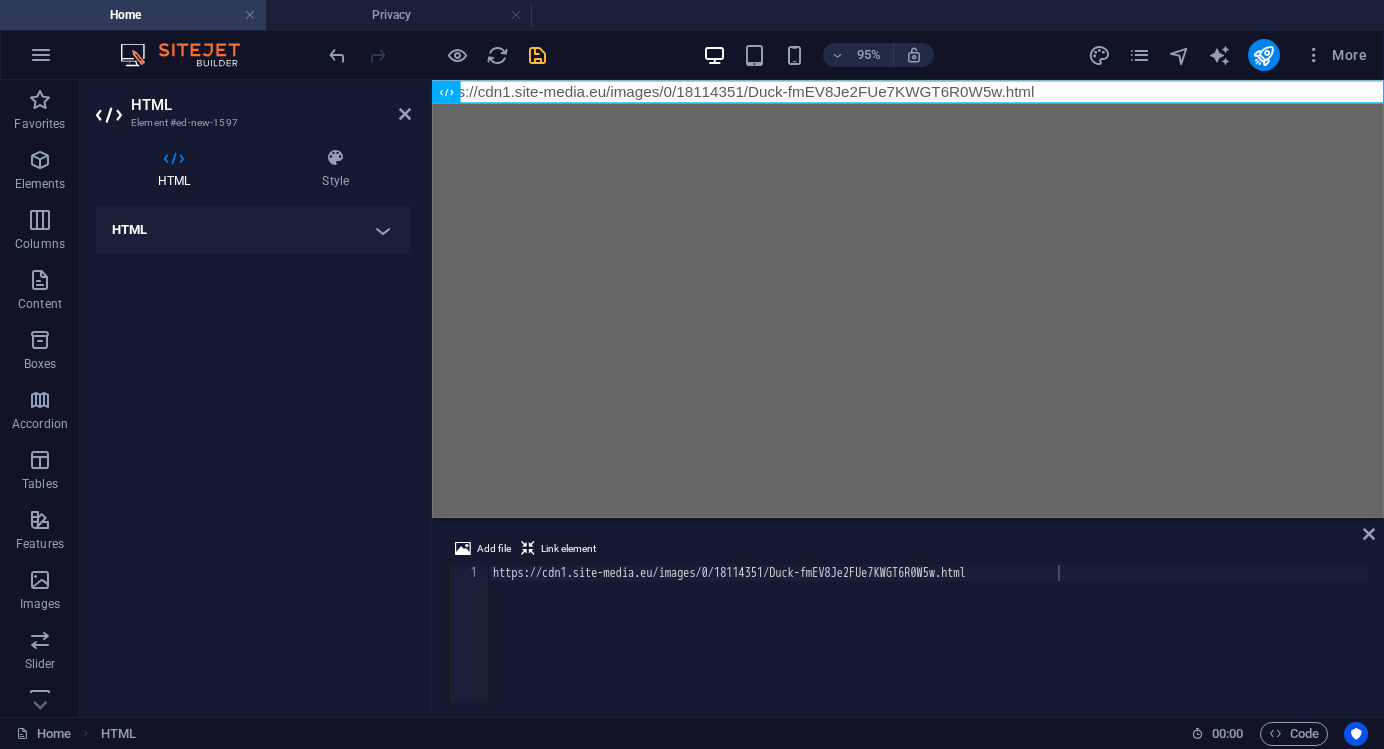 click on "HTML" at bounding box center (253, 230) 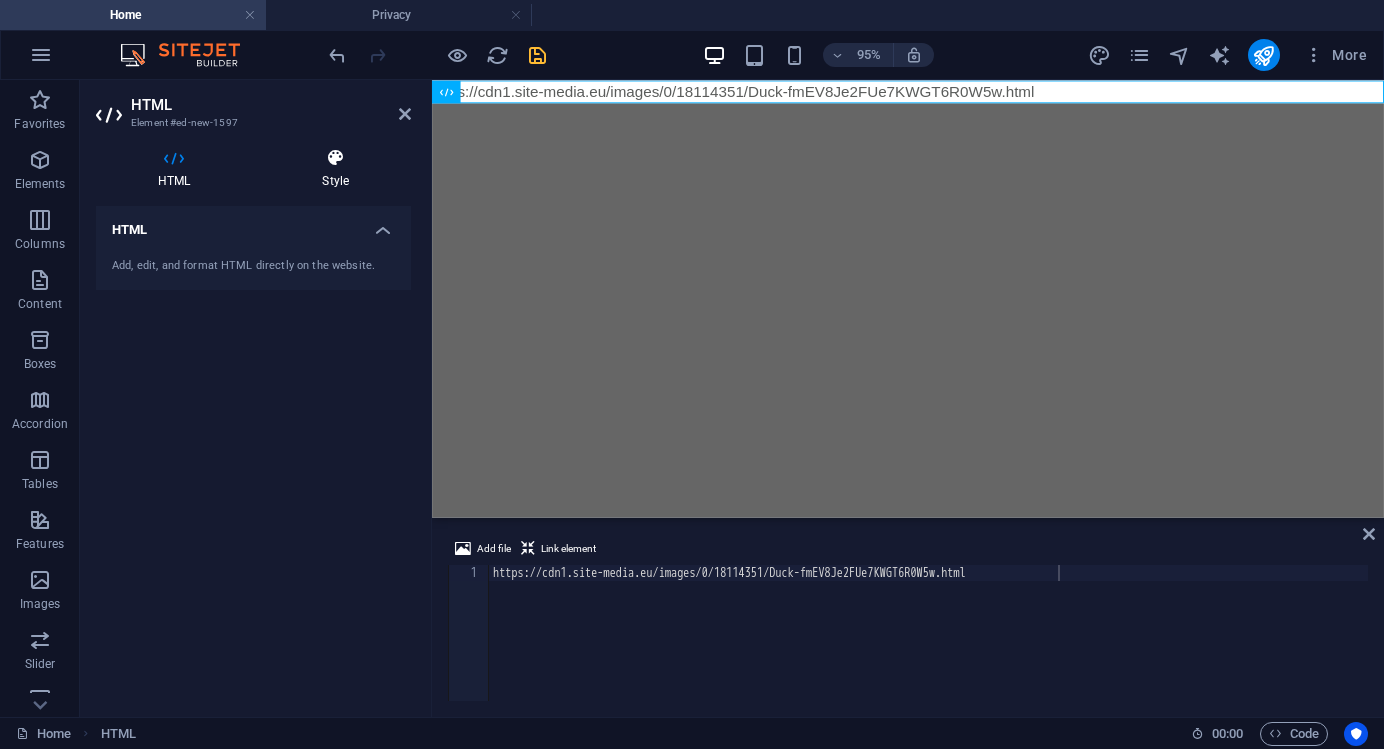click on "Style" at bounding box center [335, 169] 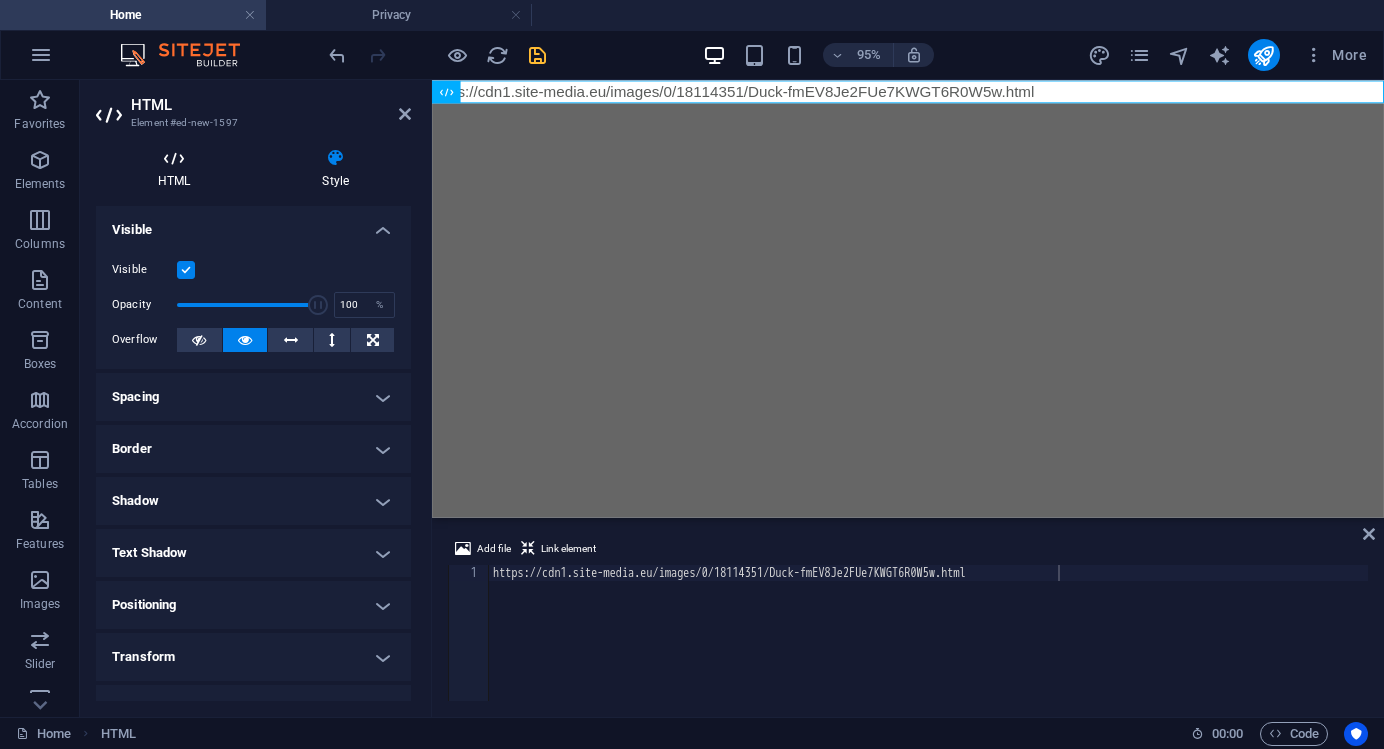 click at bounding box center [174, 158] 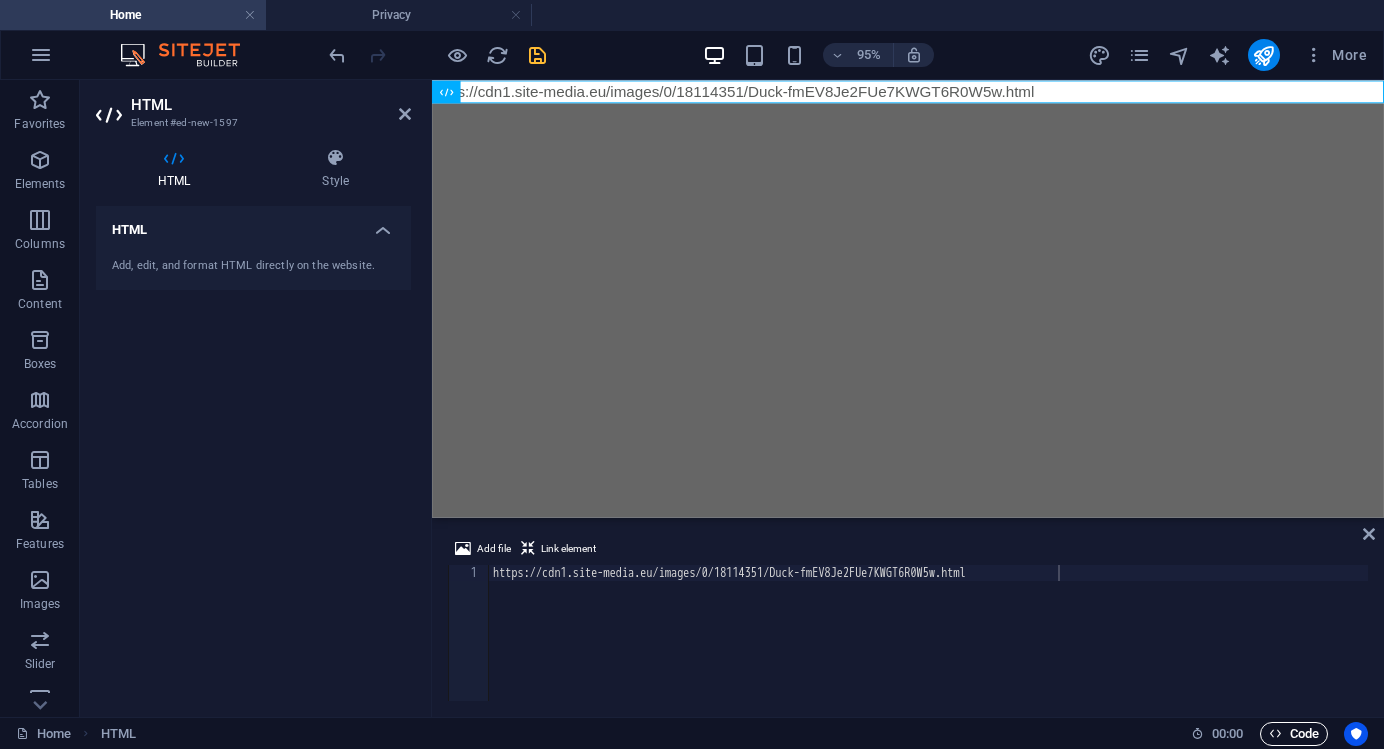 click on "Code" at bounding box center (1294, 734) 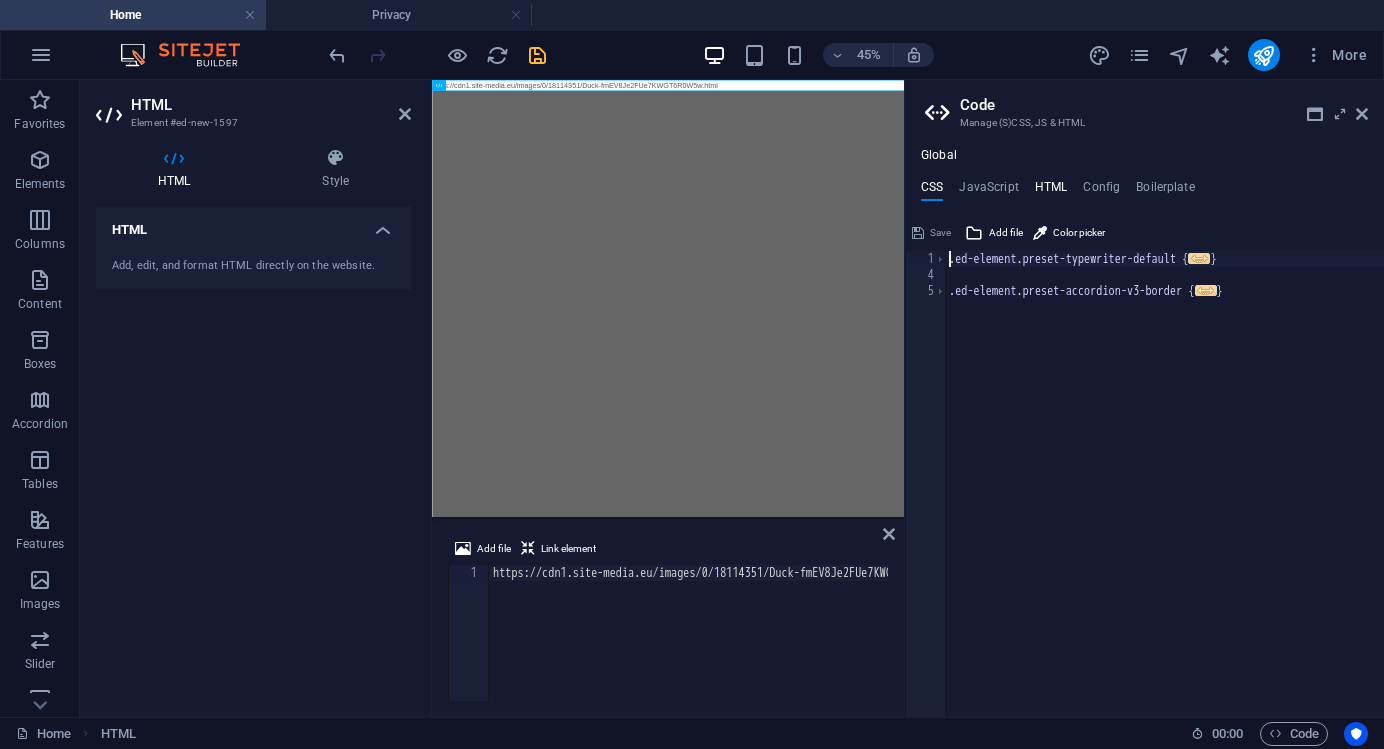 click on "HTML" at bounding box center [1051, 191] 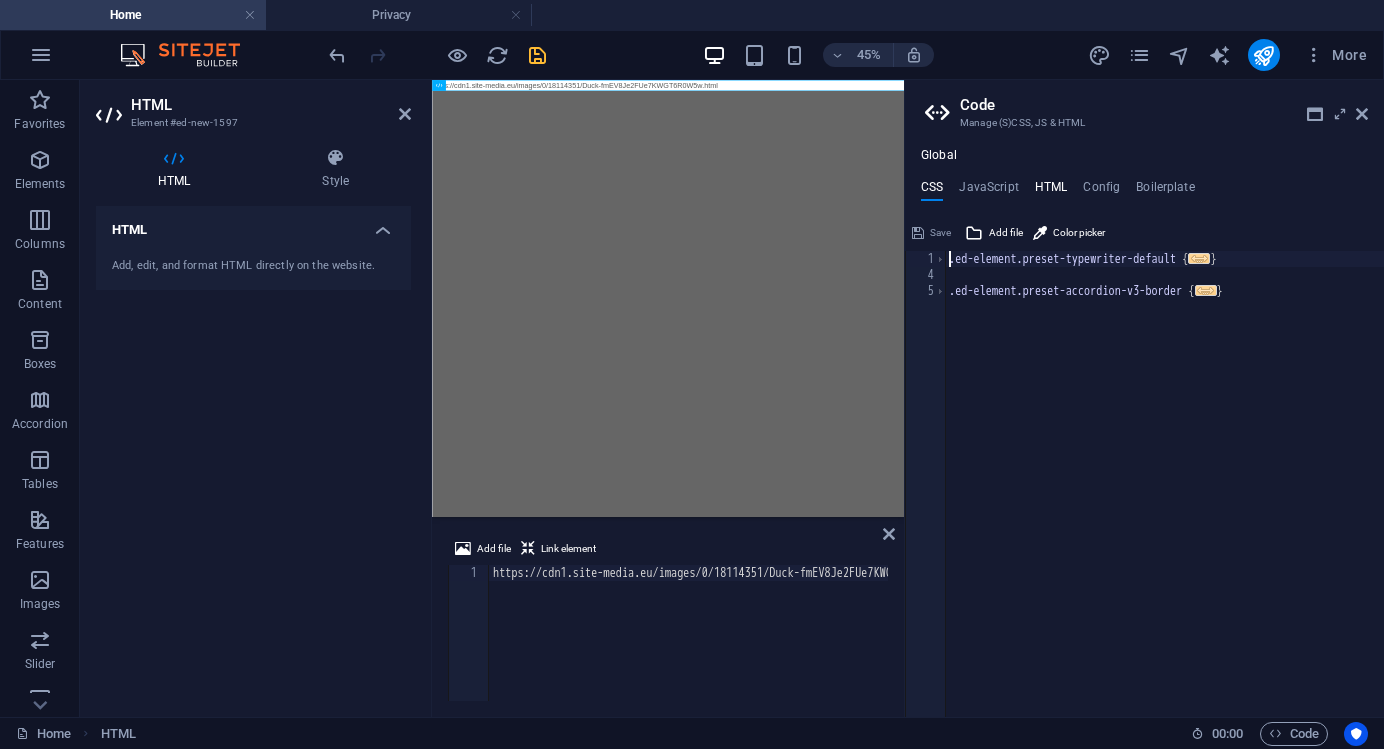 type on "<a href="#main-content" class="wv-link-content button">Skip to main content</a>" 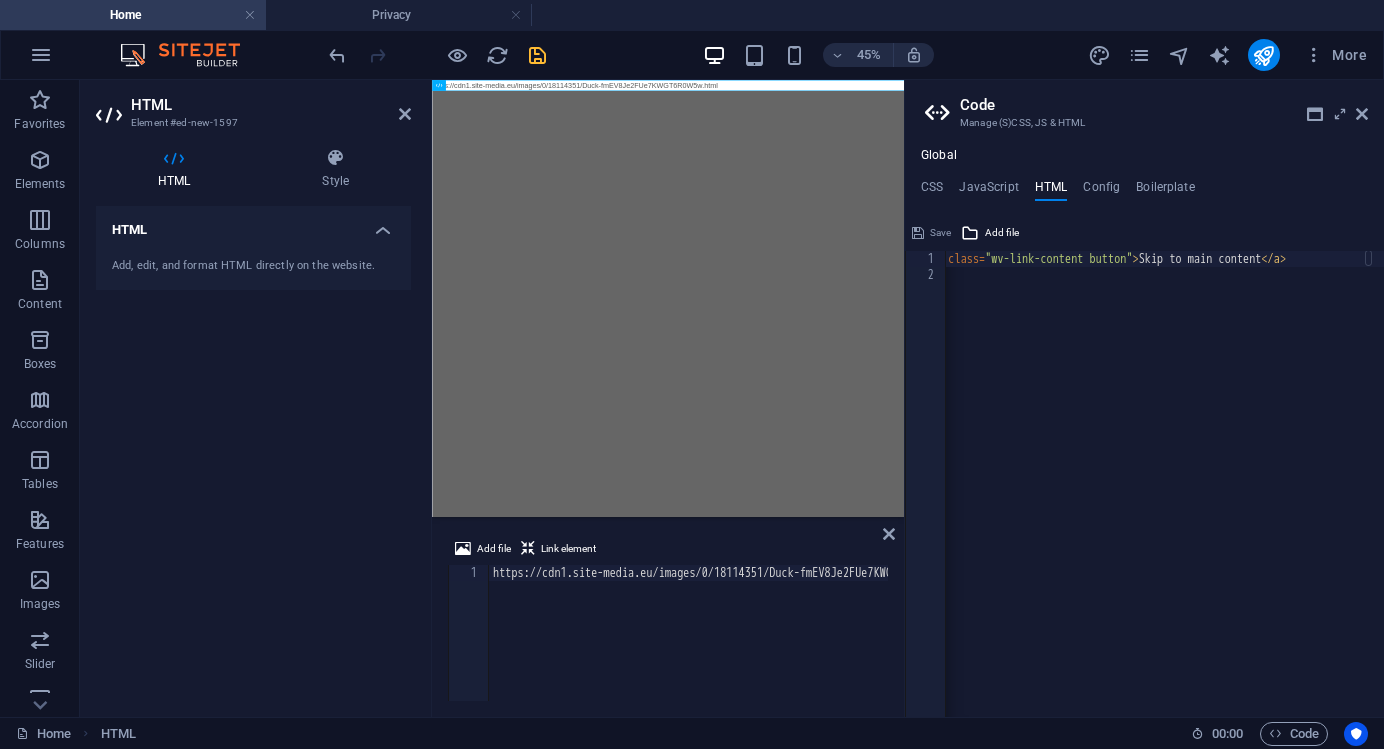 scroll, scrollTop: 0, scrollLeft: 0, axis: both 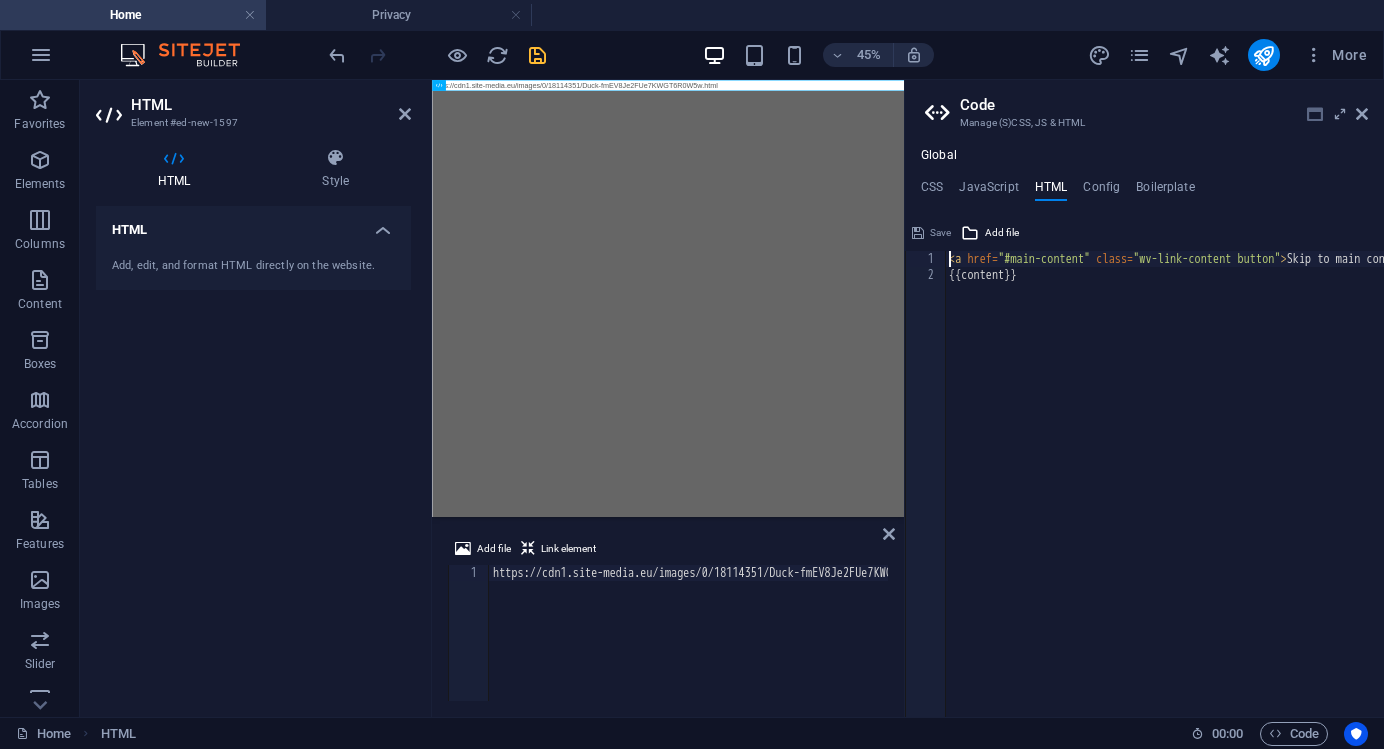 click at bounding box center (1315, 114) 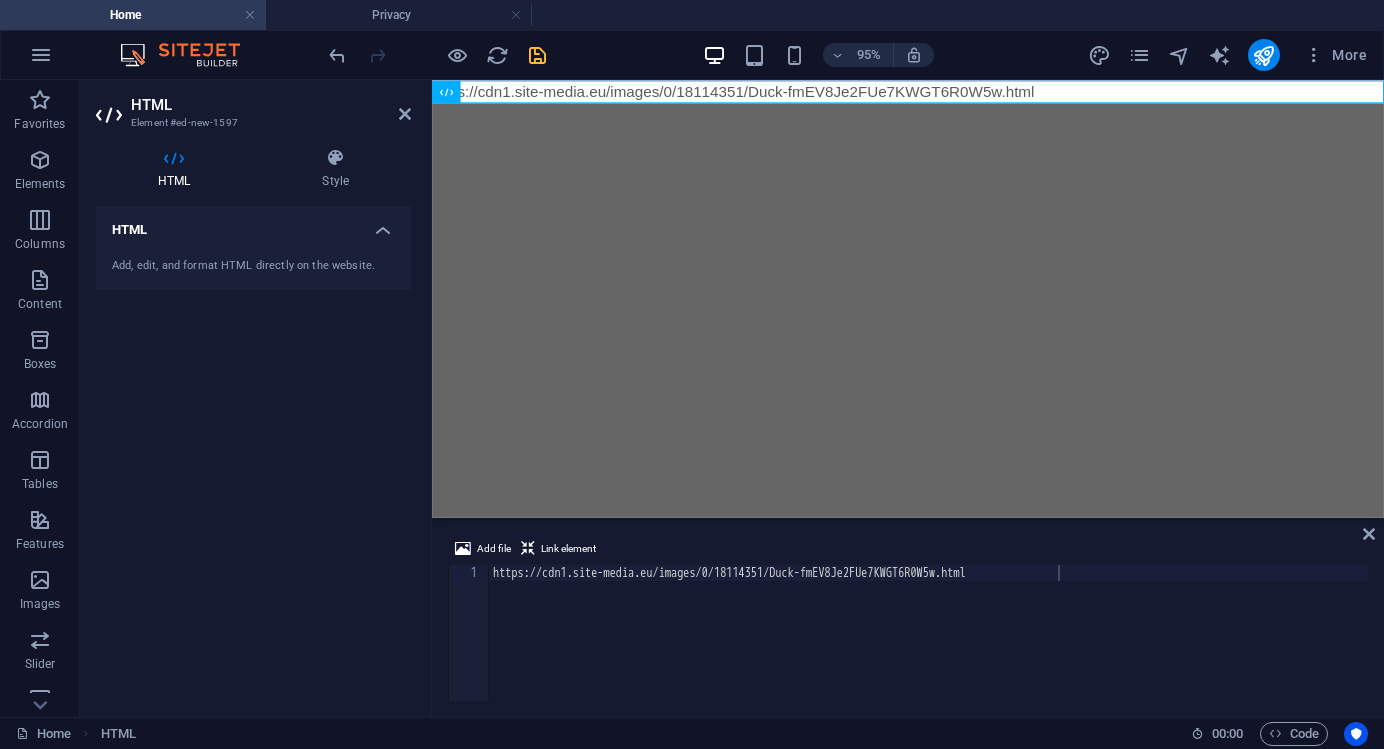 click on "Skip to main content
https://cdn1.site-media.eu/images/0/18114351/Duck-fmEV8Je2FUe7KWGT6R0W5w.html" at bounding box center (933, 92) 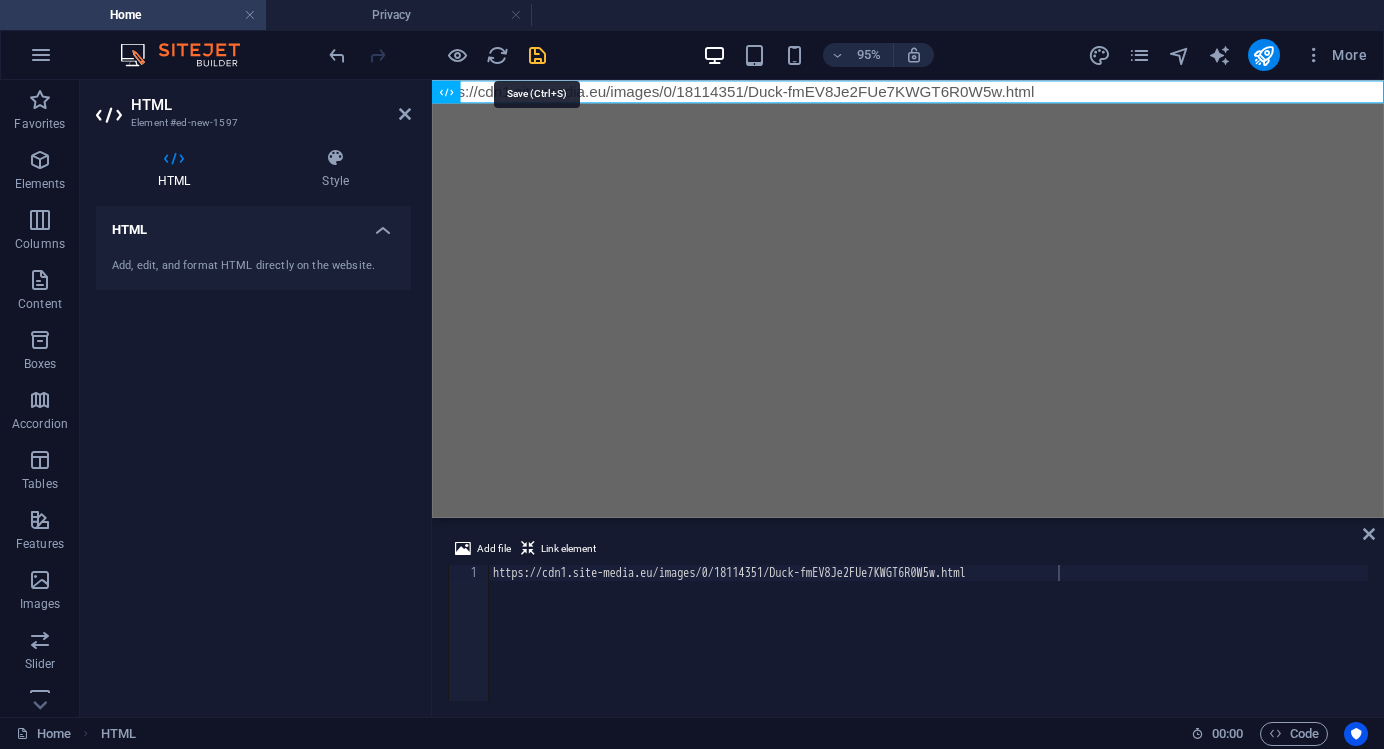 click at bounding box center [537, 55] 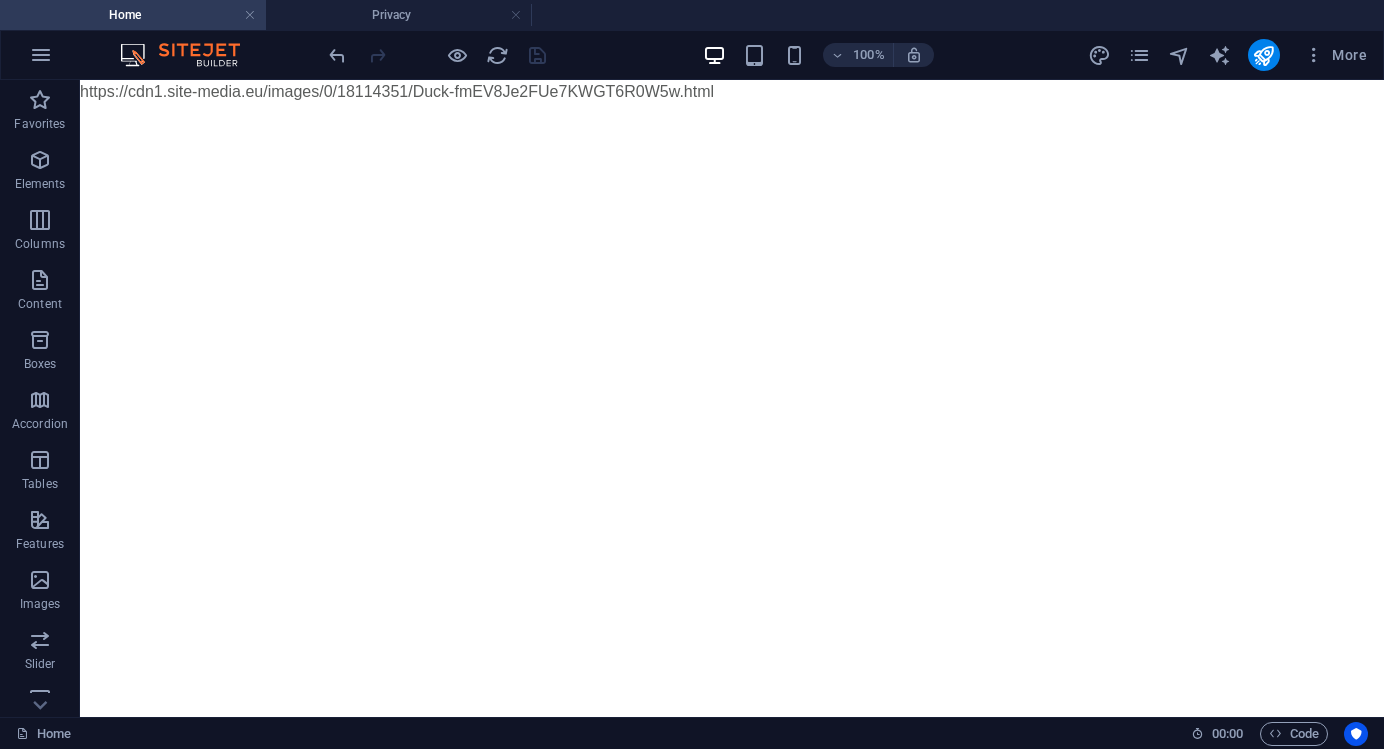 click at bounding box center [437, 55] 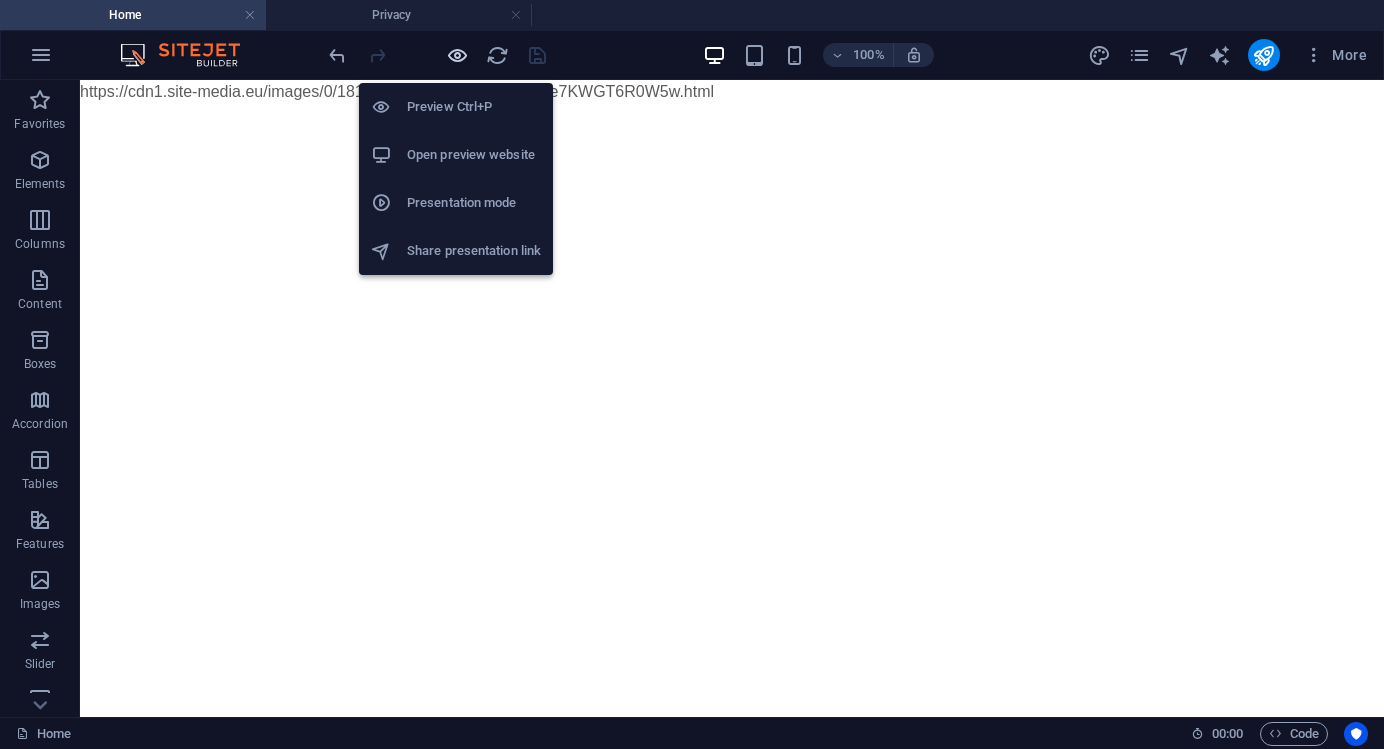 click at bounding box center (457, 55) 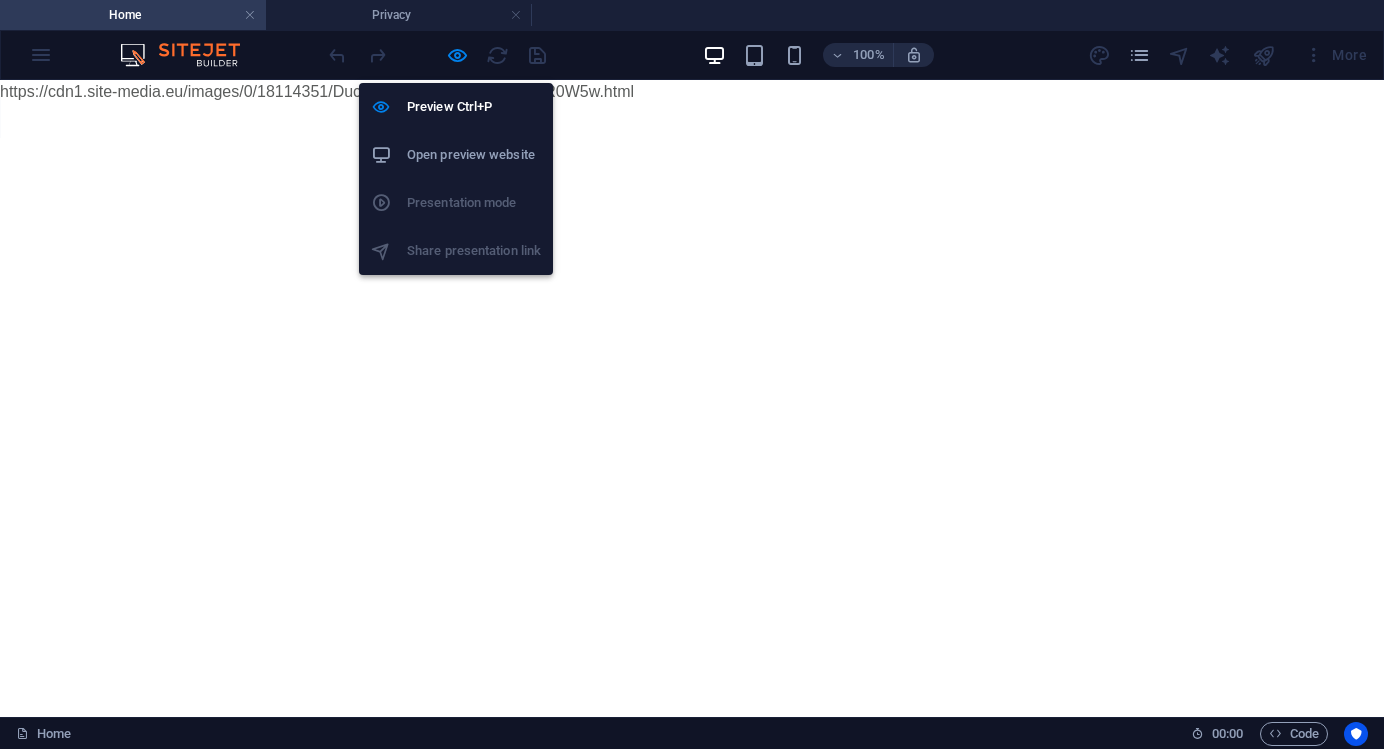 click on "Open preview website" at bounding box center (474, 155) 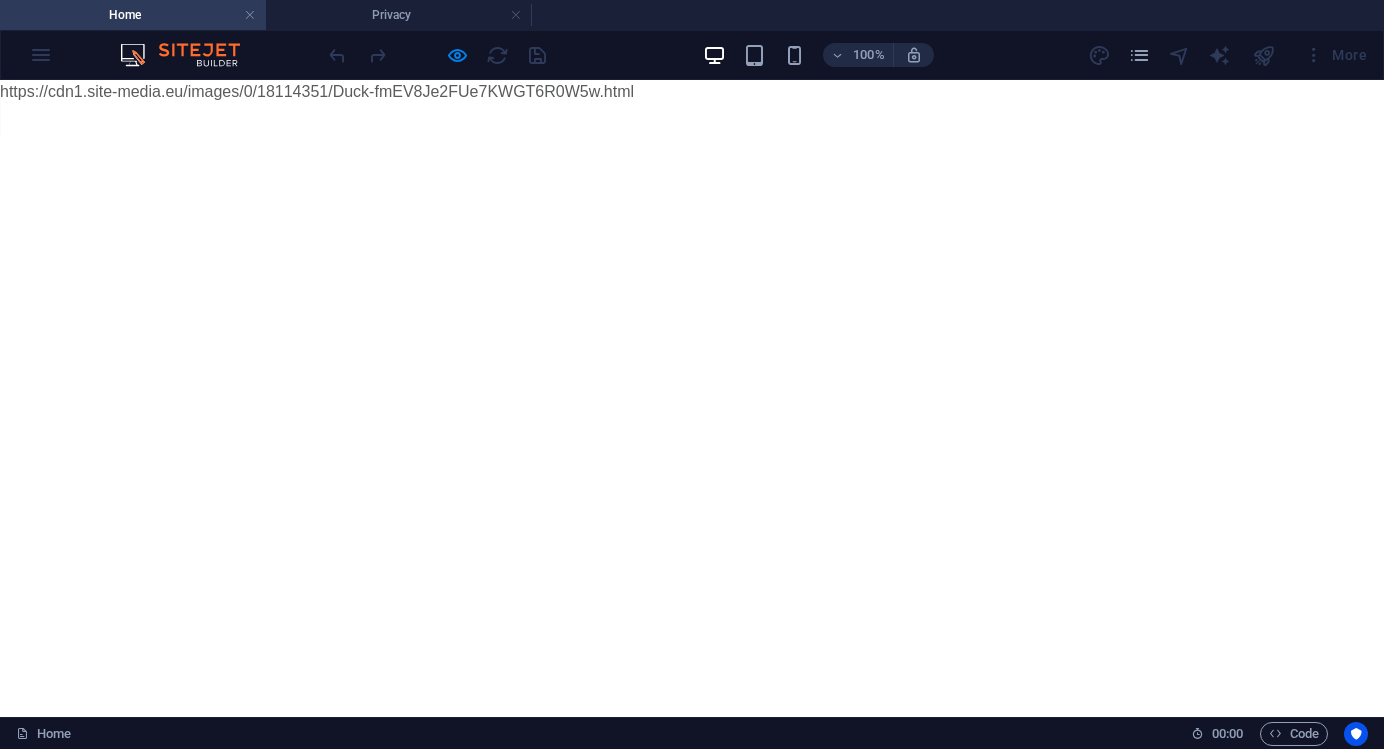 click on "https://cdn1.site-media.eu/images/0/18114351/Duck-fmEV8Je2FUe7KWGT6R0W5w.html" at bounding box center (692, 92) 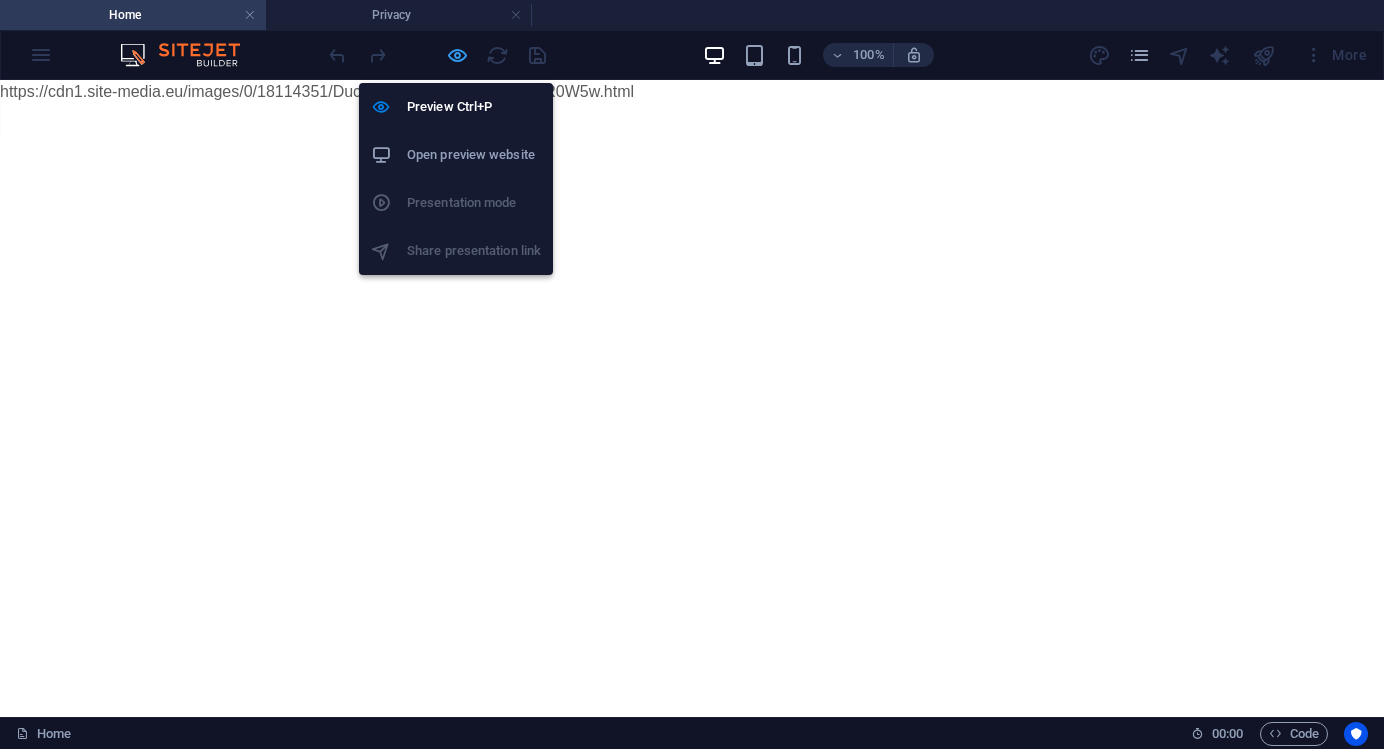 click at bounding box center (457, 55) 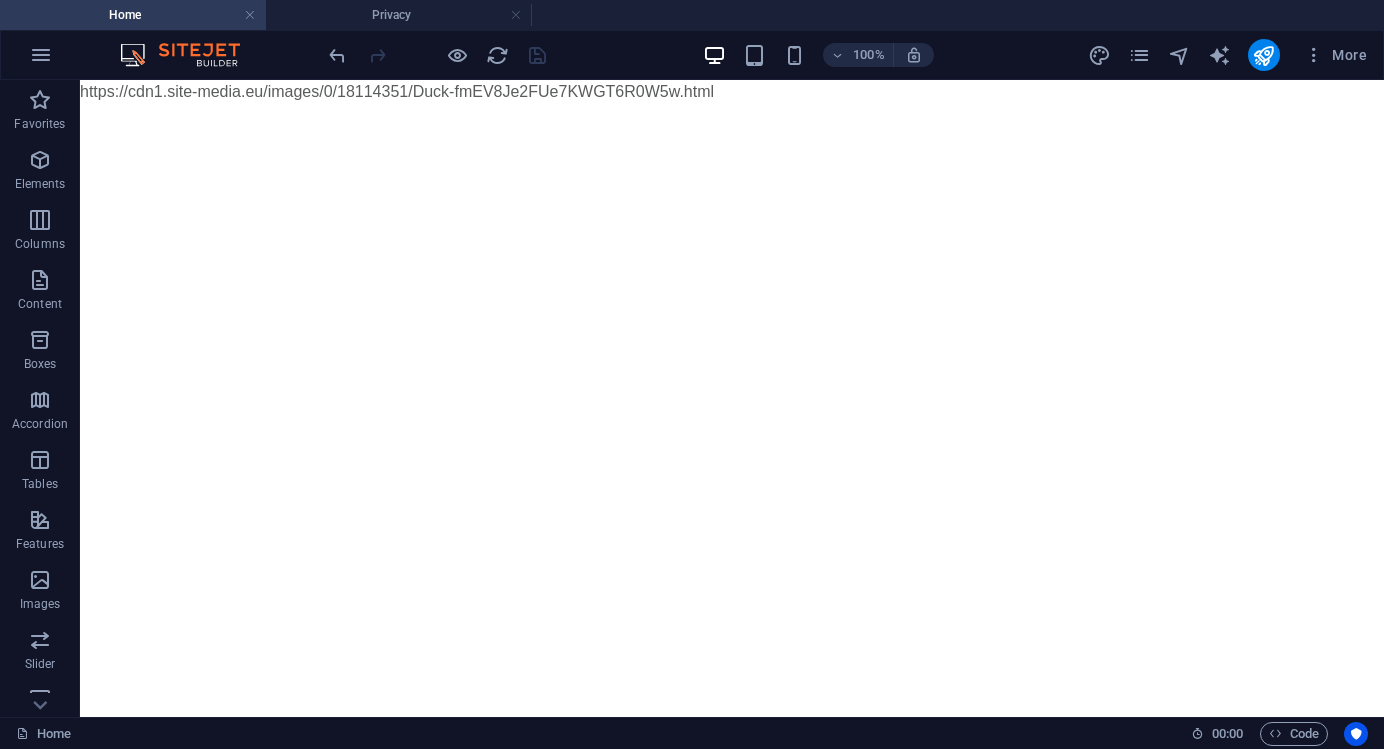 click on "Skip to main content
https://cdn1.site-media.eu/images/0/18114351/Duck-fmEV8Je2FUe7KWGT6R0W5w.html" at bounding box center [732, 92] 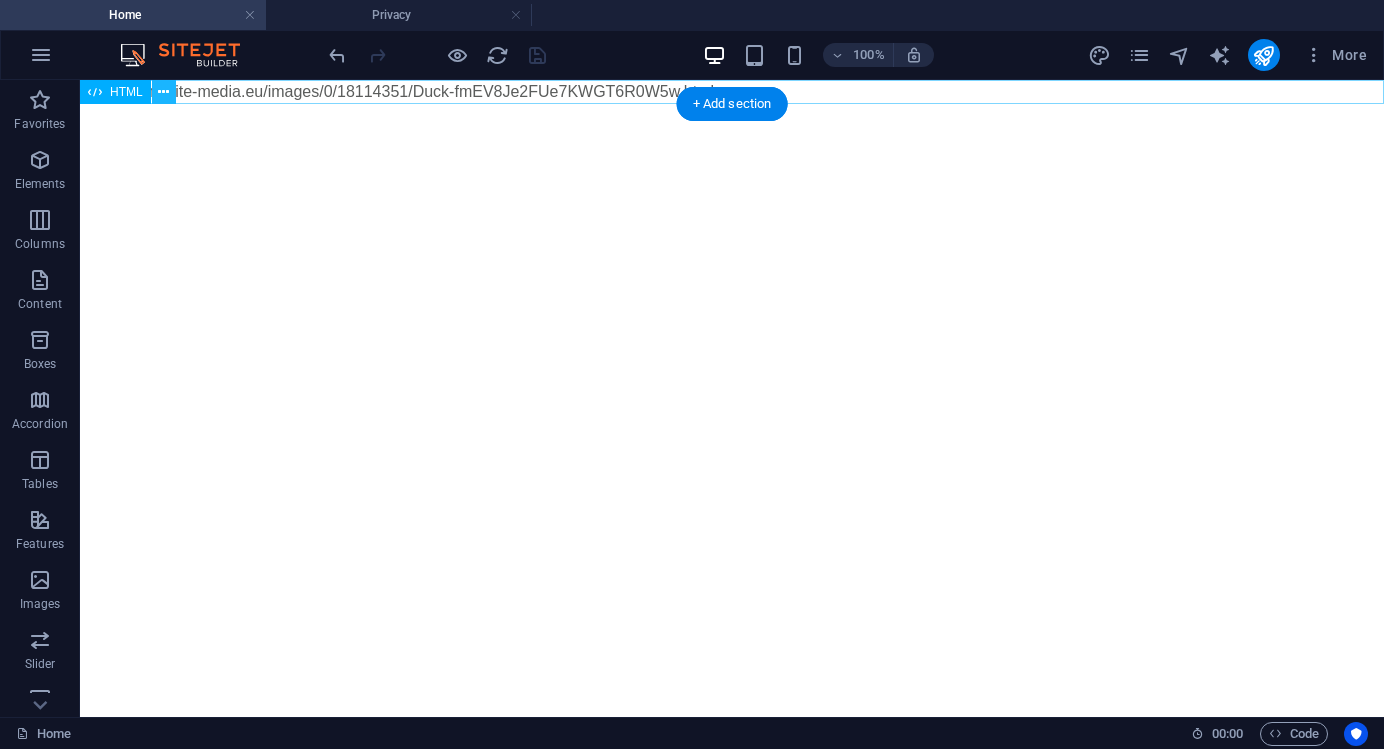 click at bounding box center (163, 92) 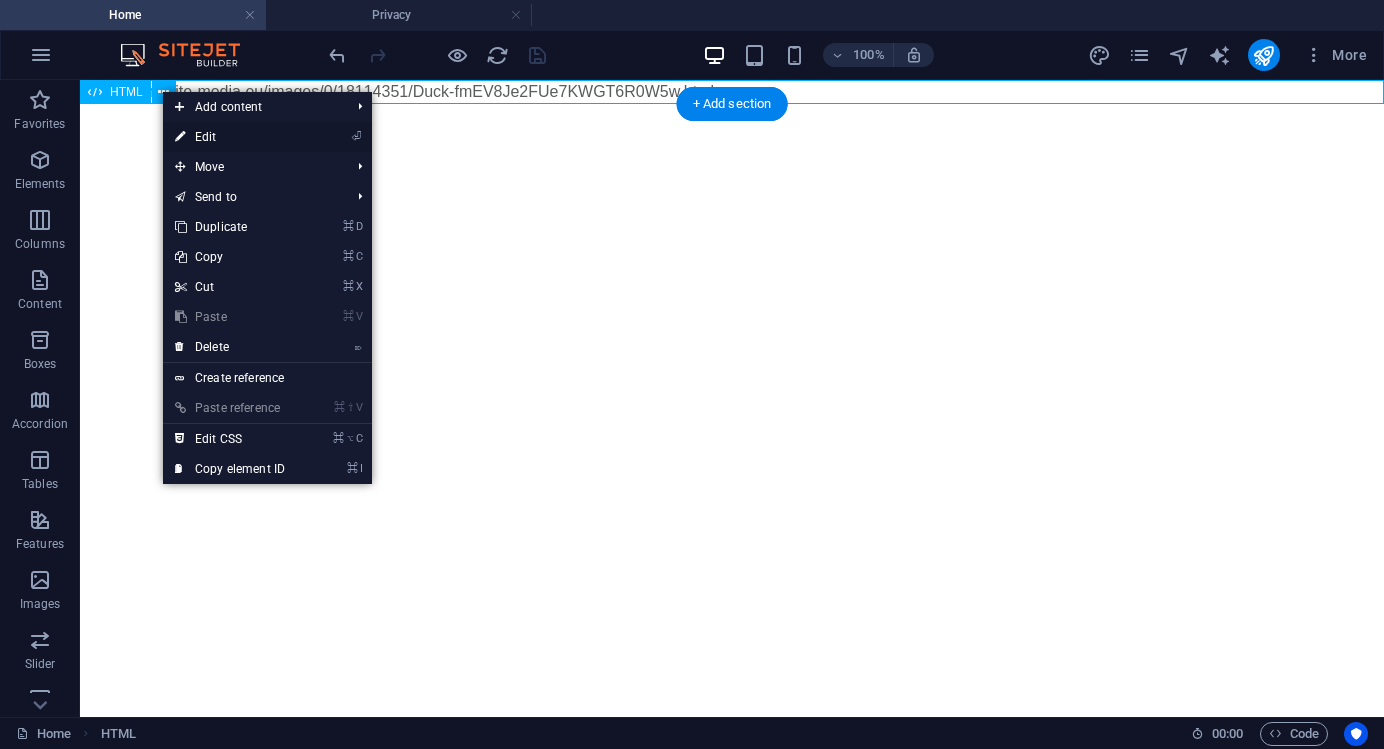 click on "⏎  Edit" at bounding box center [230, 137] 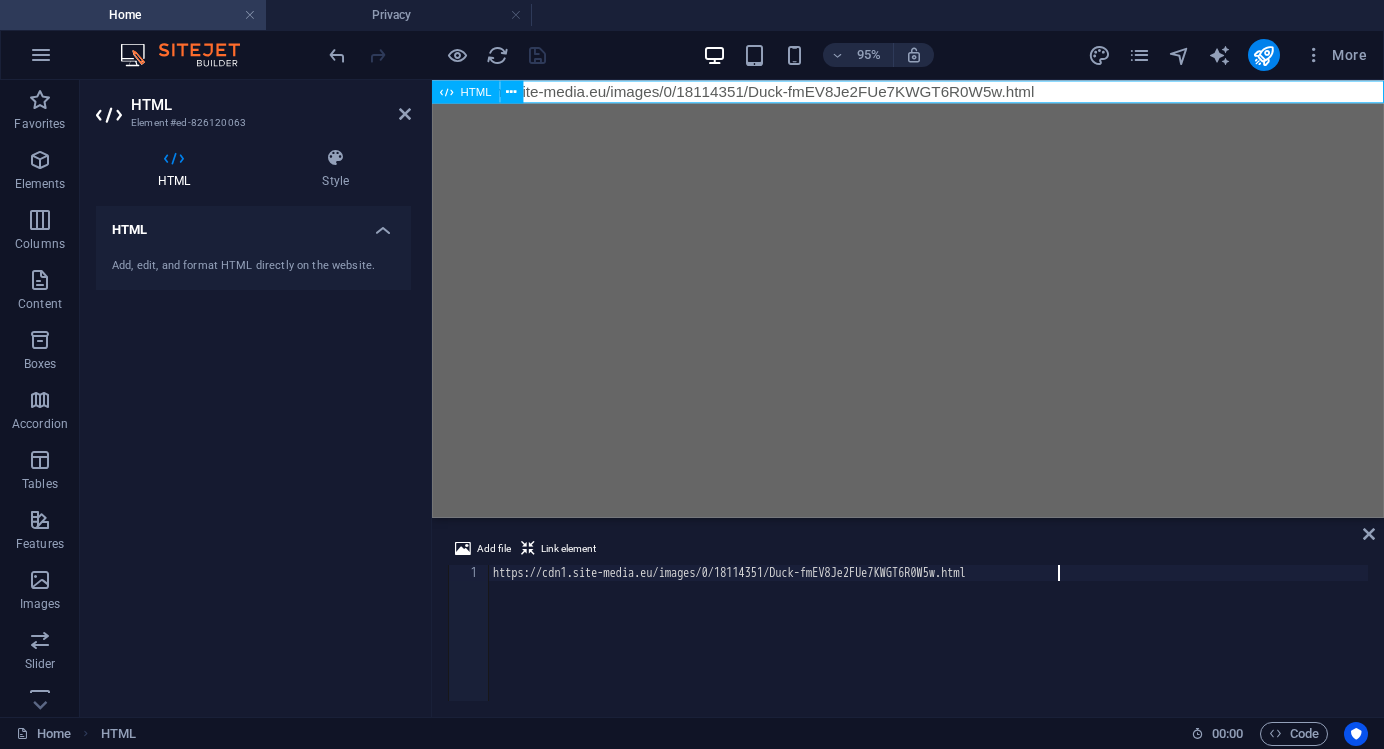 click on "https://cdn1.site-media.eu/images/0/18114351/Duck-fmEV8Je2FUe7KWGT6R0W5w.html" at bounding box center [933, 92] 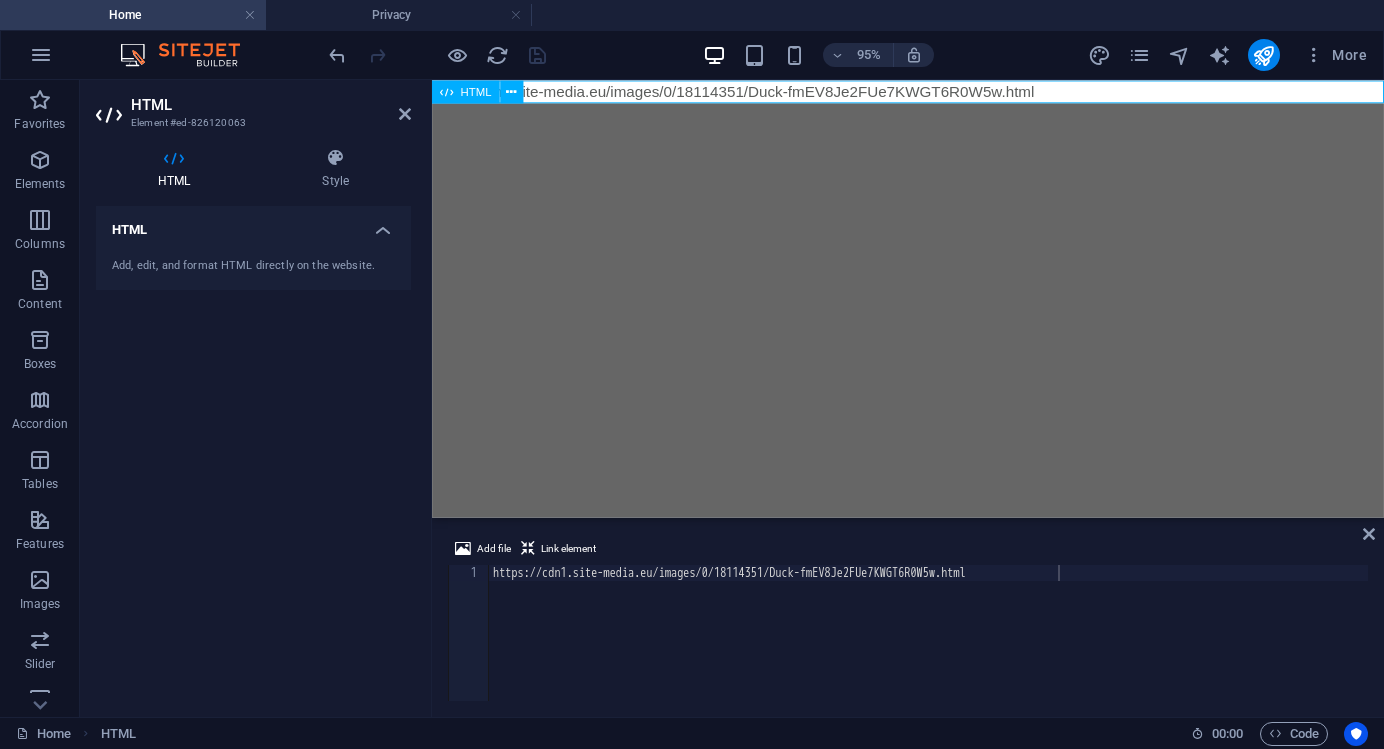 click on "https://cdn1.site-media.eu/images/0/18114351/Duck-fmEV8Je2FUe7KWGT6R0W5w.html" at bounding box center [933, 92] 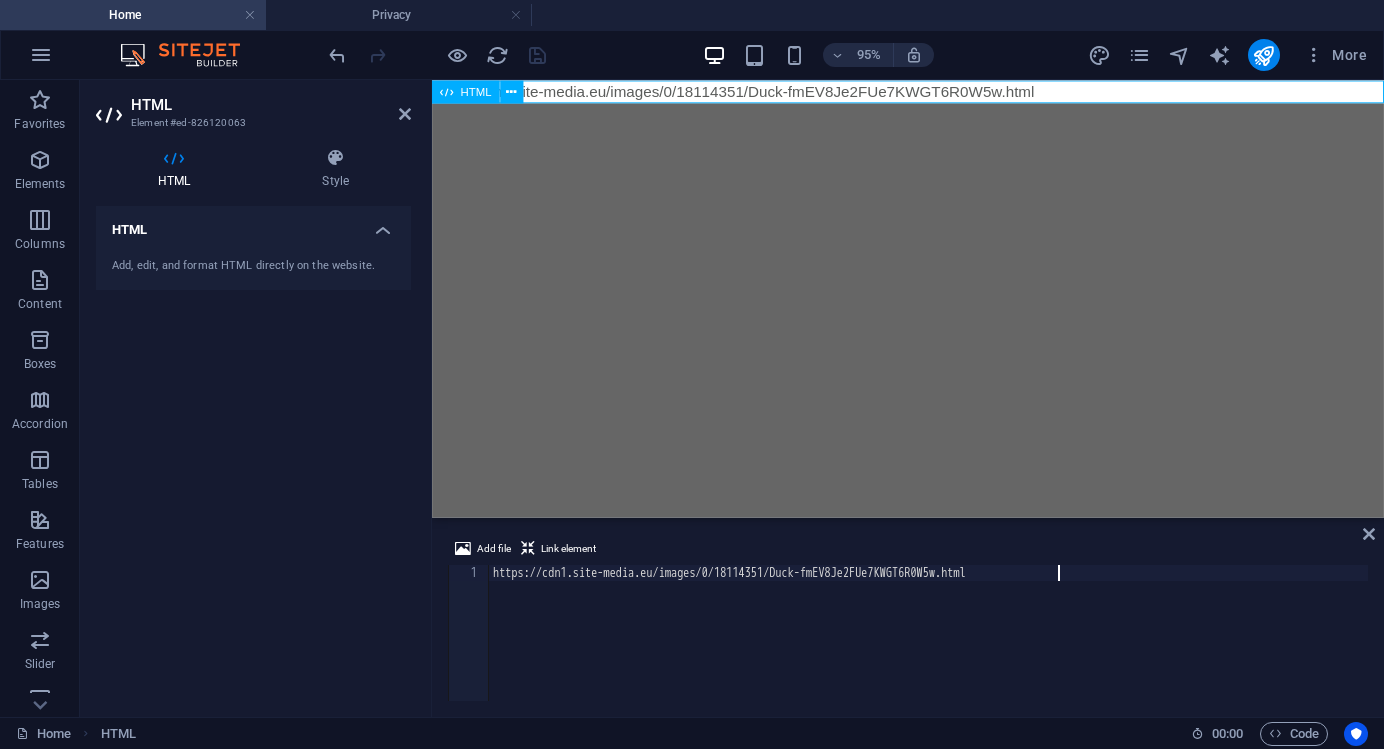 click on "https://cdn1.site-media.eu/images/0/18114351/Duck-fmEV8Je2FUe7KWGT6R0W5w.html" at bounding box center [933, 92] 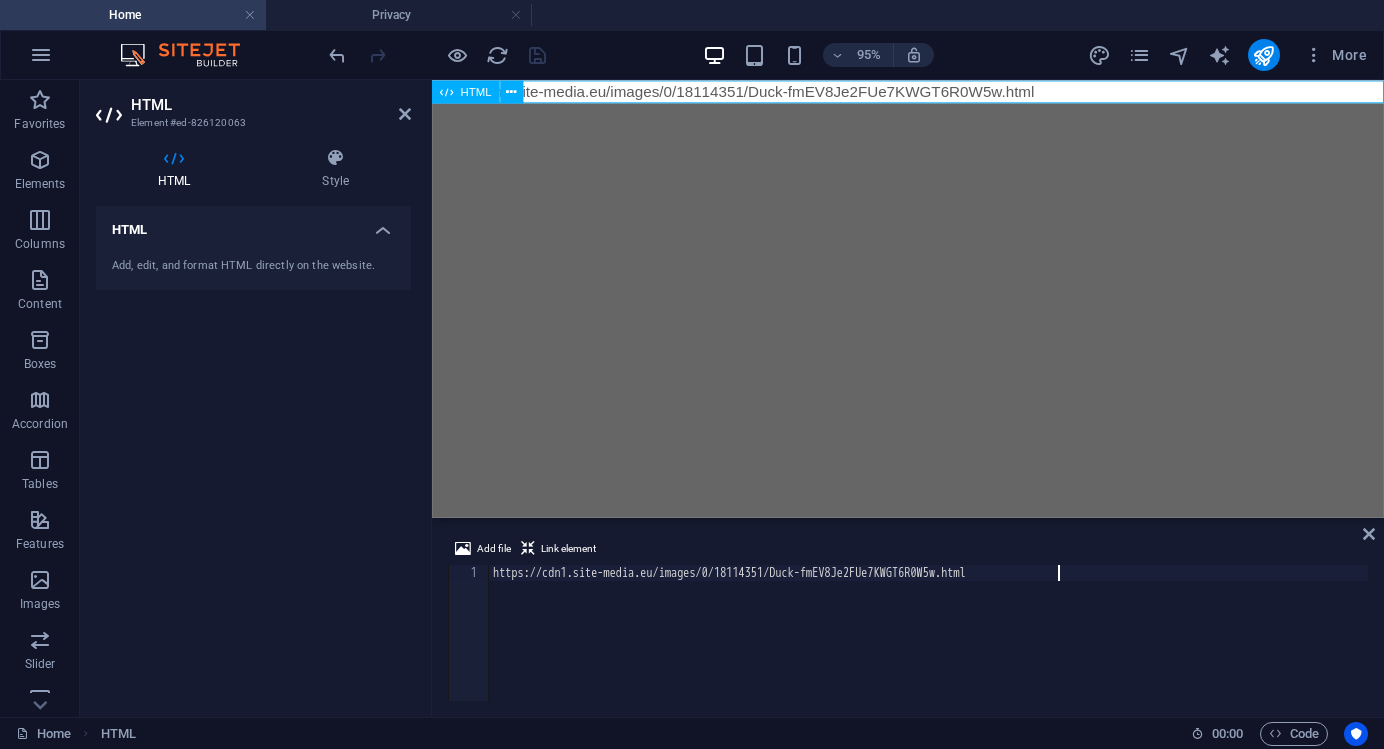 click on "https://cdn1.site-media.eu/images/0/18114351/Duck-fmEV8Je2FUe7KWGT6R0W5w.html" at bounding box center [933, 92] 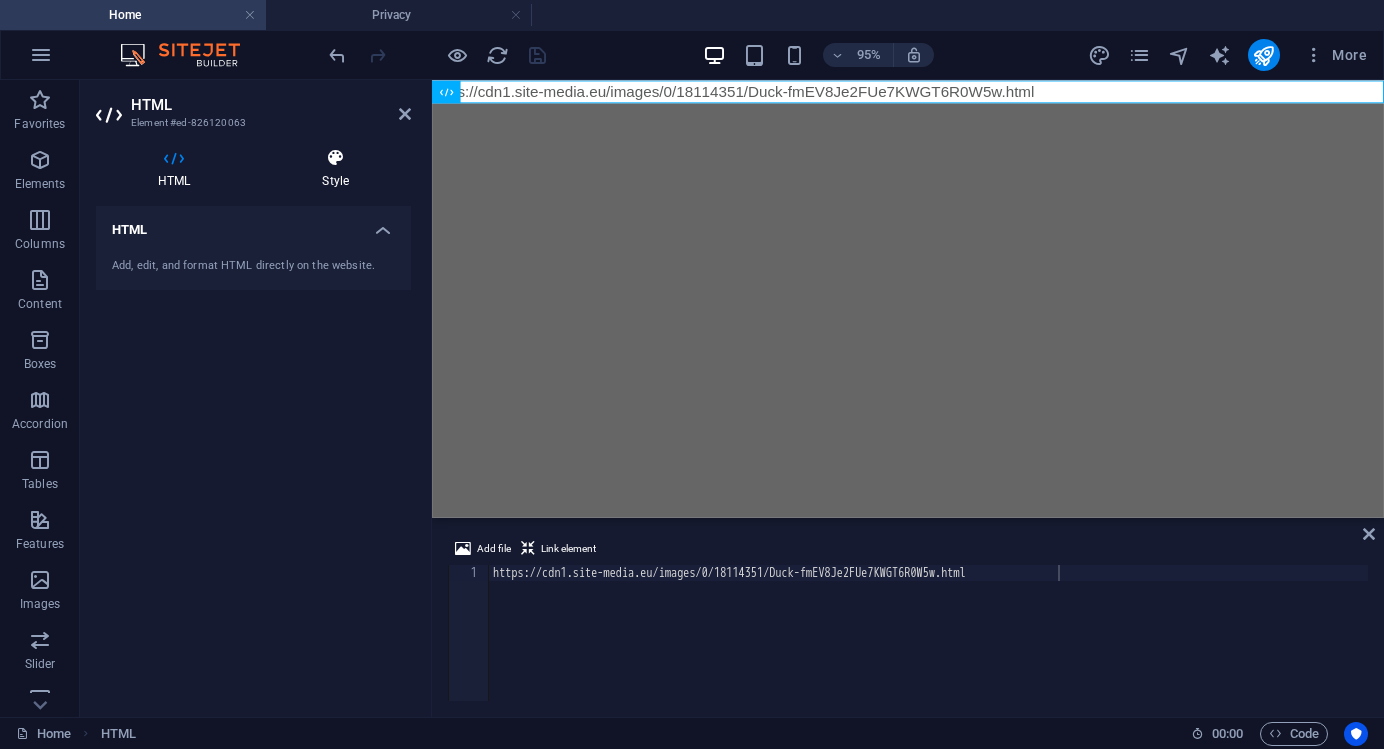 click on "Style" at bounding box center (335, 169) 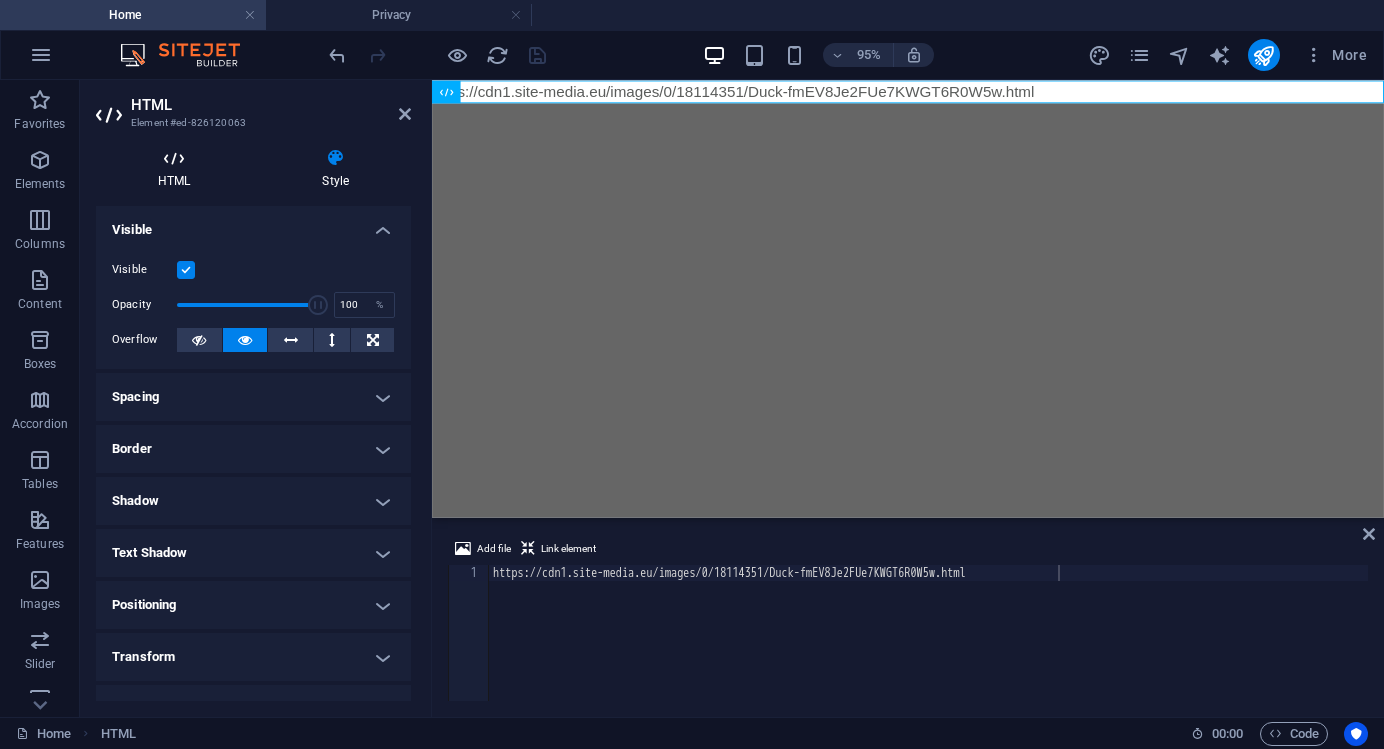 click on "HTML" at bounding box center [178, 169] 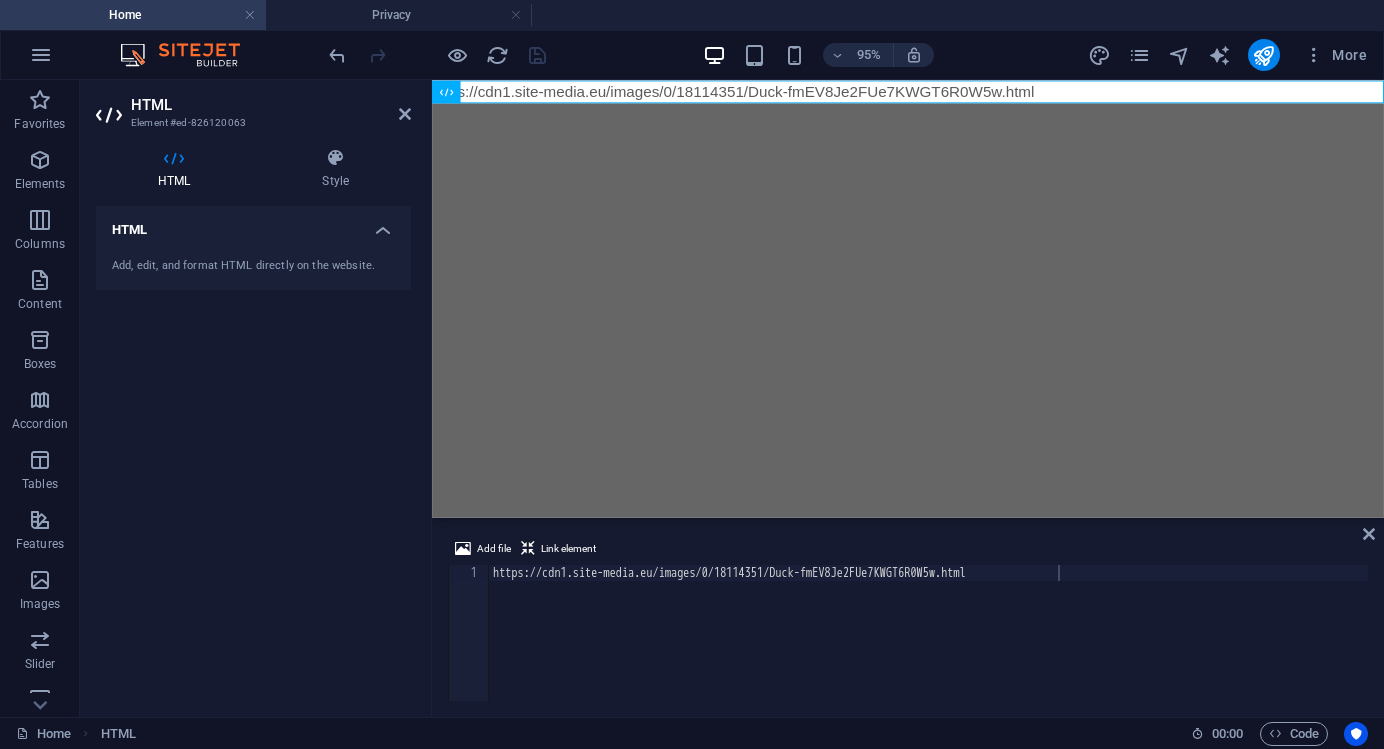 click on "Add, edit, and format HTML directly on the website." at bounding box center [253, 266] 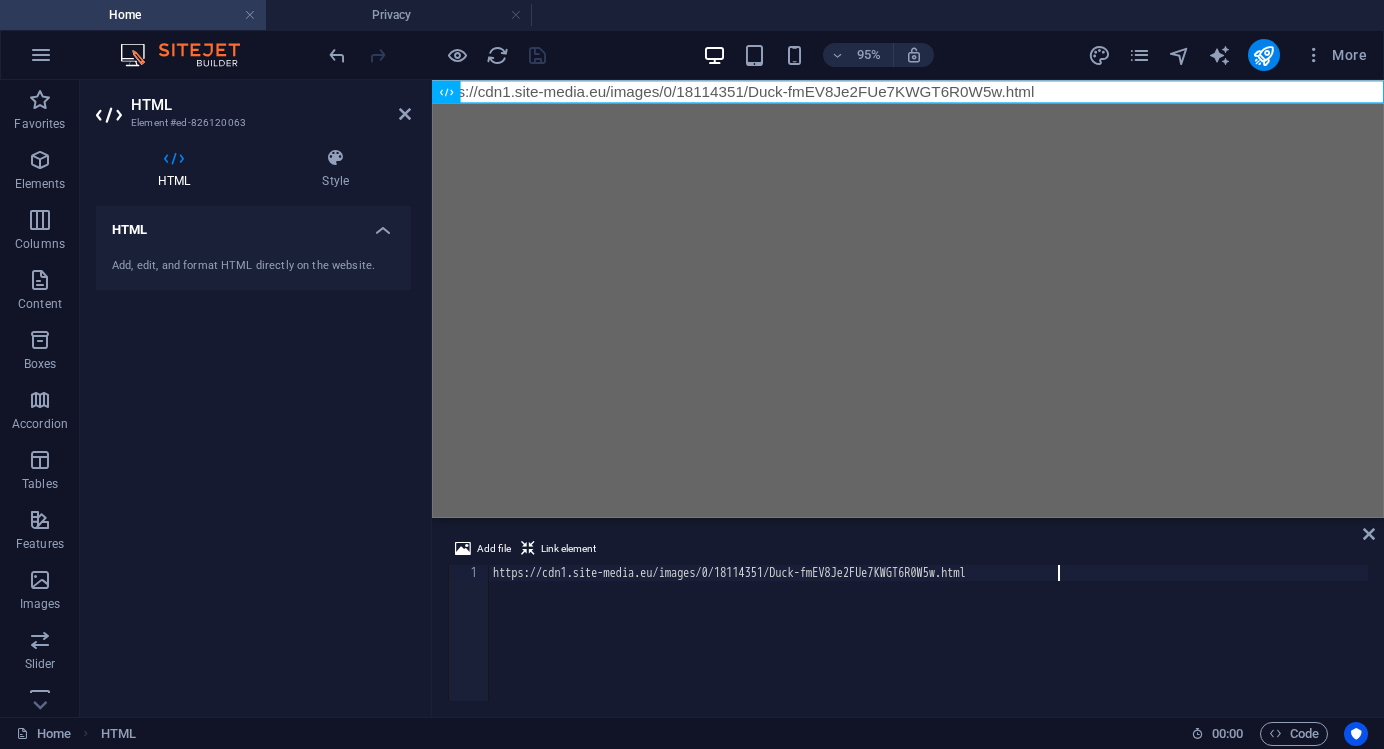 click on "https://cdn1.site-media.eu/images/0/18114351/Duck-fmEV8Je2FUe7KWGT6R0W5w.html" at bounding box center [928, 647] 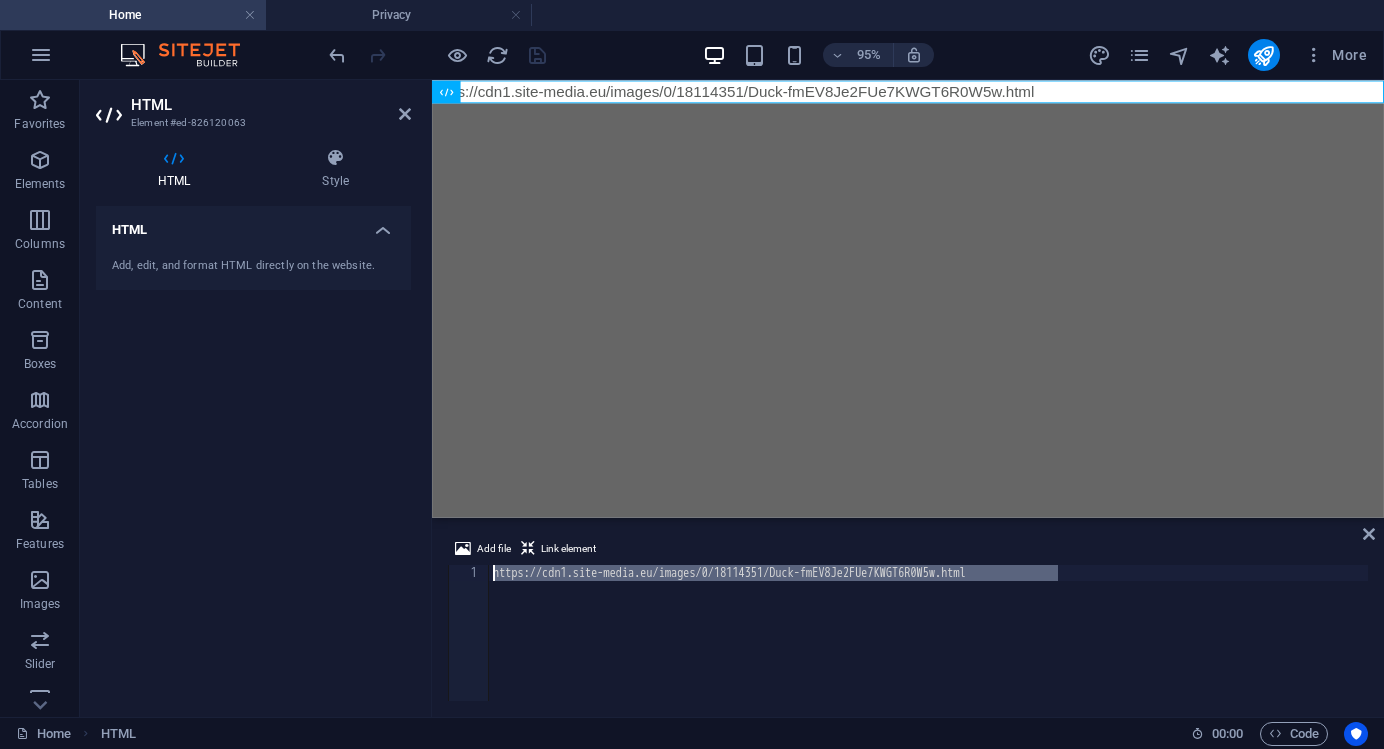 drag, startPoint x: 1067, startPoint y: 569, endPoint x: 949, endPoint y: 523, distance: 126.649124 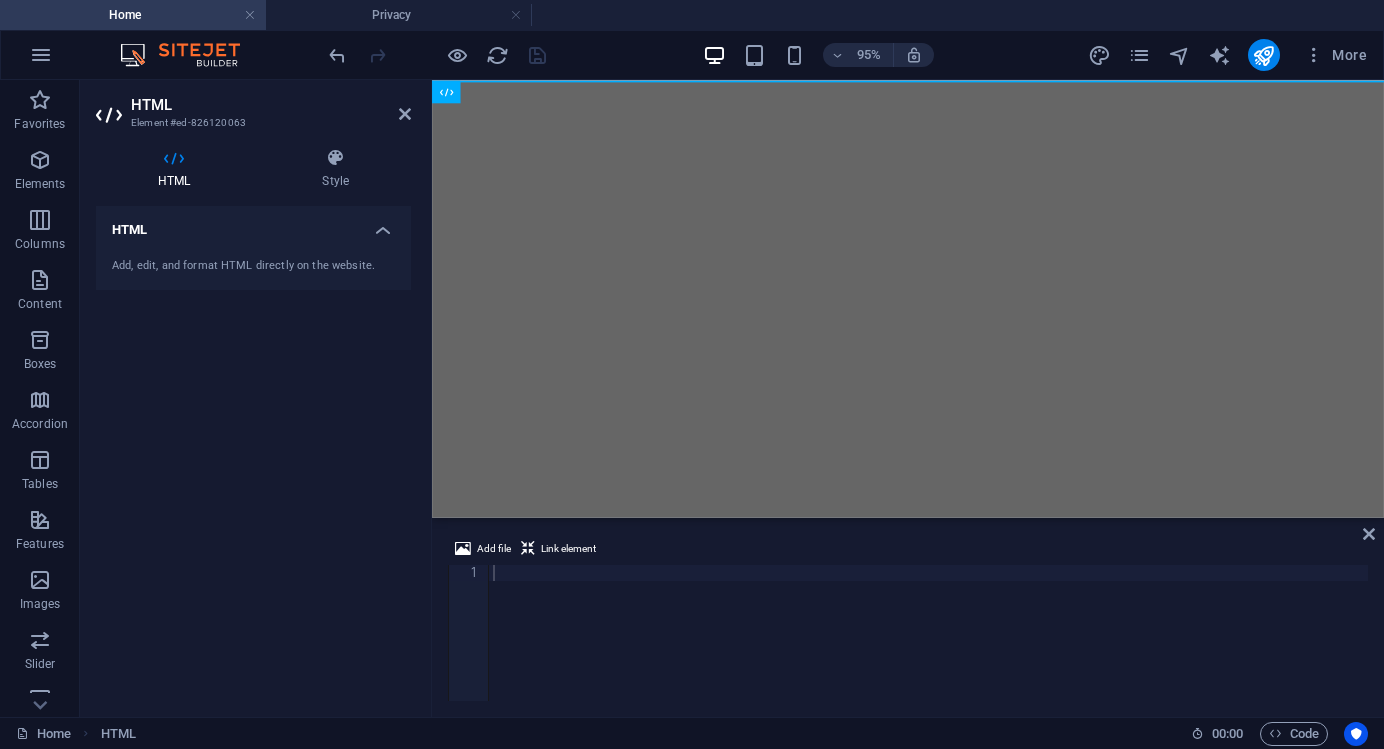 click on "Skip to main content" at bounding box center [933, 80] 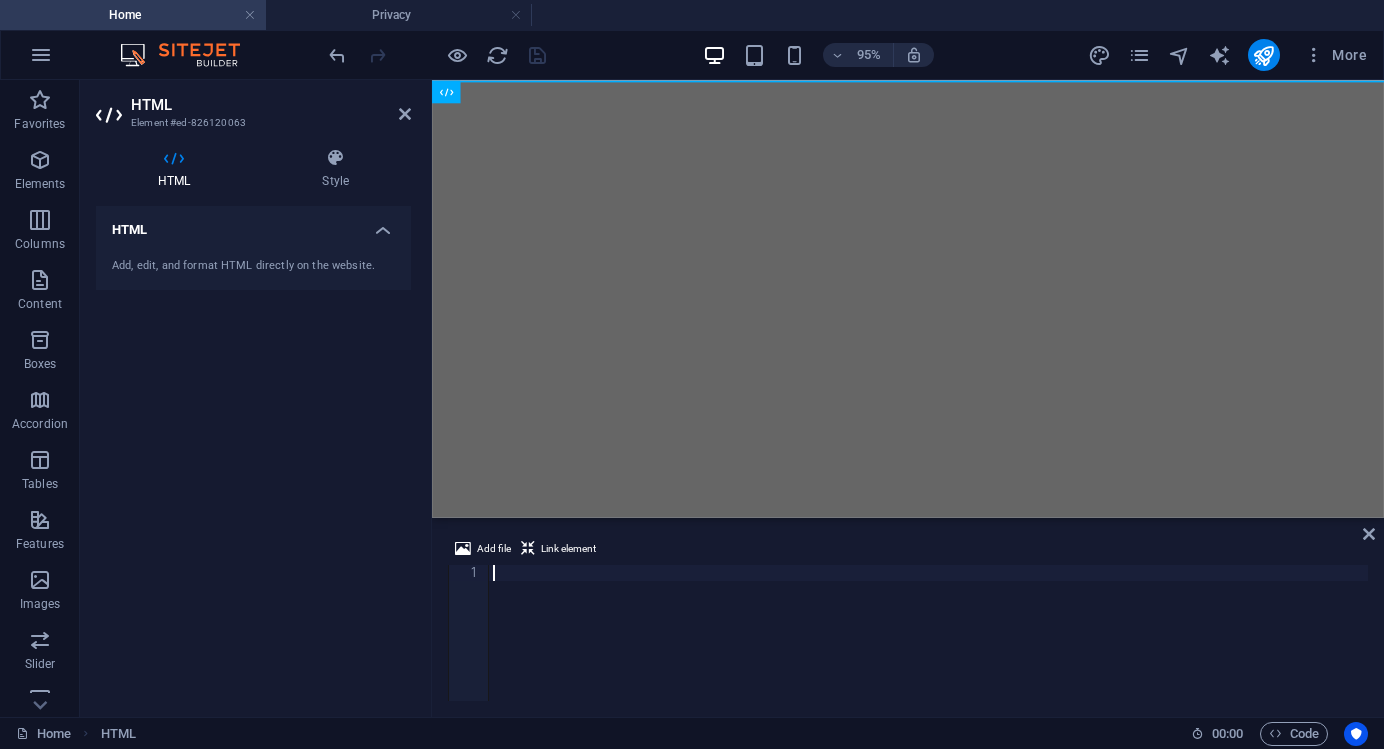 paste on "bin/gpm selfupgrade" 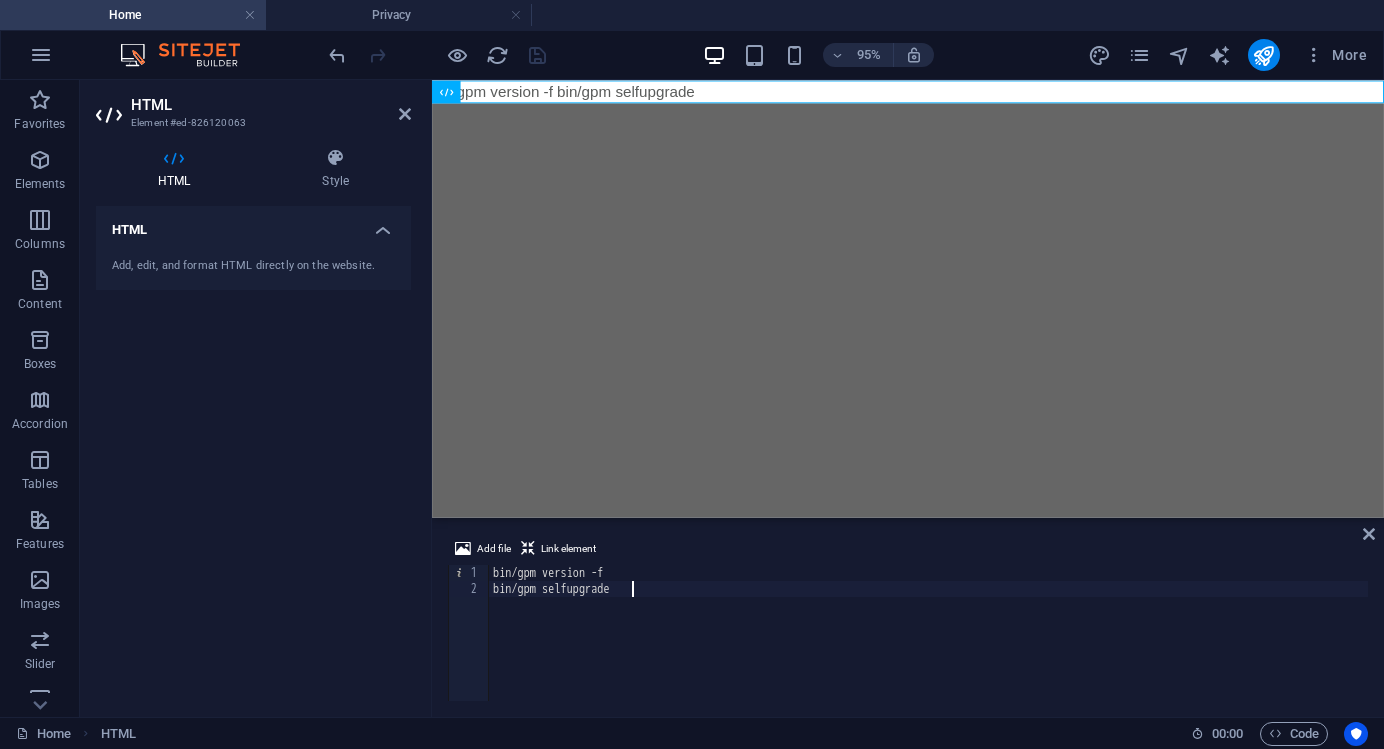 type on "bin/gpm version -f
bin/gpm selfupgrade" 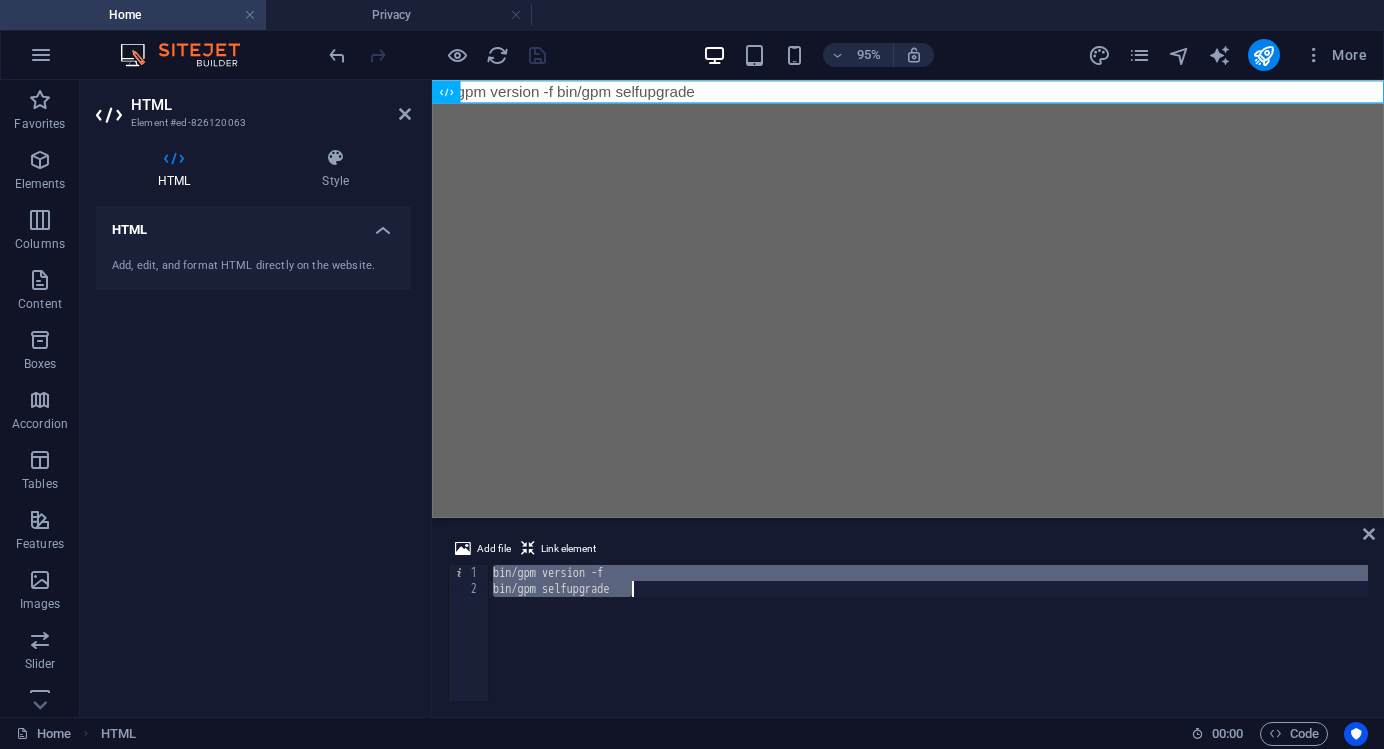 type 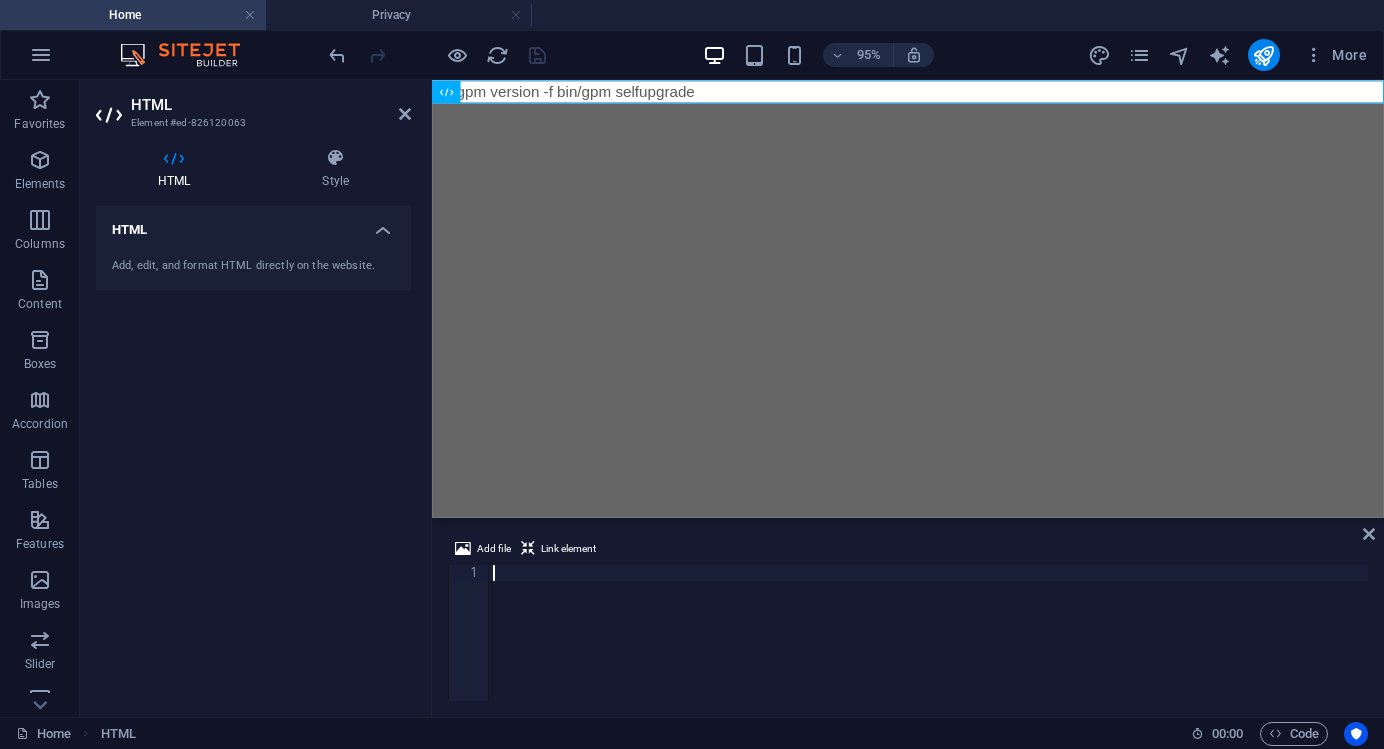 click at bounding box center (928, 649) 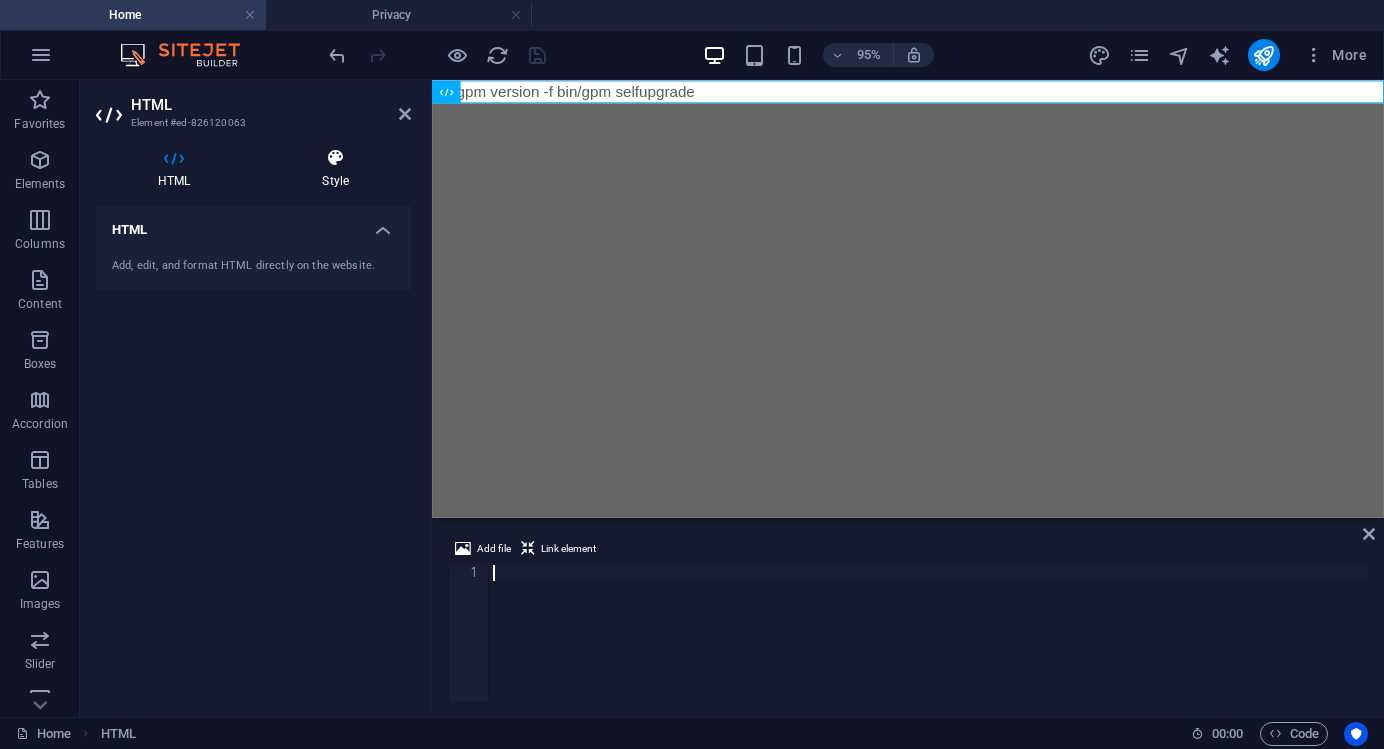 click at bounding box center (335, 158) 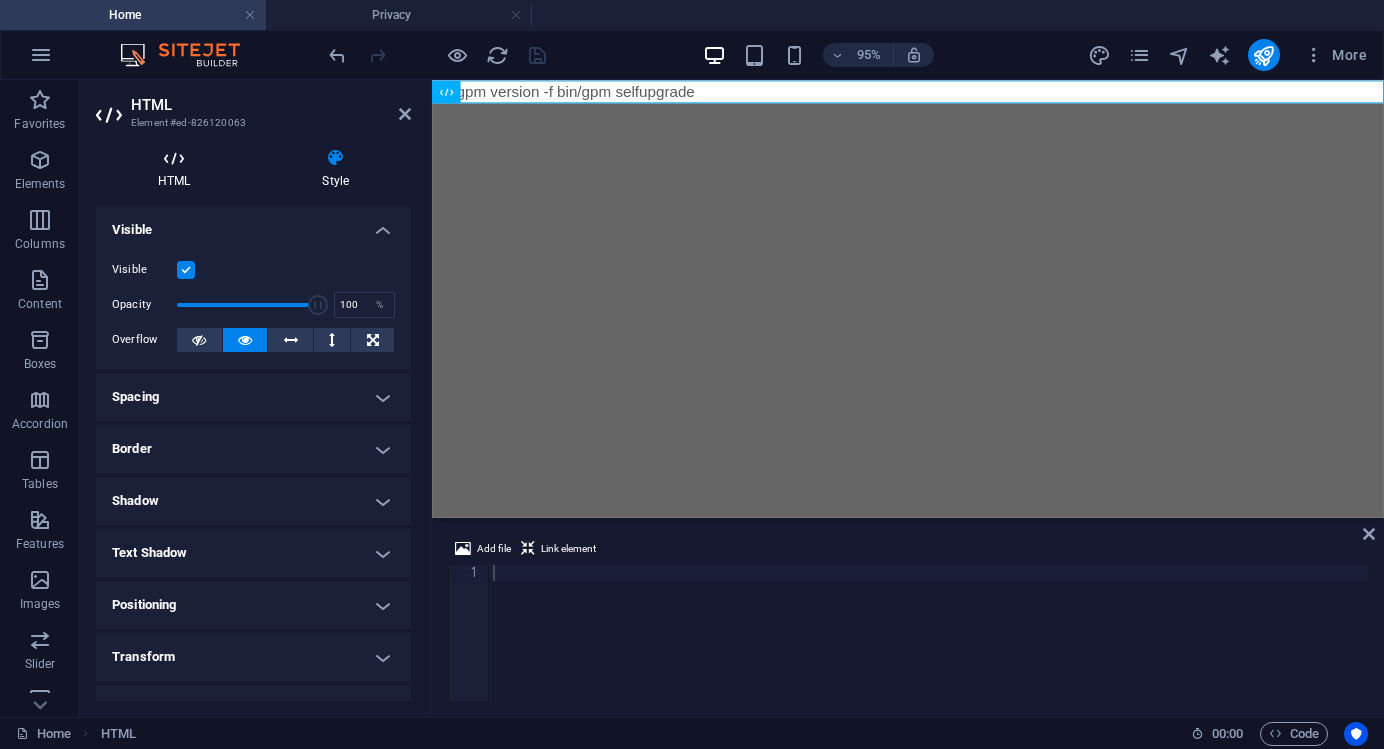 click on "HTML" at bounding box center (178, 169) 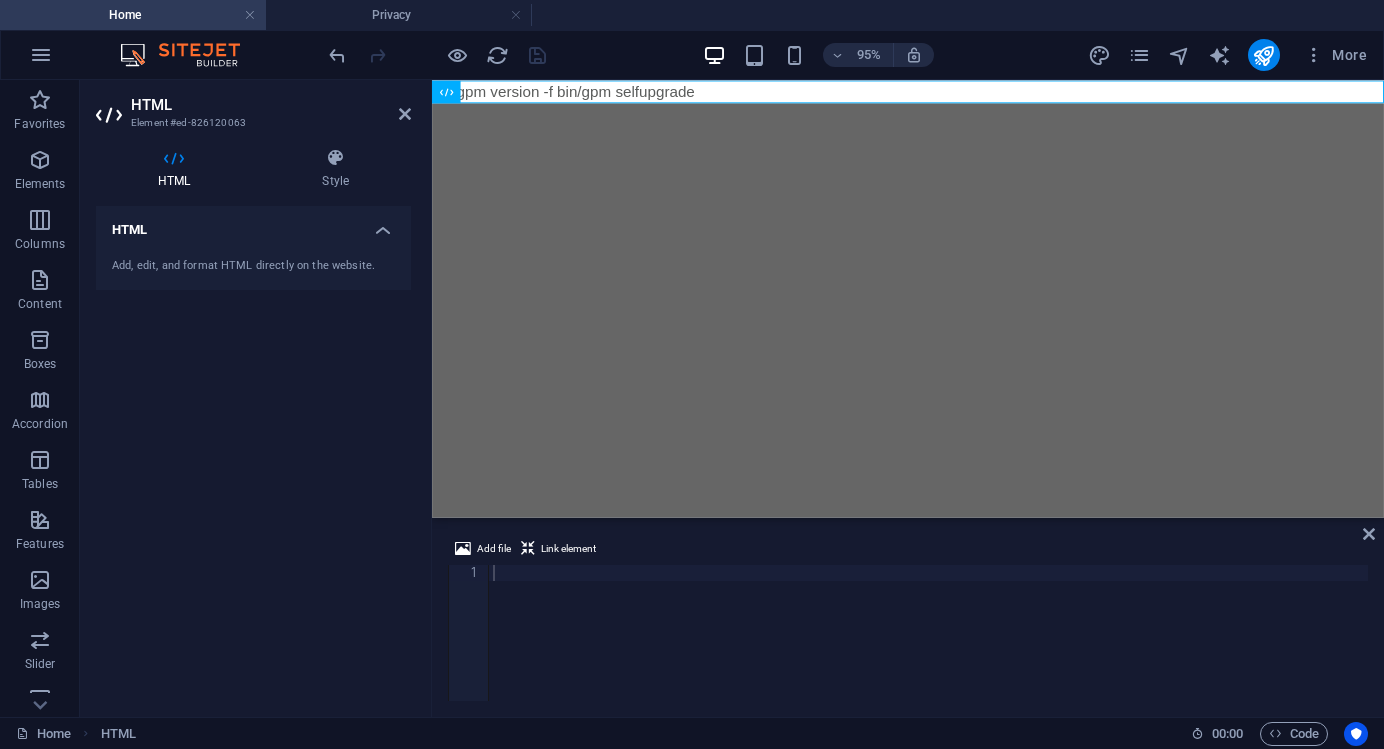 click on "Add, edit, and format HTML directly on the website." at bounding box center (253, 266) 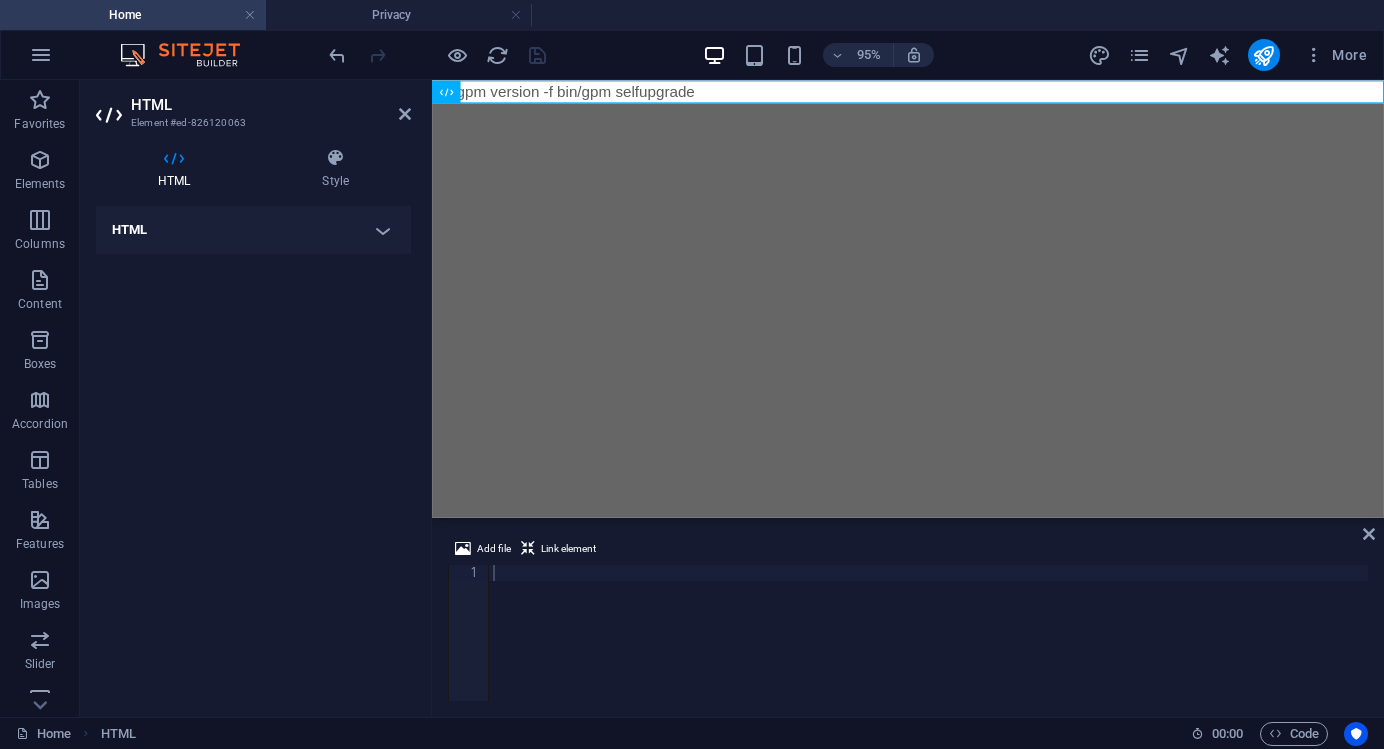 click on "HTML" at bounding box center [253, 230] 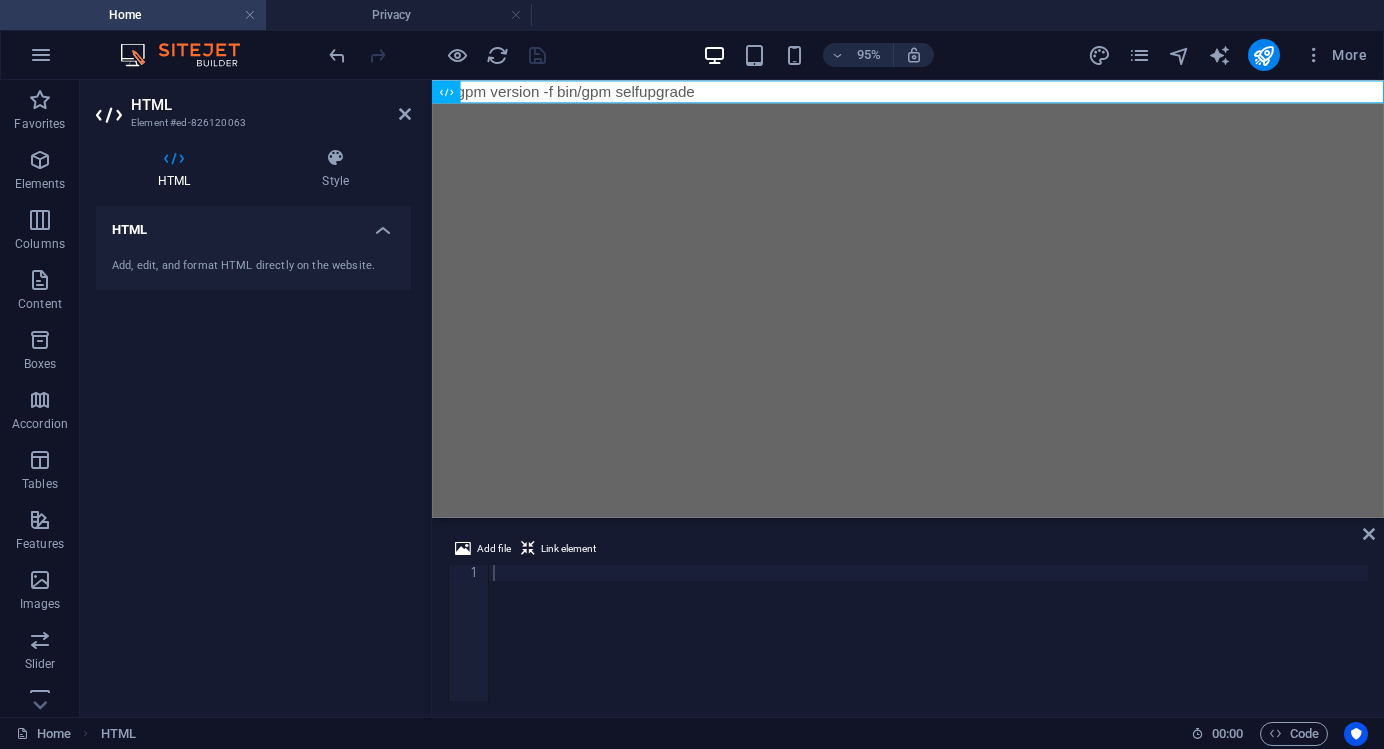click on "Add file Link element" at bounding box center [908, 551] 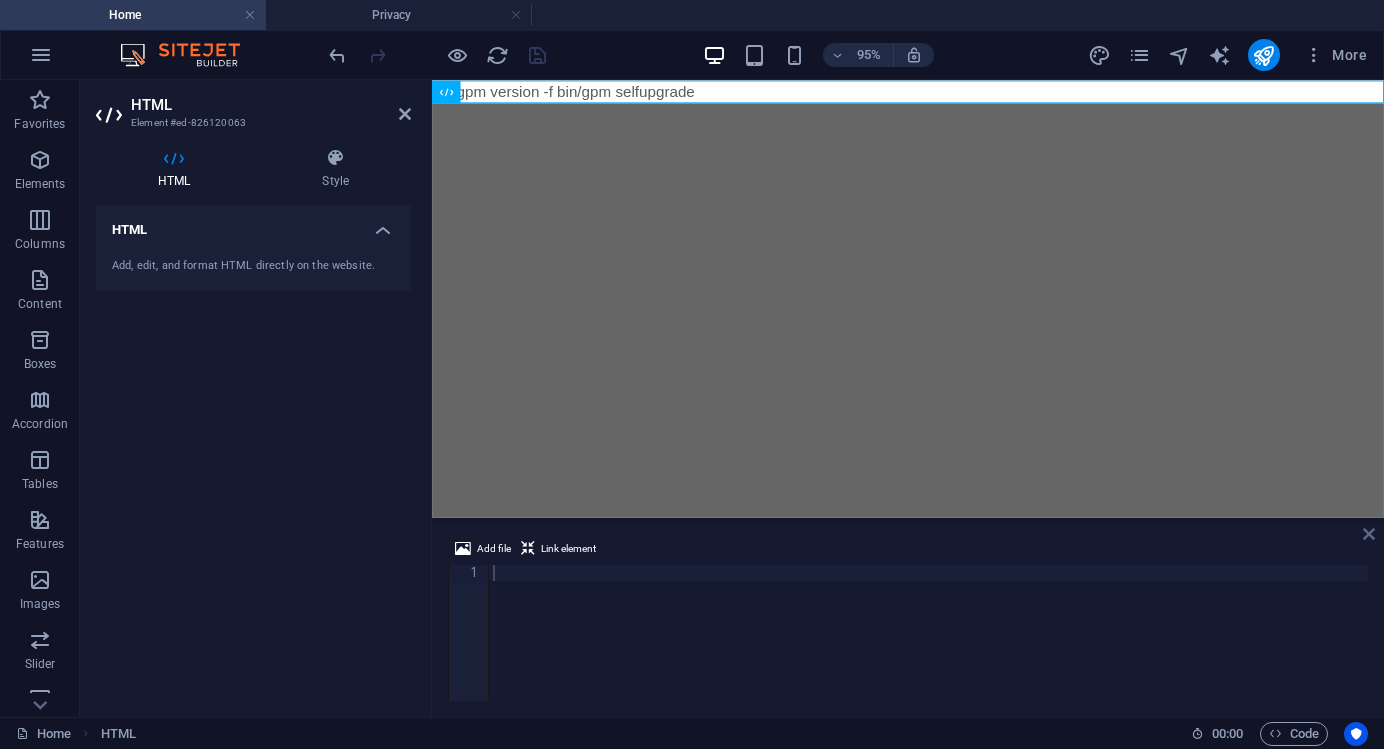 click at bounding box center (1369, 534) 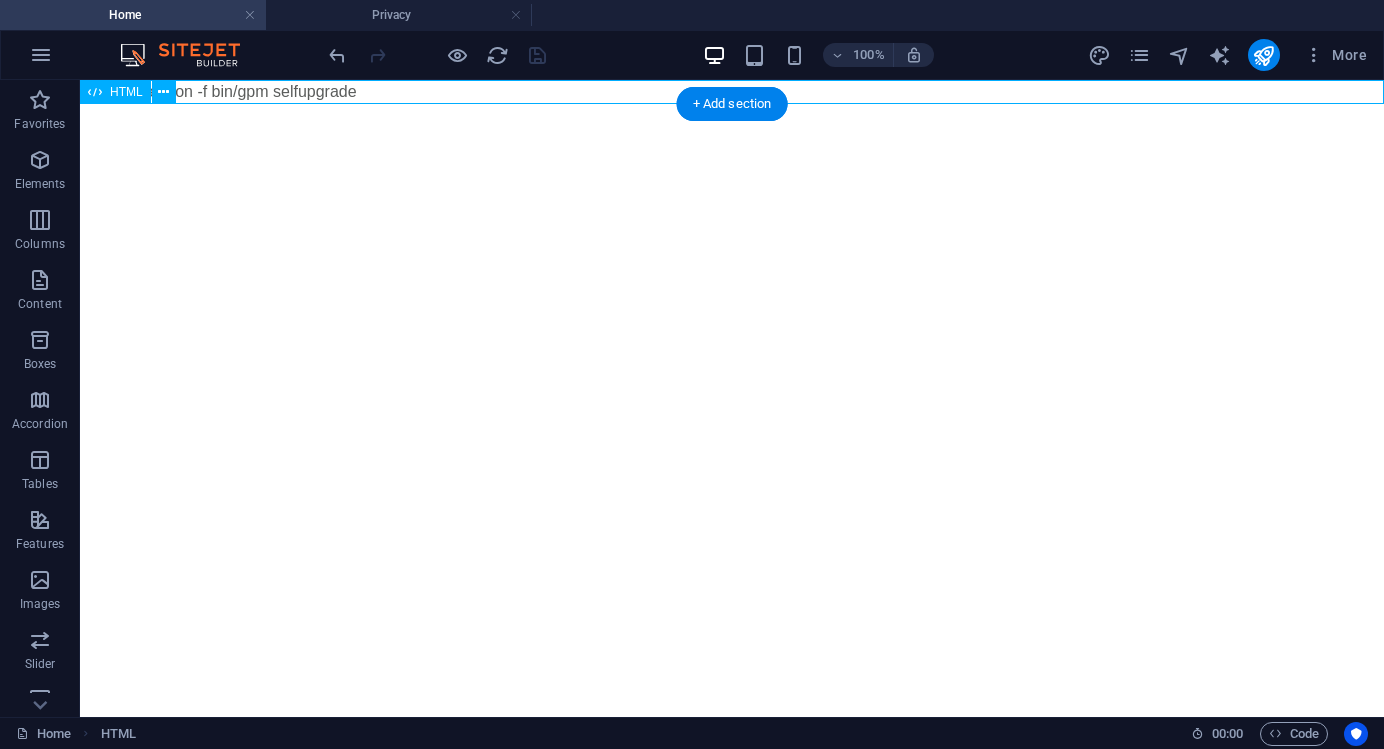 click on "bin/gpm version -f
bin/gpm selfupgrade" at bounding box center [732, 92] 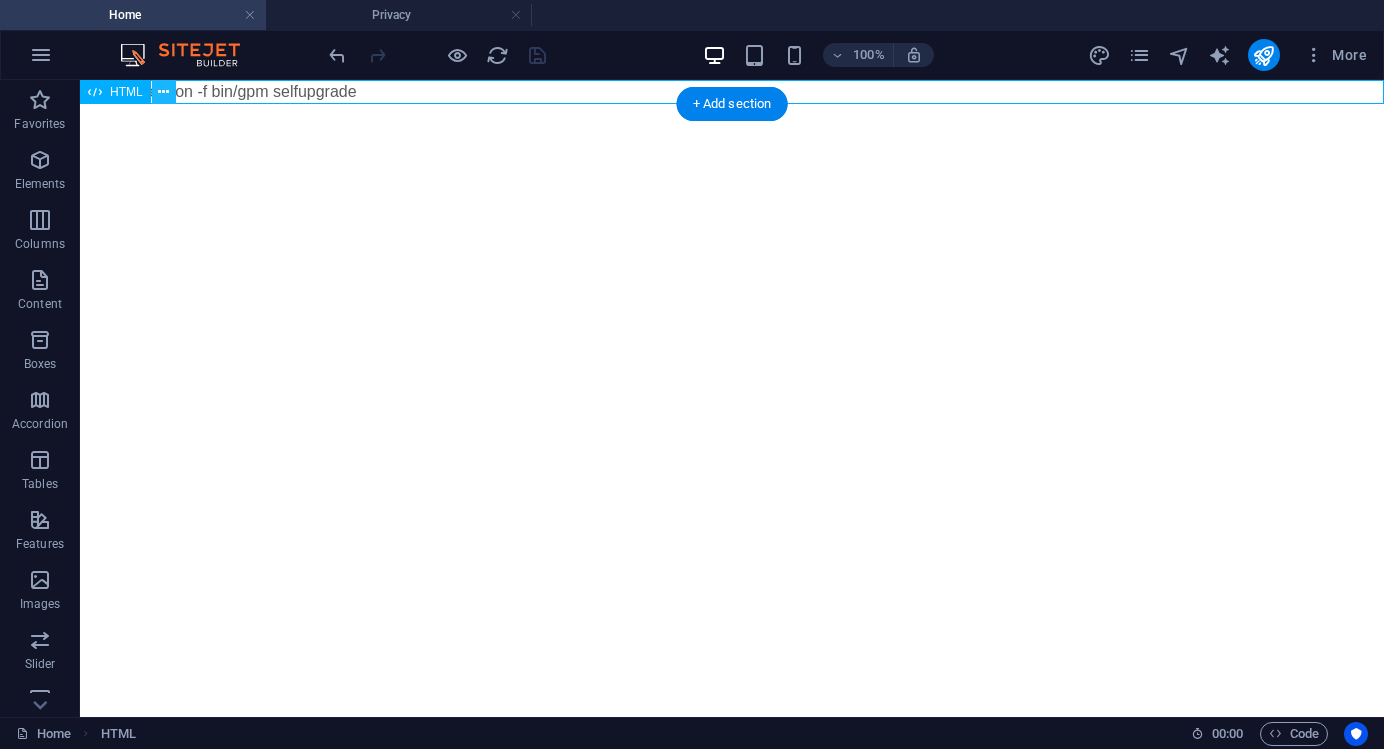 click at bounding box center [164, 92] 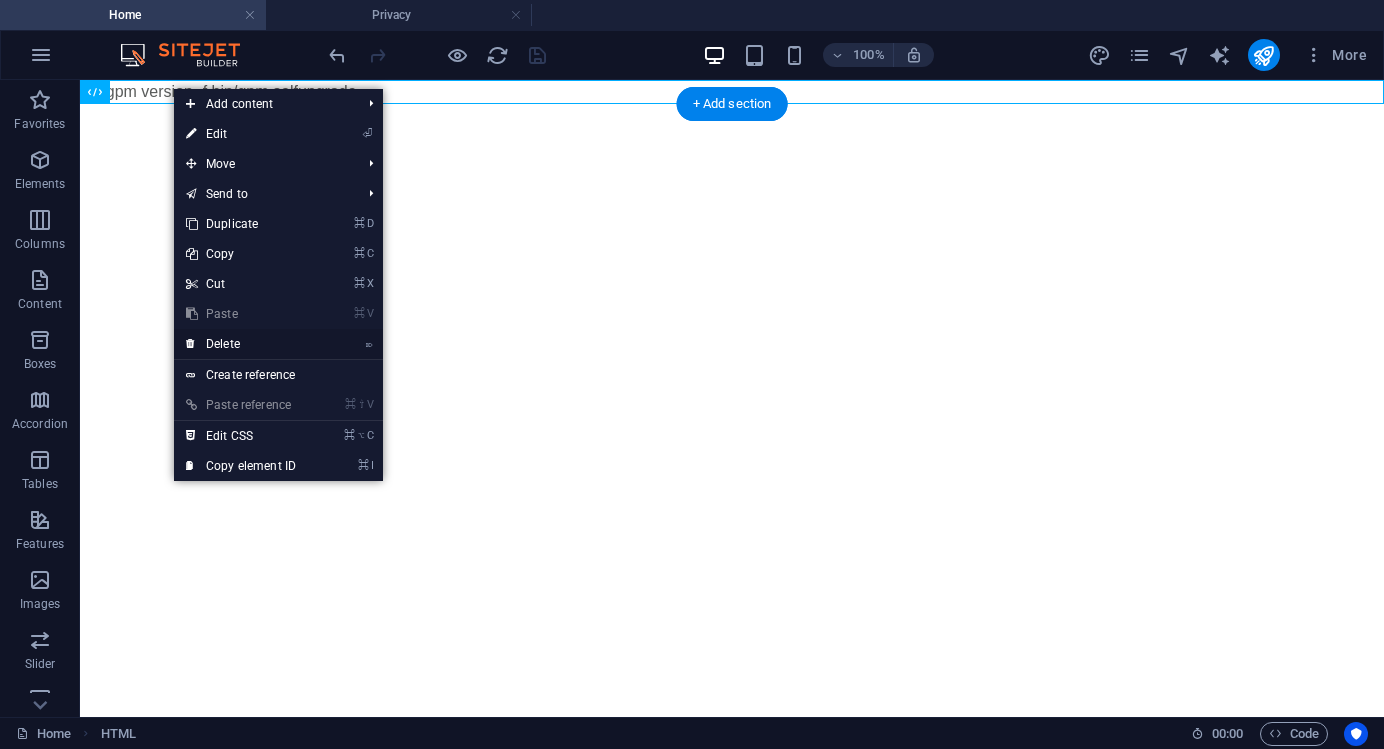 click on "⌦  Delete" at bounding box center [241, 344] 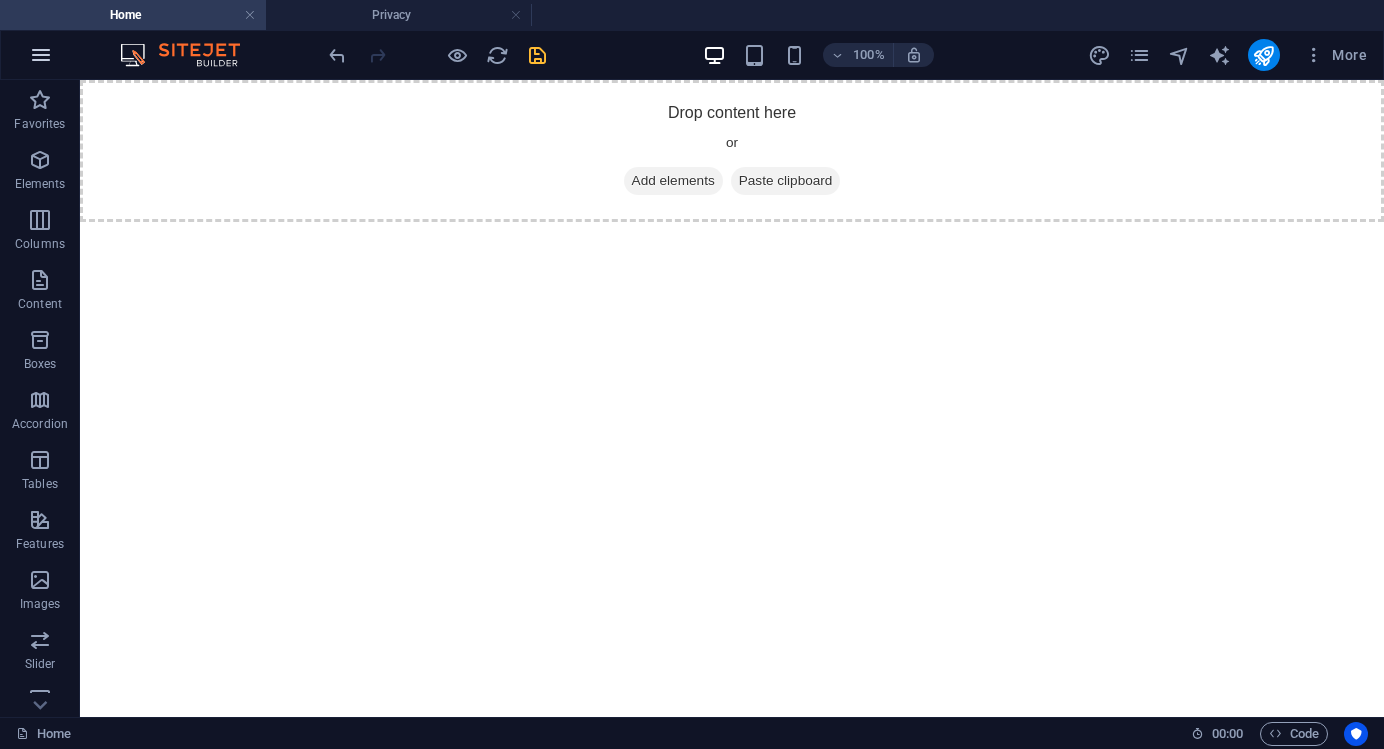 click at bounding box center [41, 55] 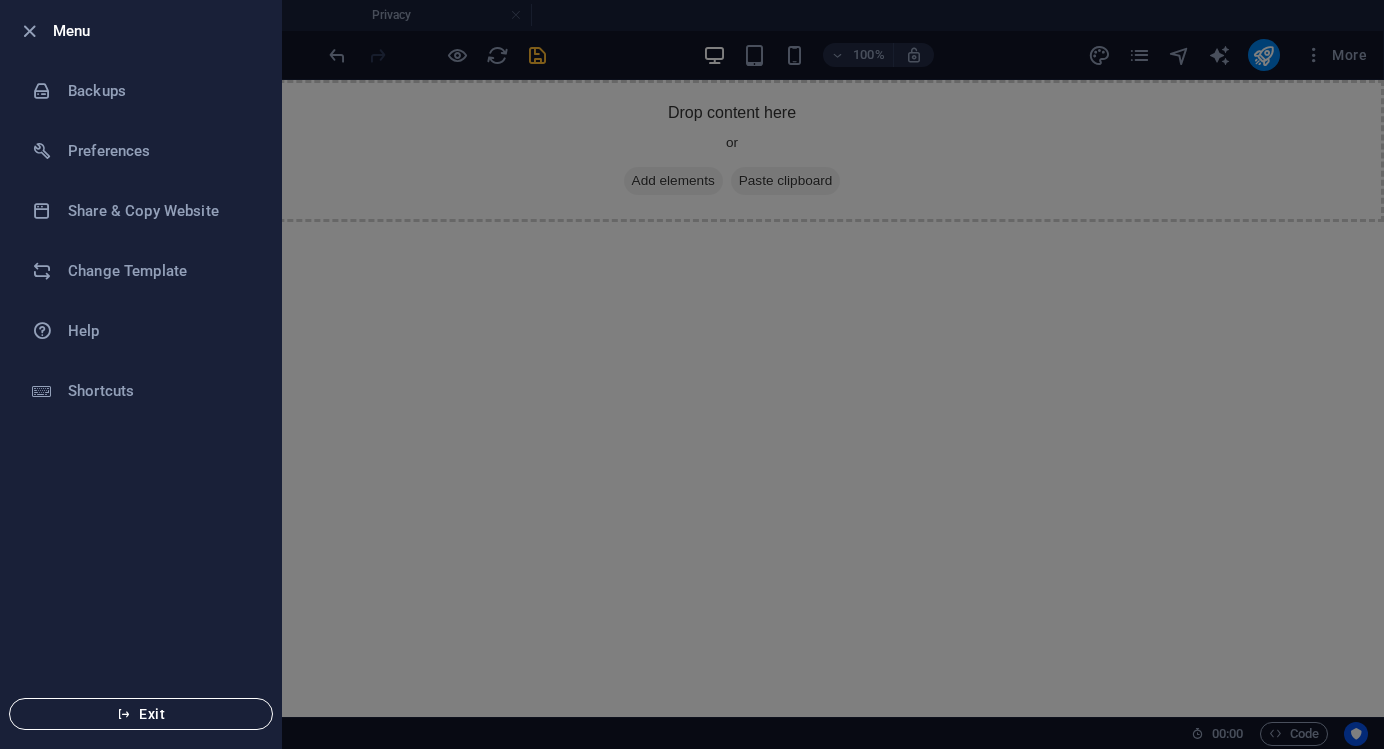click on "Exit" at bounding box center (141, 714) 